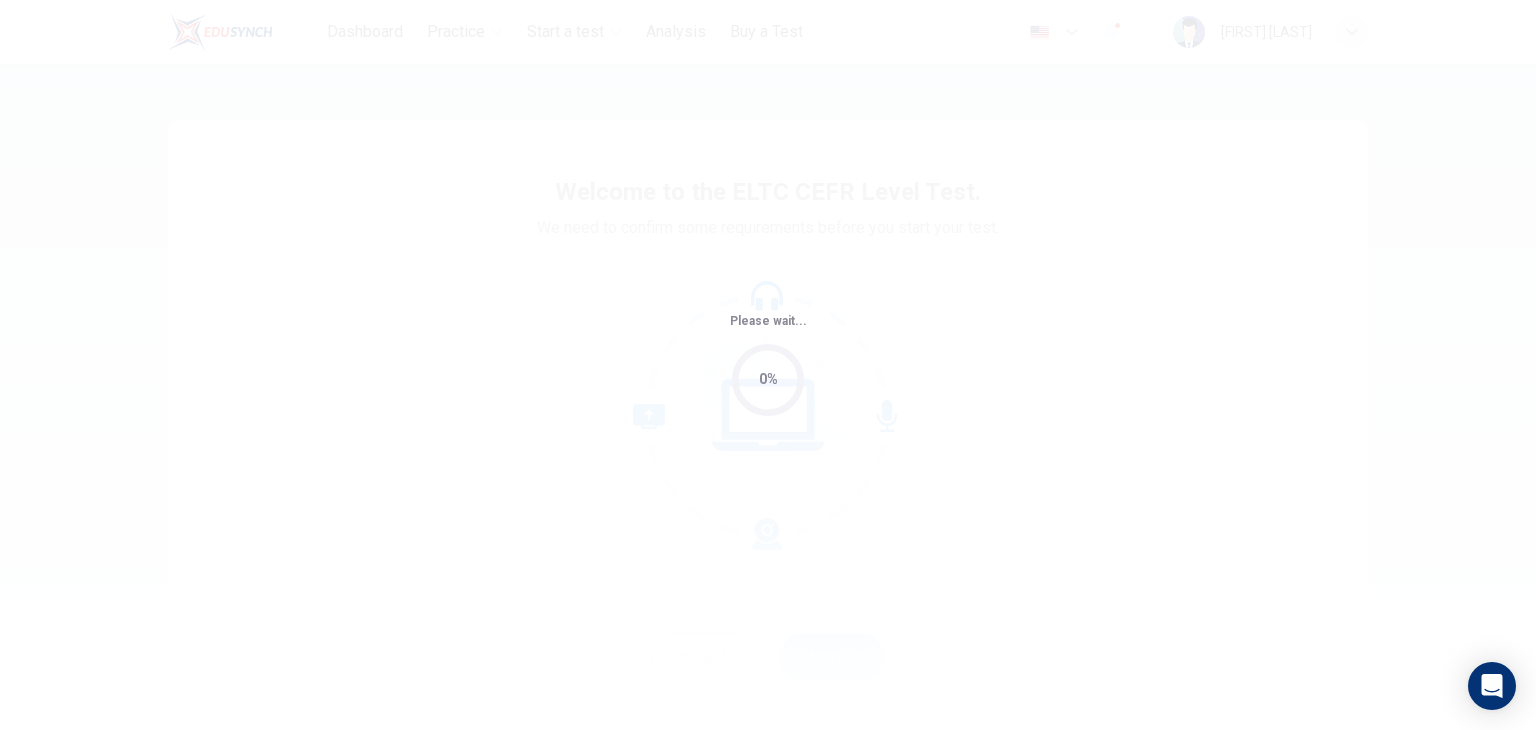 scroll, scrollTop: 0, scrollLeft: 0, axis: both 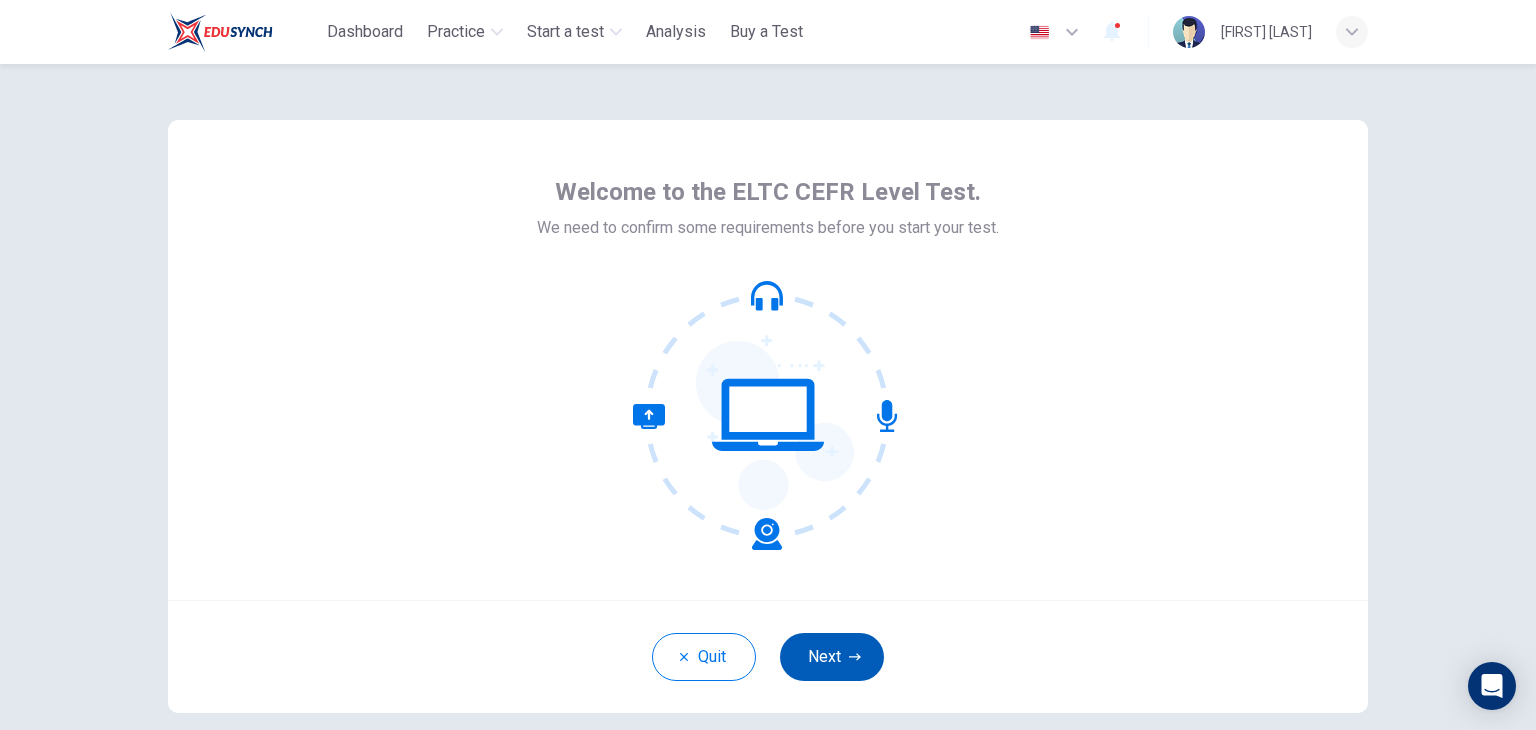click on "Next" at bounding box center (832, 657) 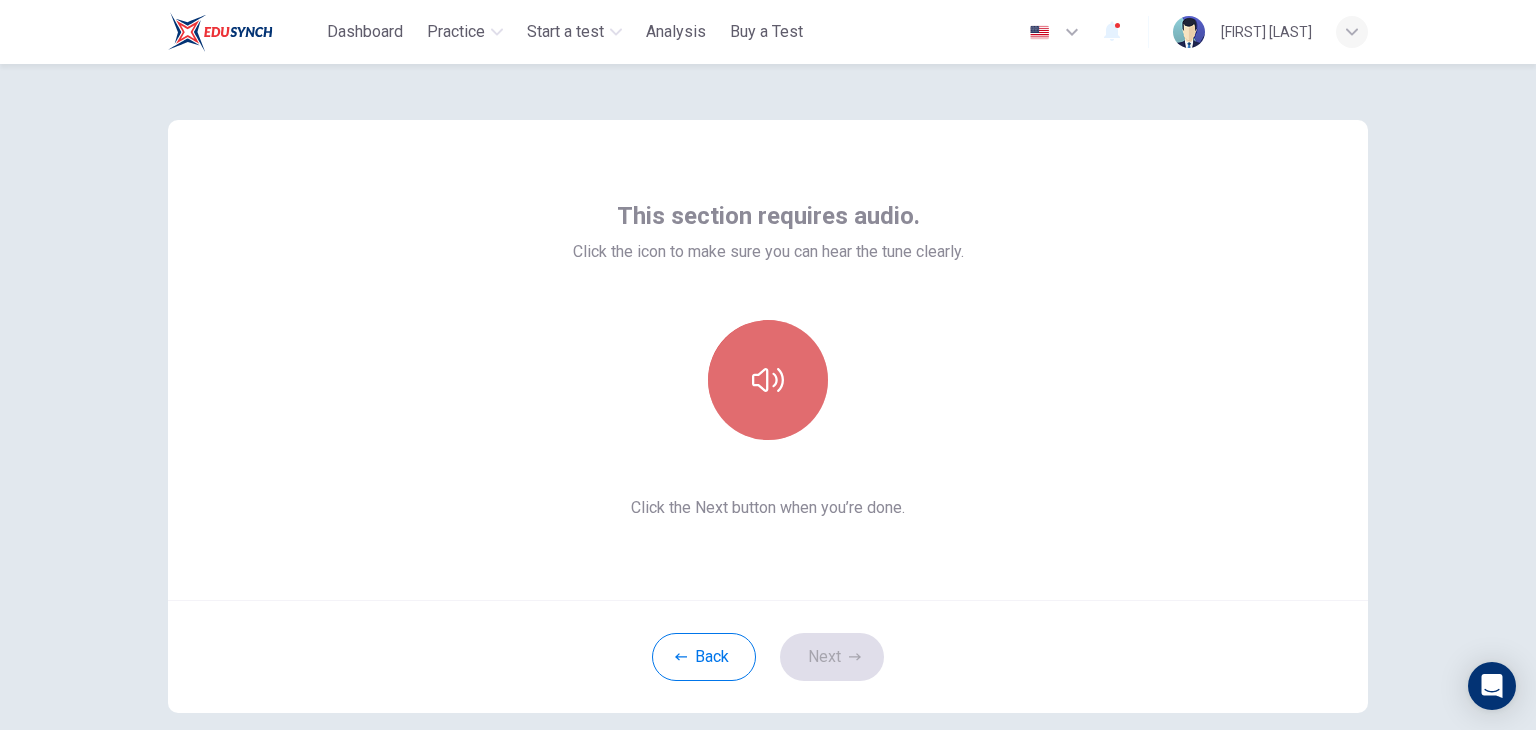 click 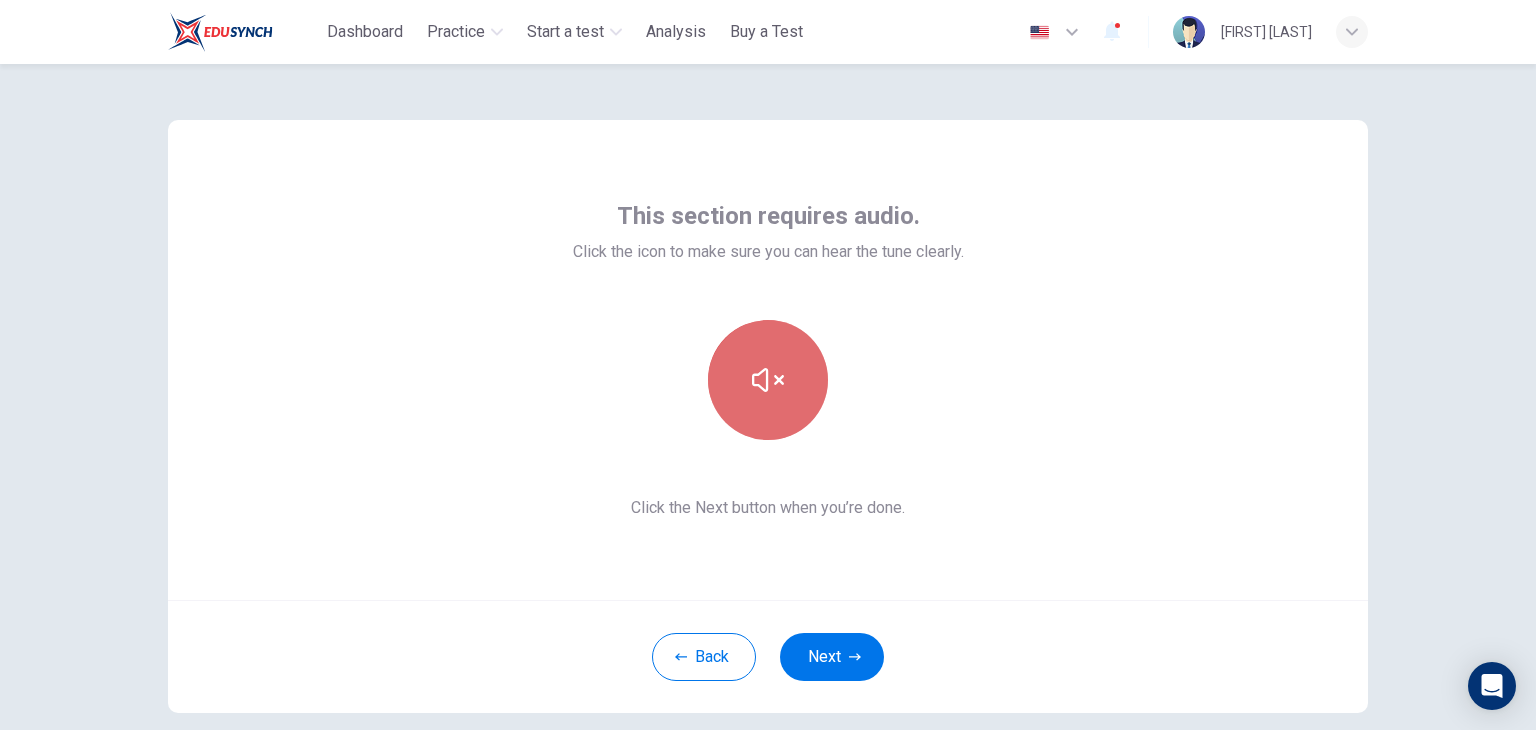 click 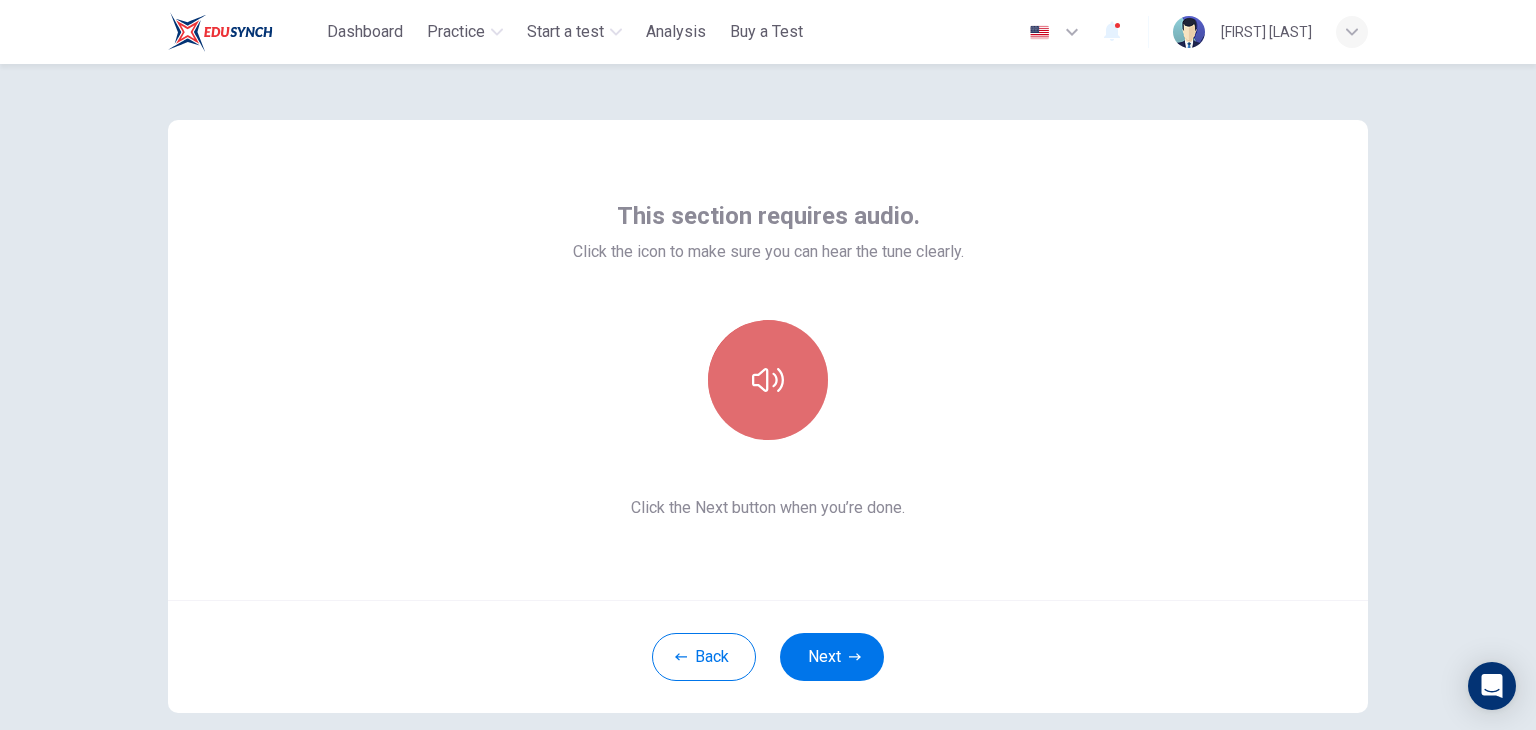 click 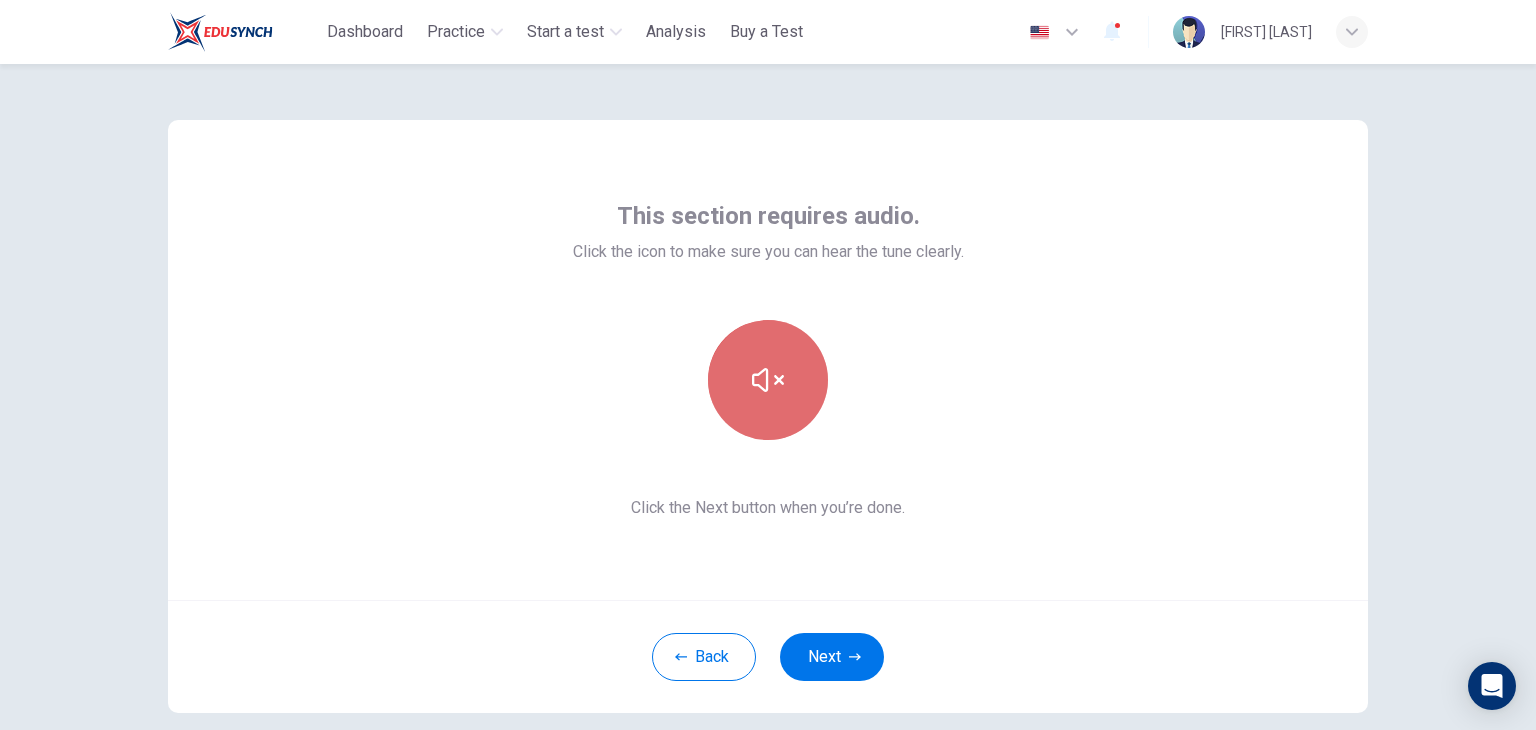 click 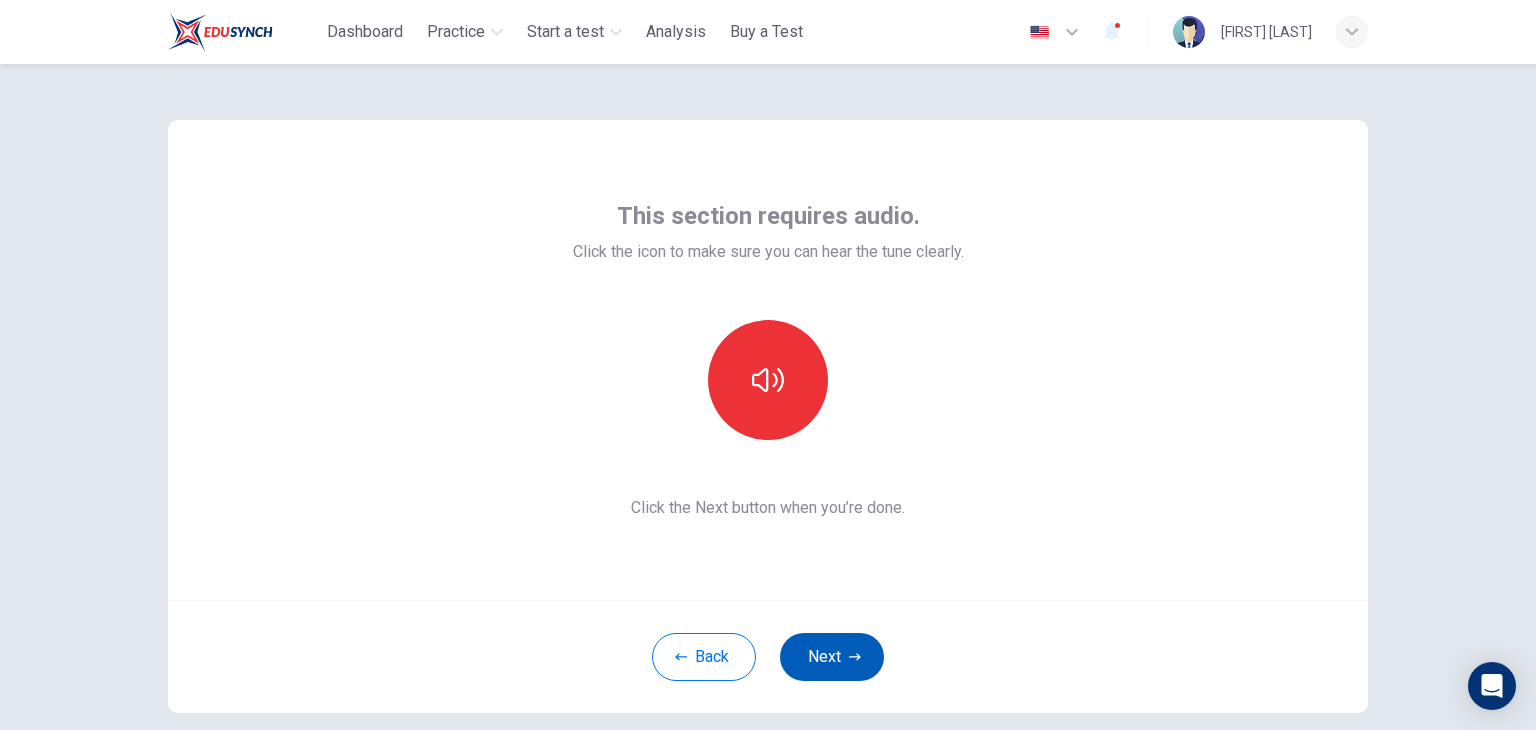 click on "Next" at bounding box center [832, 657] 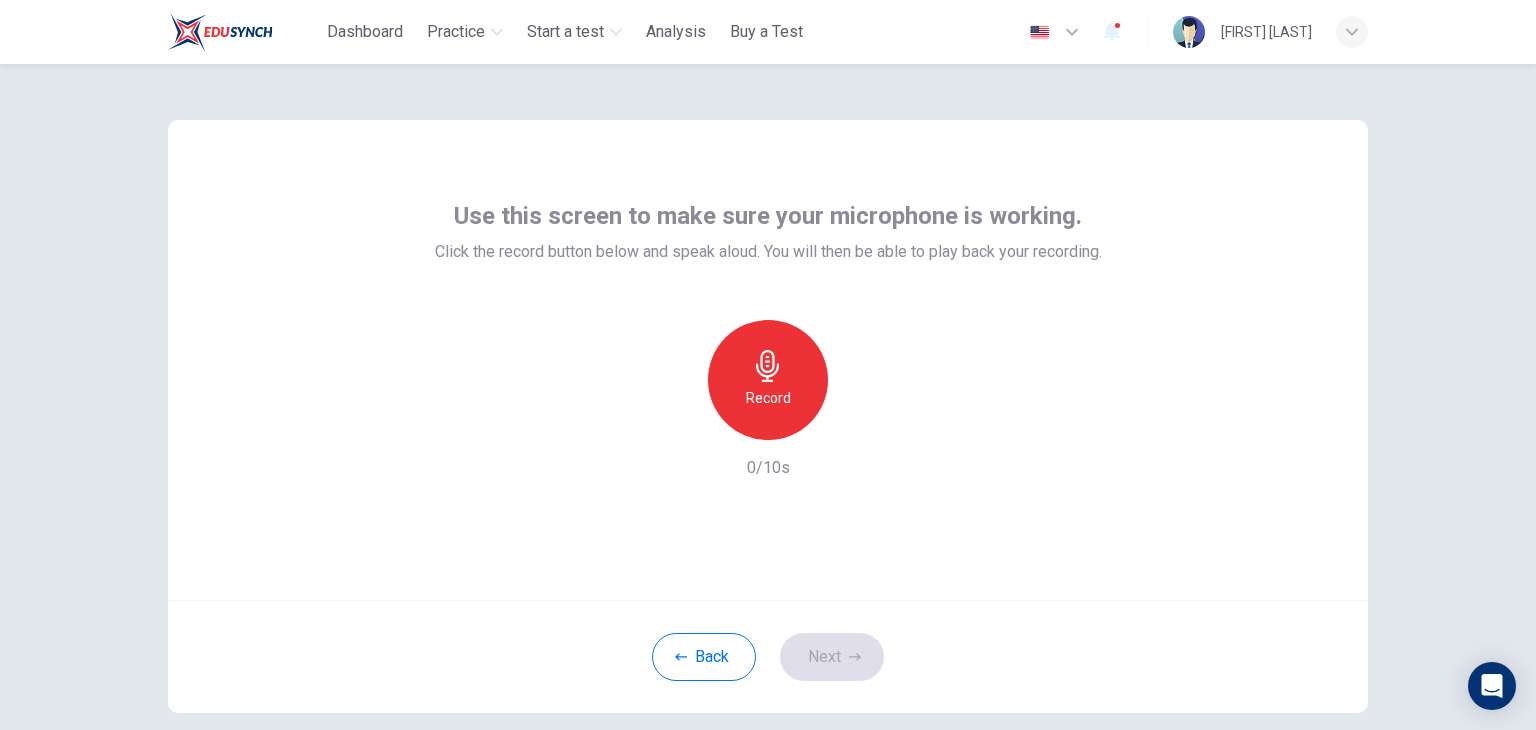click on "Record" at bounding box center [768, 380] 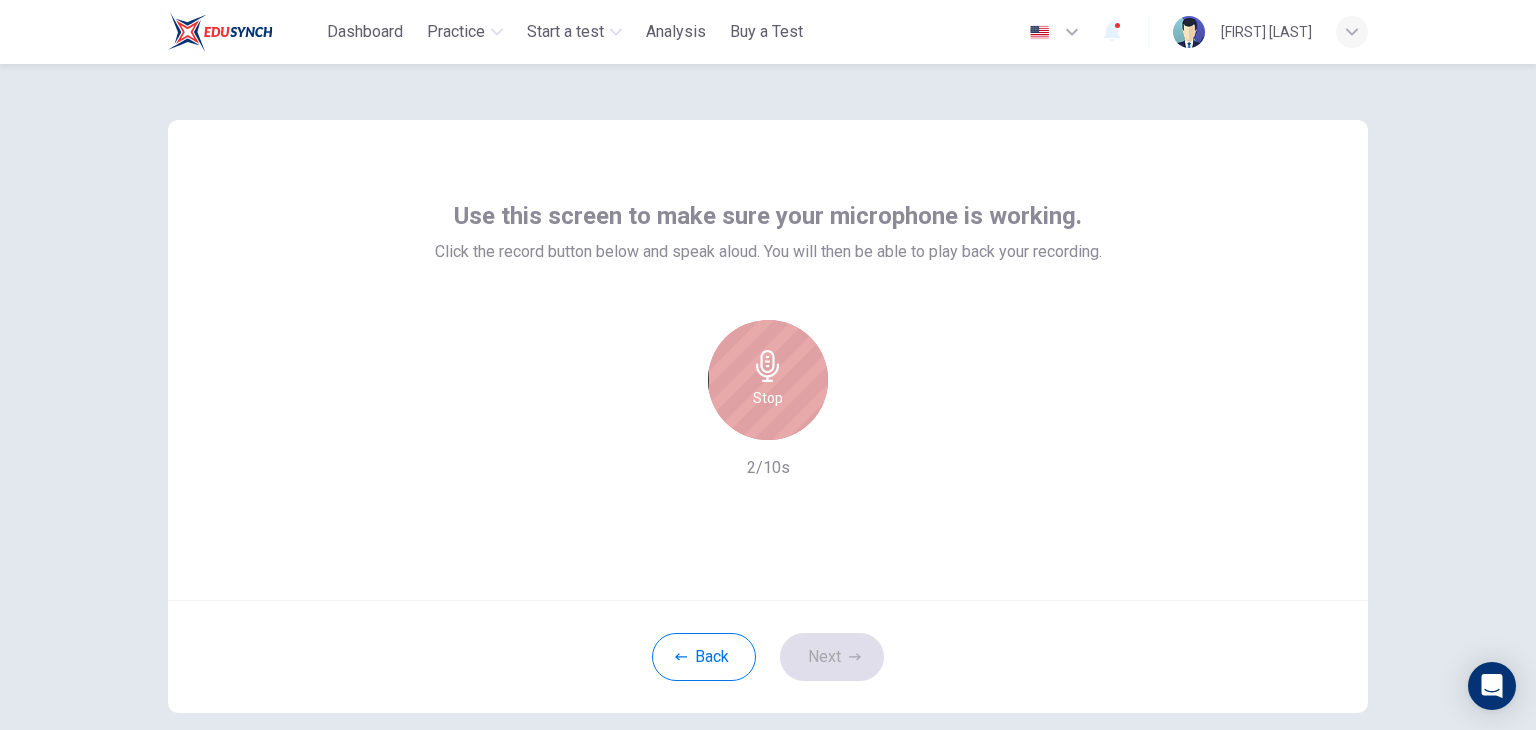 click on "Stop" at bounding box center (768, 380) 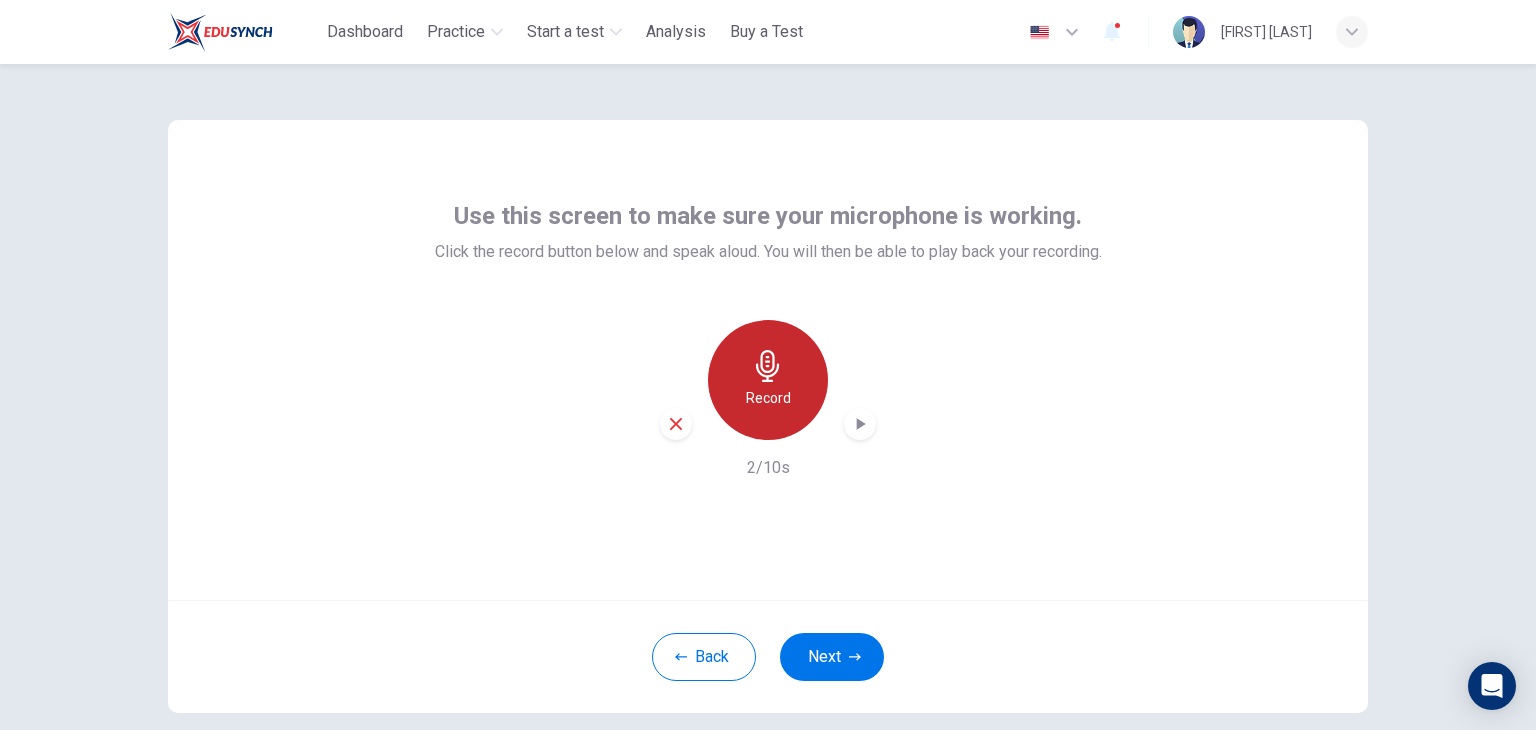 click on "Record" at bounding box center (768, 380) 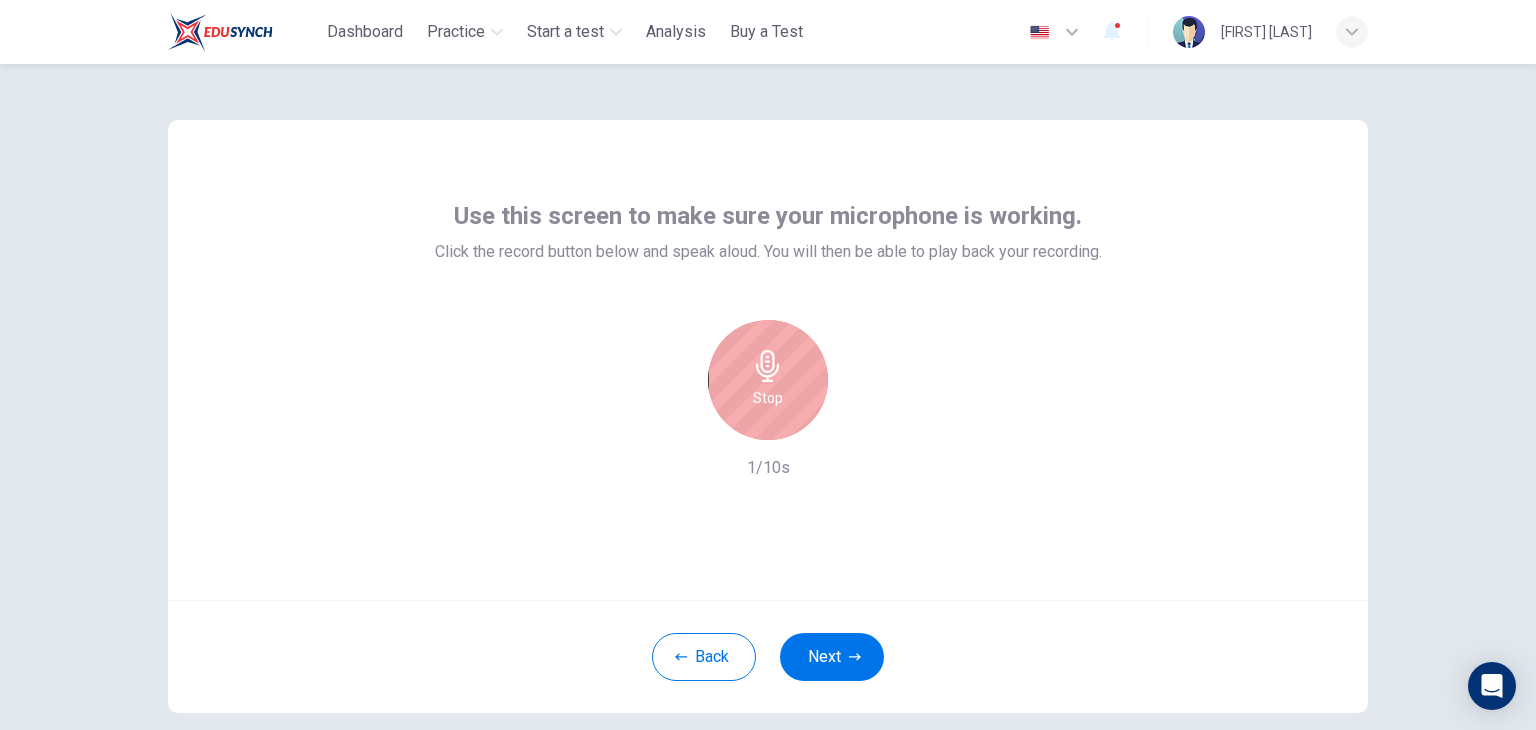 click on "Stop" at bounding box center (768, 380) 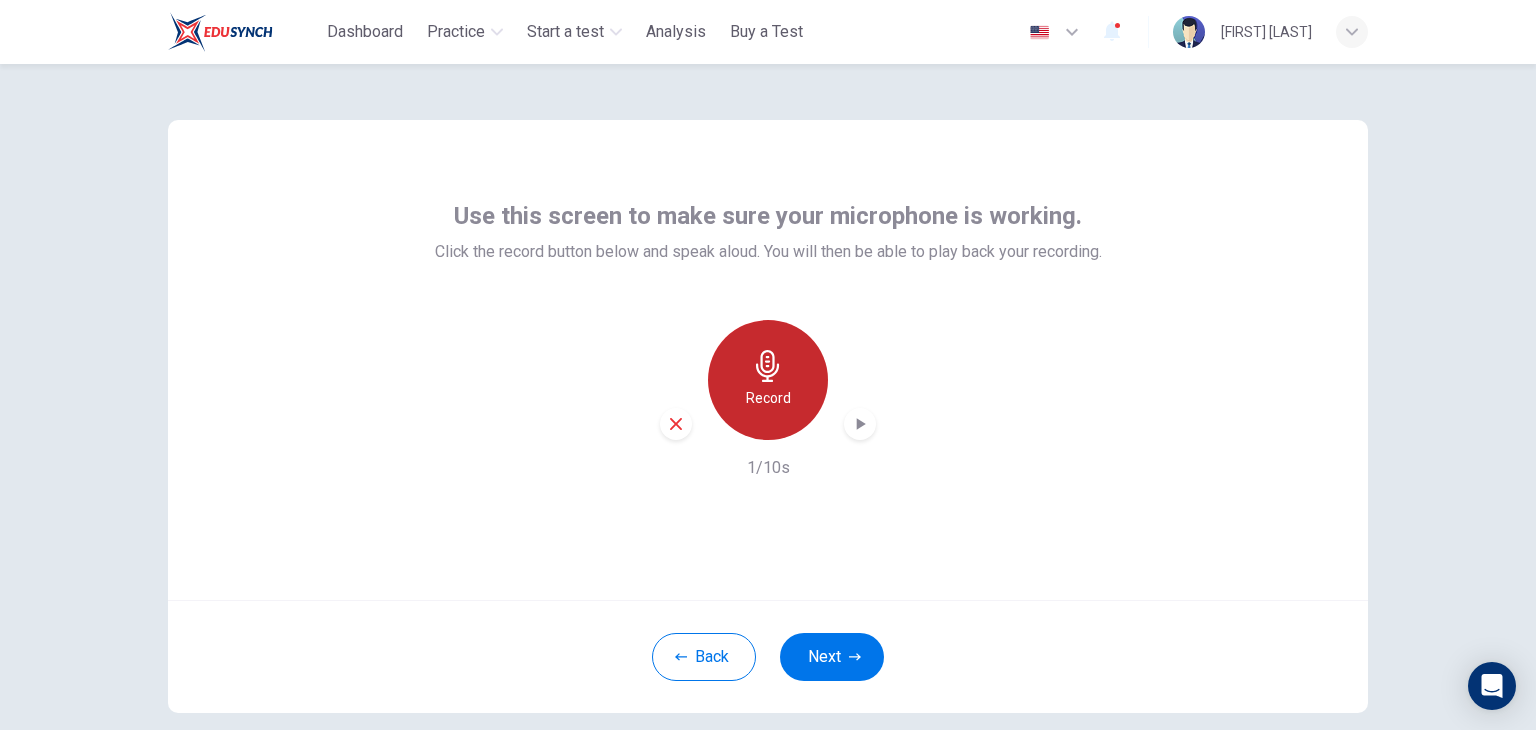 click on "Record" at bounding box center [768, 398] 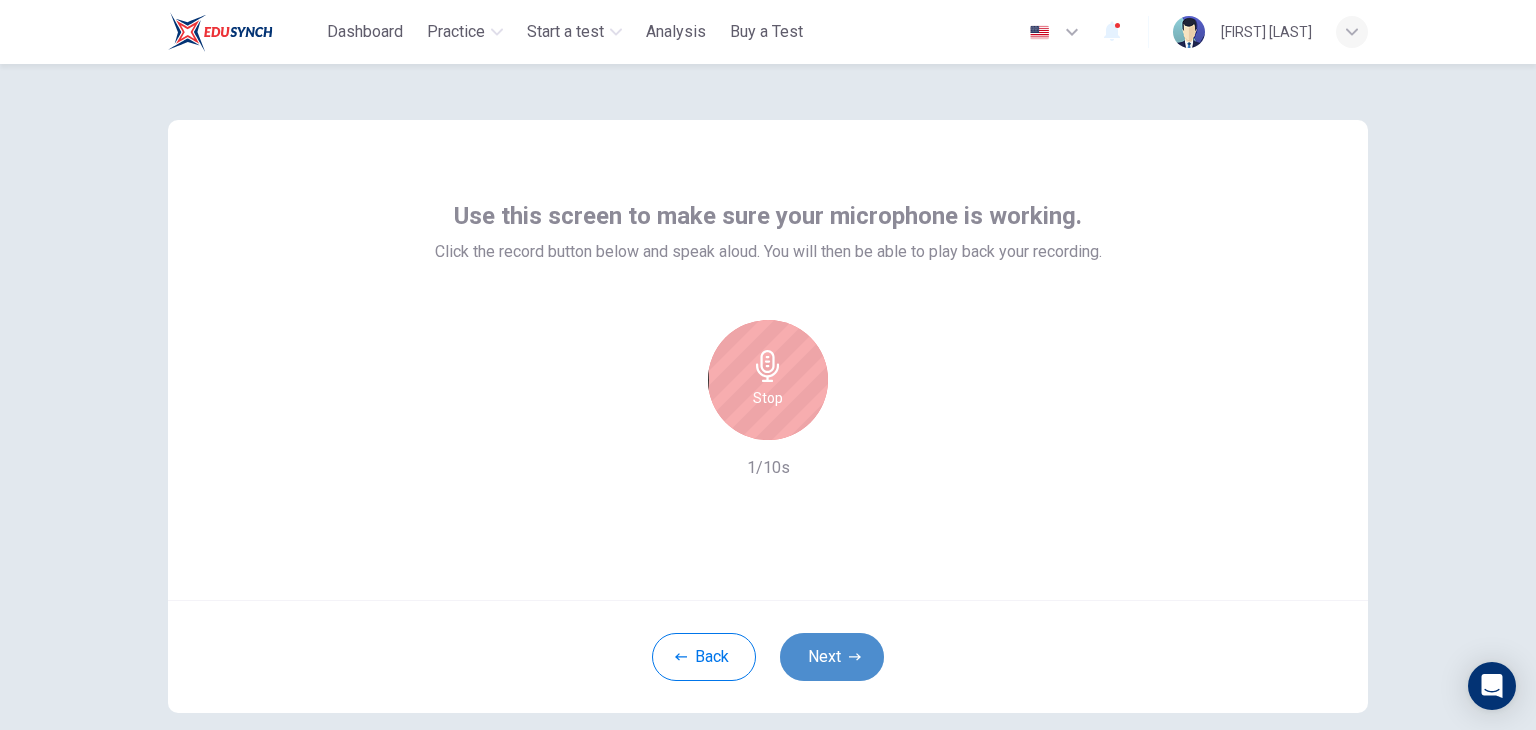 click on "Next" at bounding box center [832, 657] 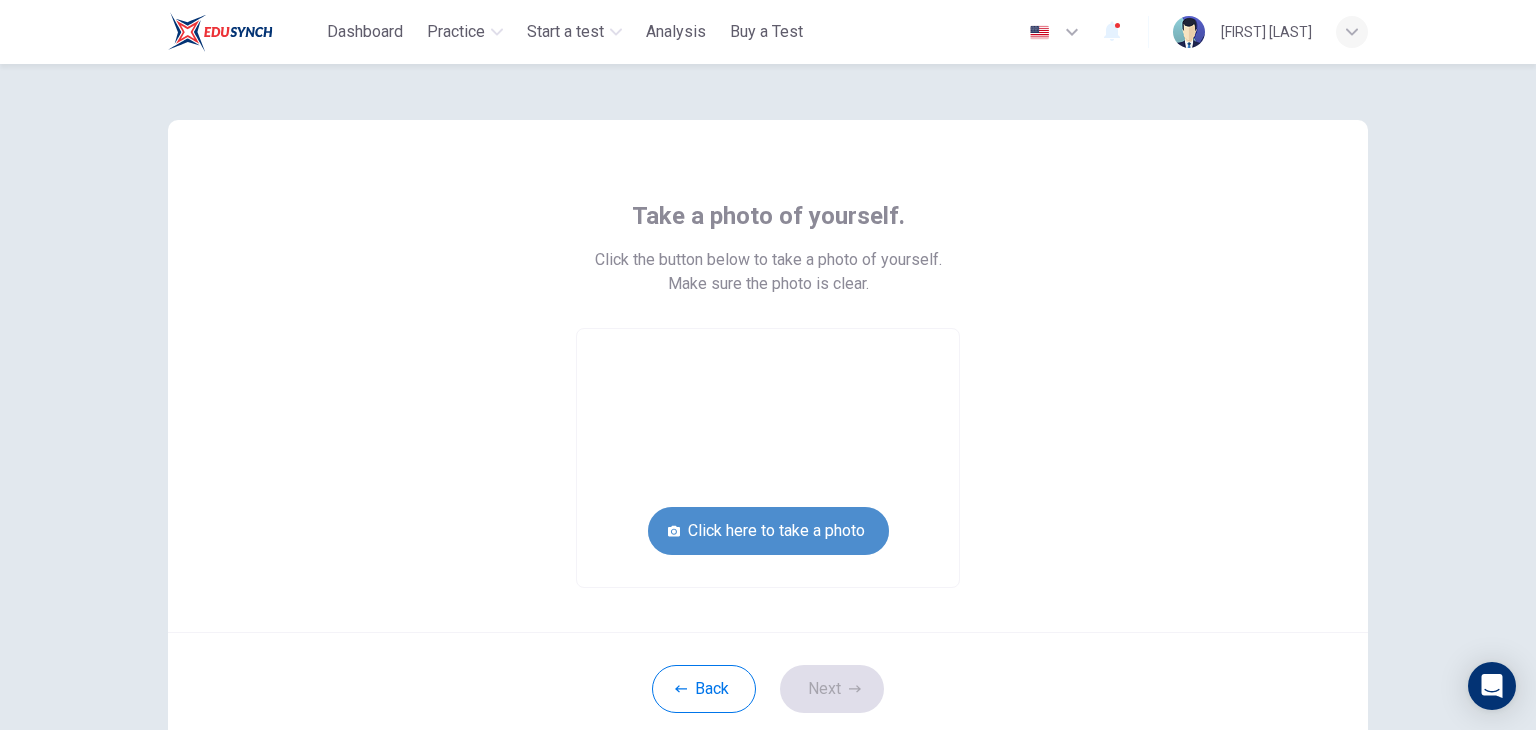 click on "Click here to take a photo" at bounding box center [768, 531] 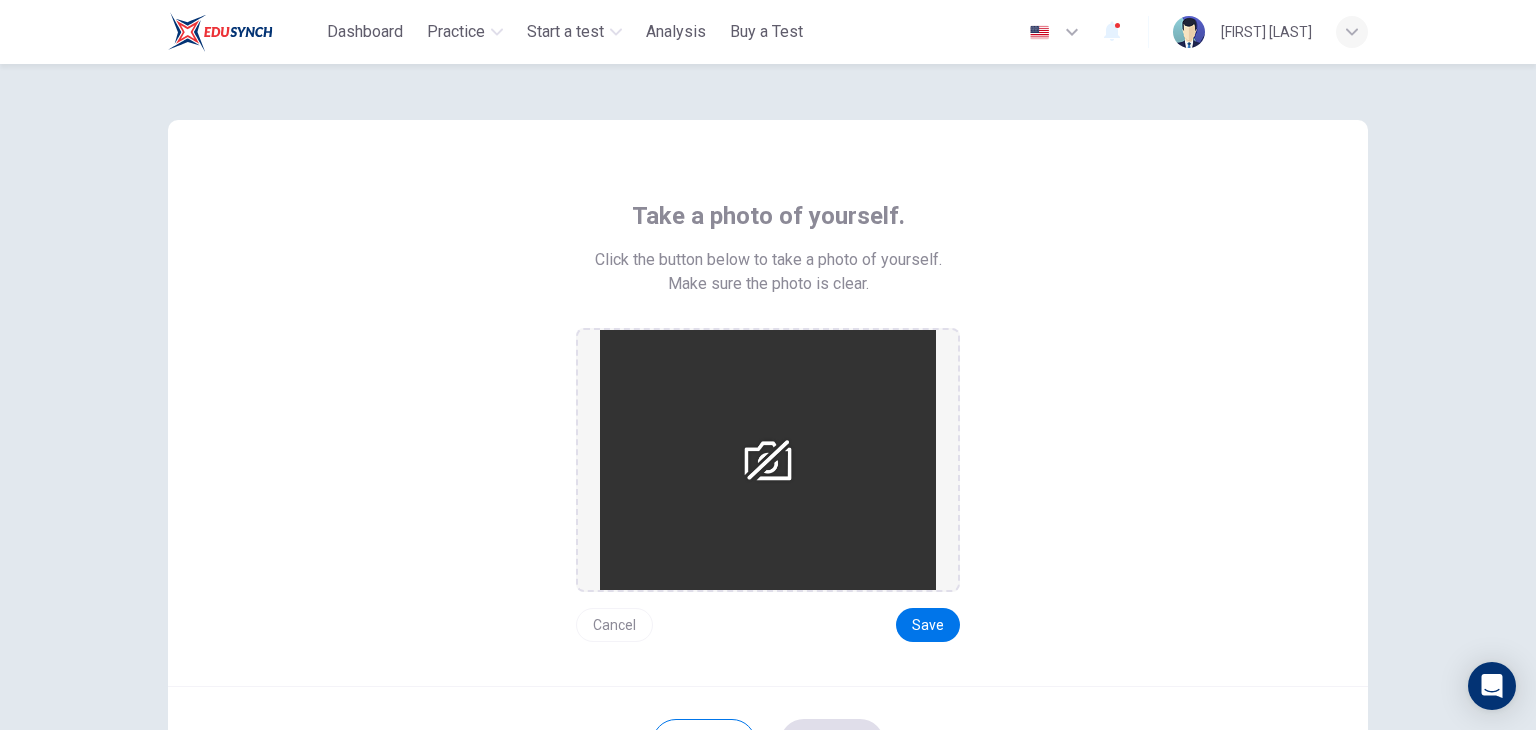click at bounding box center (768, 460) 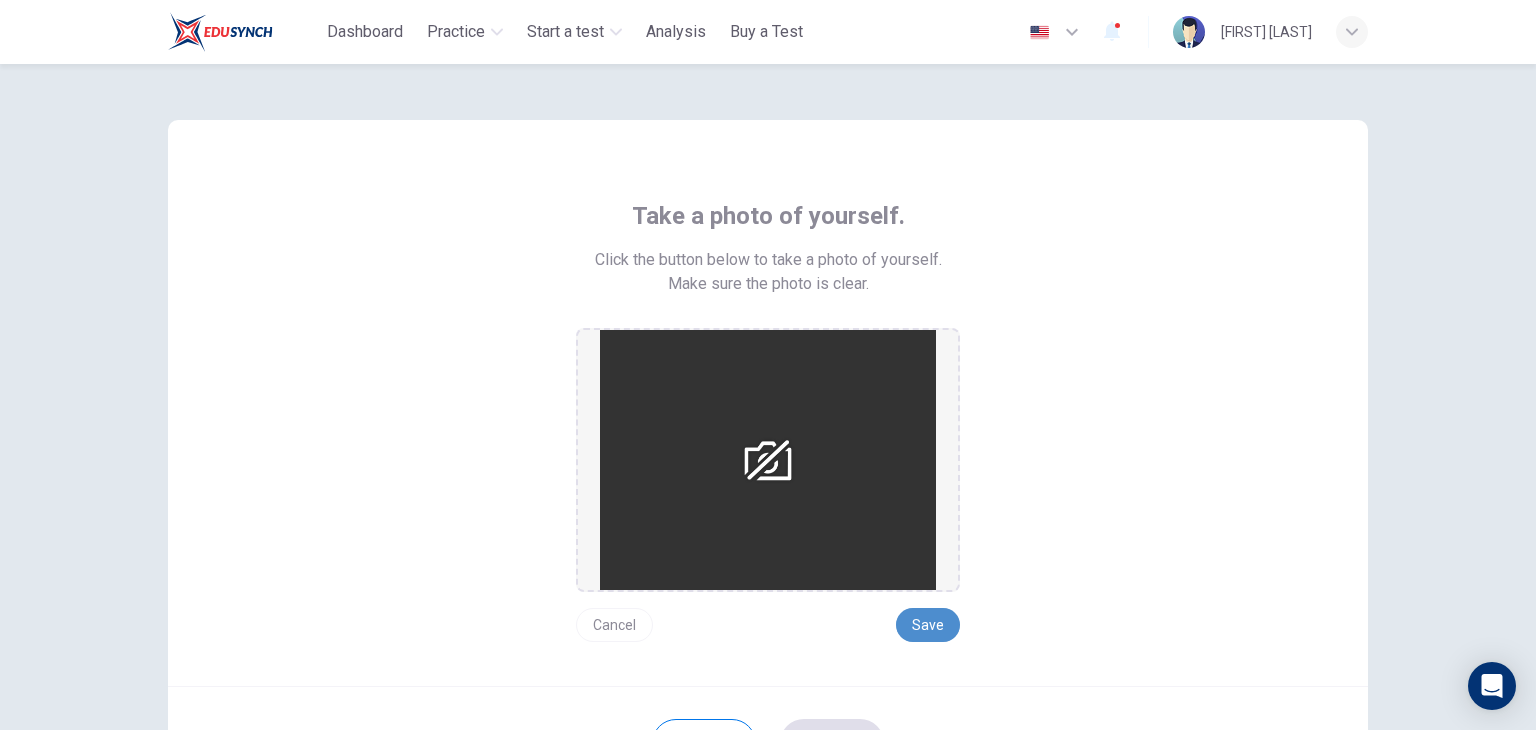 click on "Save" at bounding box center [928, 625] 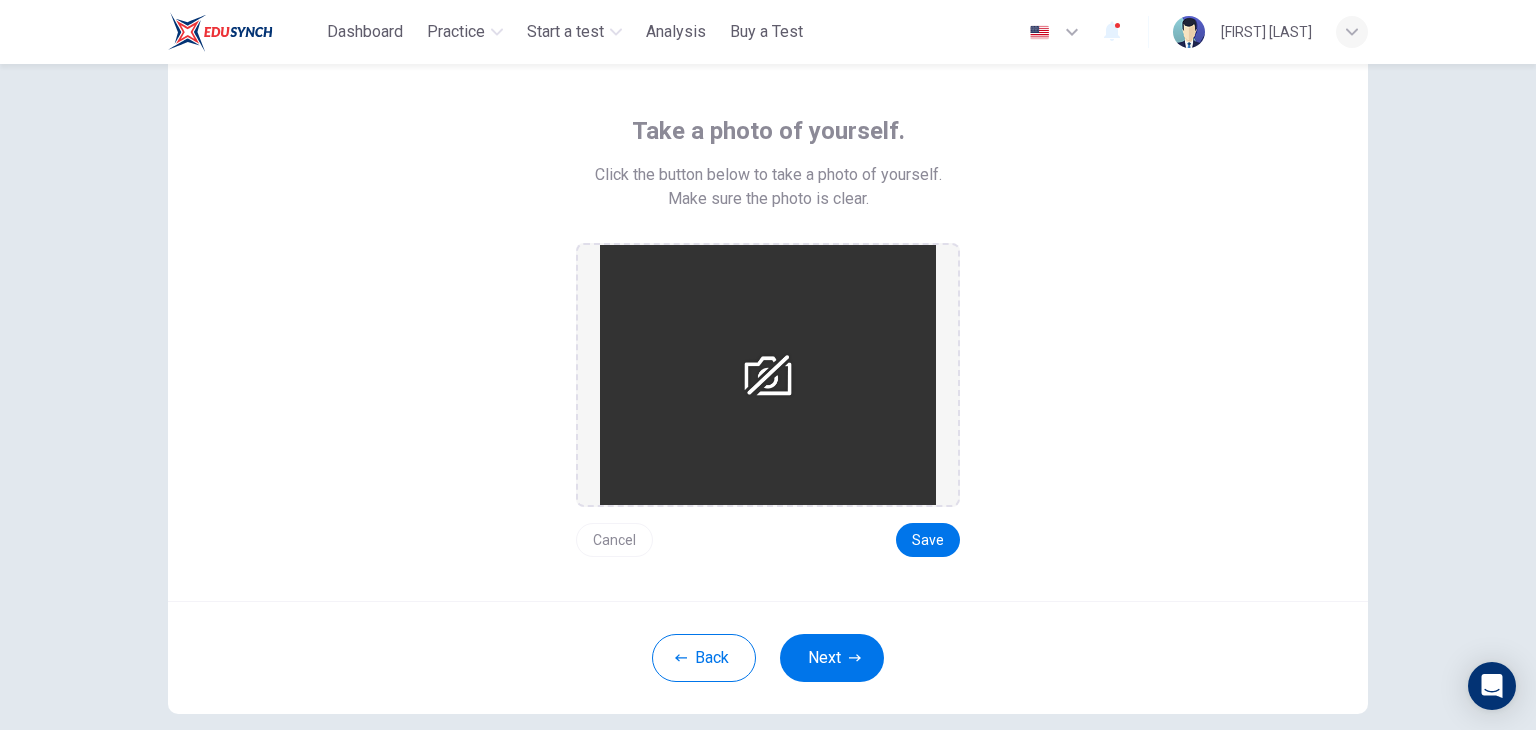 scroll, scrollTop: 90, scrollLeft: 0, axis: vertical 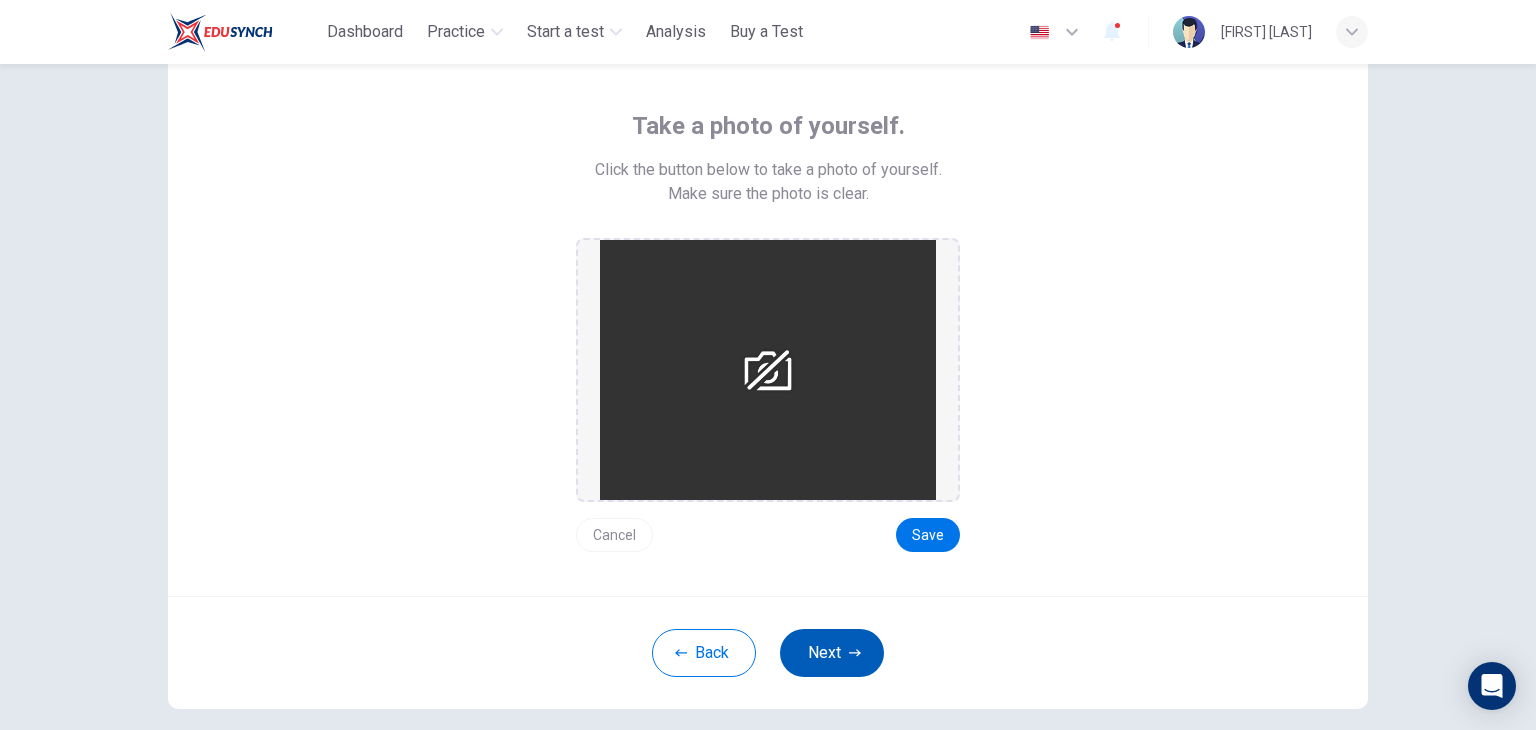 click 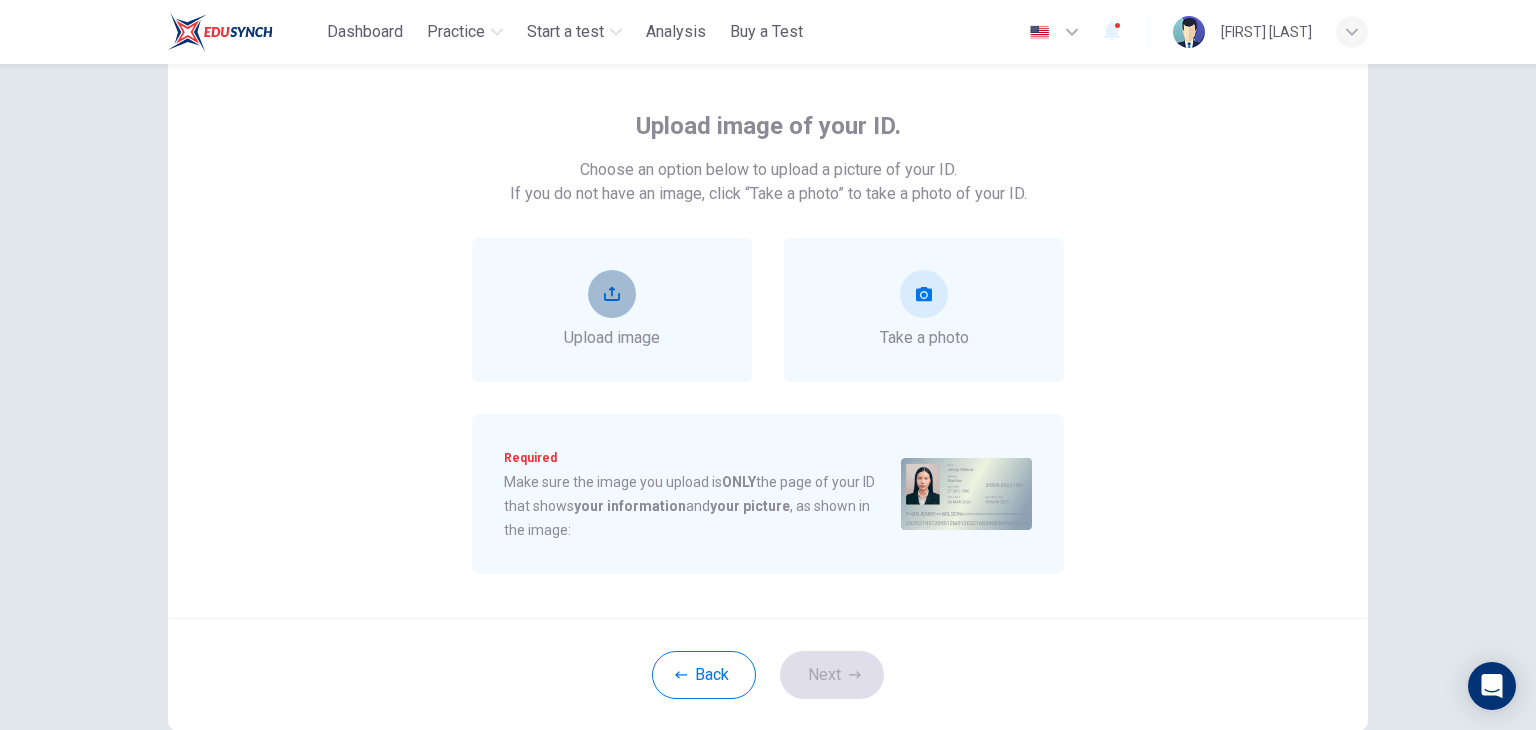 click 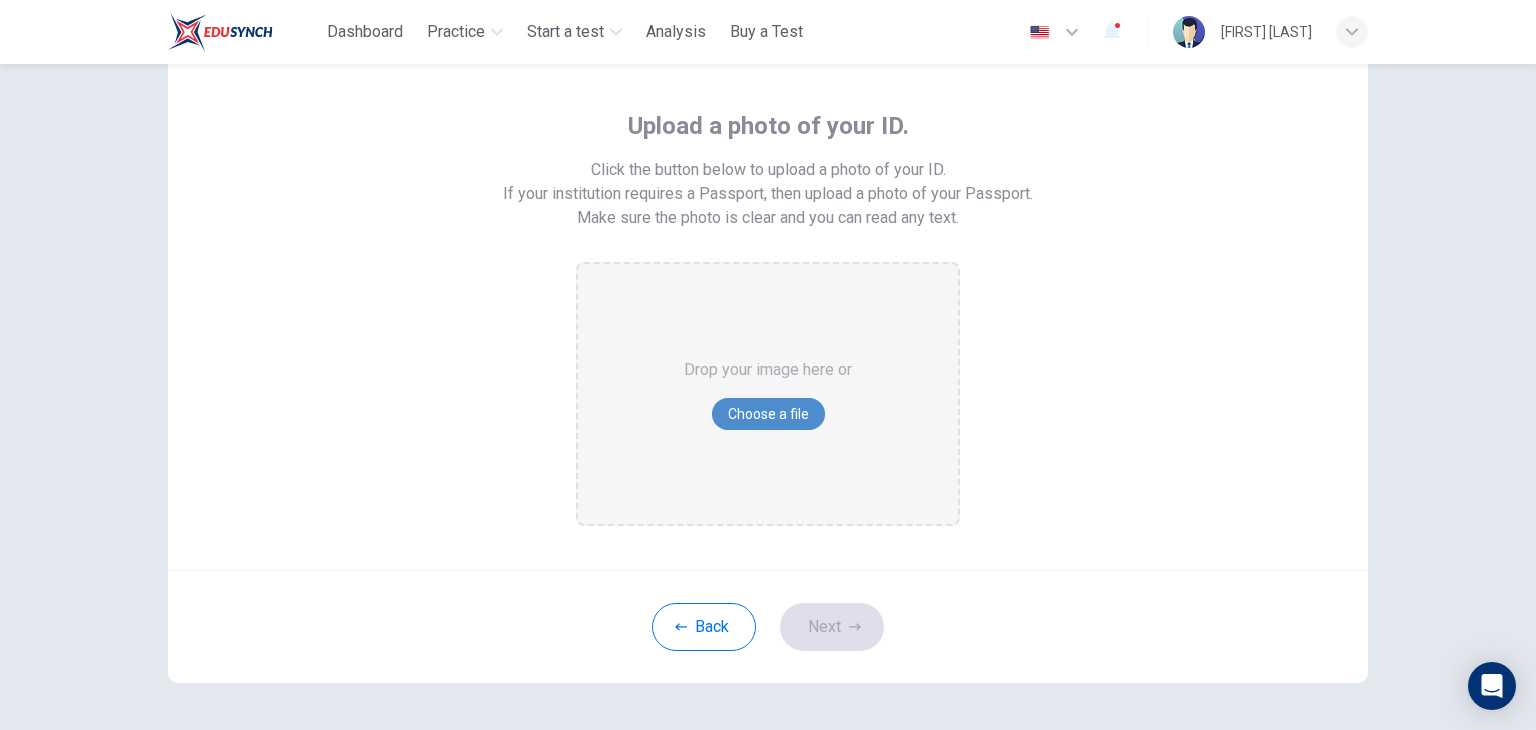 click on "Choose a file" at bounding box center [768, 414] 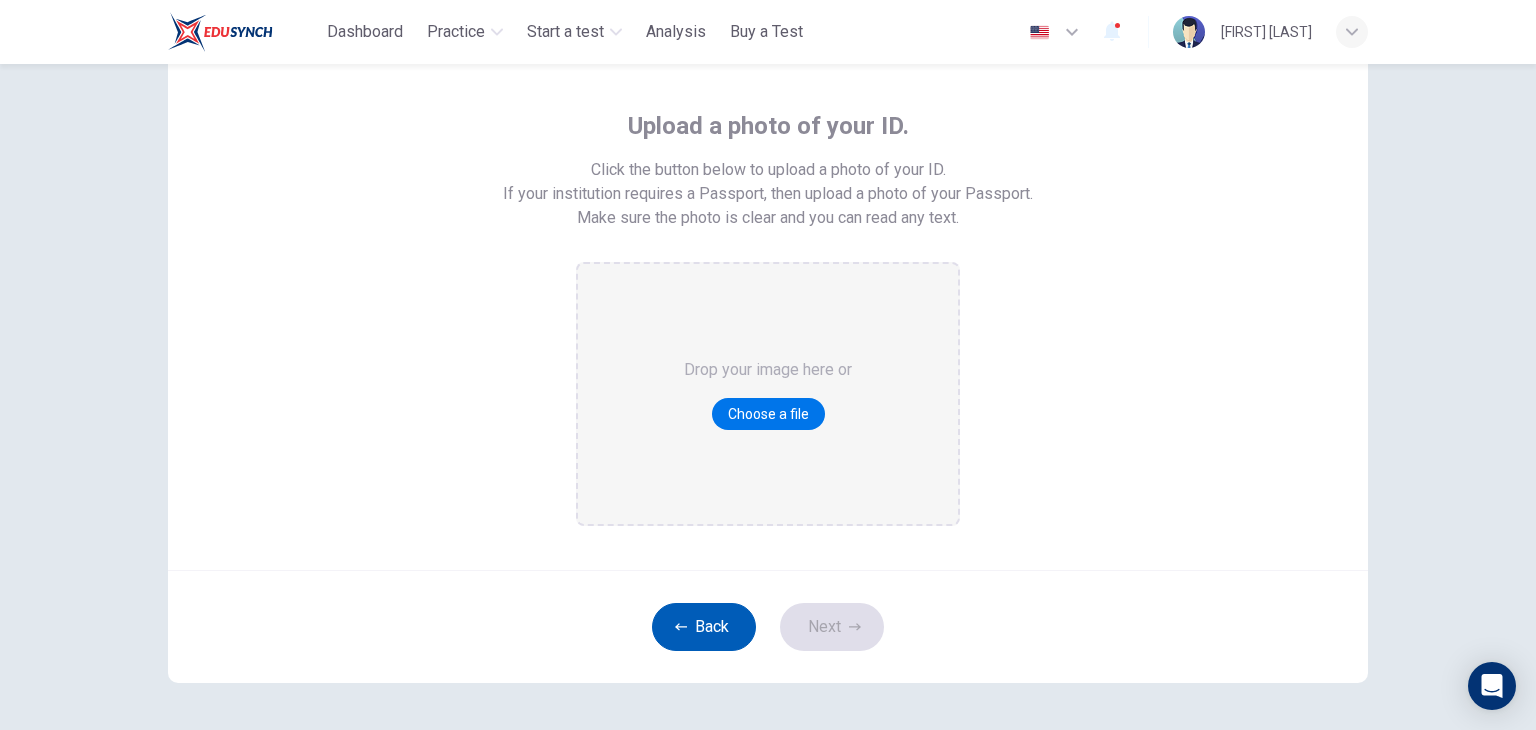 click on "Back" at bounding box center [704, 627] 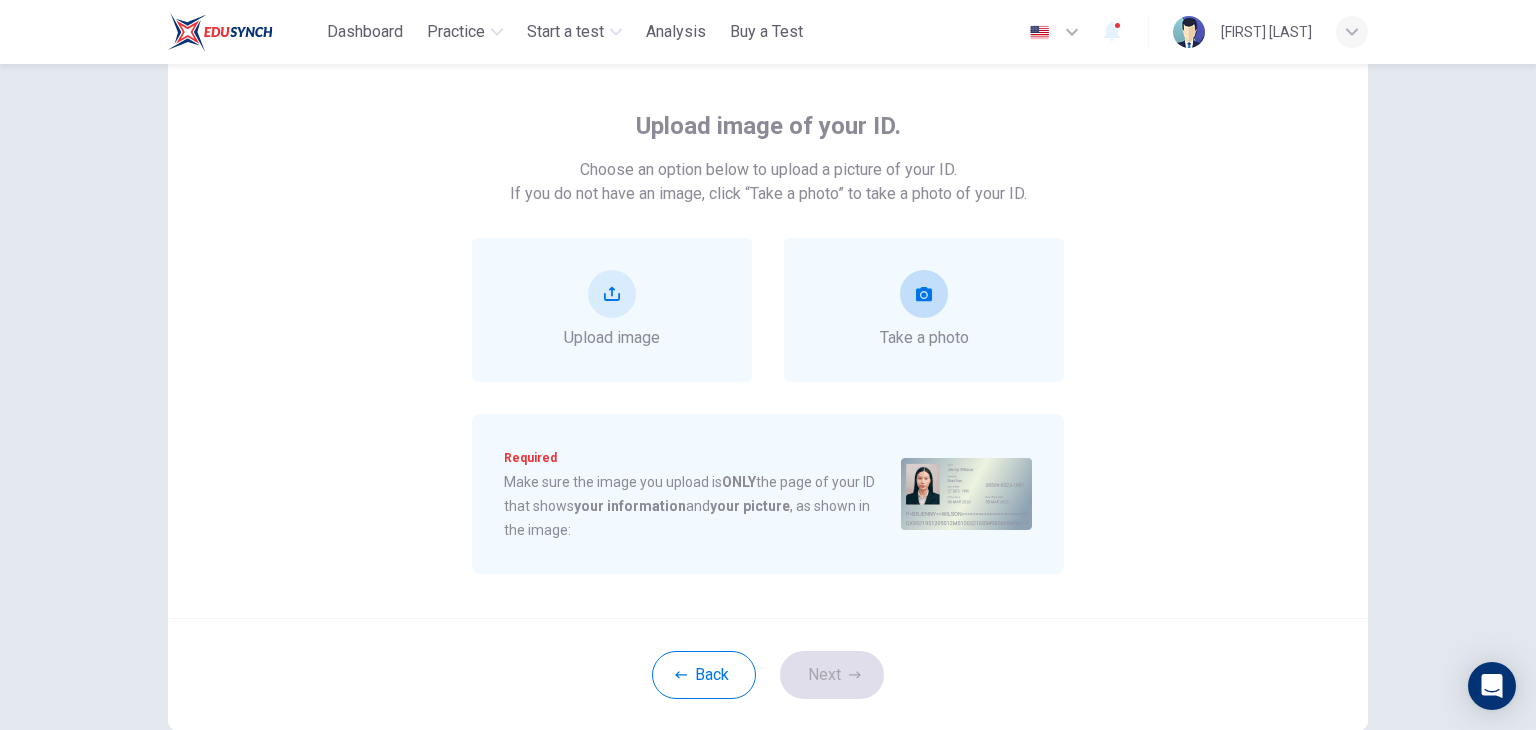 click 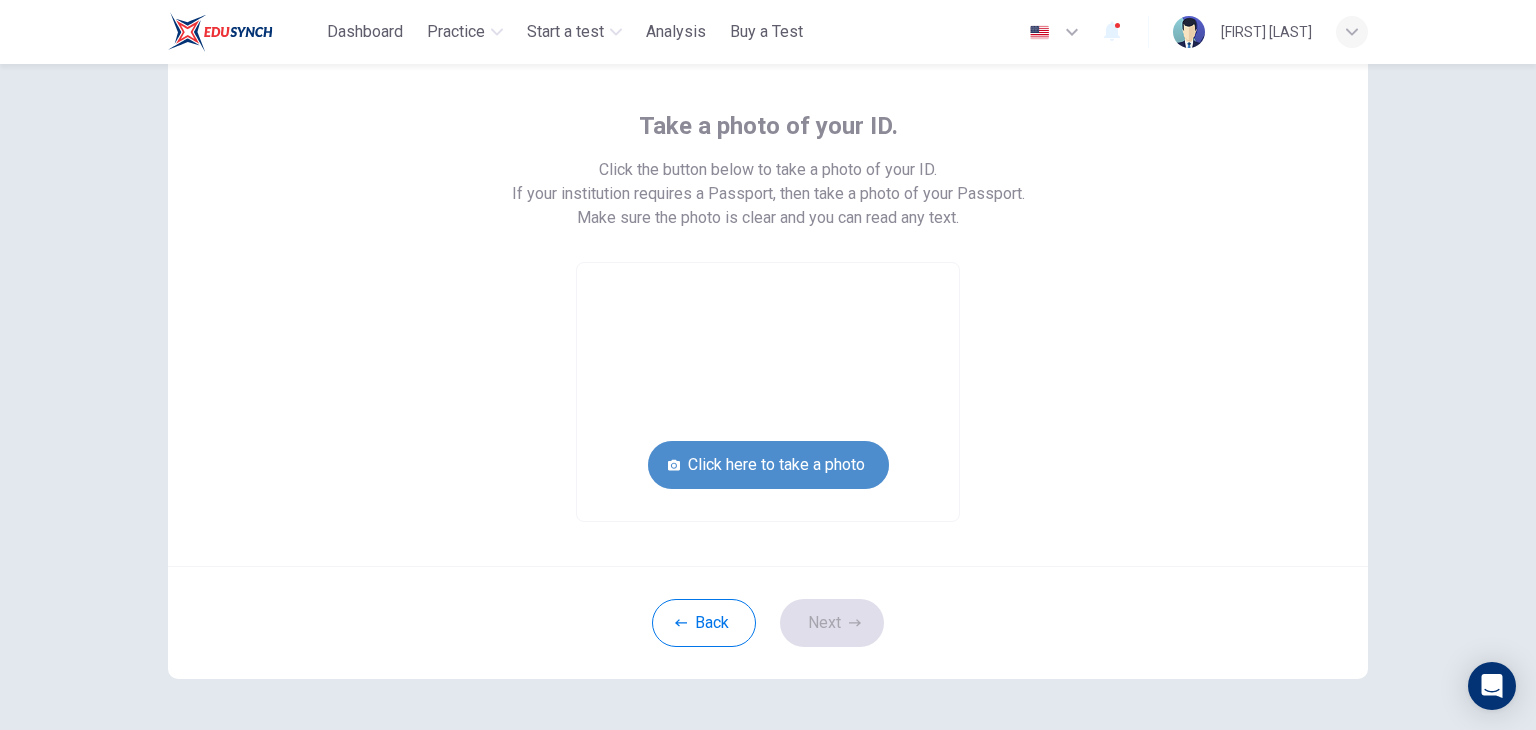 click on "Click here to take a photo" at bounding box center [768, 465] 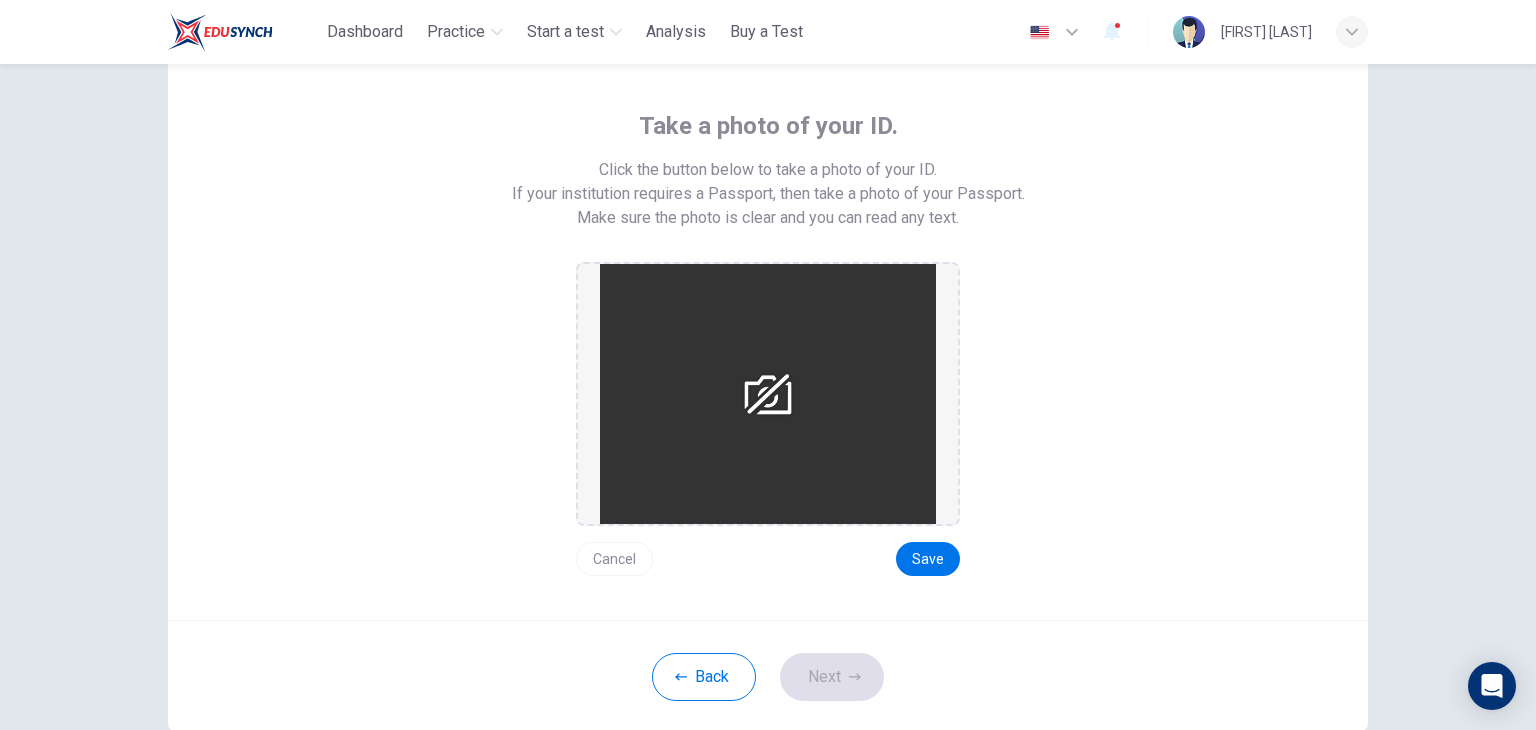 click at bounding box center (768, 394) 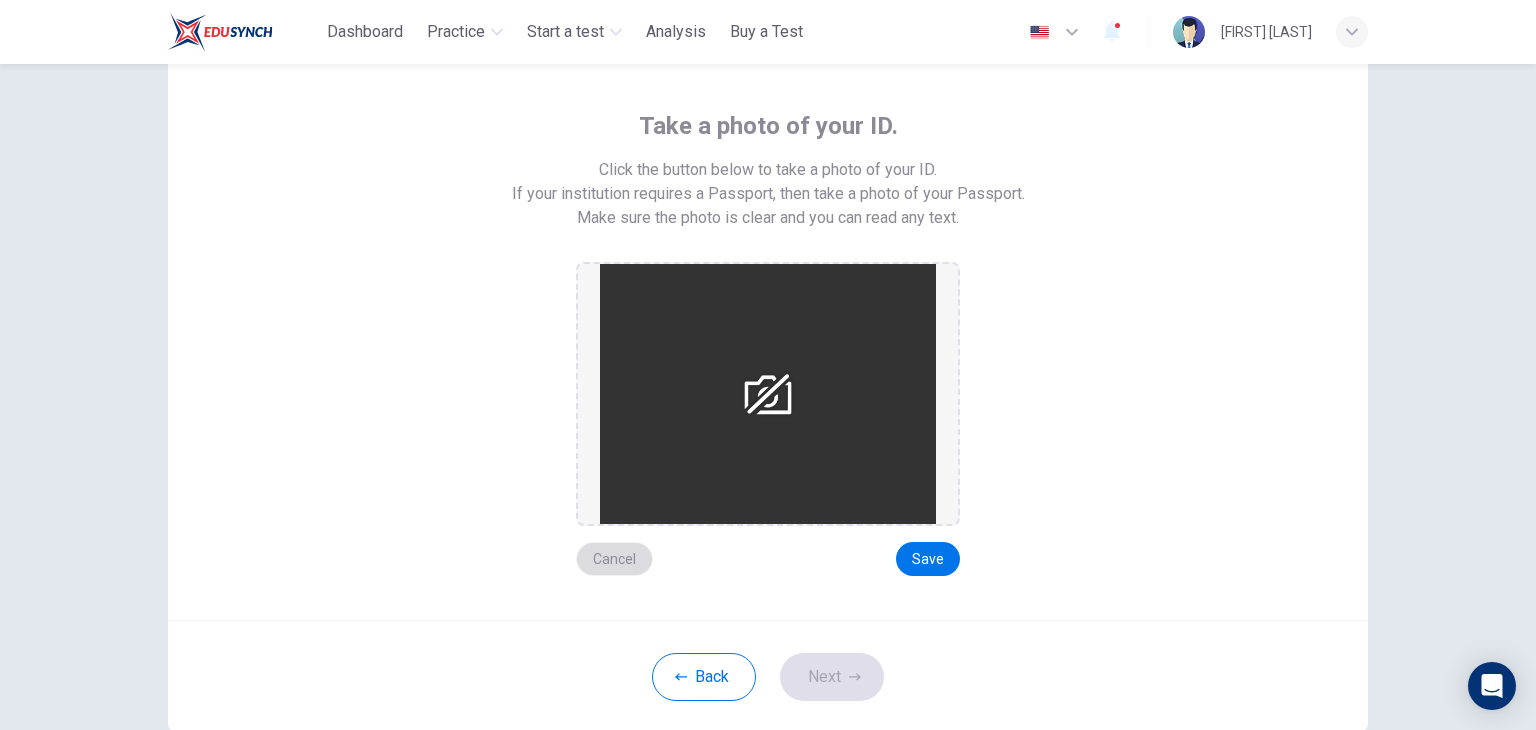 click on "Cancel" at bounding box center [614, 559] 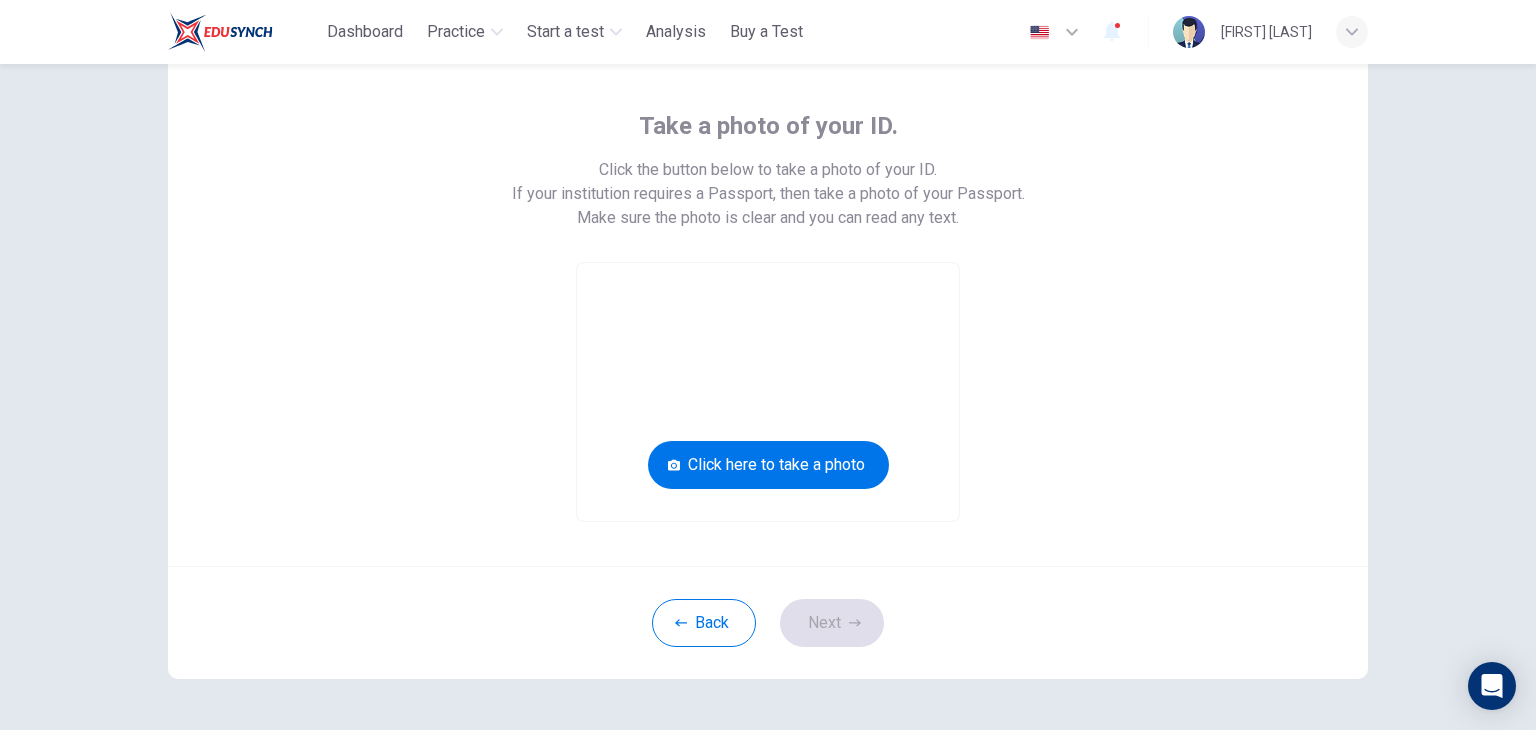 click at bounding box center [768, 392] 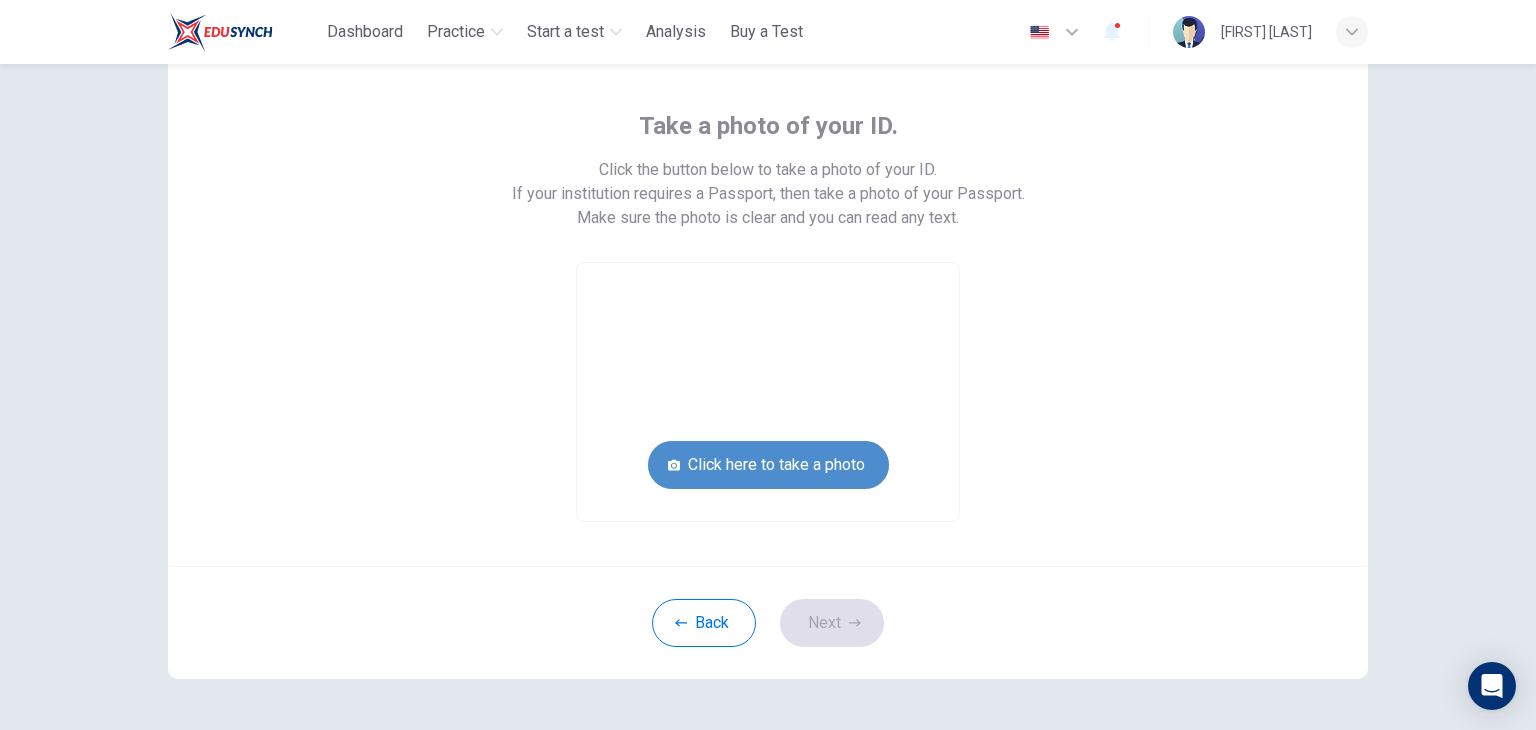 click on "Click here to take a photo" at bounding box center [768, 465] 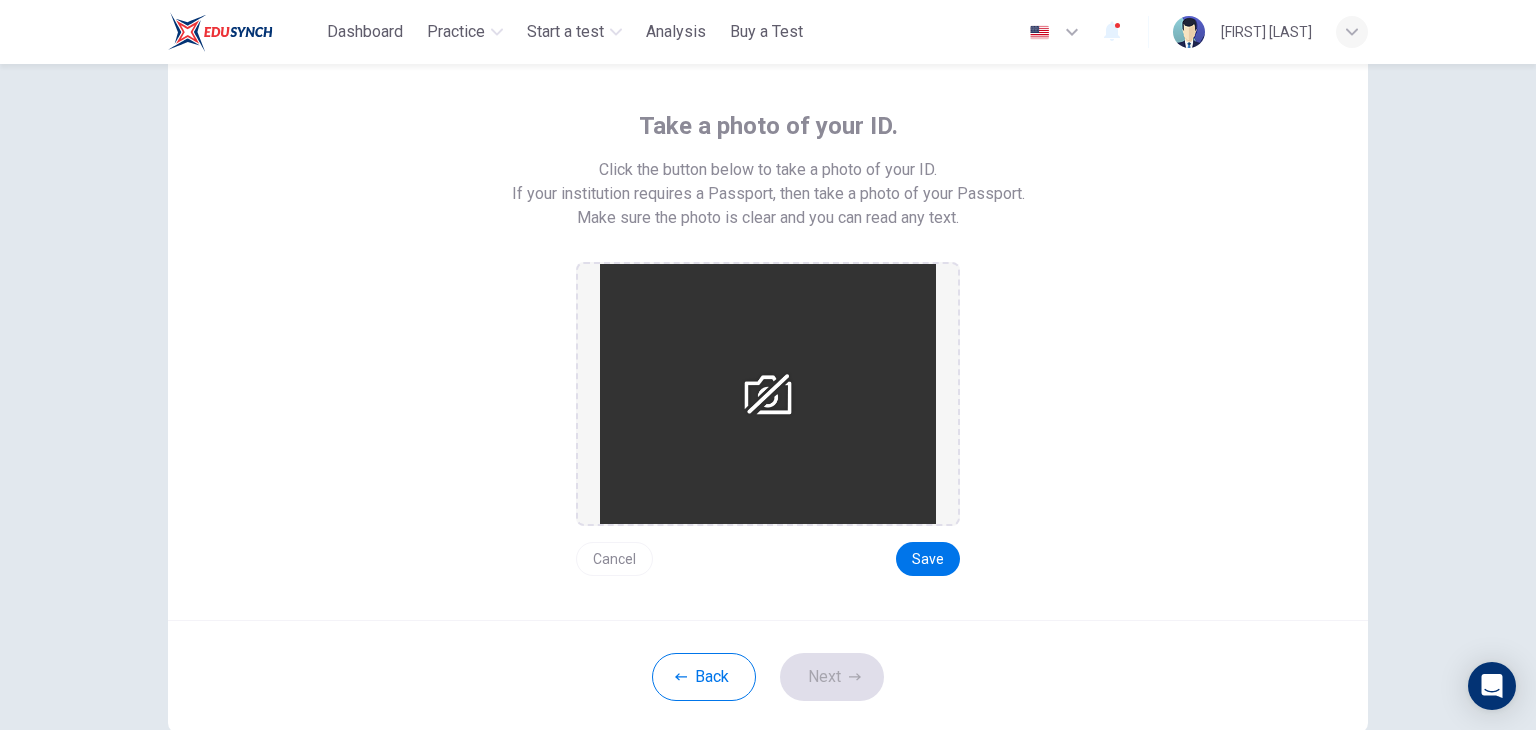 click at bounding box center [768, 394] 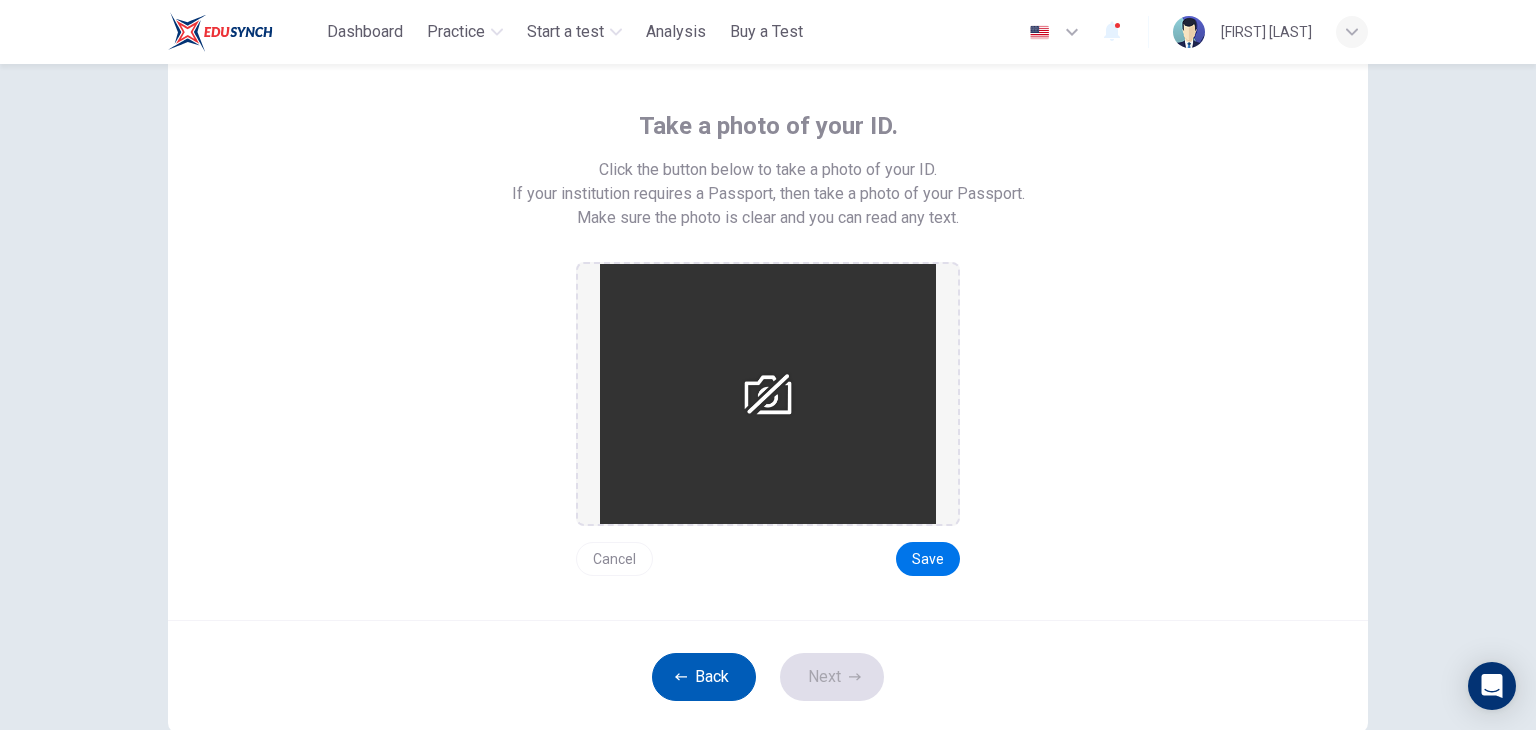 click on "Back" at bounding box center (704, 677) 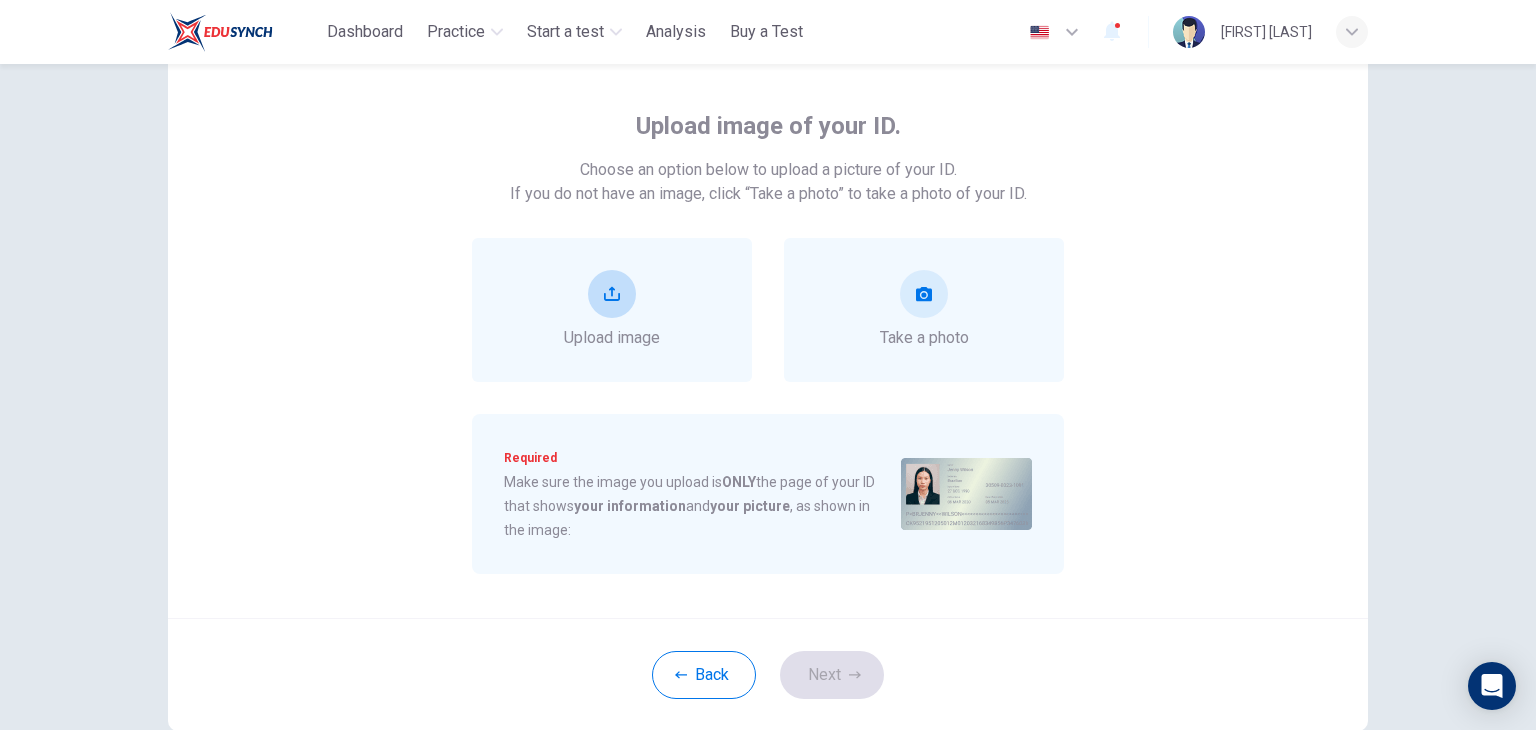 click on "Upload image" at bounding box center (612, 310) 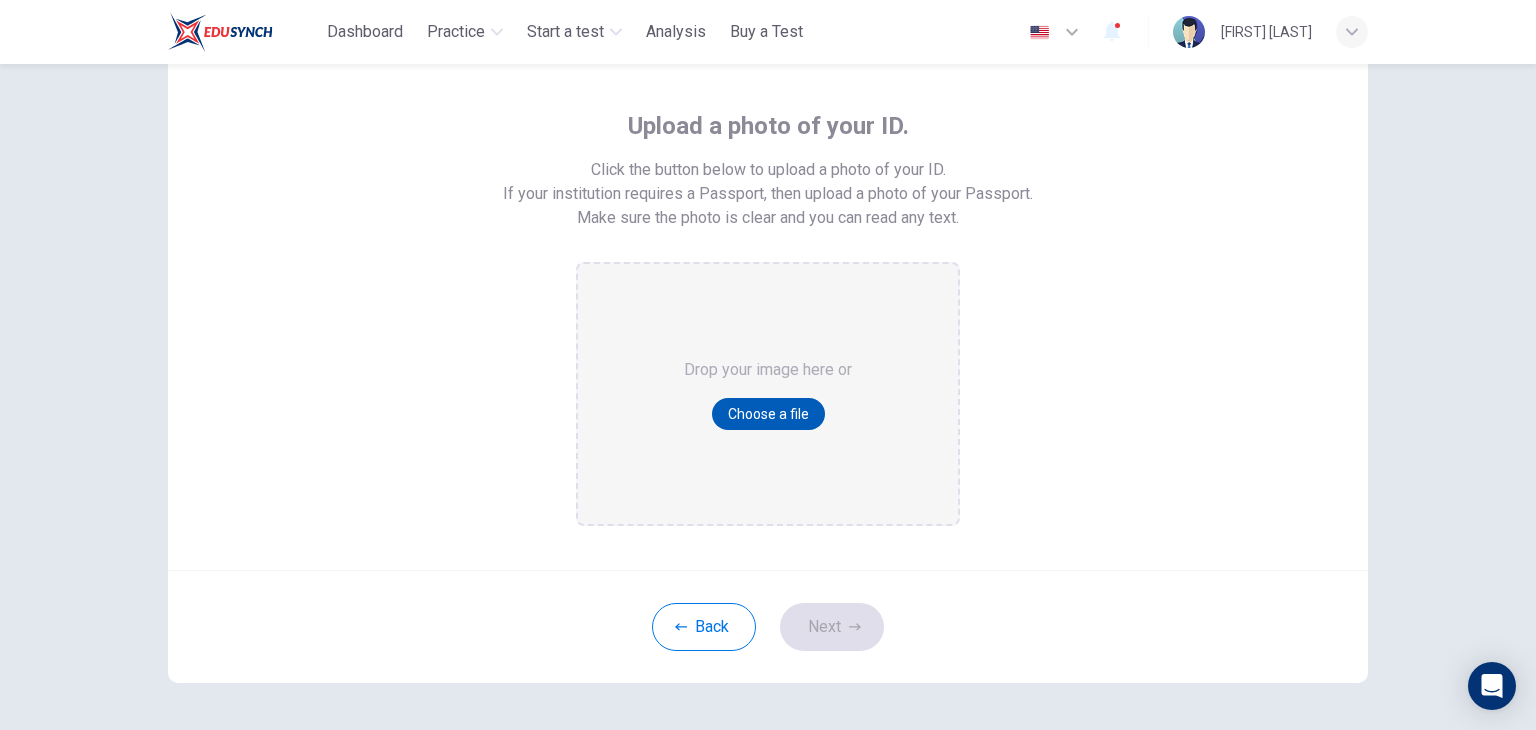 click on "Choose a file" at bounding box center [768, 414] 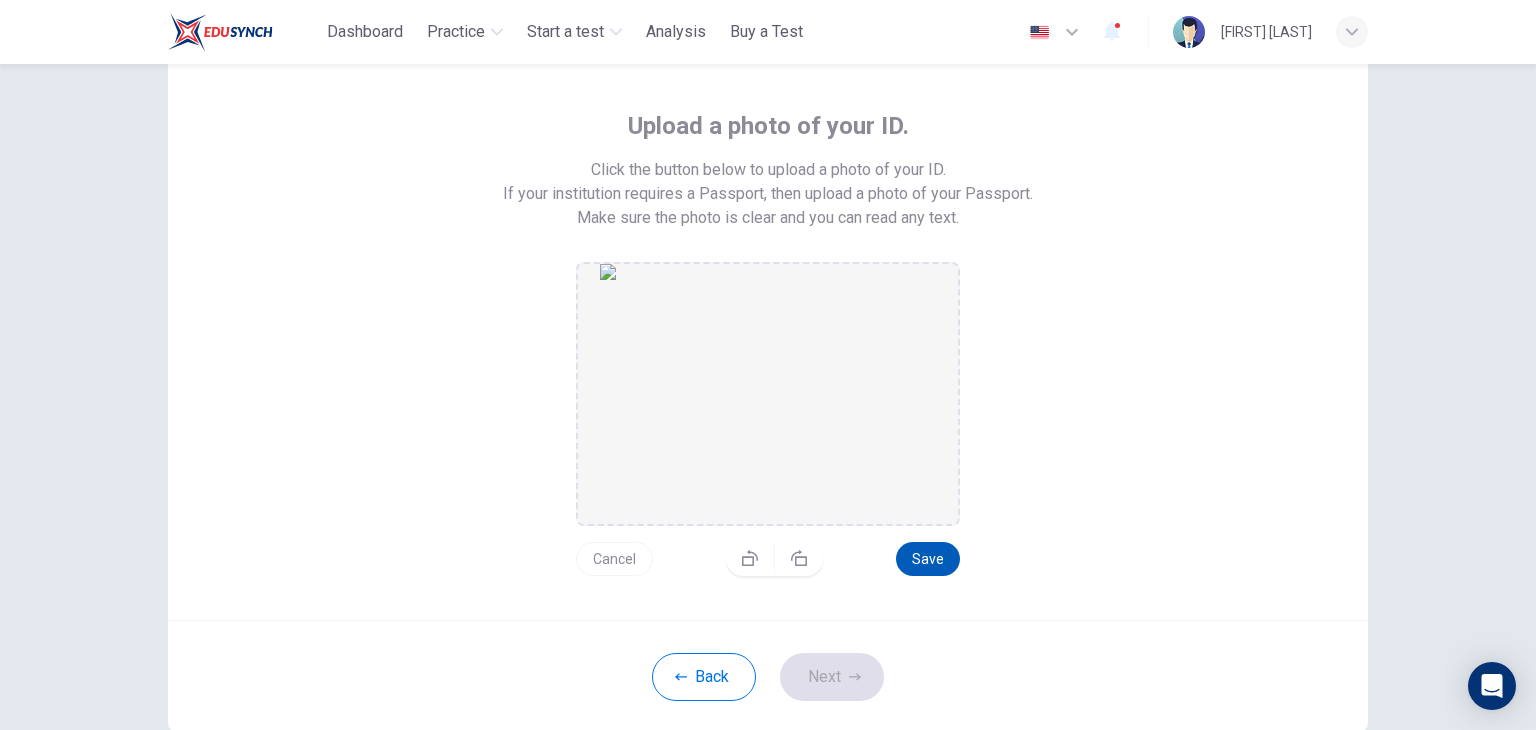 click on "Save" at bounding box center [928, 559] 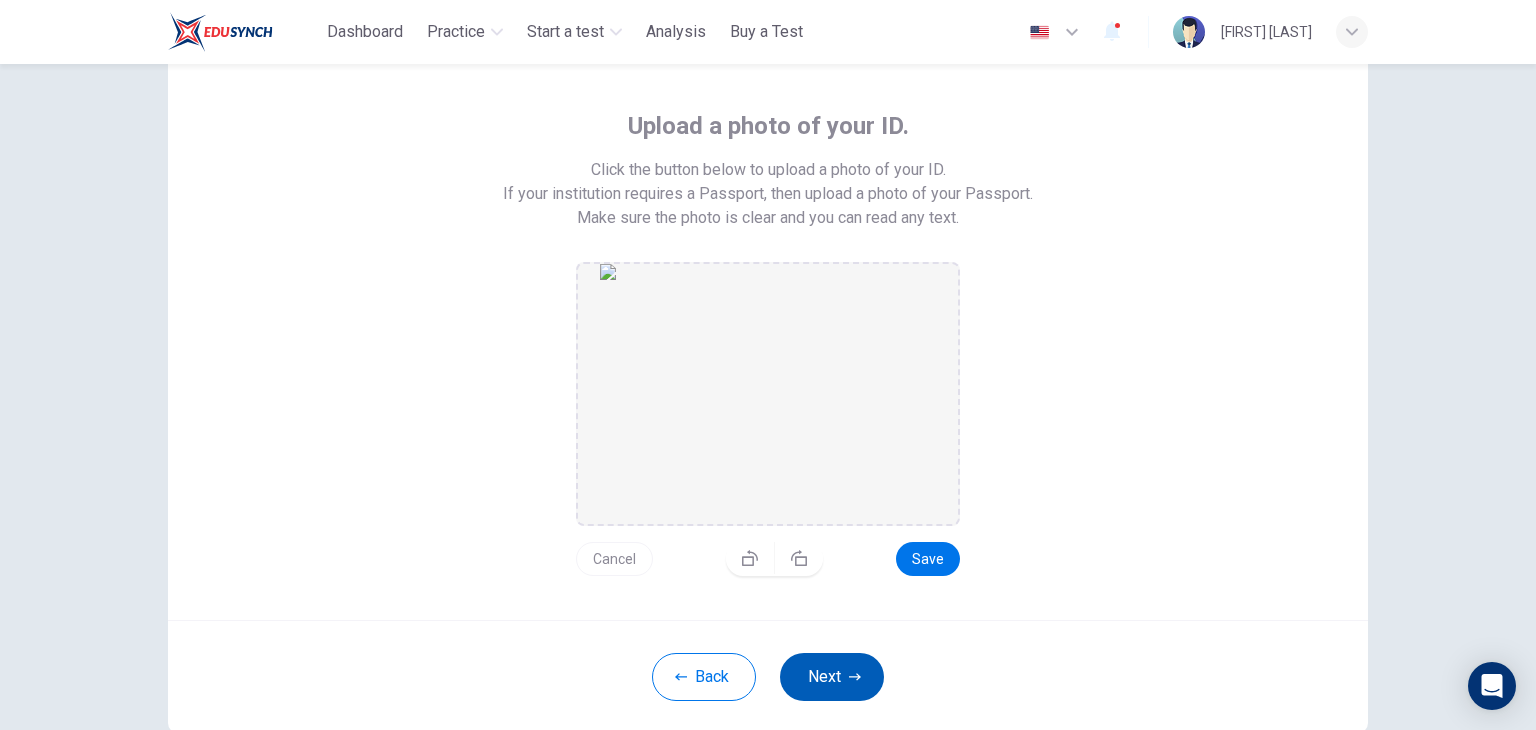 click on "Next" at bounding box center [832, 677] 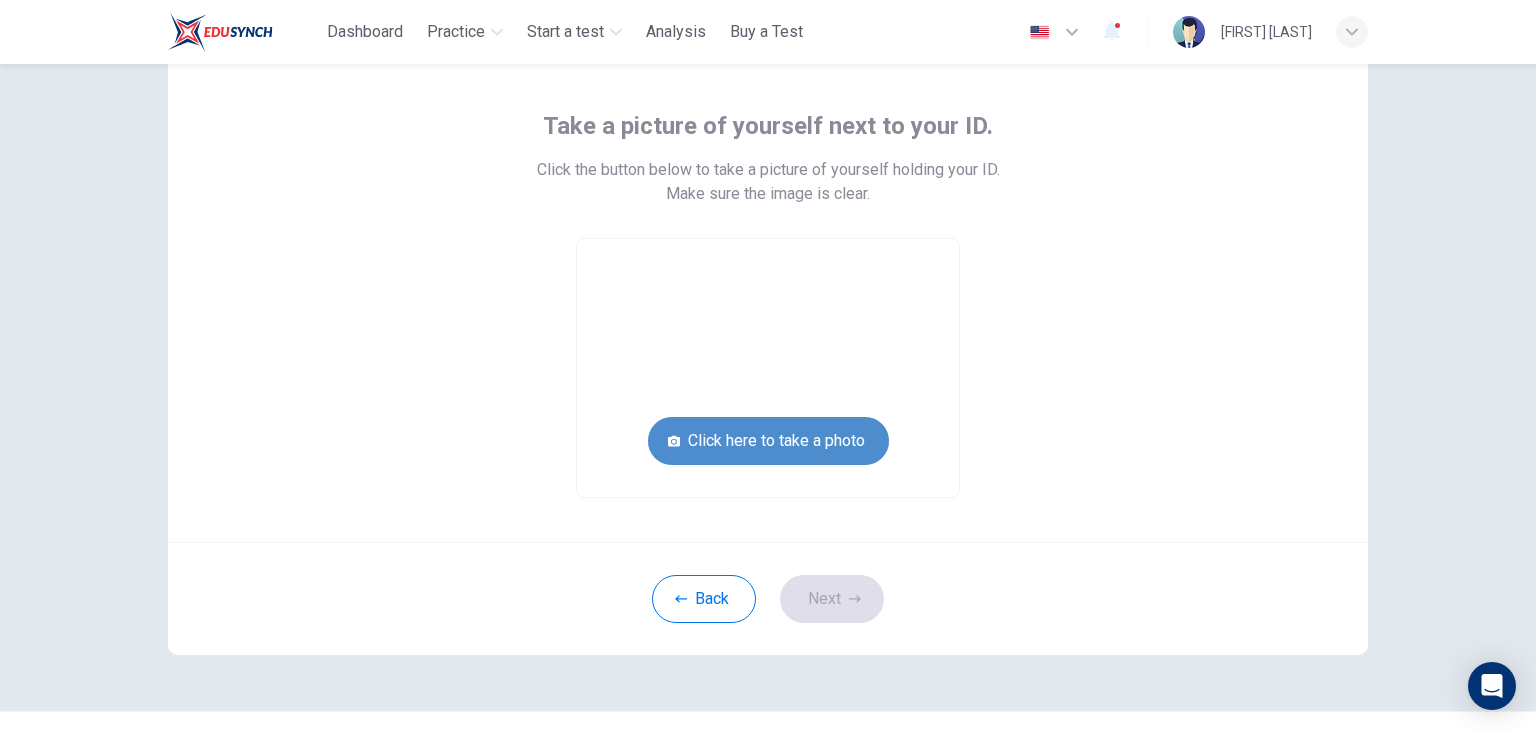 click on "Click here to take a photo" at bounding box center (768, 441) 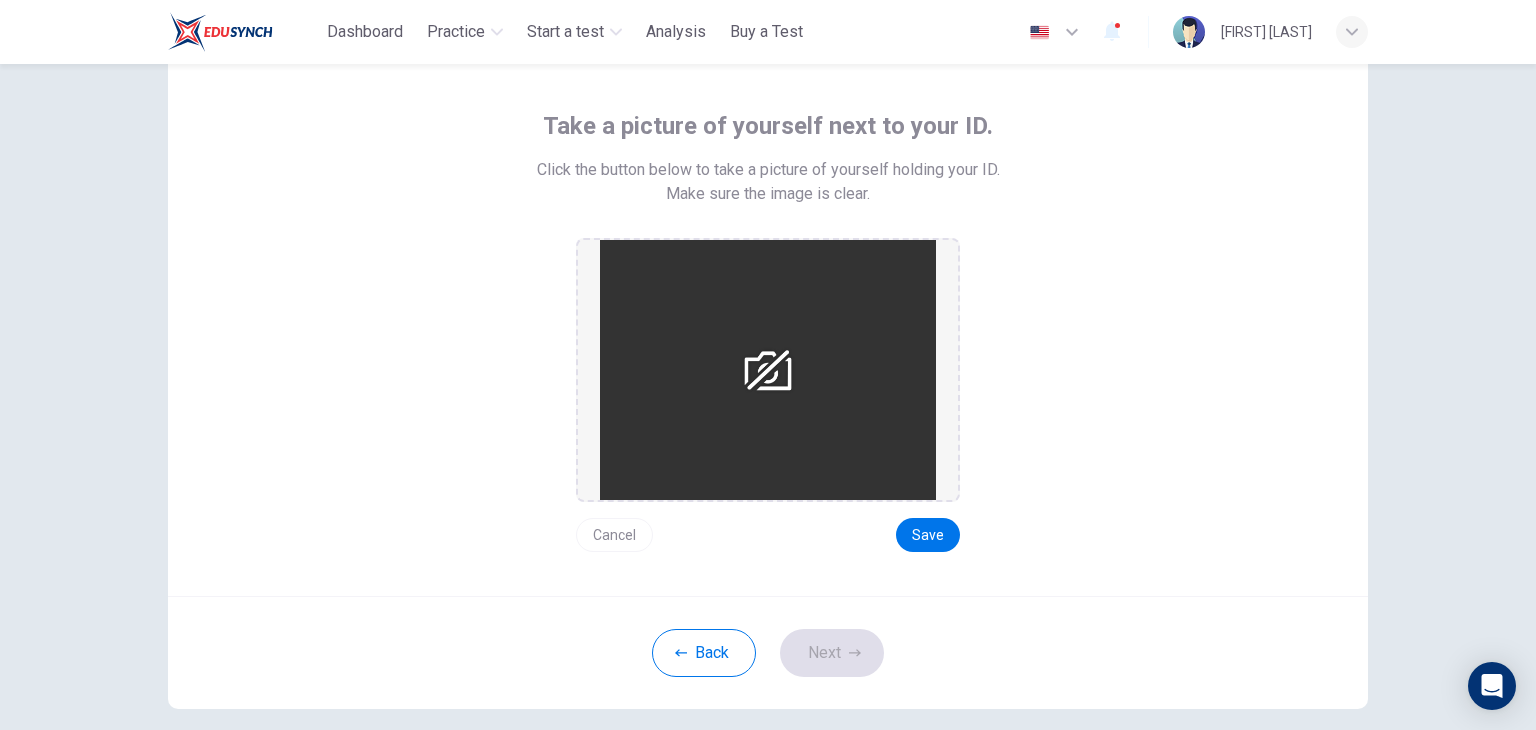 click at bounding box center (768, 370) 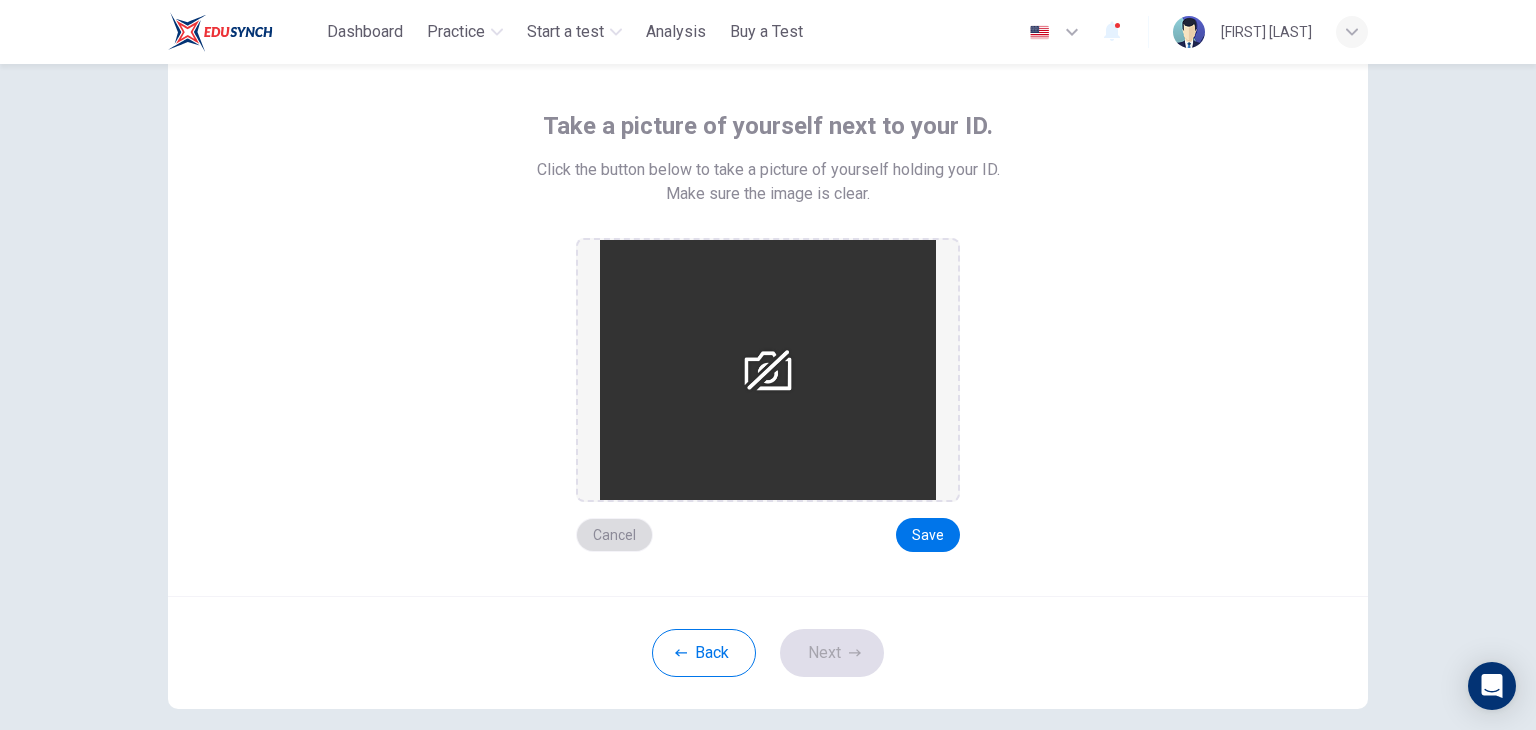 click on "Cancel" at bounding box center (614, 535) 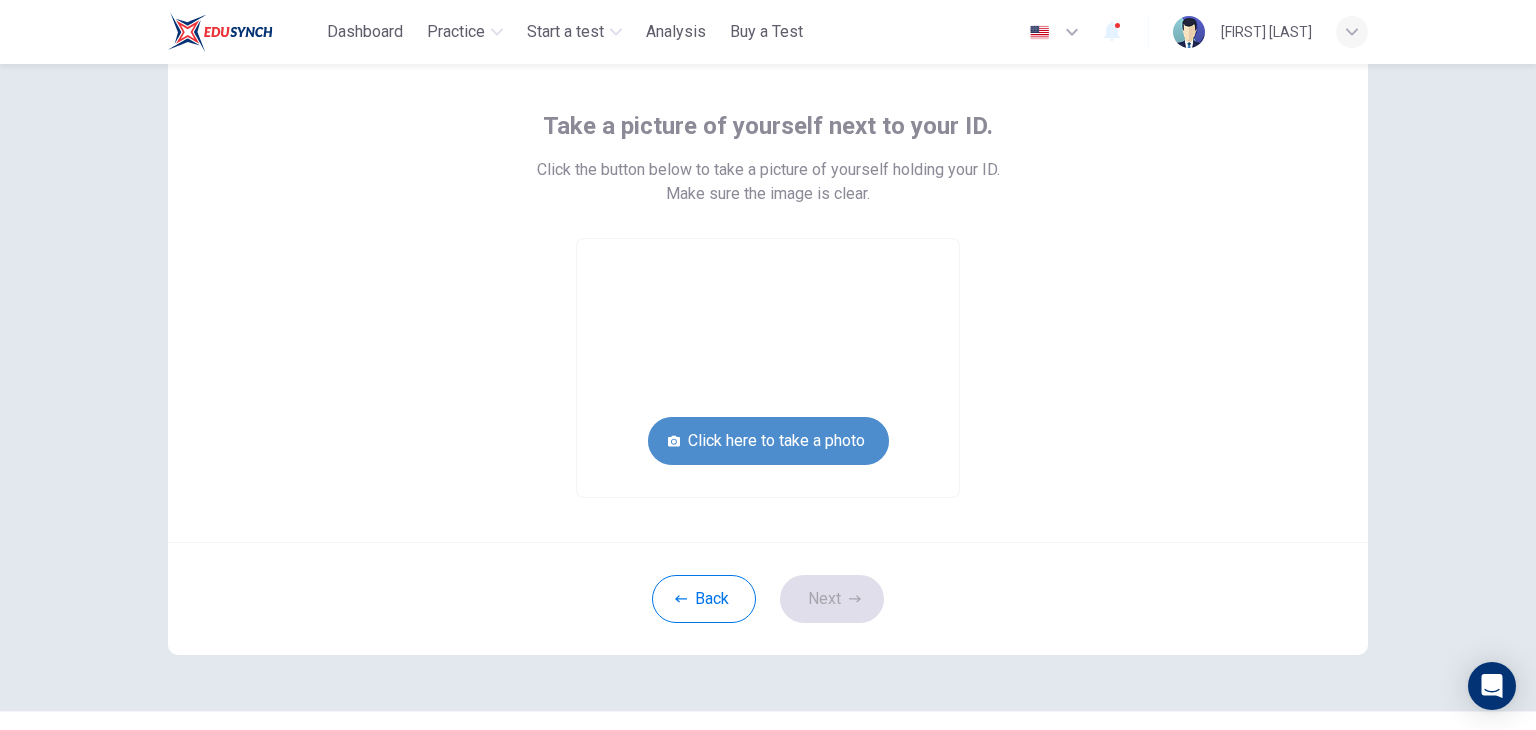 click 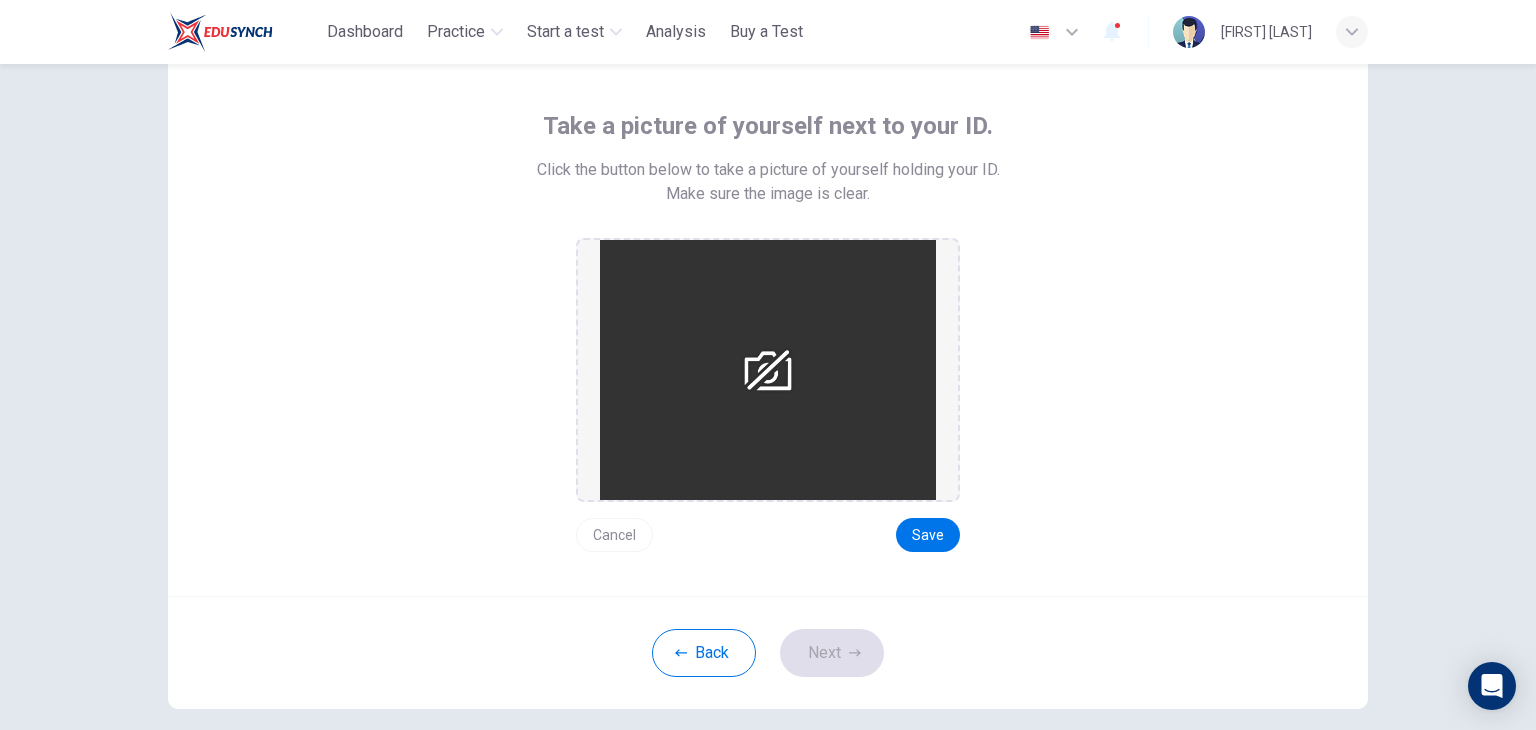 click at bounding box center [768, 370] 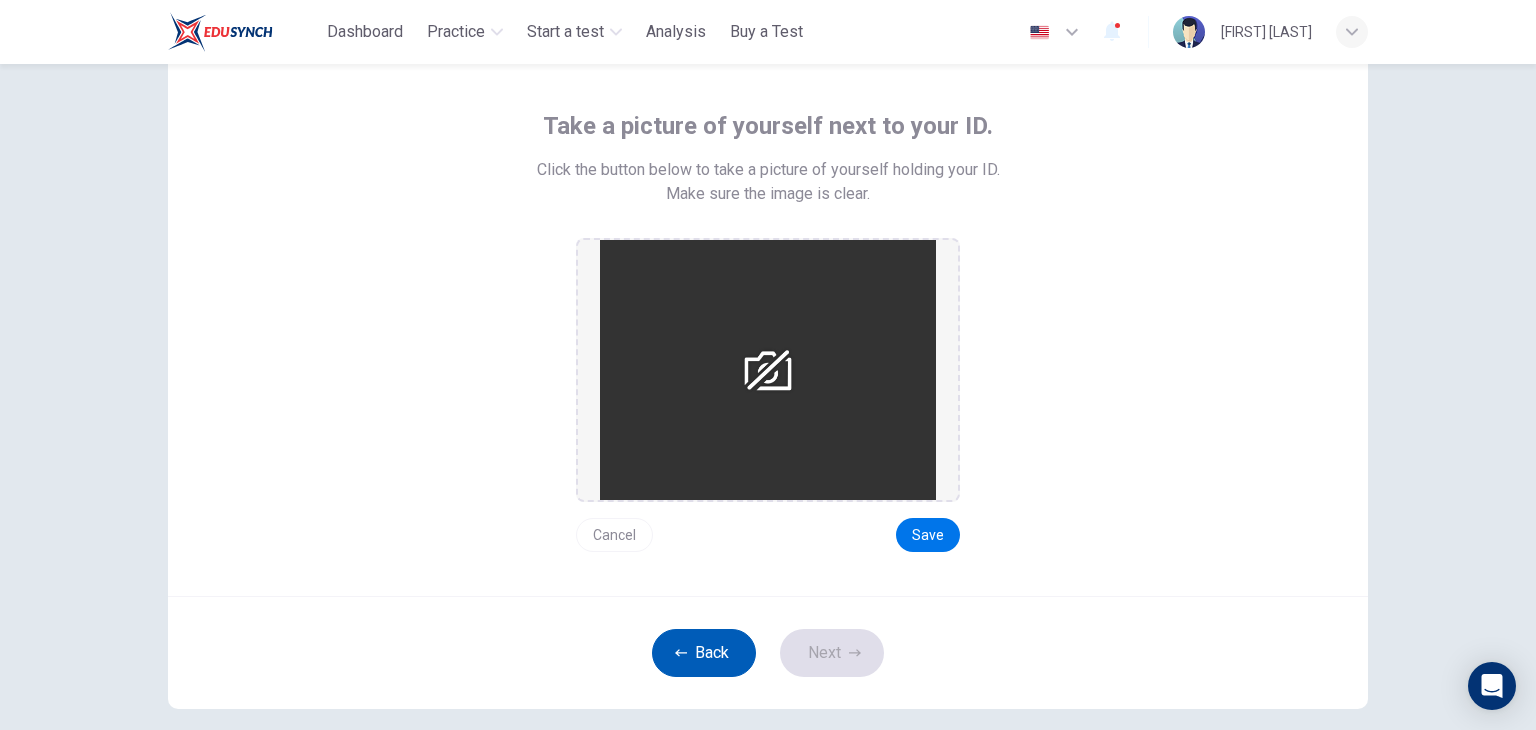 click on "Back" at bounding box center (704, 653) 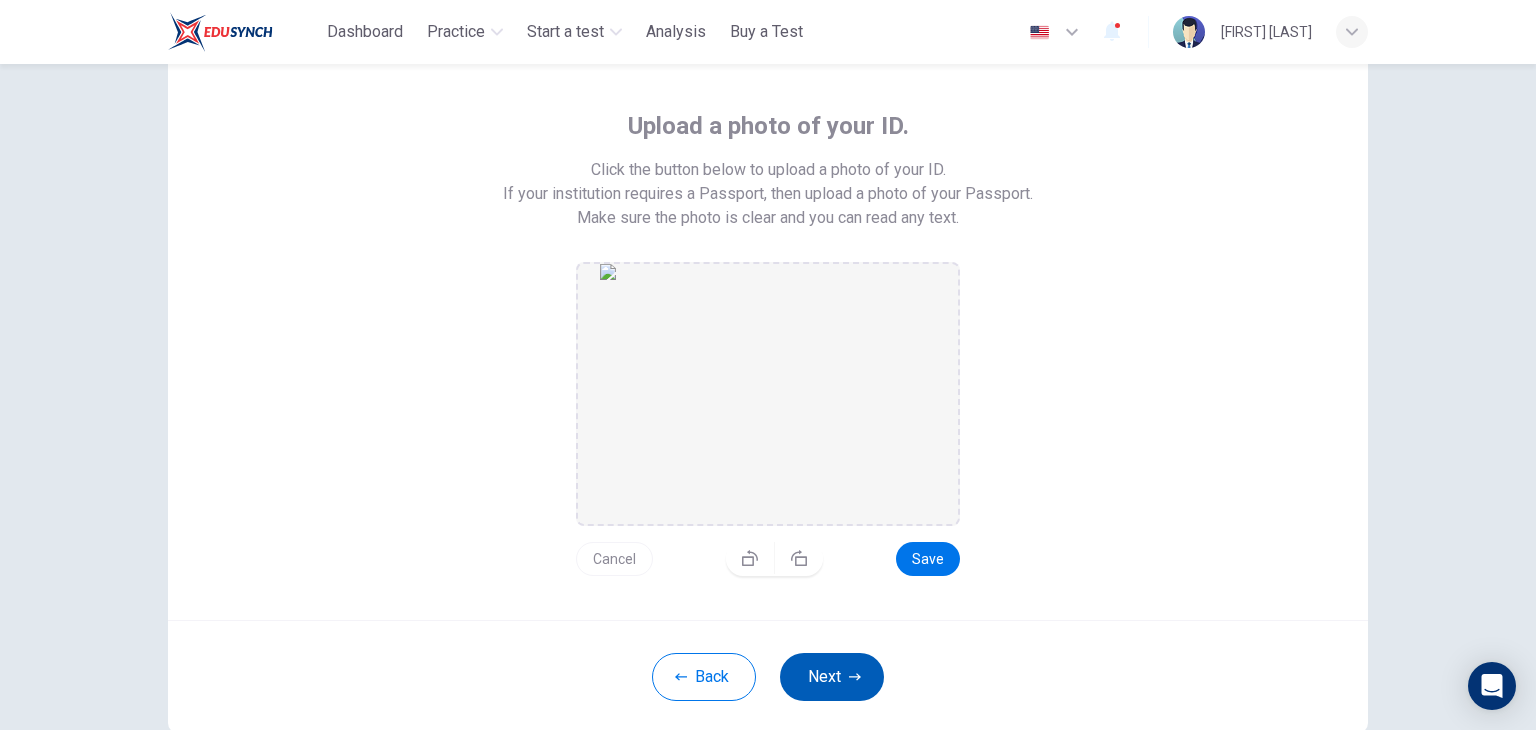 click on "Next" at bounding box center [832, 677] 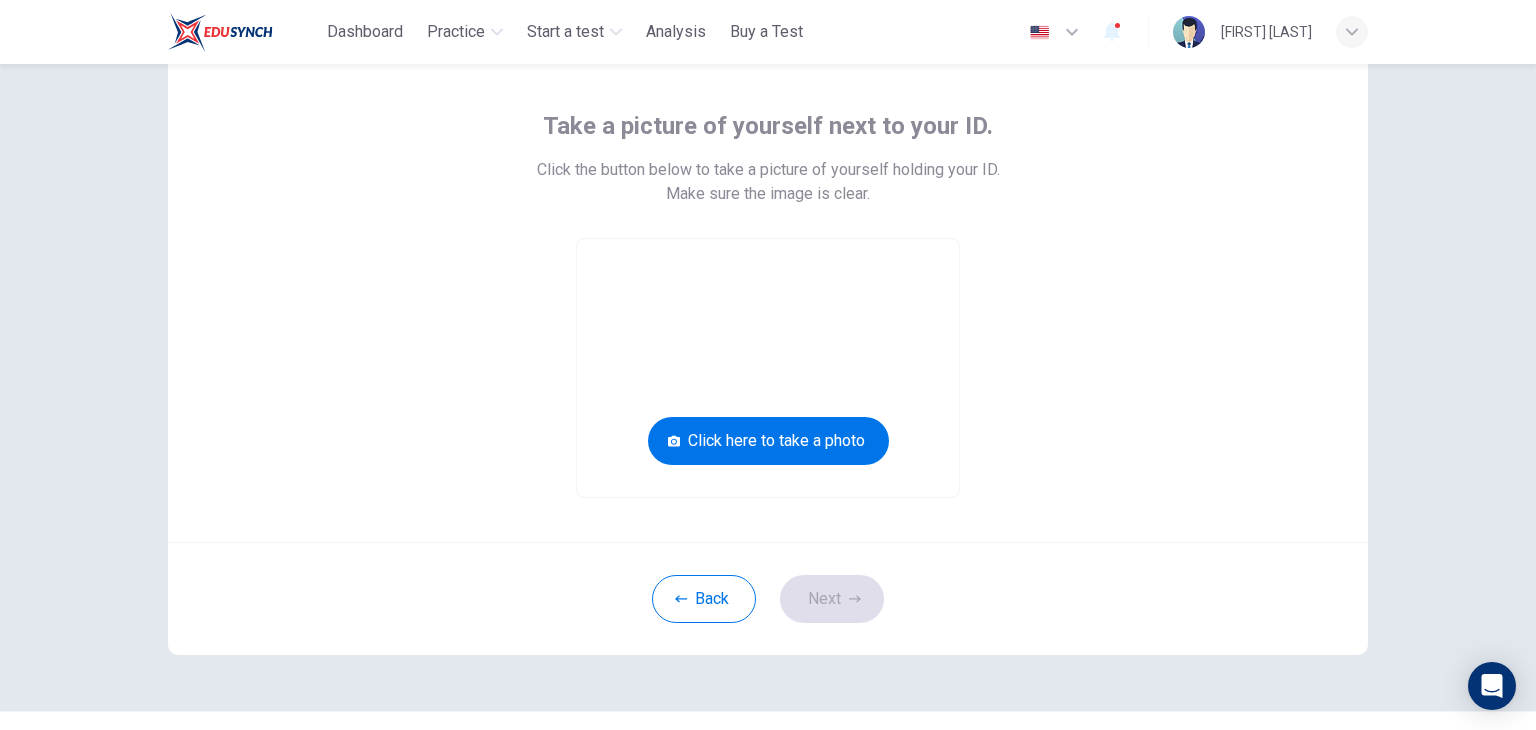 click at bounding box center (768, 368) 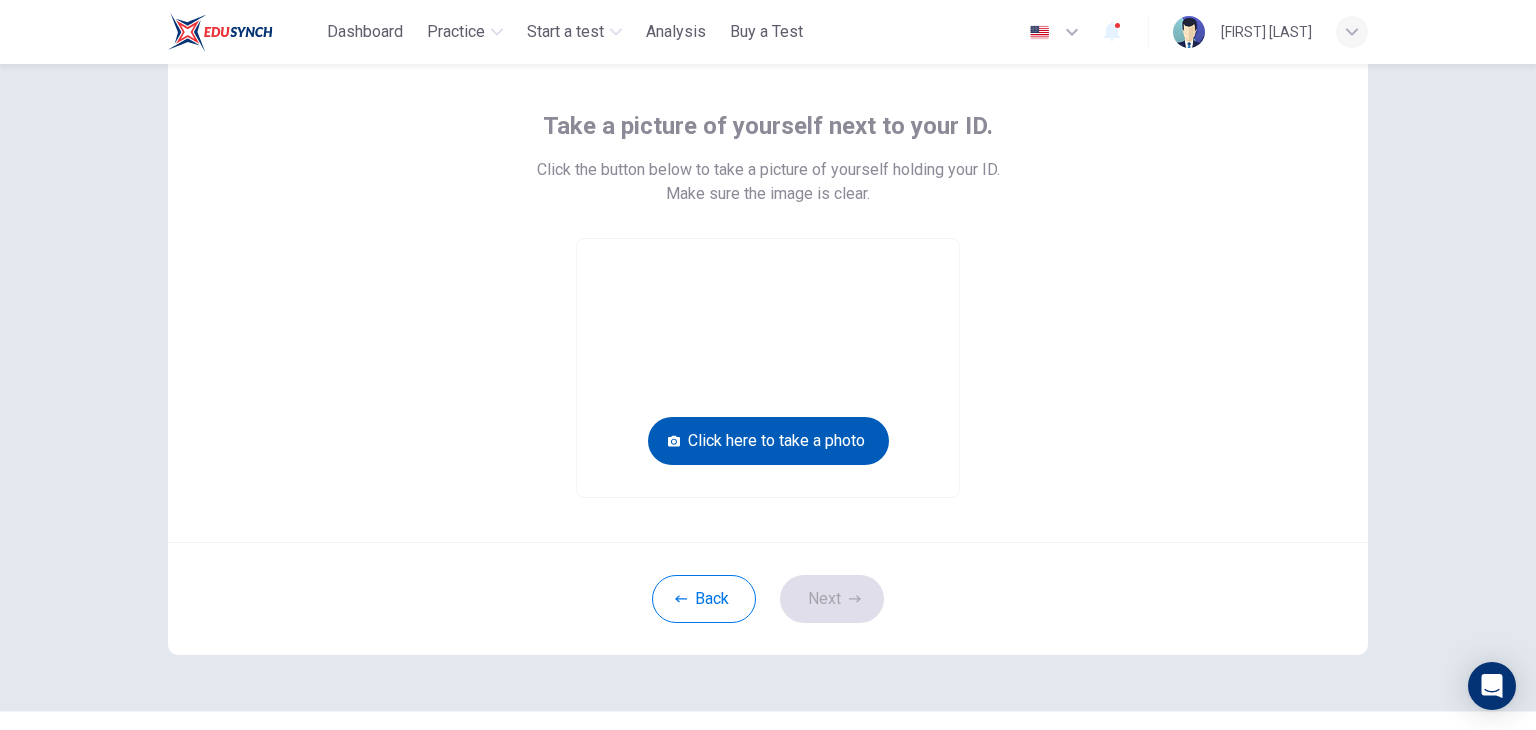 click on "Click here to take a photo" at bounding box center (768, 441) 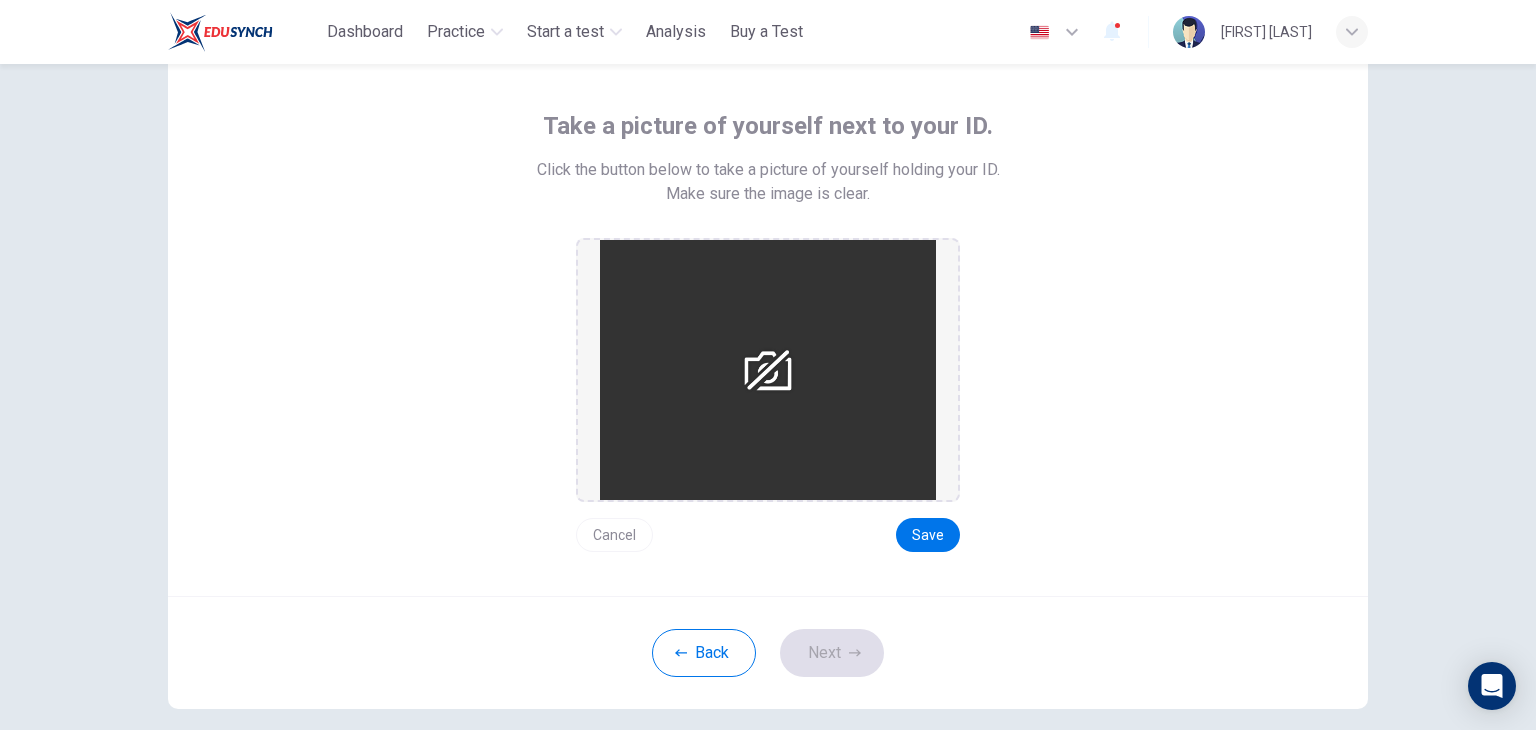 click at bounding box center (768, 370) 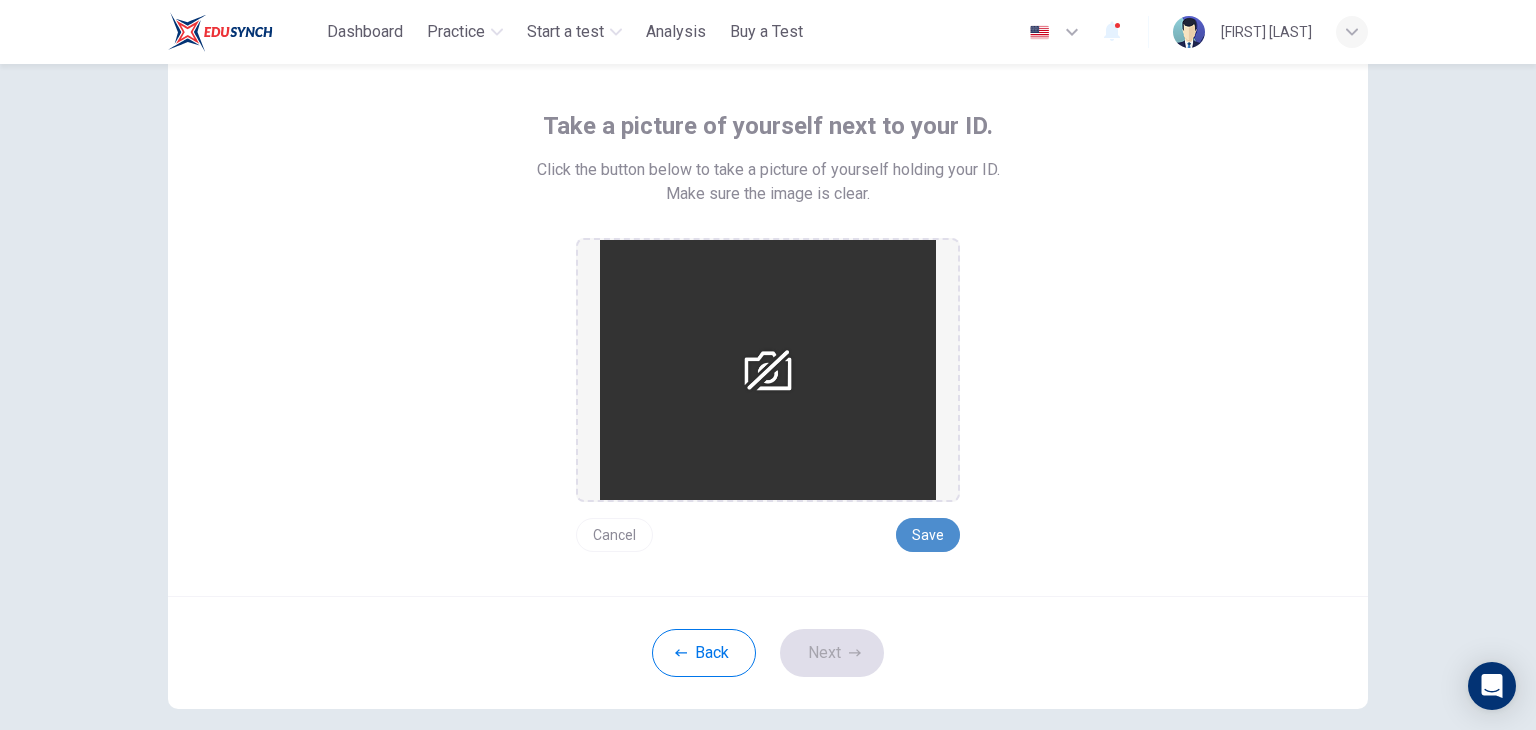 click on "Save" at bounding box center [928, 535] 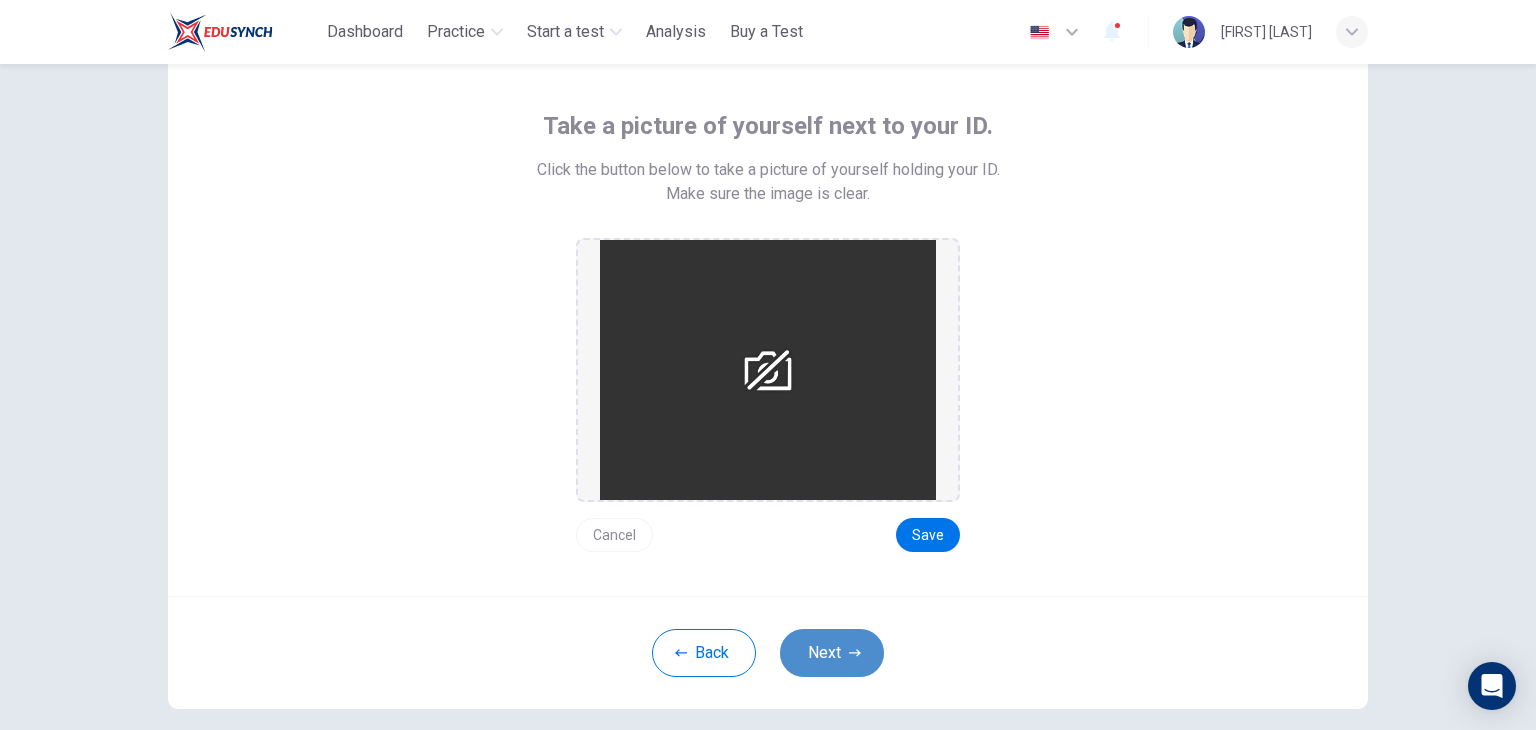 click on "Next" at bounding box center [832, 653] 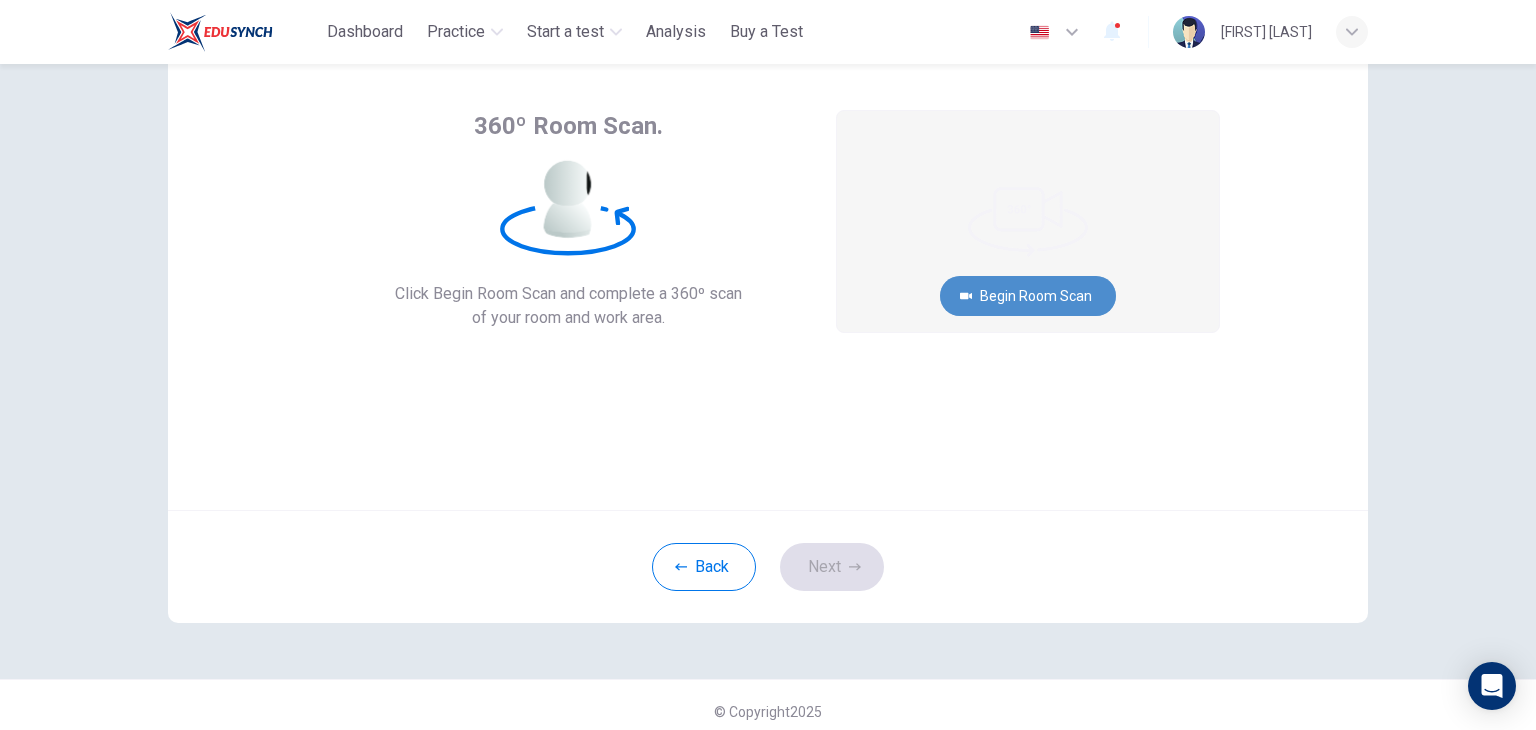 click on "Begin Room Scan" at bounding box center (1028, 296) 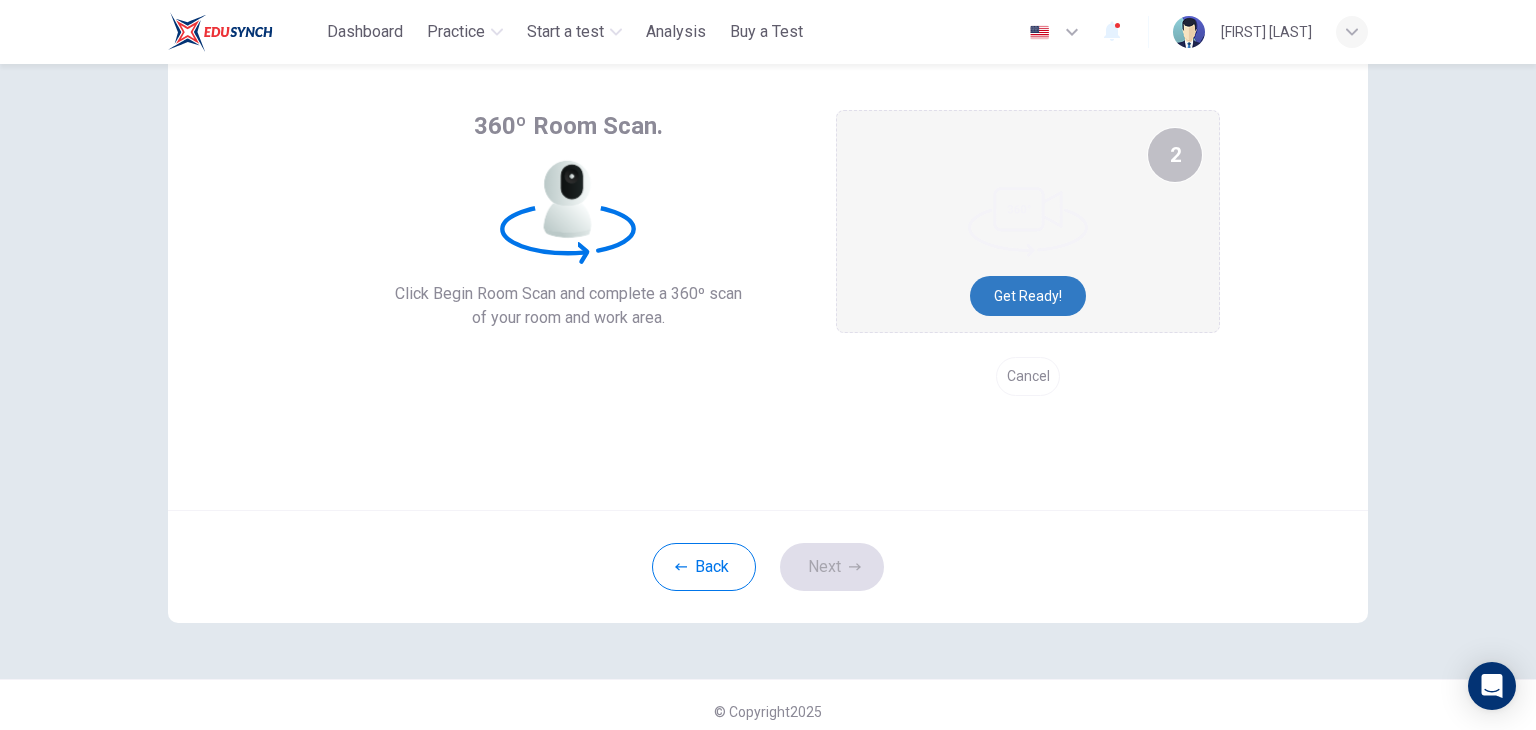 click on "Get ready!" at bounding box center (1028, 296) 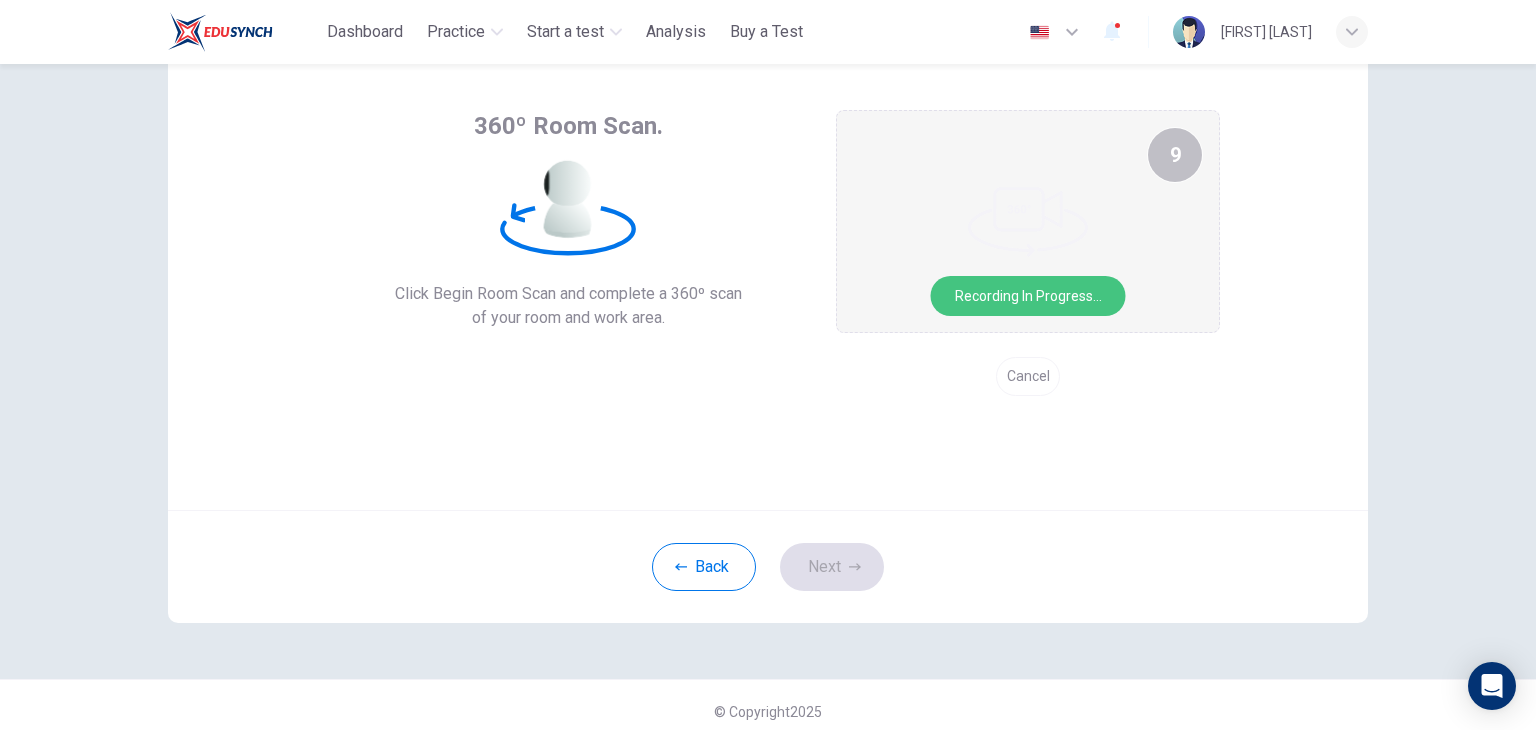 click on "Recording in progress..." at bounding box center (1028, 296) 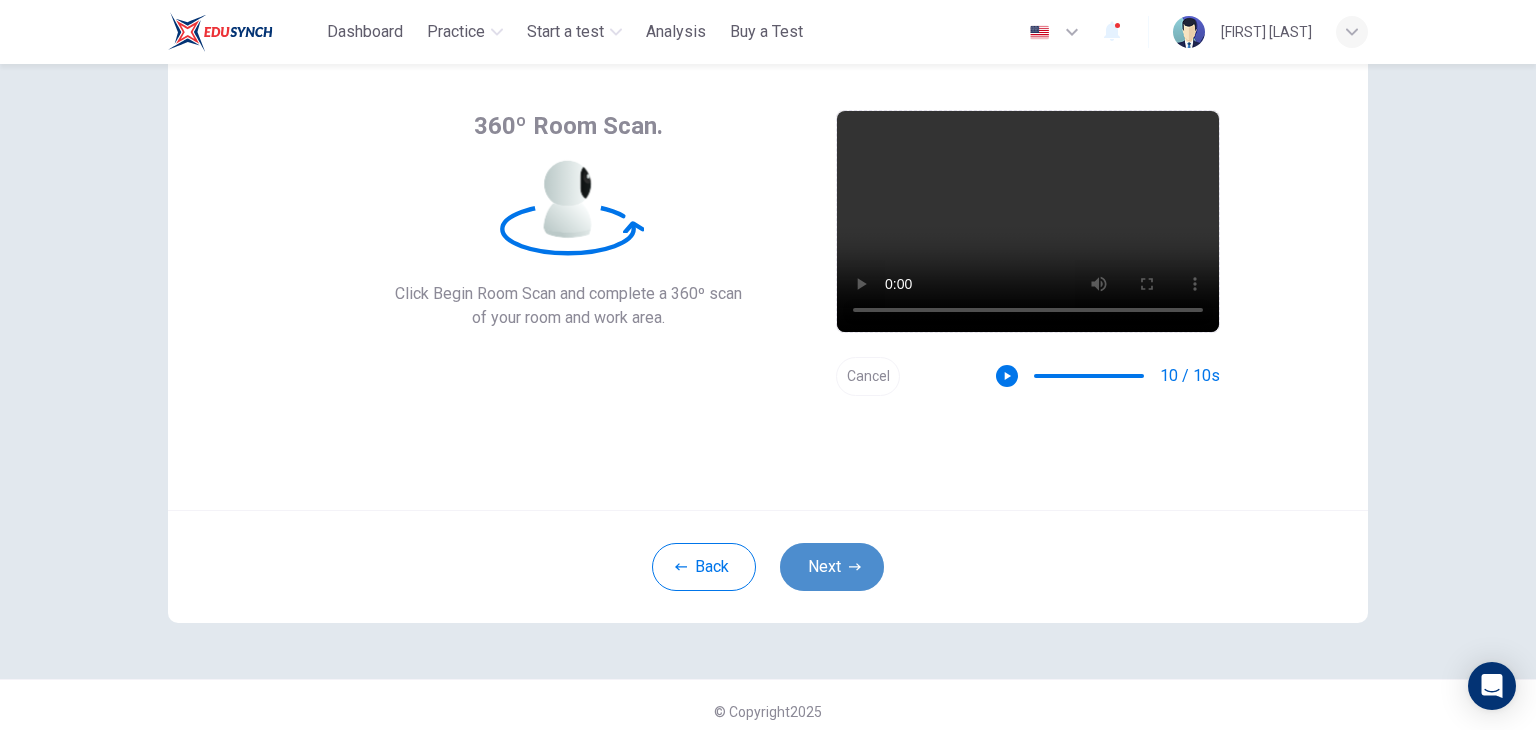click on "Next" at bounding box center [832, 567] 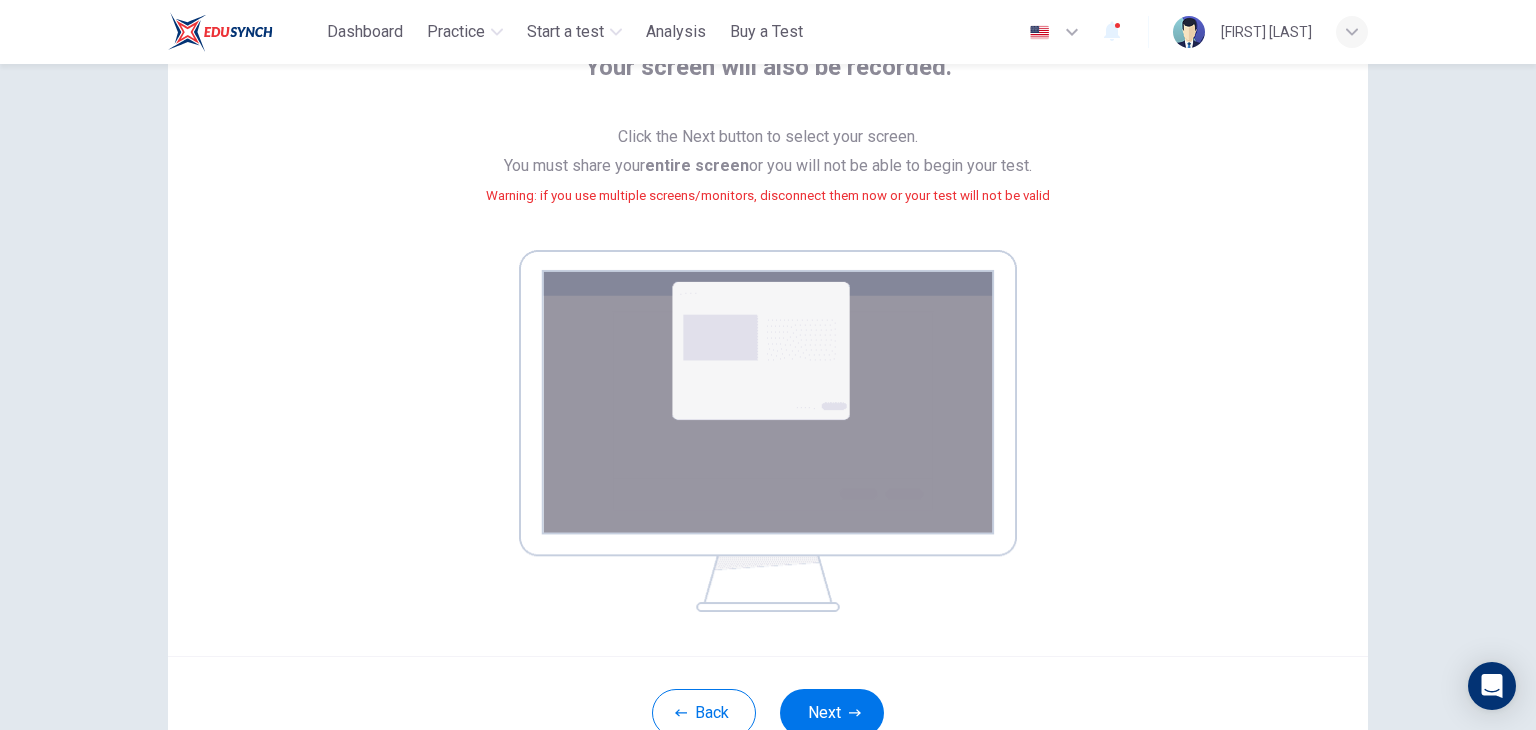 scroll, scrollTop: 140, scrollLeft: 0, axis: vertical 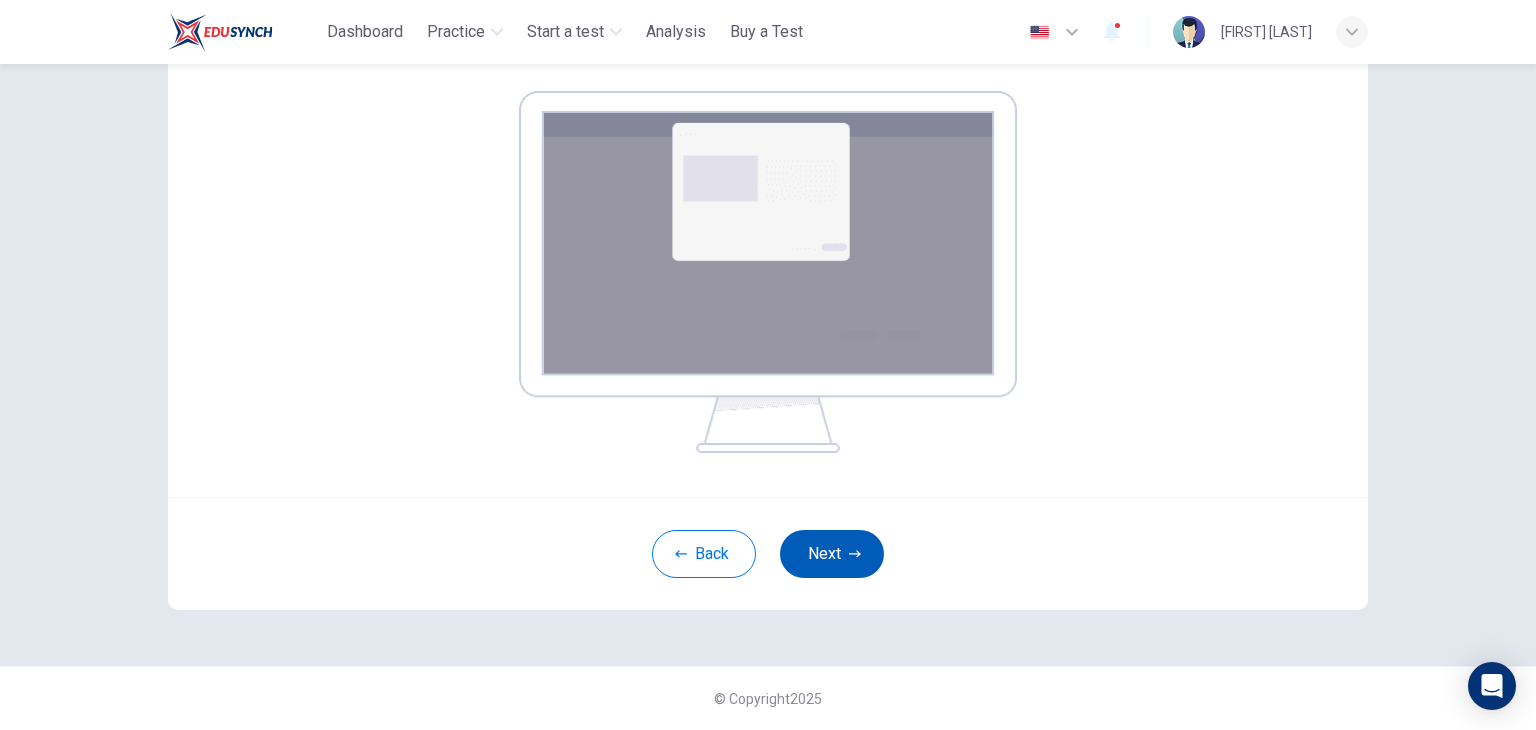 click 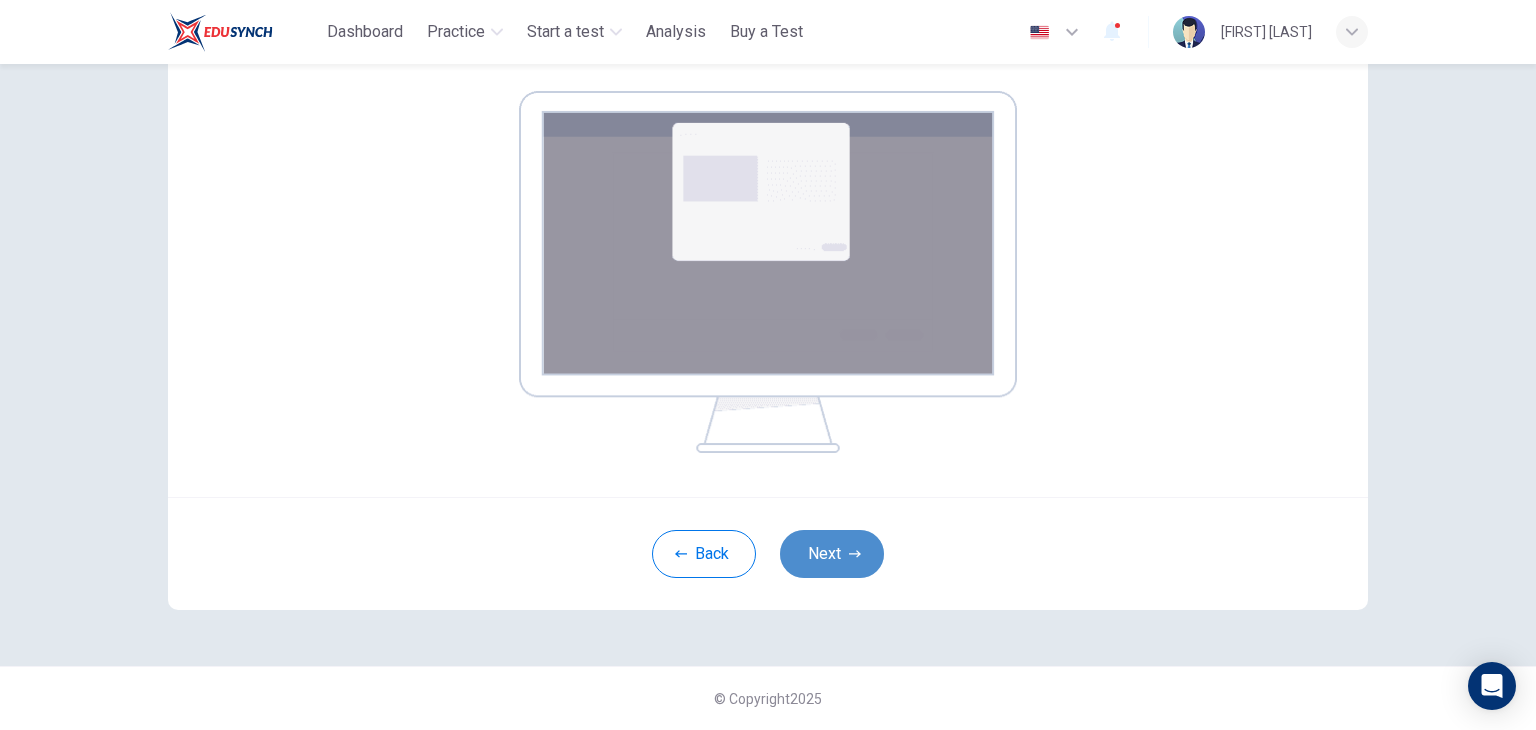 click on "Next" at bounding box center (832, 554) 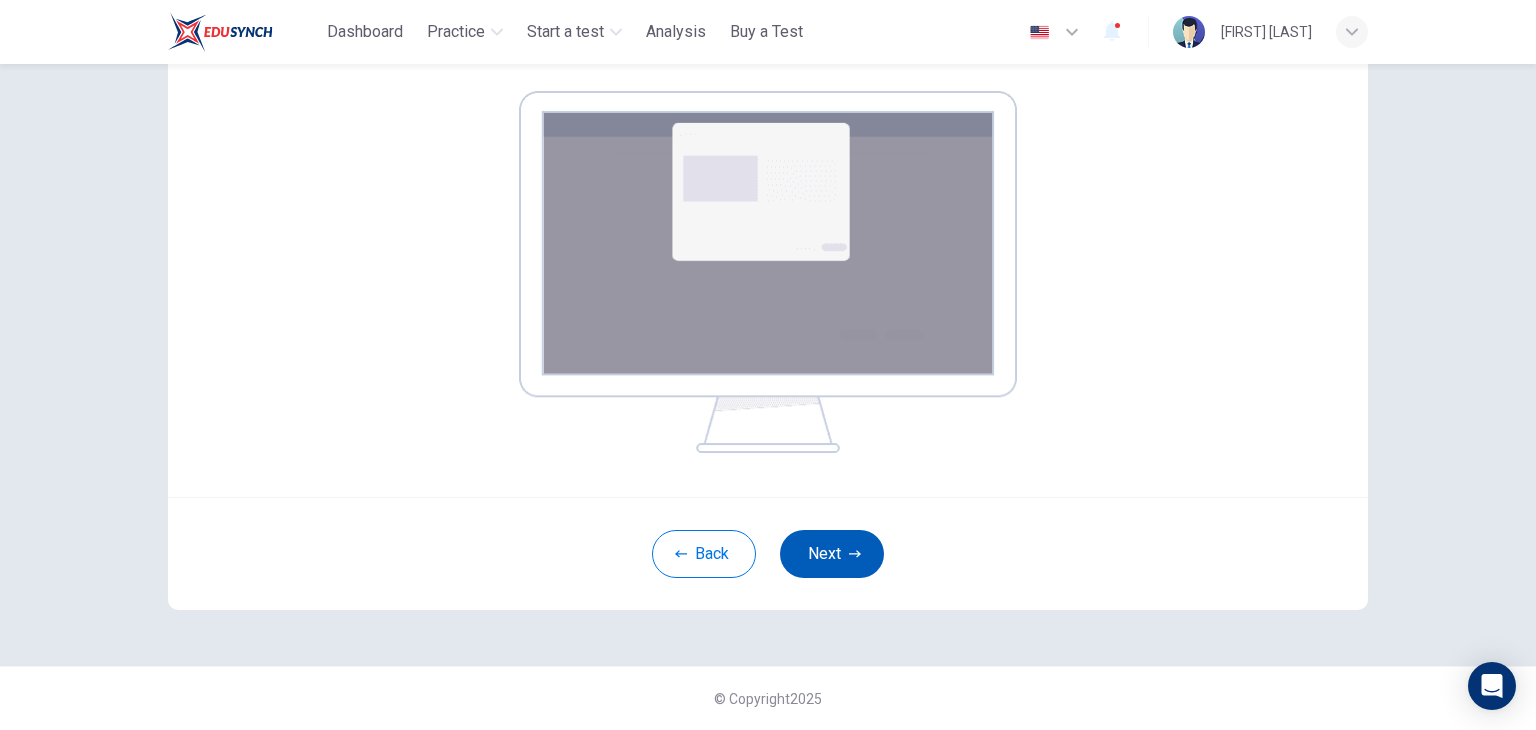 click on "Next" at bounding box center [832, 554] 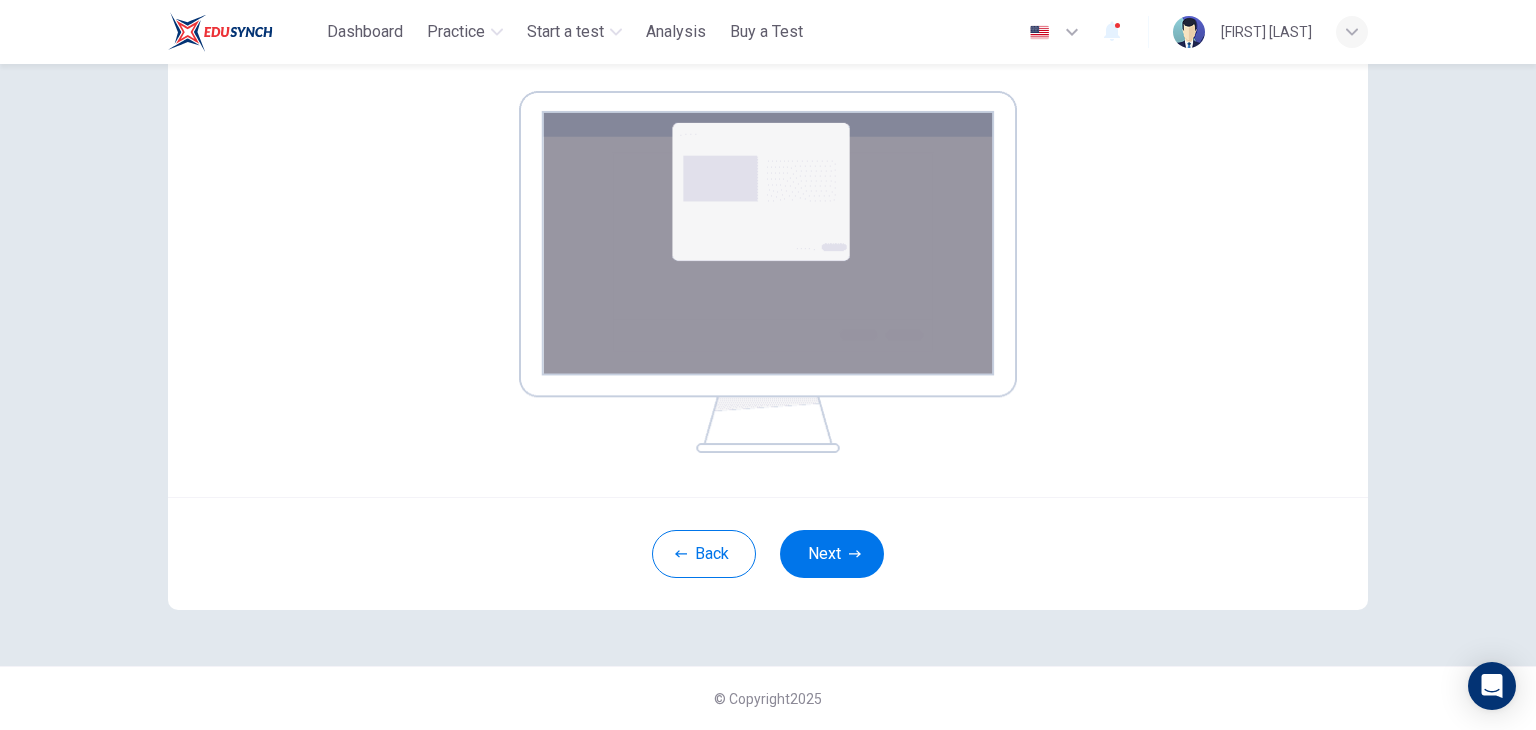 scroll, scrollTop: 103, scrollLeft: 0, axis: vertical 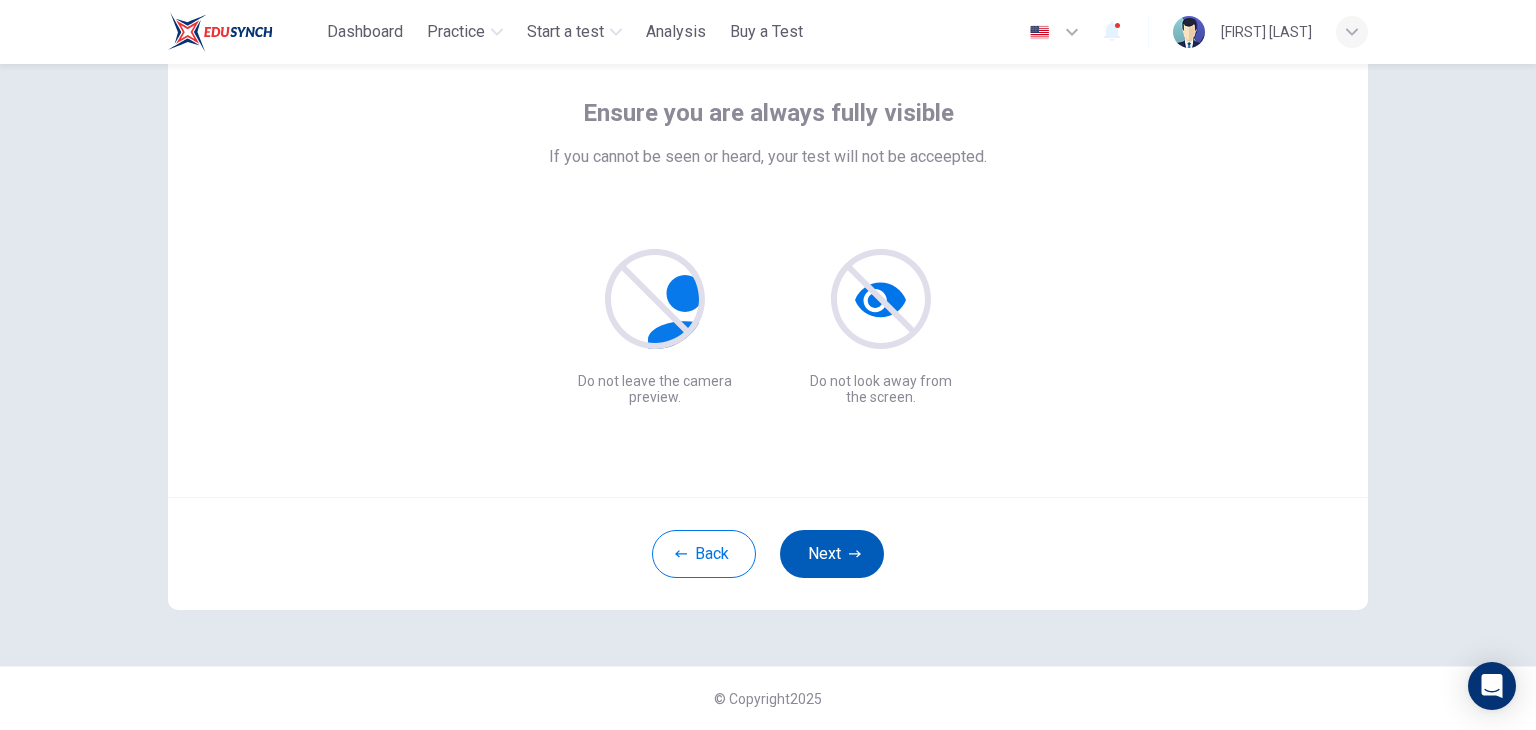click on "Next" at bounding box center (832, 554) 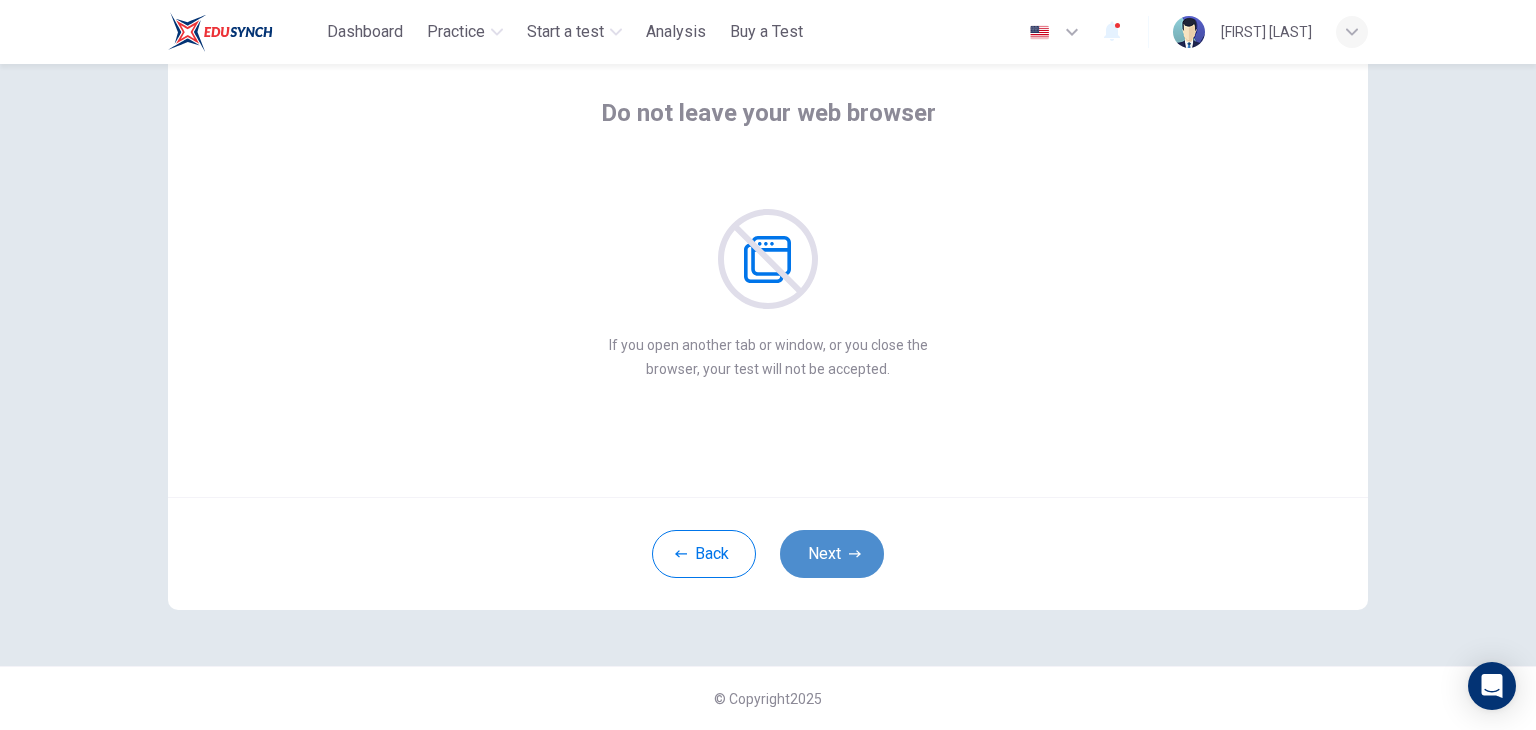 click on "Next" at bounding box center (832, 554) 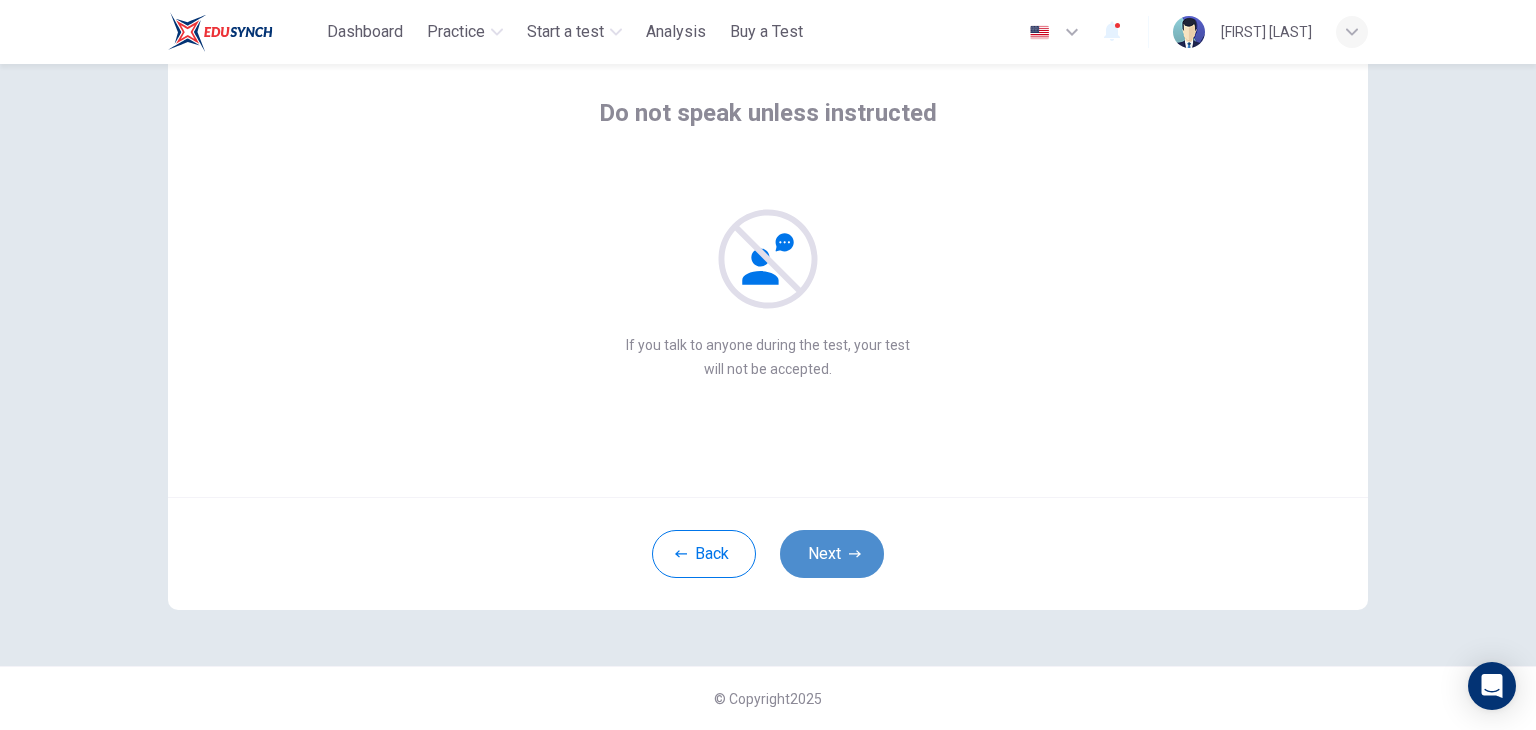 click on "Next" at bounding box center [832, 554] 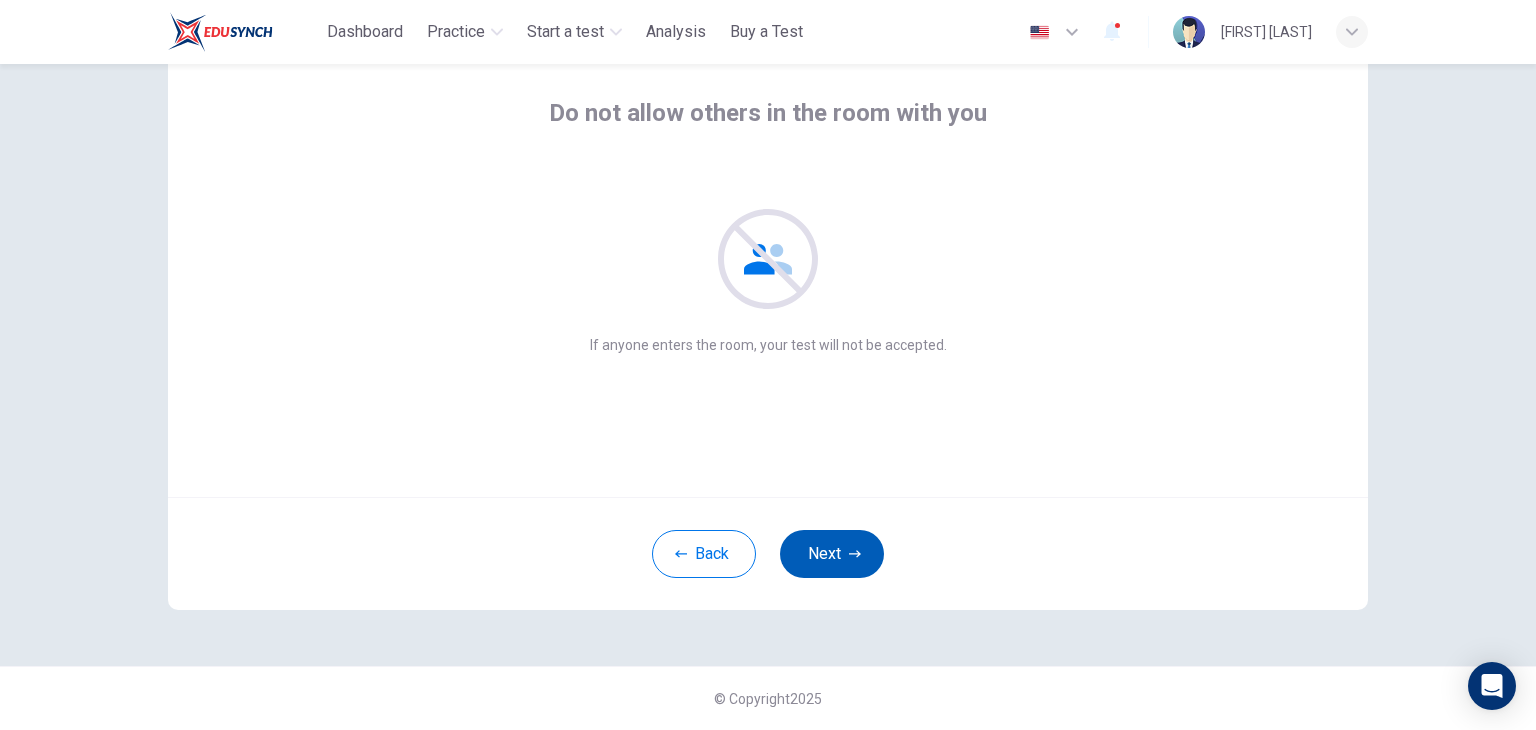 click on "Next" at bounding box center (832, 554) 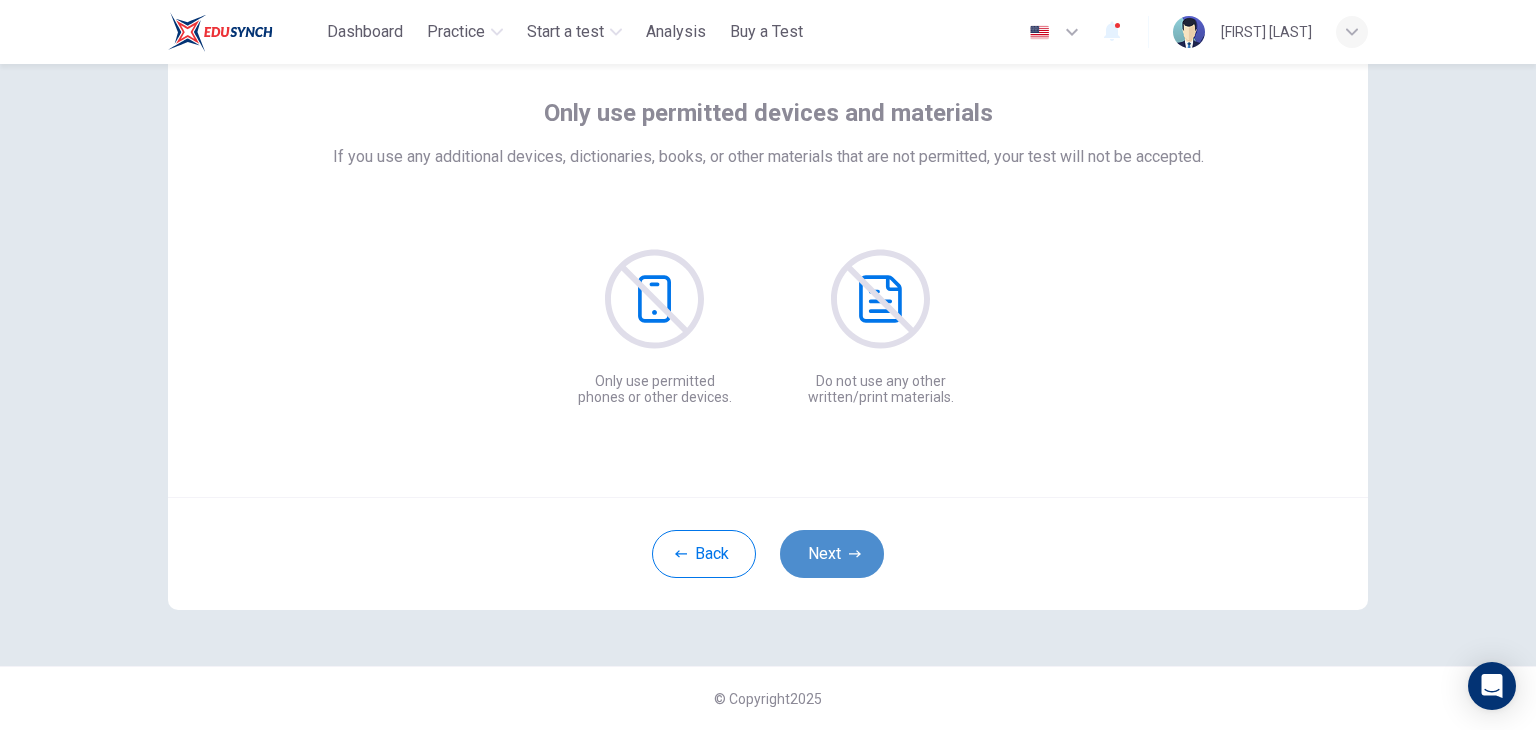 click on "Next" at bounding box center (832, 554) 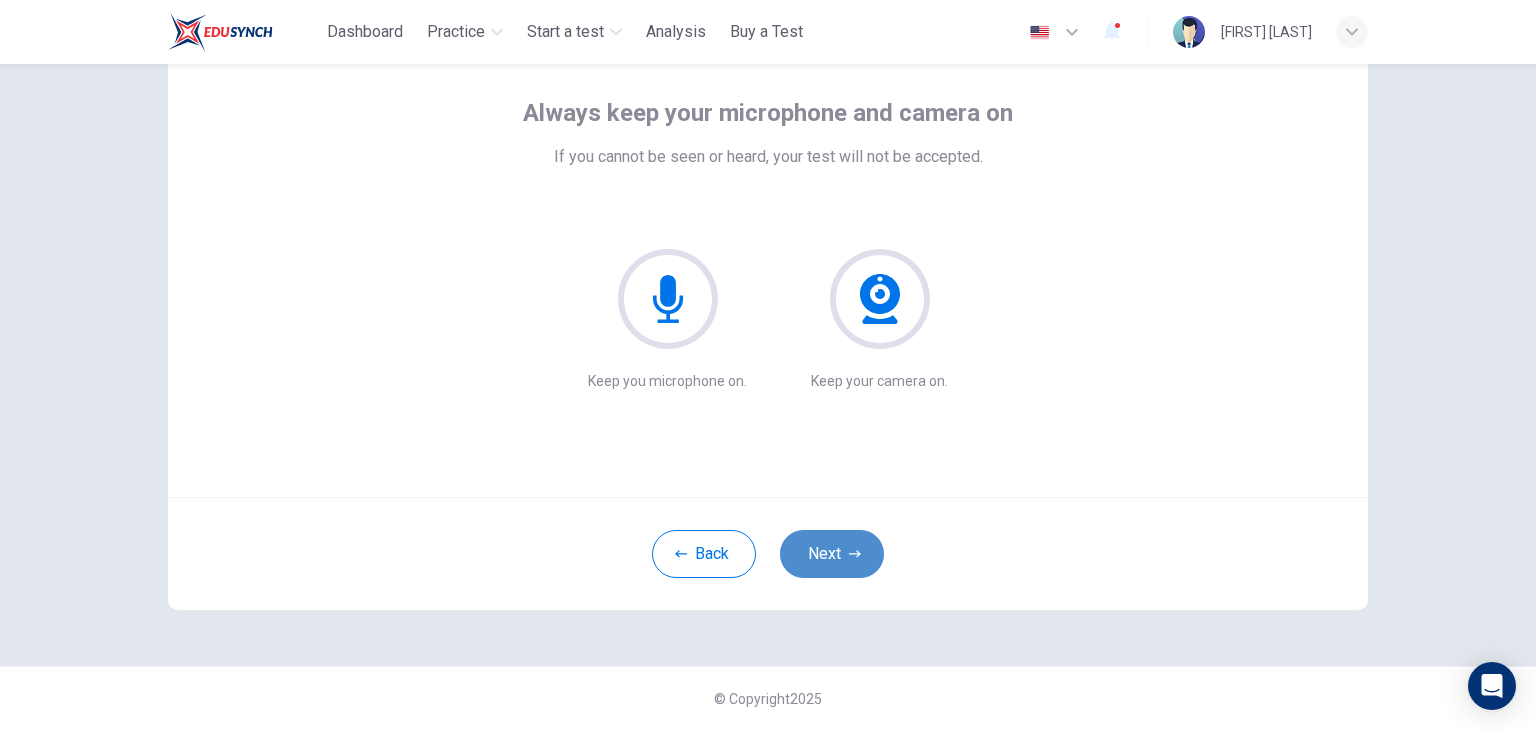 click on "Next" at bounding box center [832, 554] 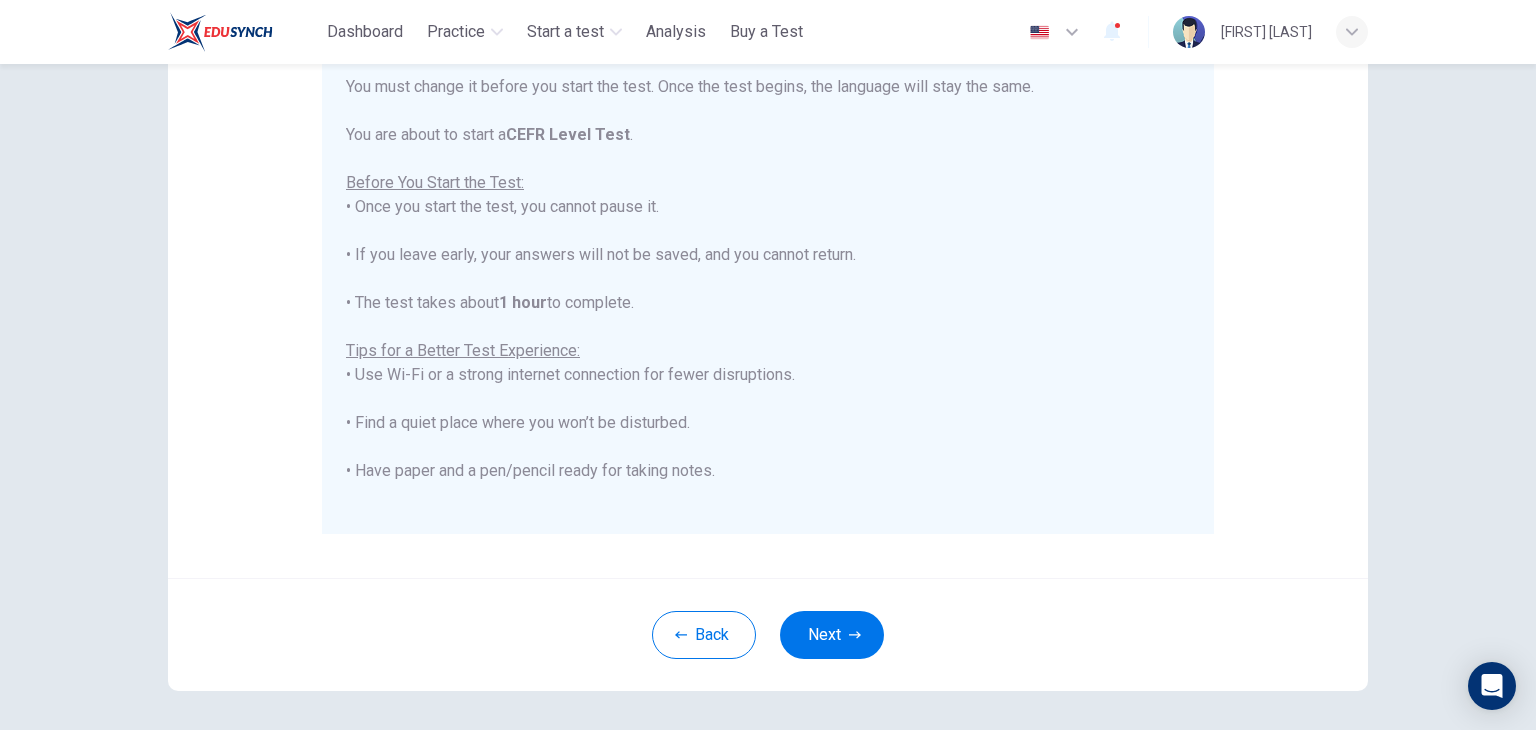 scroll, scrollTop: 304, scrollLeft: 0, axis: vertical 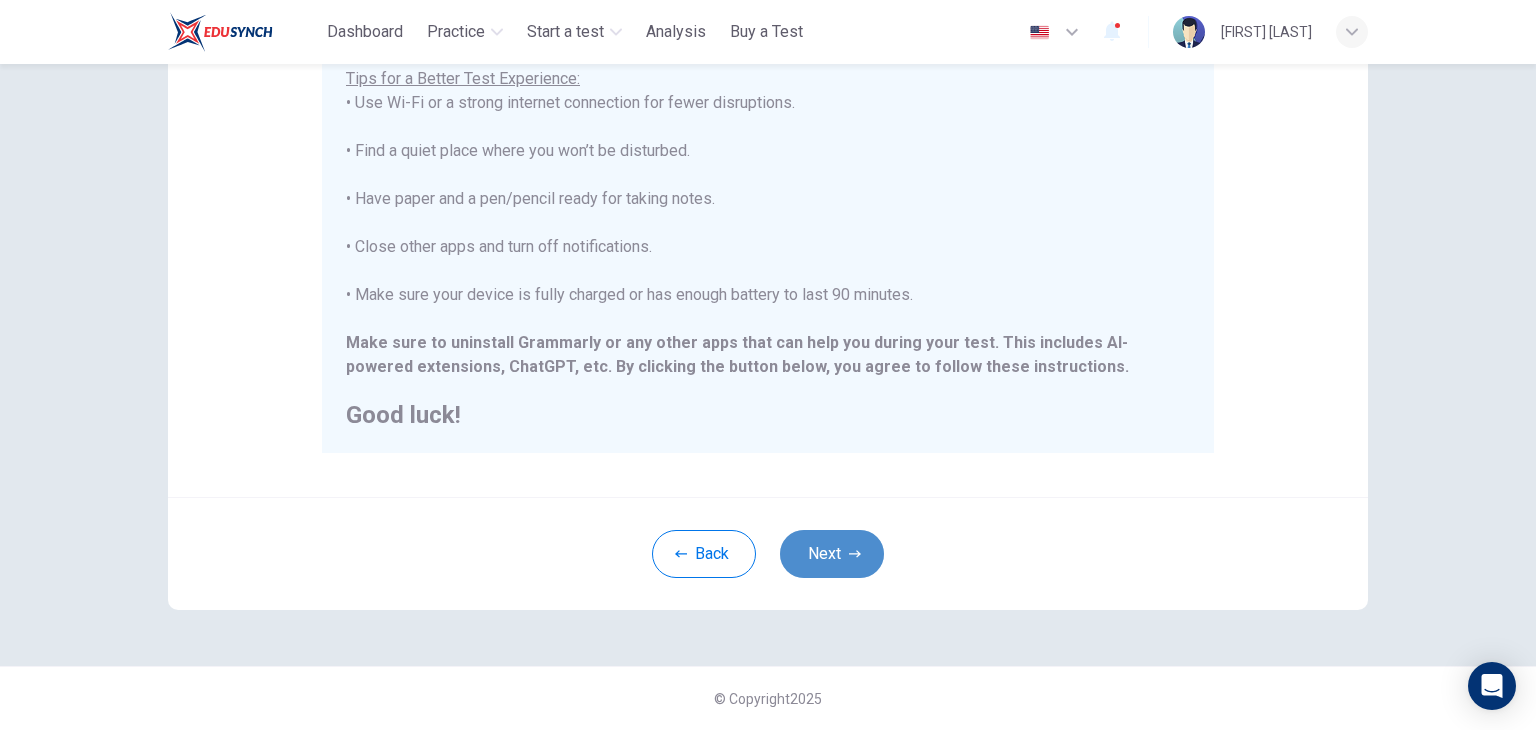 click on "Next" at bounding box center [832, 554] 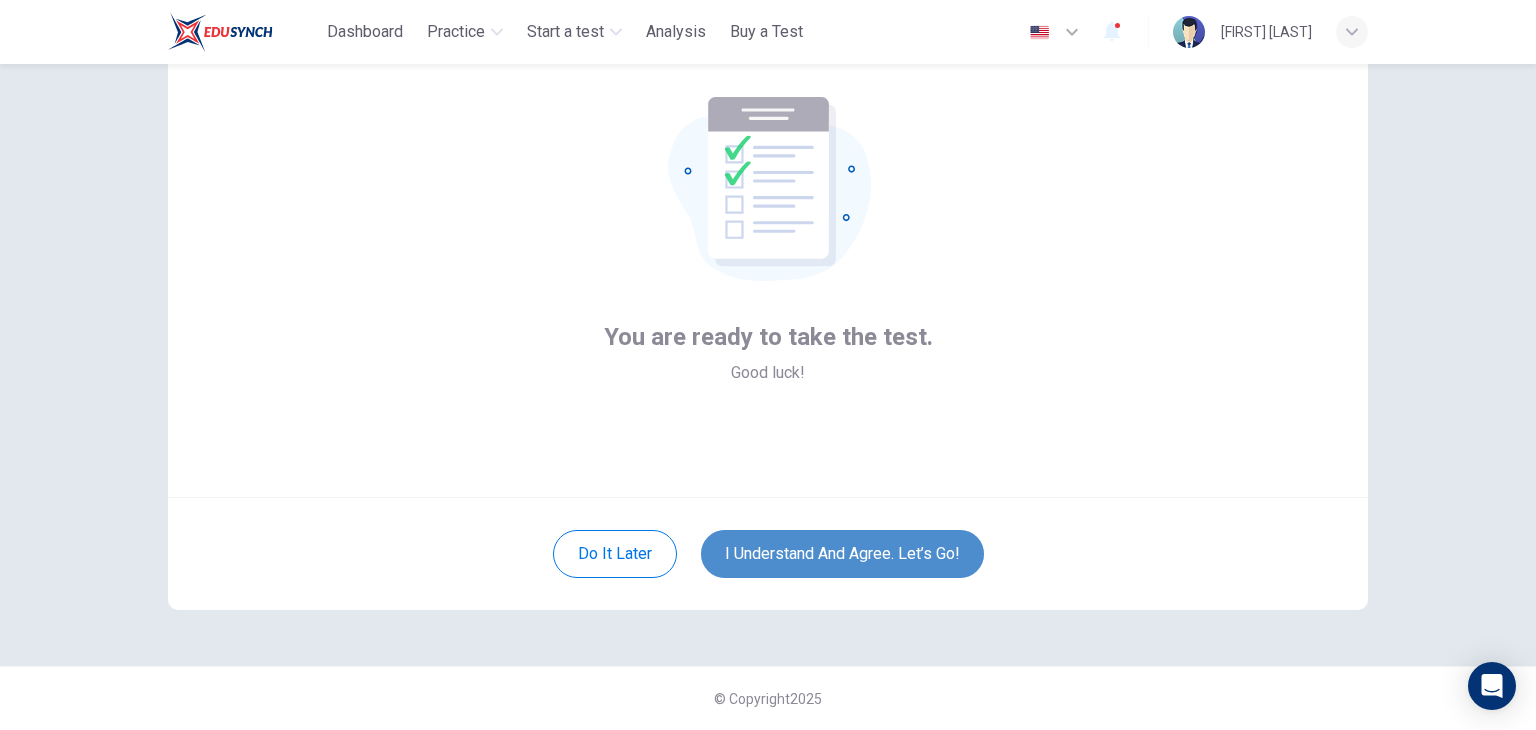 click on "I understand and agree. Let’s go!" at bounding box center [842, 554] 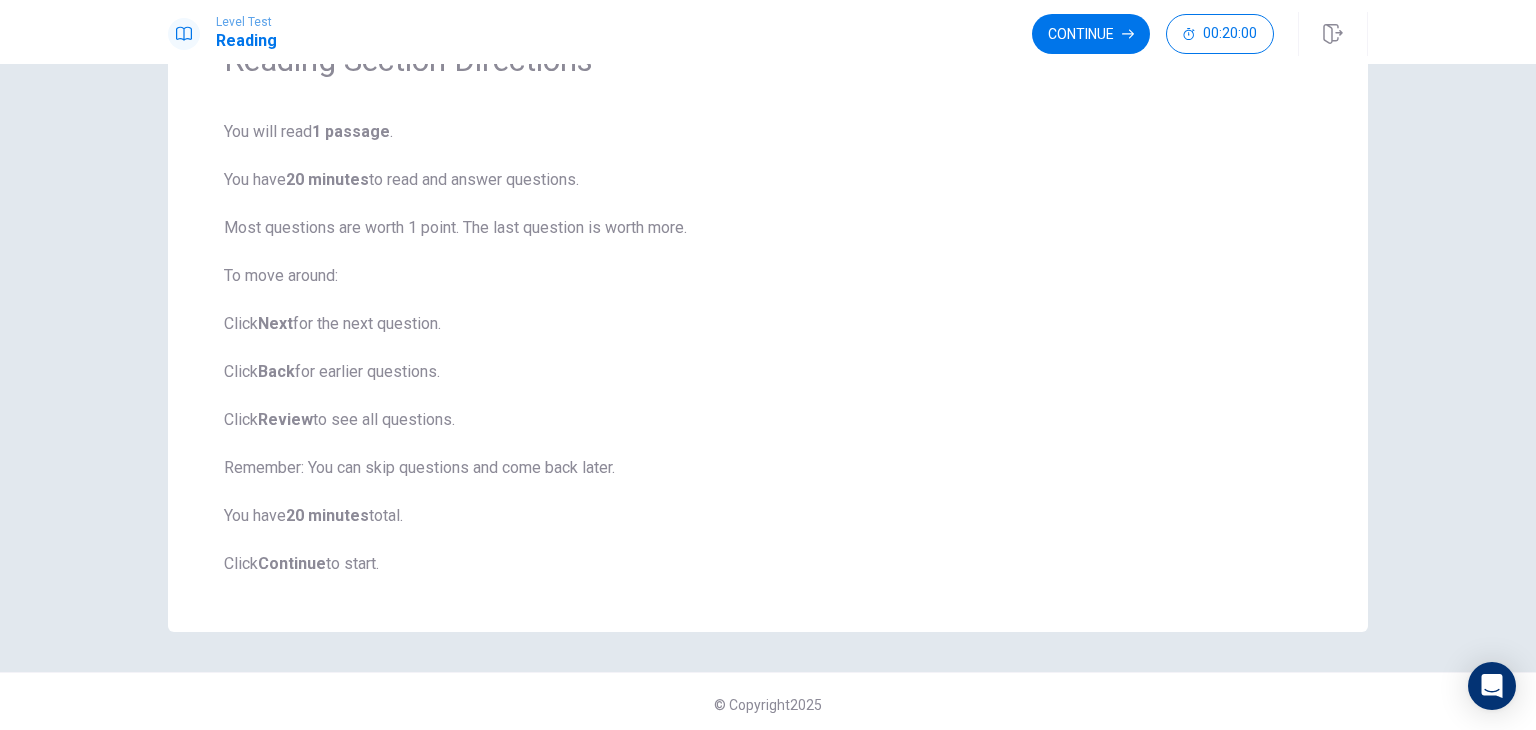 scroll, scrollTop: 126, scrollLeft: 0, axis: vertical 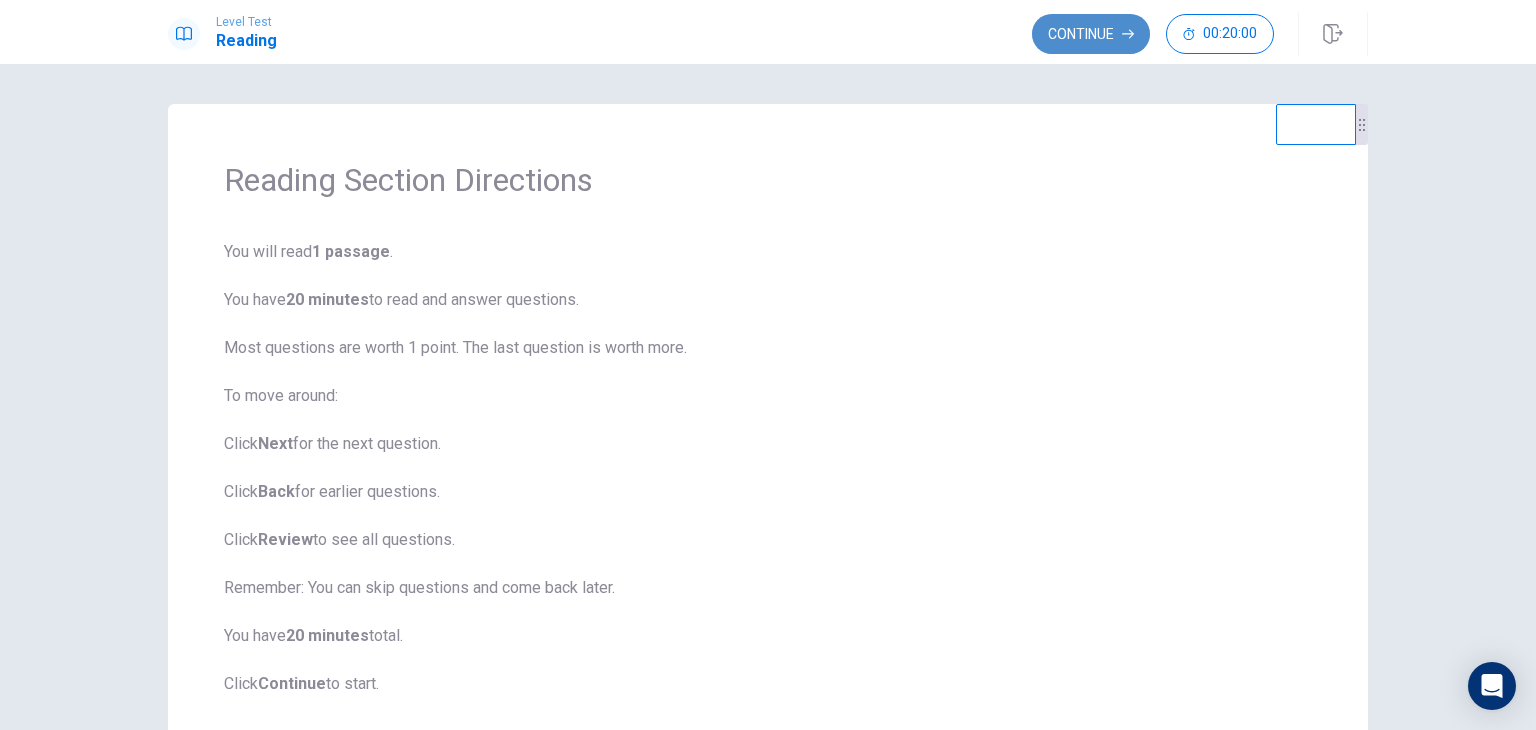 click on "Continue" at bounding box center [1091, 34] 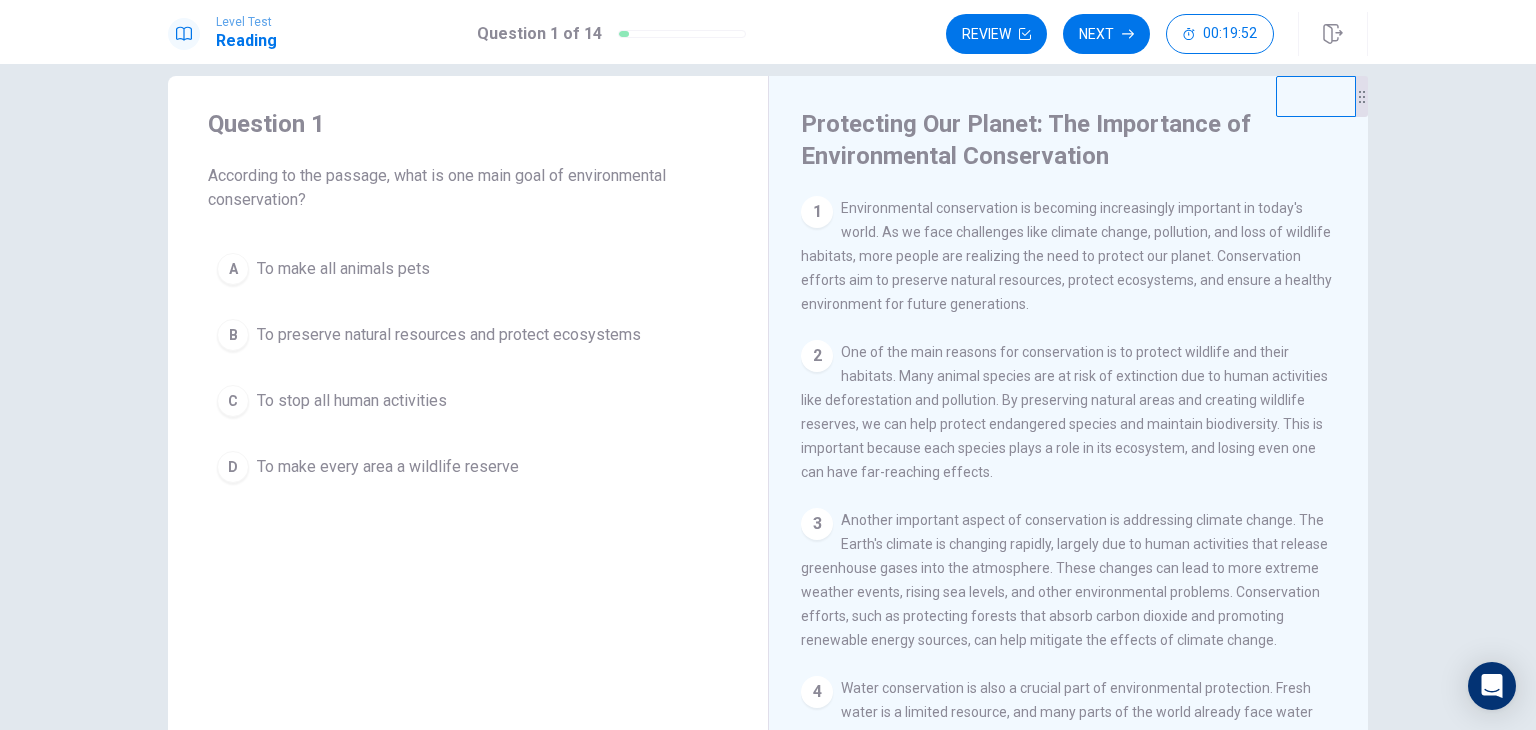 scroll, scrollTop: 0, scrollLeft: 0, axis: both 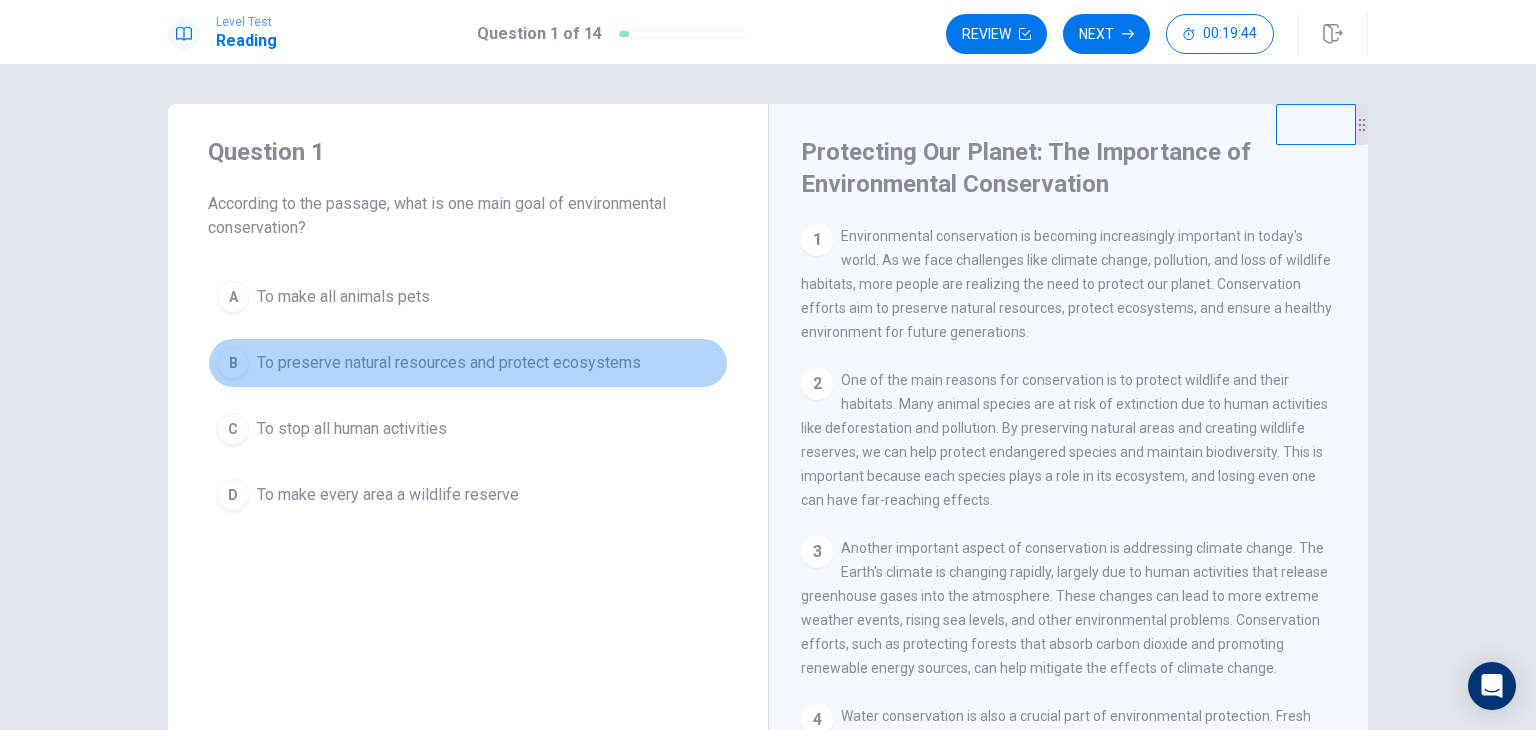 click on "B" at bounding box center (233, 363) 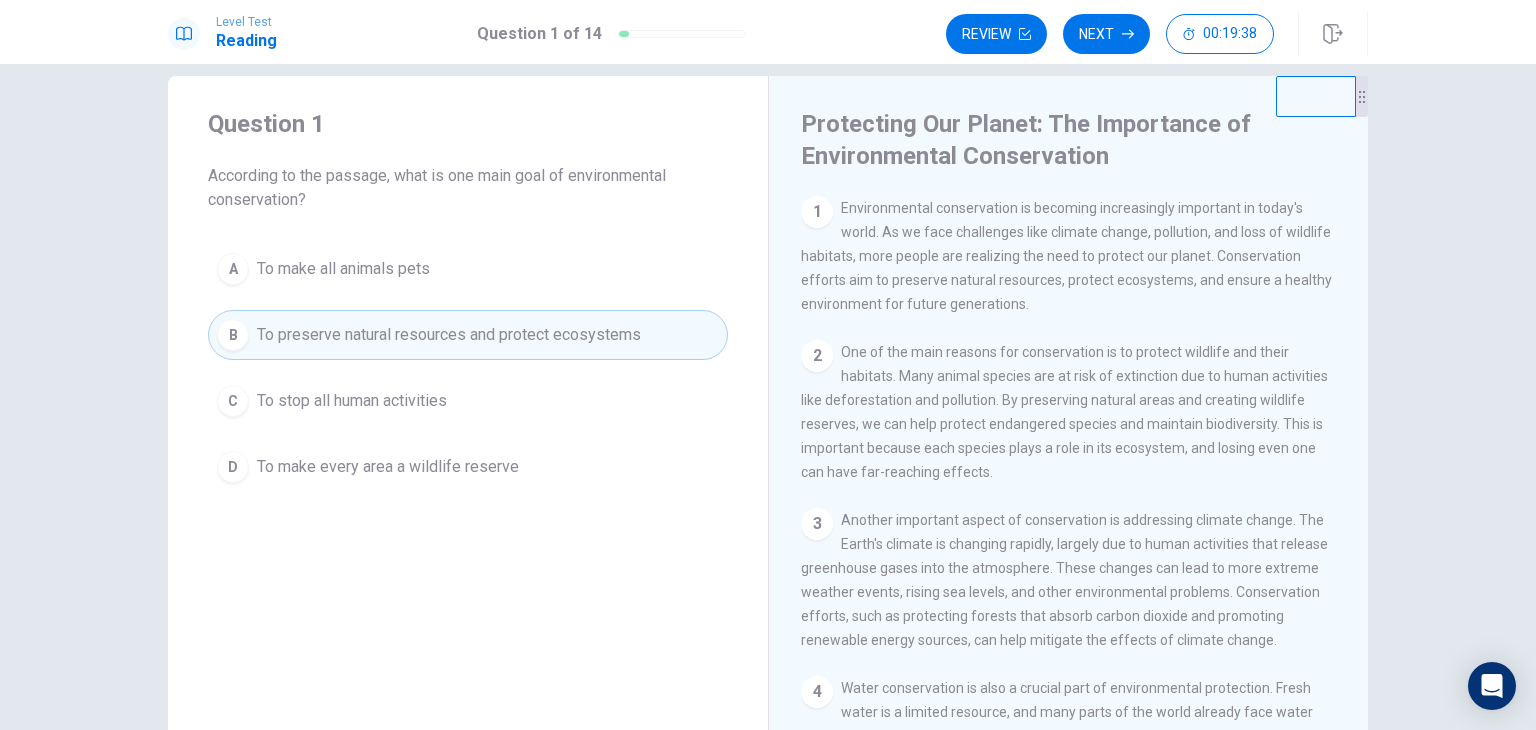 scroll, scrollTop: 12, scrollLeft: 0, axis: vertical 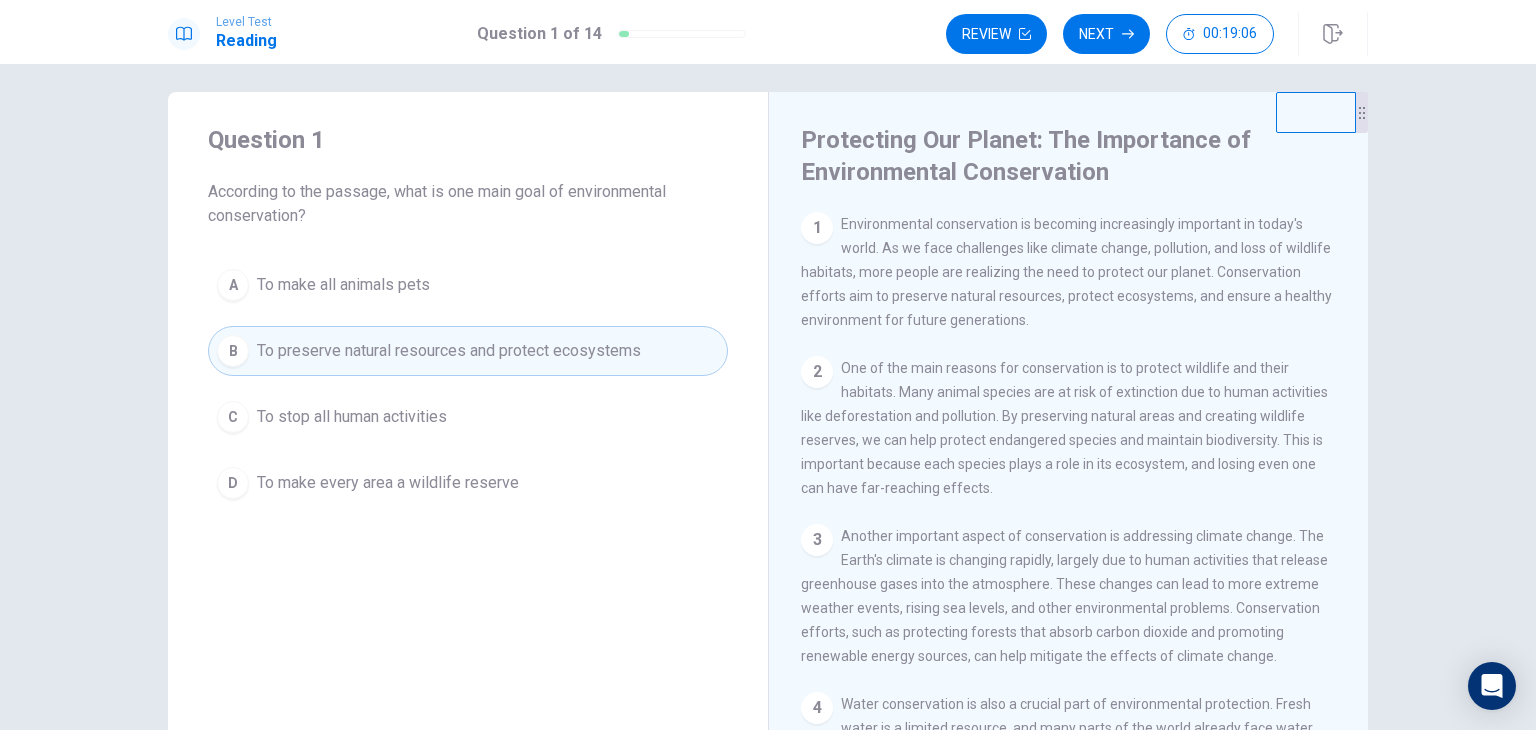 drag, startPoint x: 1343, startPoint y: 412, endPoint x: 1355, endPoint y: 442, distance: 32.31099 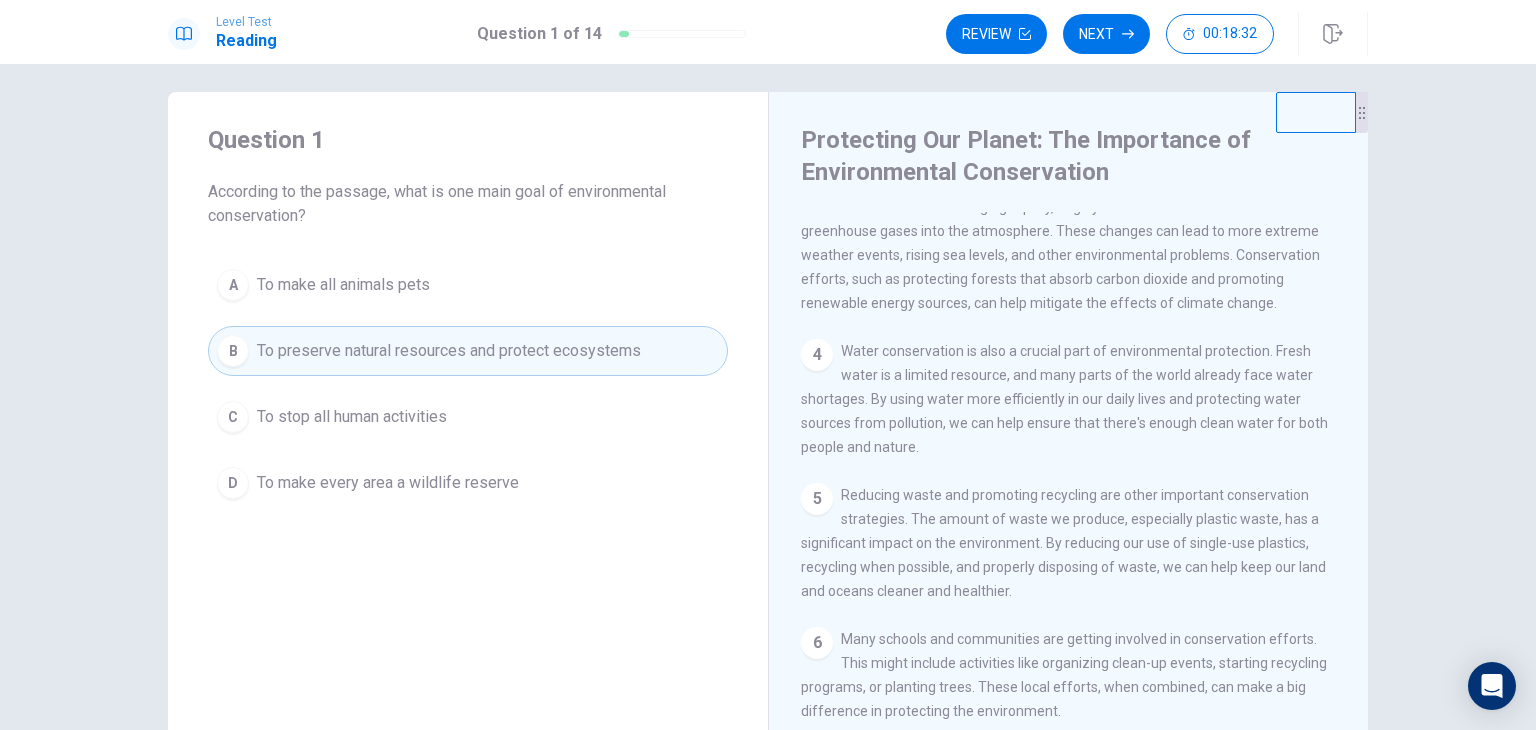 scroll, scrollTop: 368, scrollLeft: 0, axis: vertical 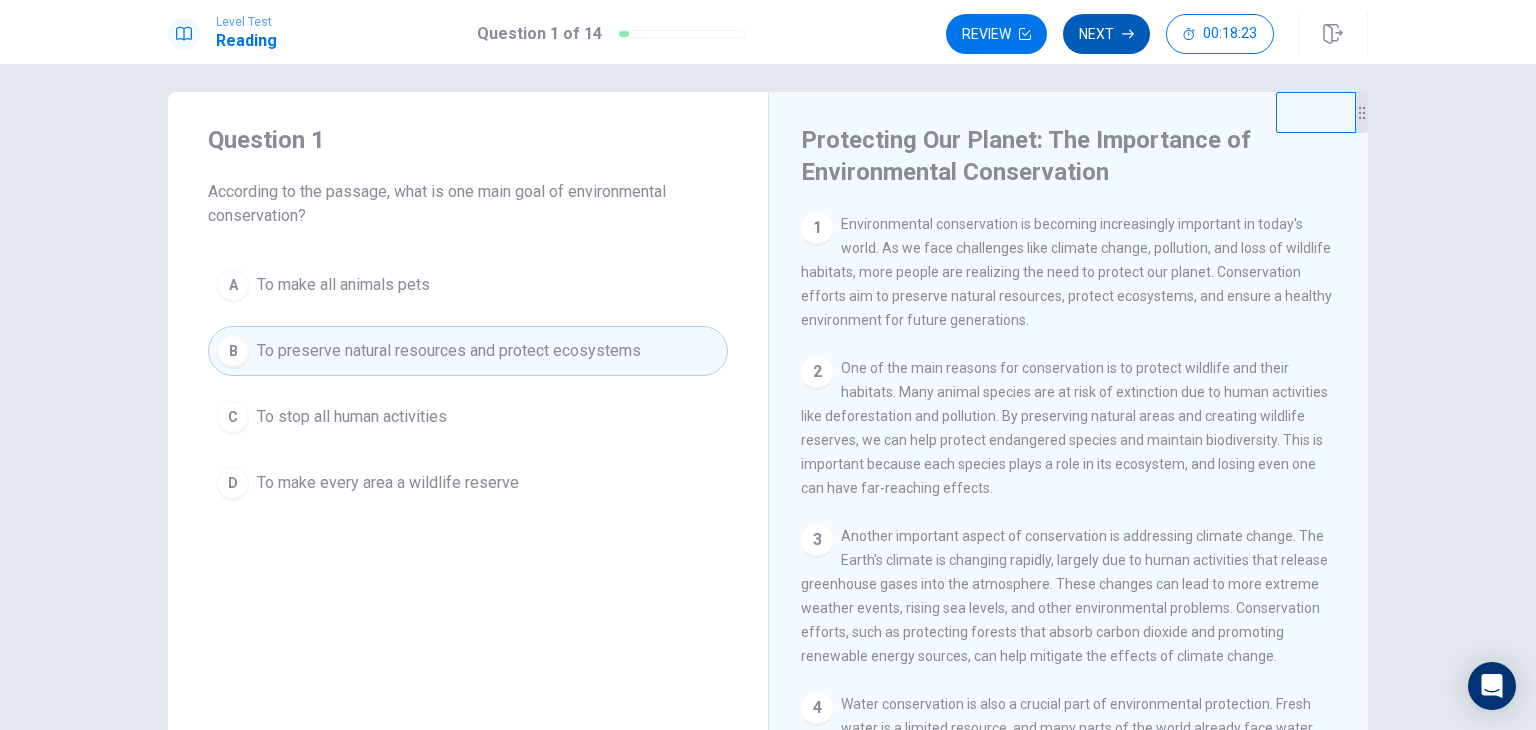 click on "Next" at bounding box center [1106, 34] 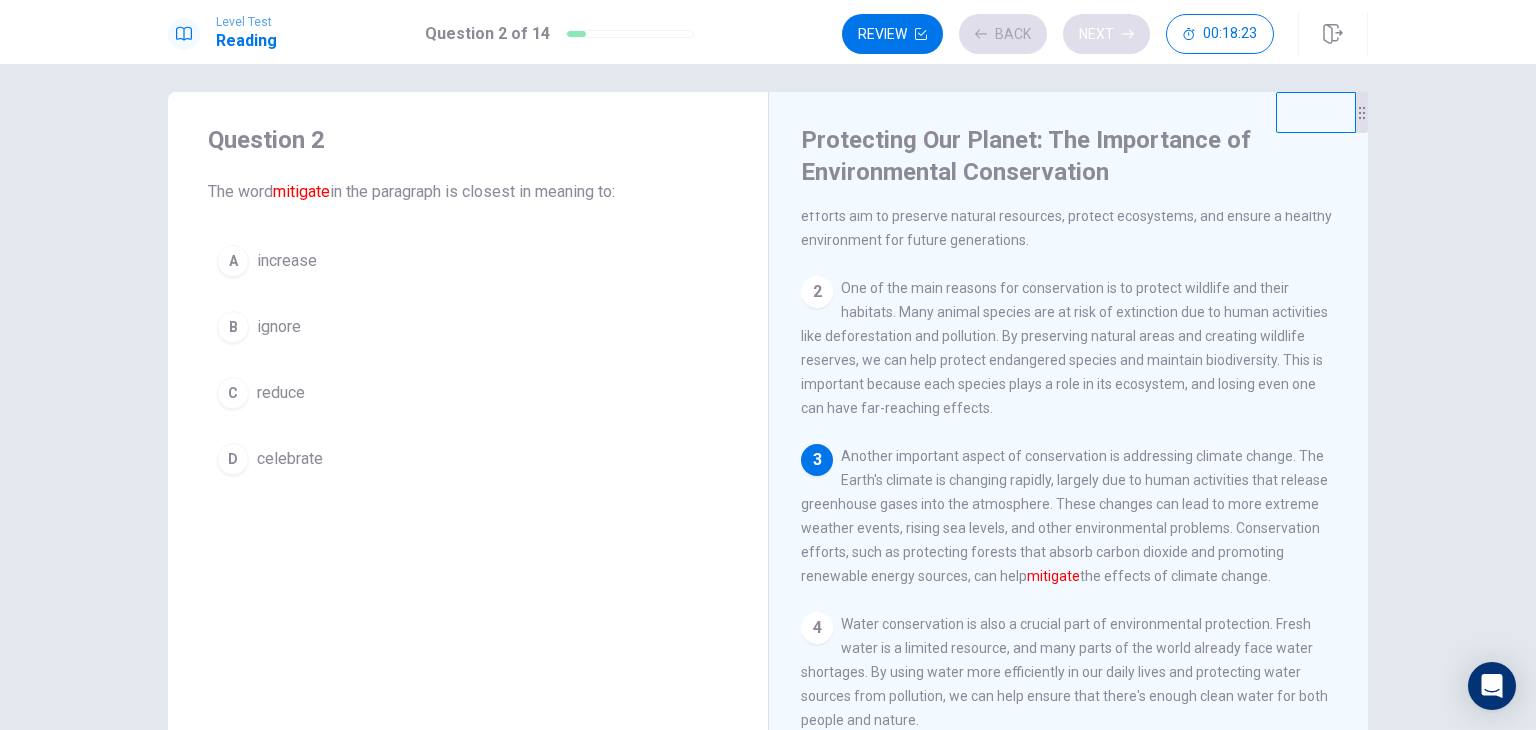 scroll, scrollTop: 94, scrollLeft: 0, axis: vertical 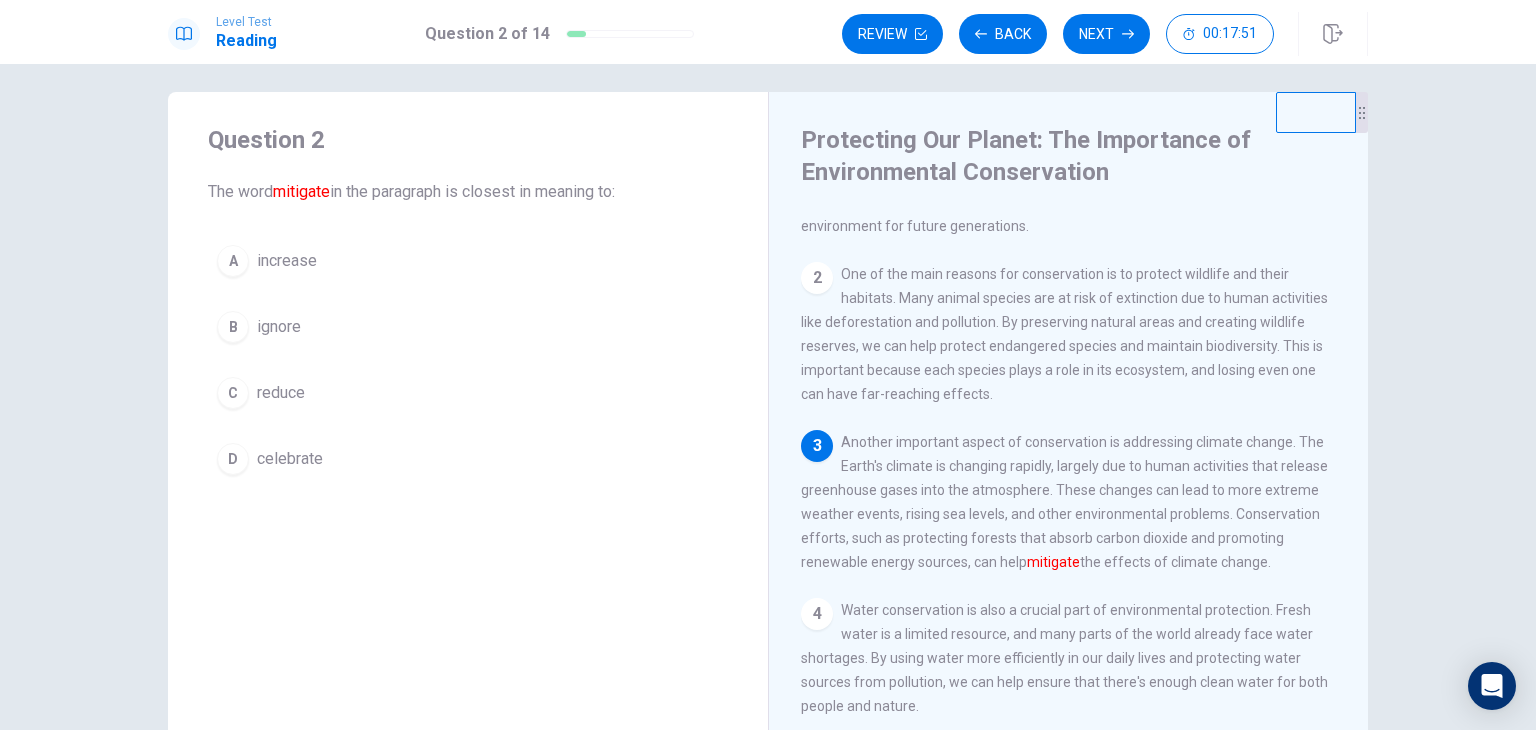 click on "mitigate" at bounding box center (301, 191) 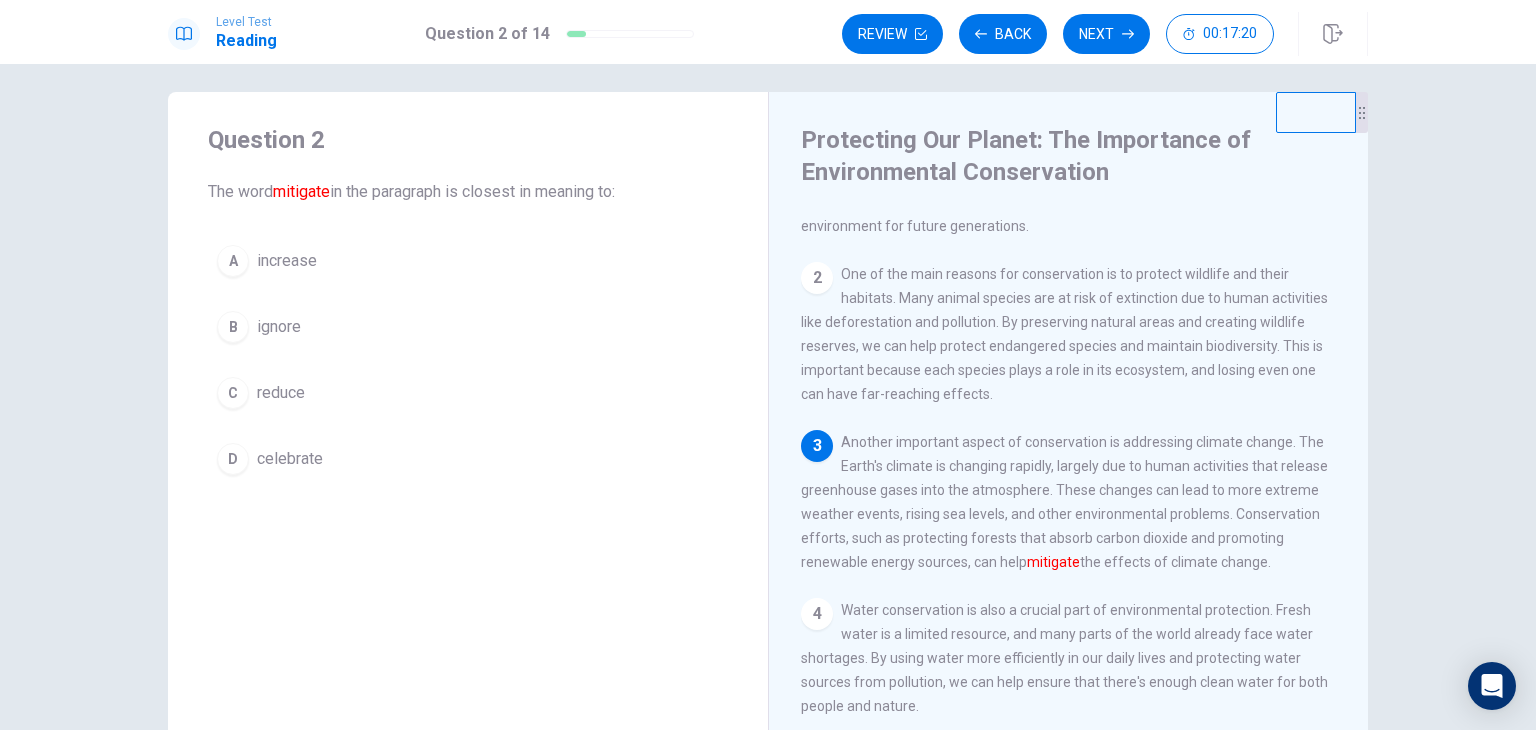 click on "reduce" at bounding box center (281, 393) 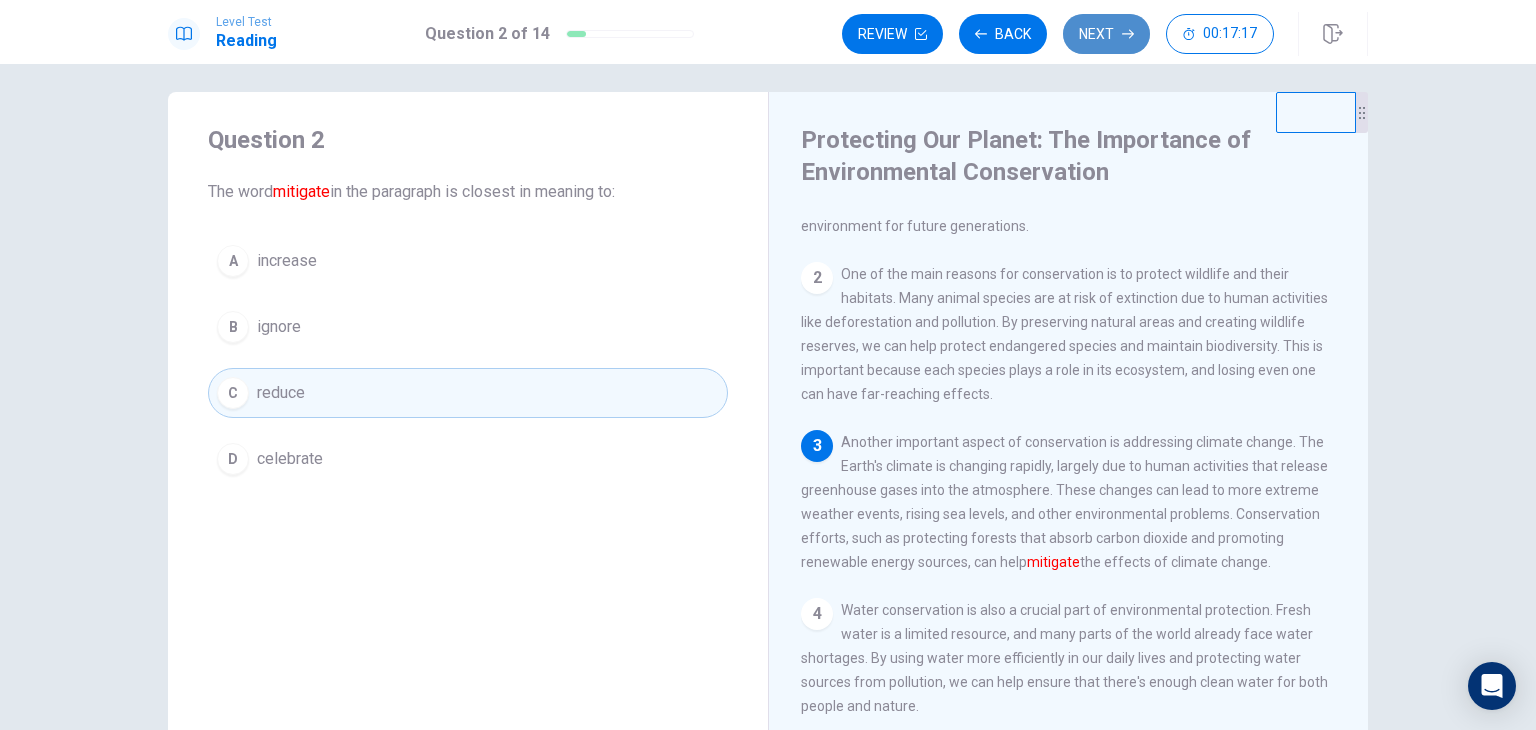 click on "Next" at bounding box center [1106, 34] 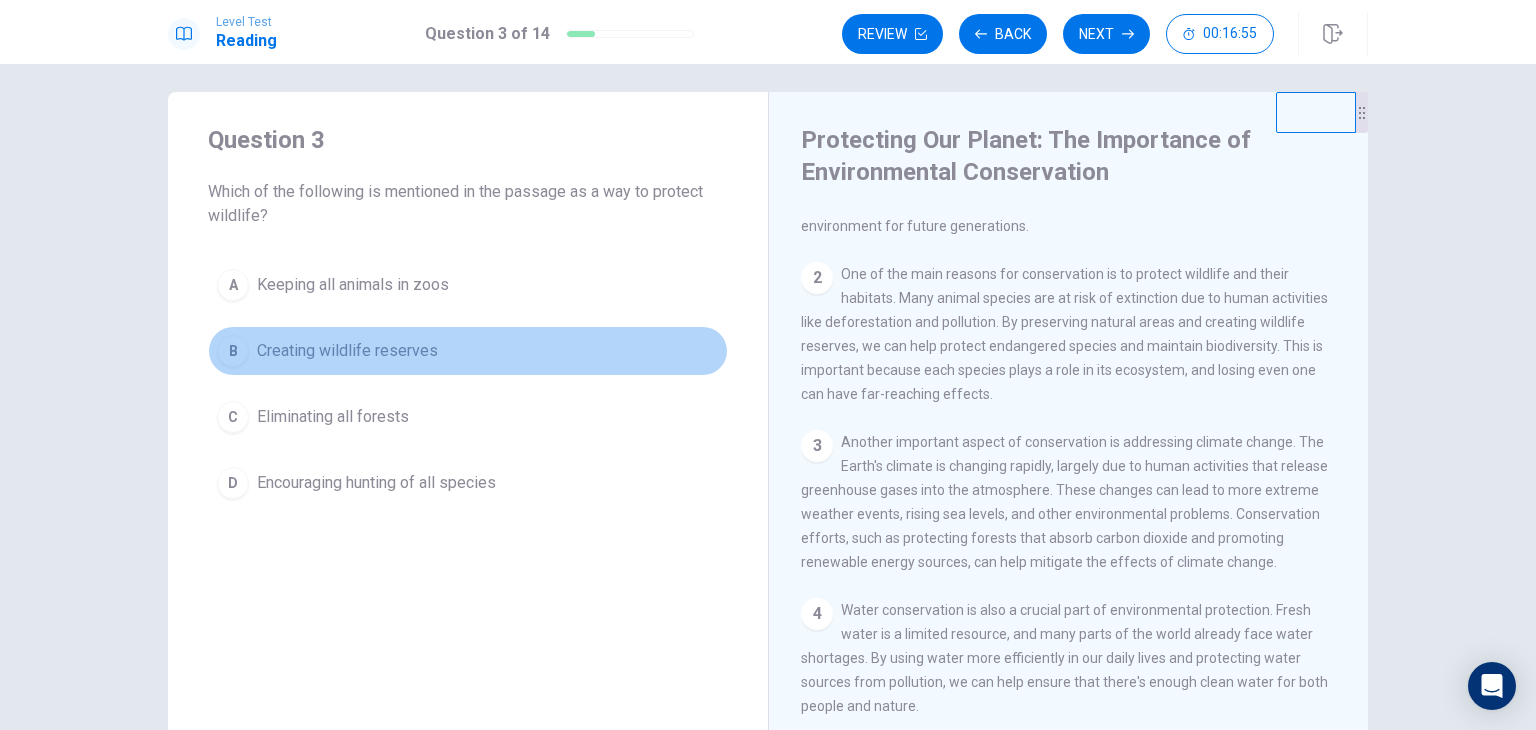 click on "B Creating wildlife reserves" at bounding box center (468, 351) 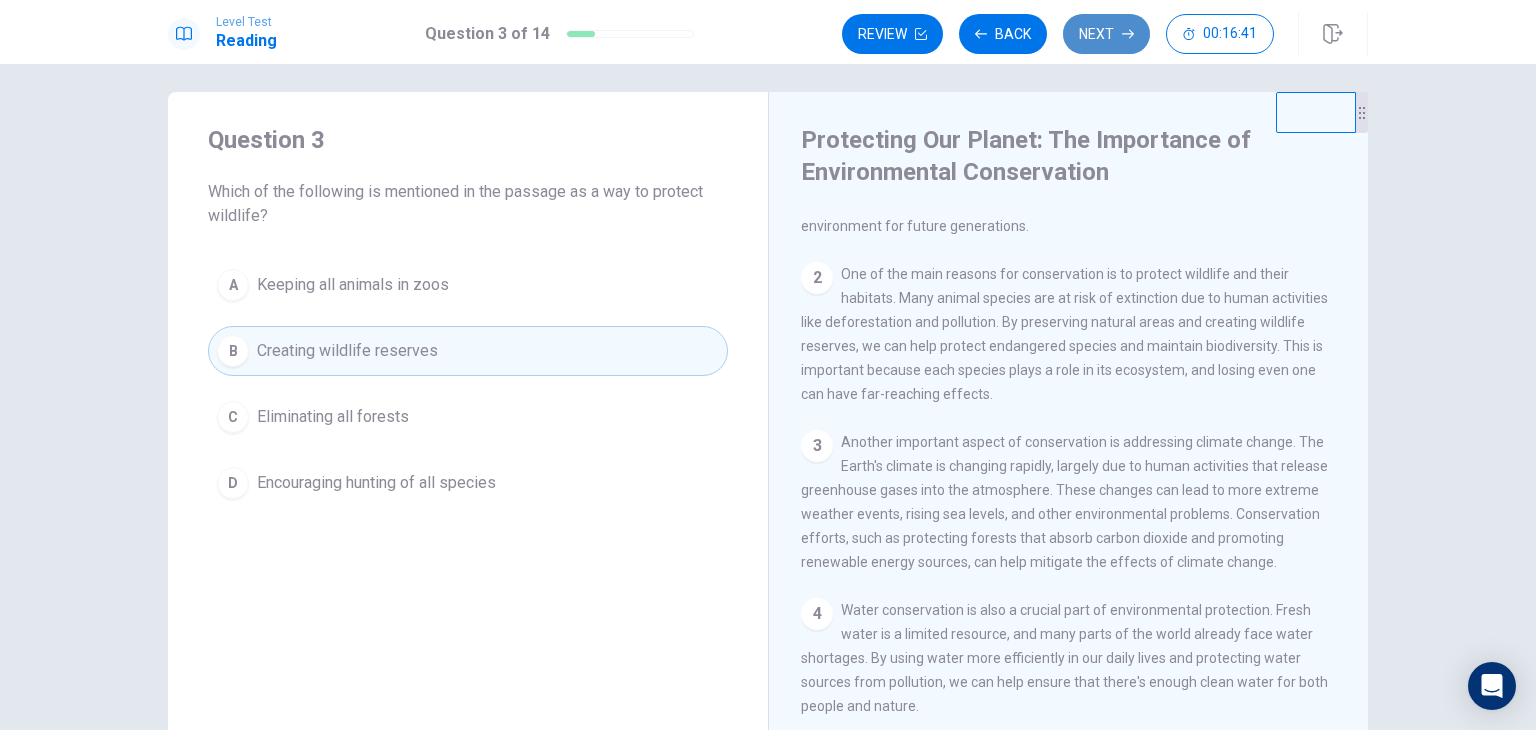 click on "Next" at bounding box center [1106, 34] 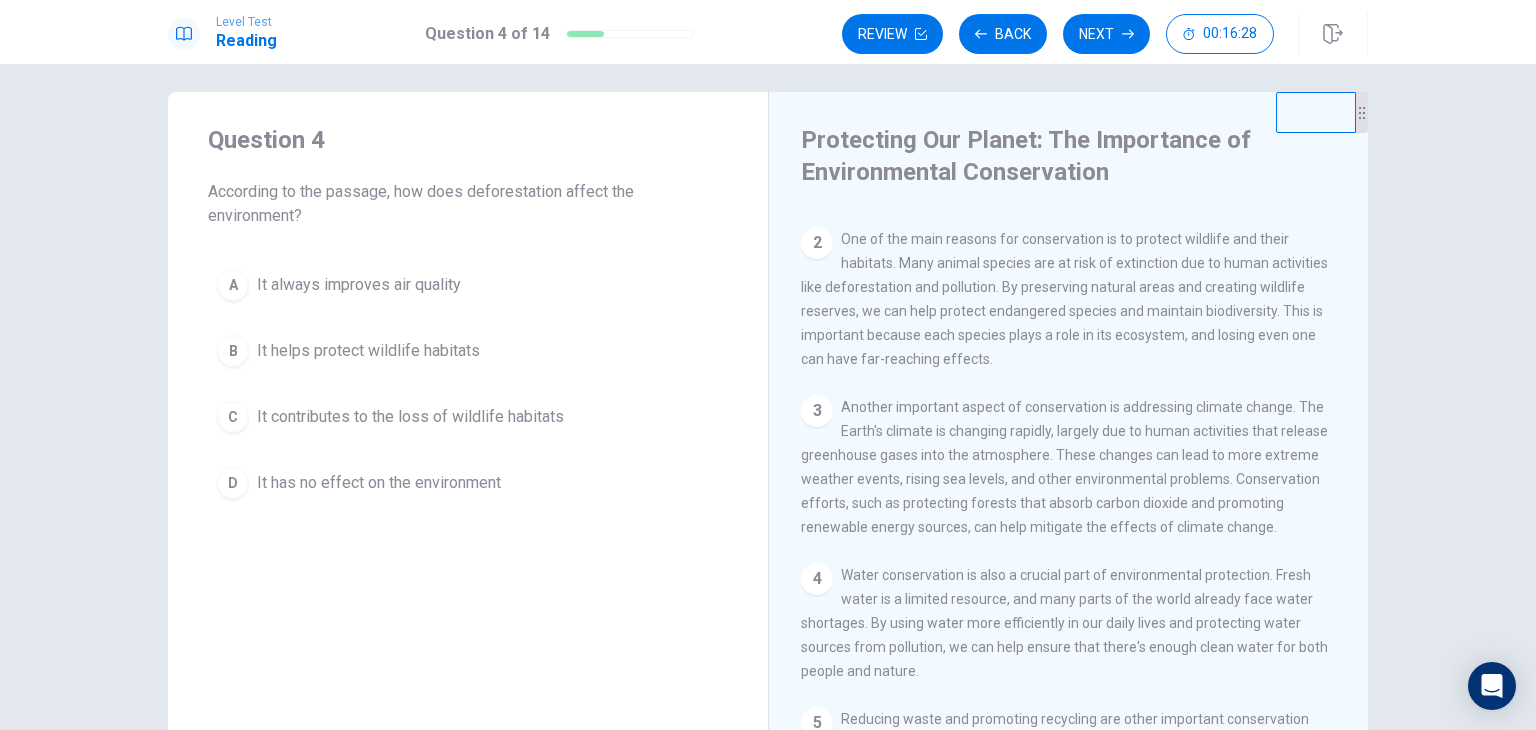scroll, scrollTop: 127, scrollLeft: 0, axis: vertical 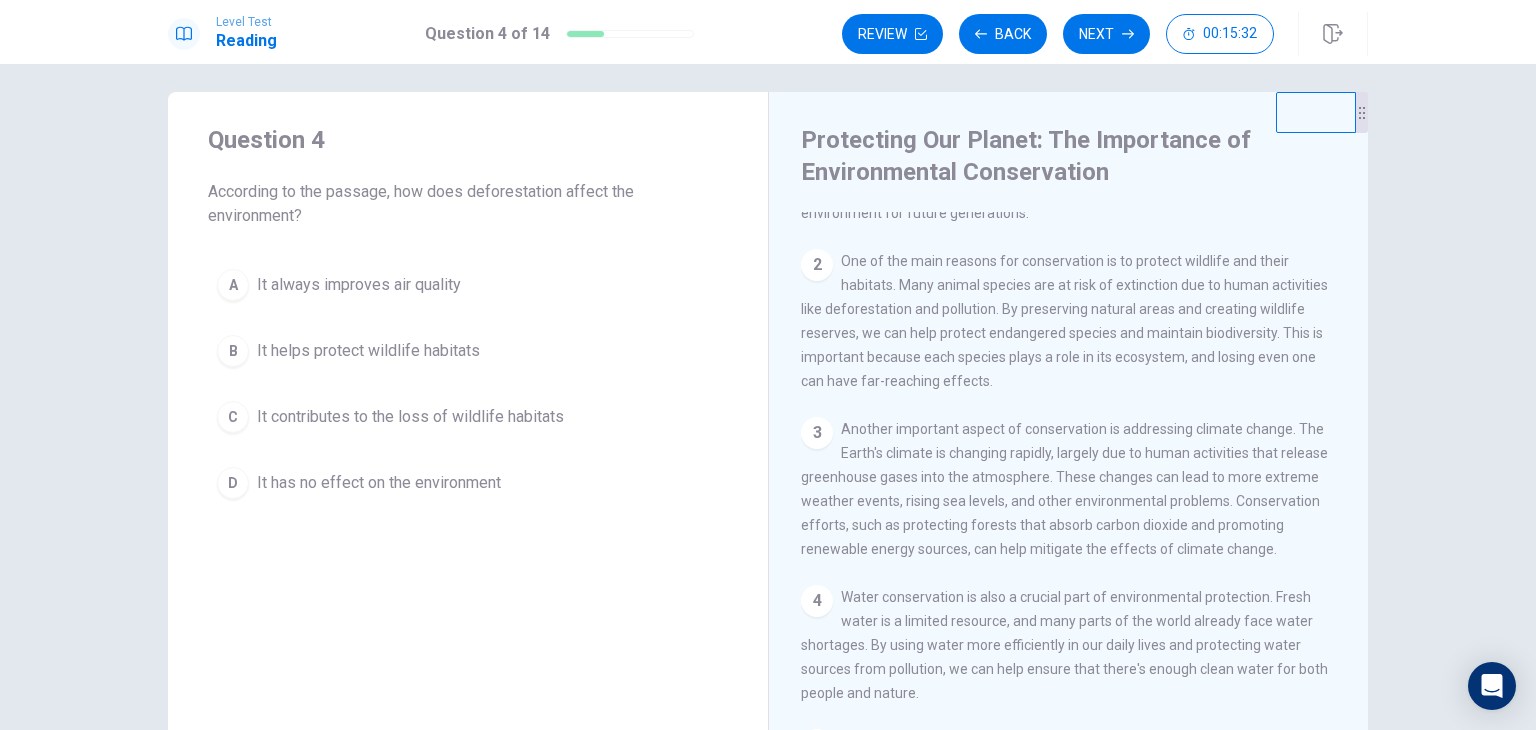 click on "It contributes to the loss of wildlife habitats" at bounding box center (410, 417) 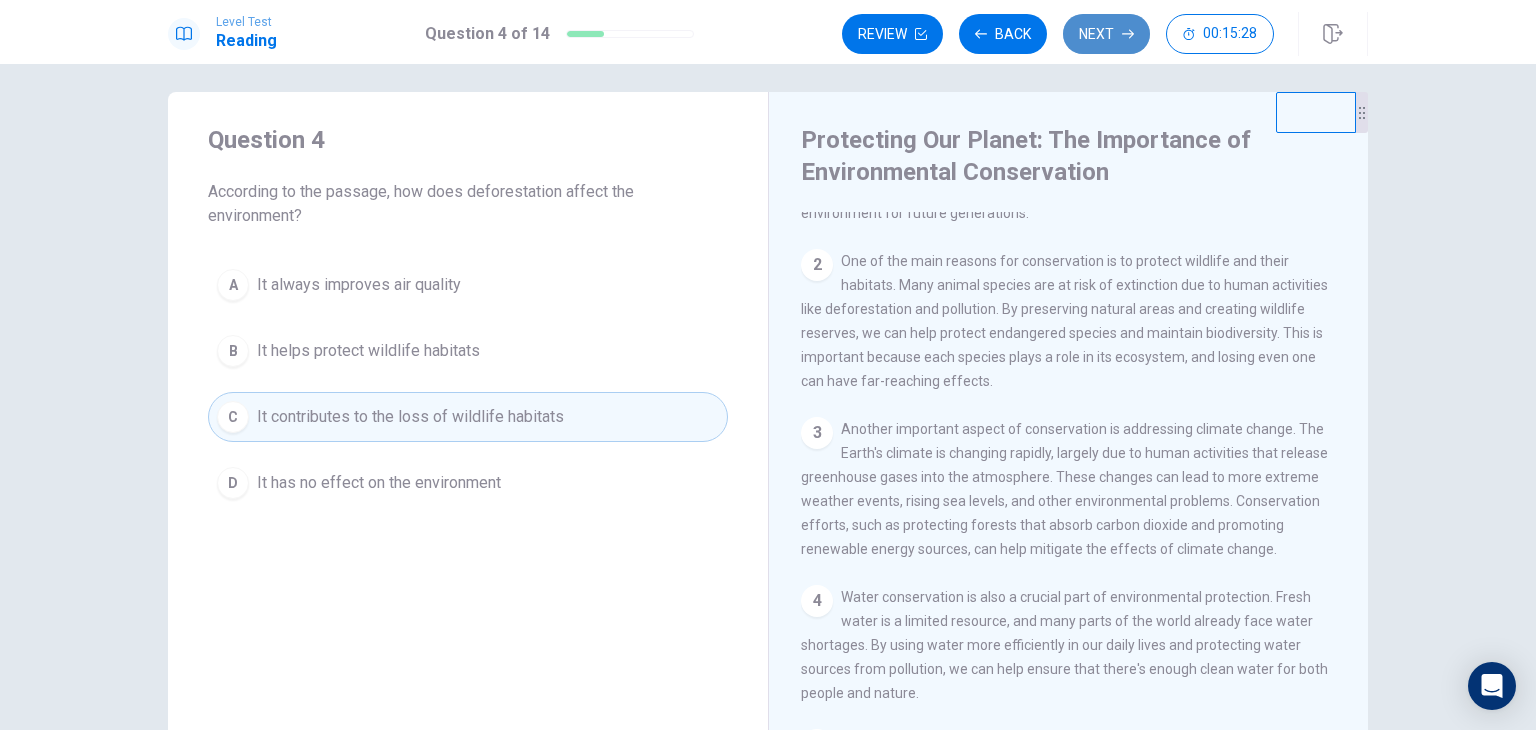 click on "Next" at bounding box center (1106, 34) 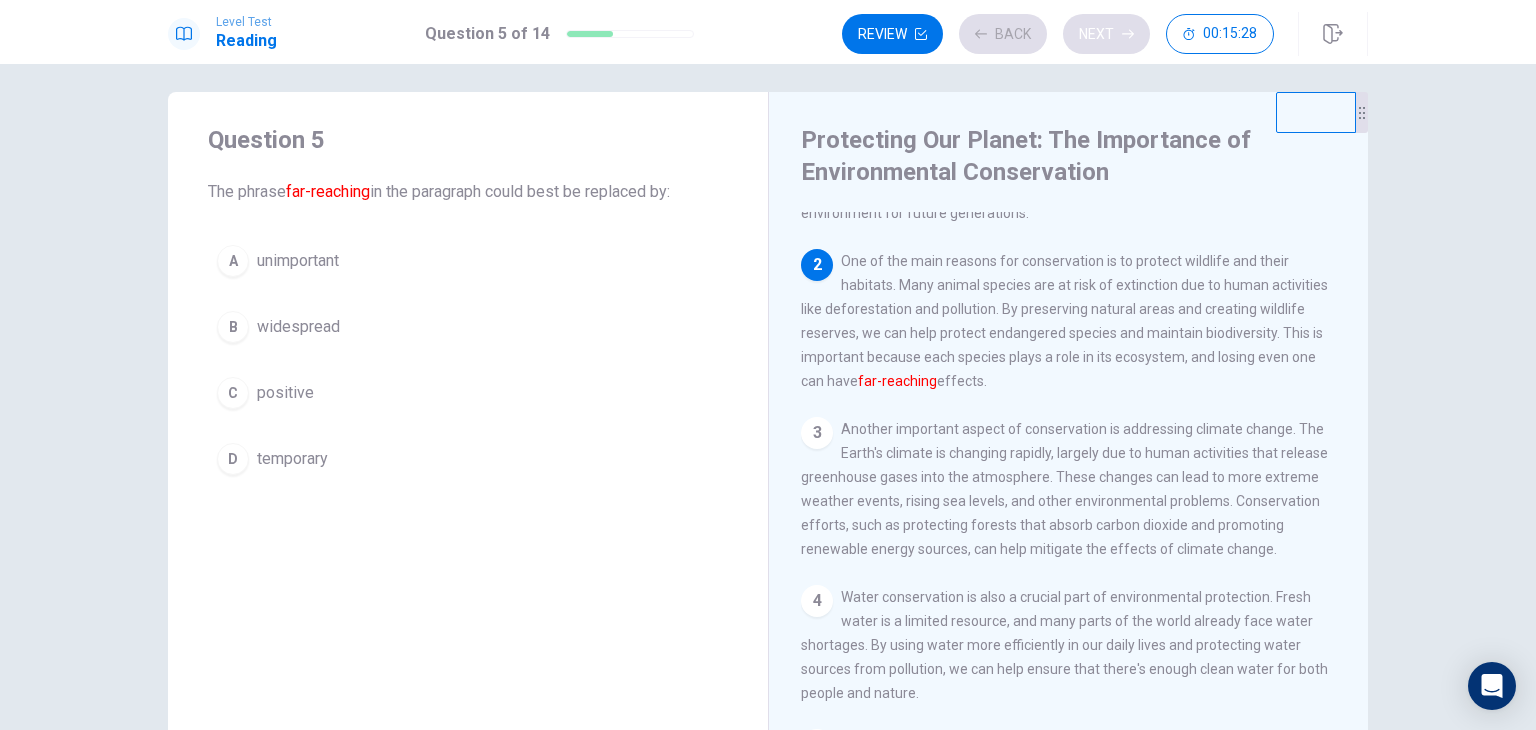 scroll, scrollTop: 148, scrollLeft: 0, axis: vertical 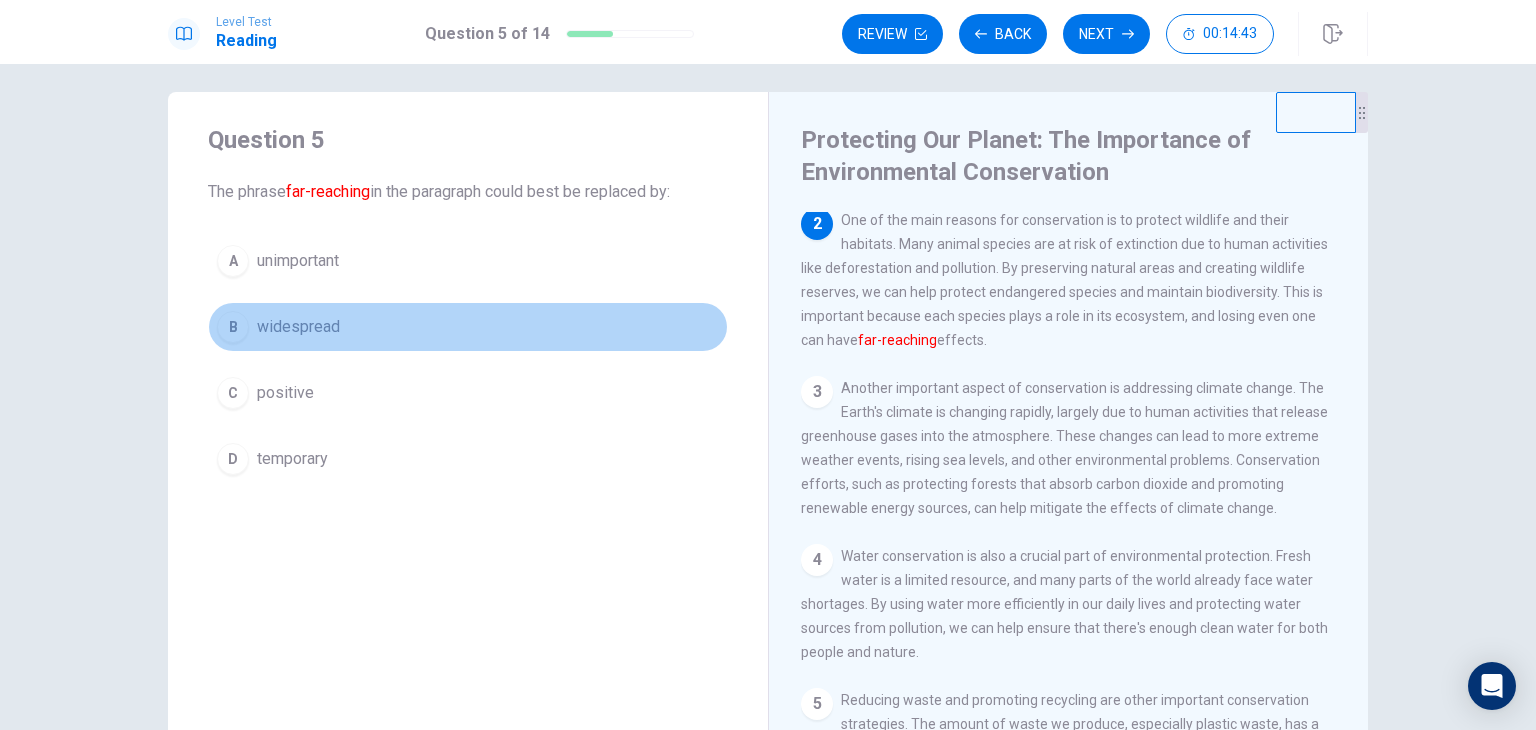 click on "widespread" at bounding box center [298, 327] 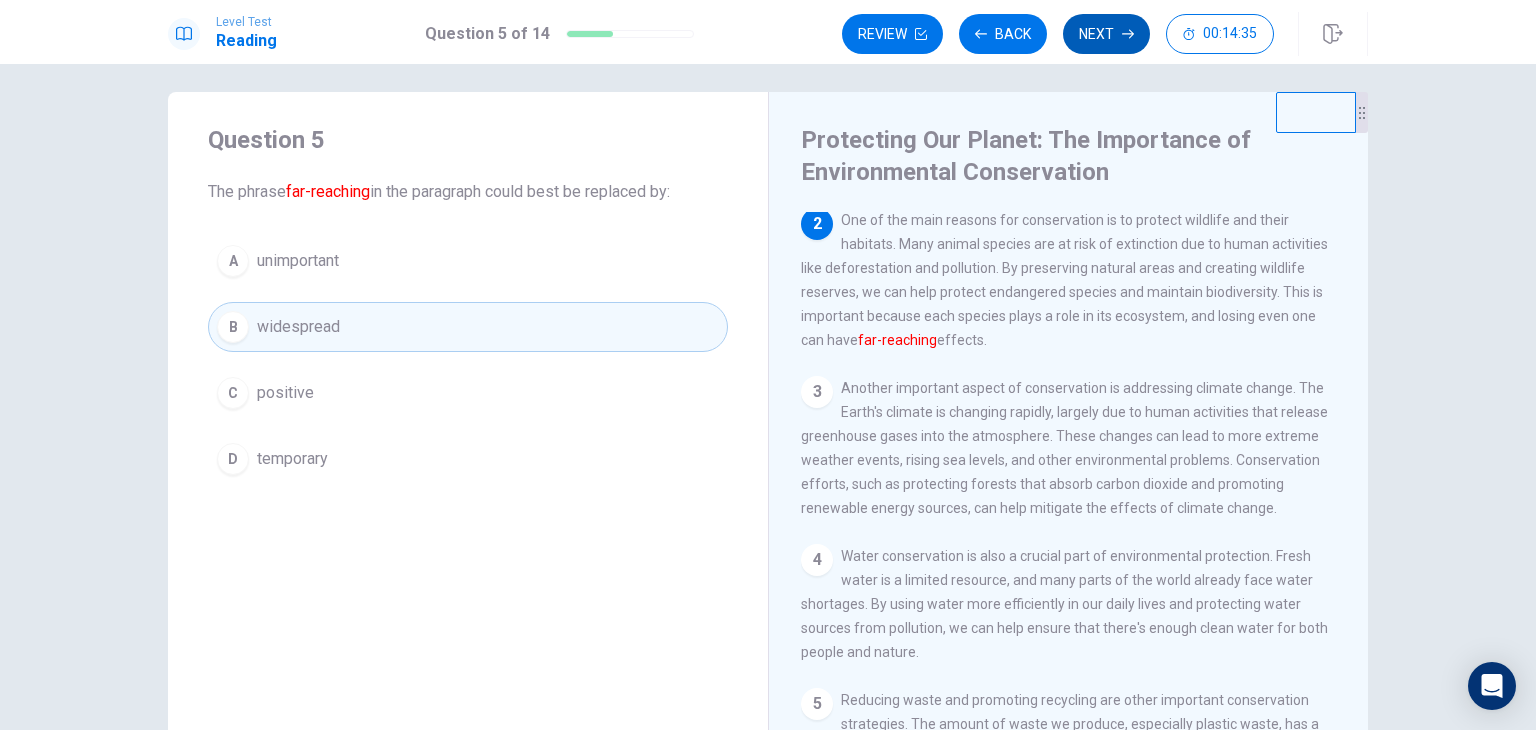 click on "Next" at bounding box center (1106, 34) 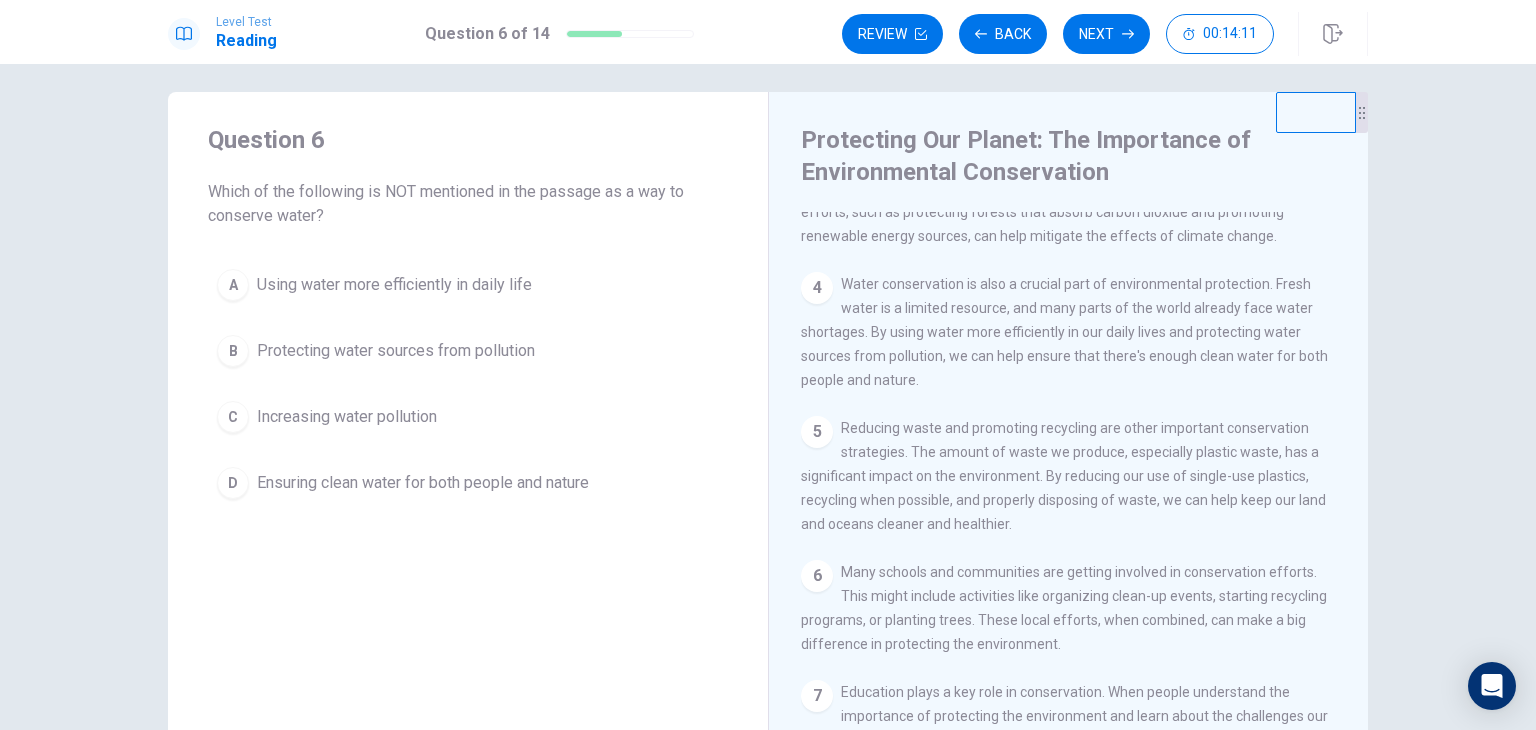 scroll, scrollTop: 428, scrollLeft: 0, axis: vertical 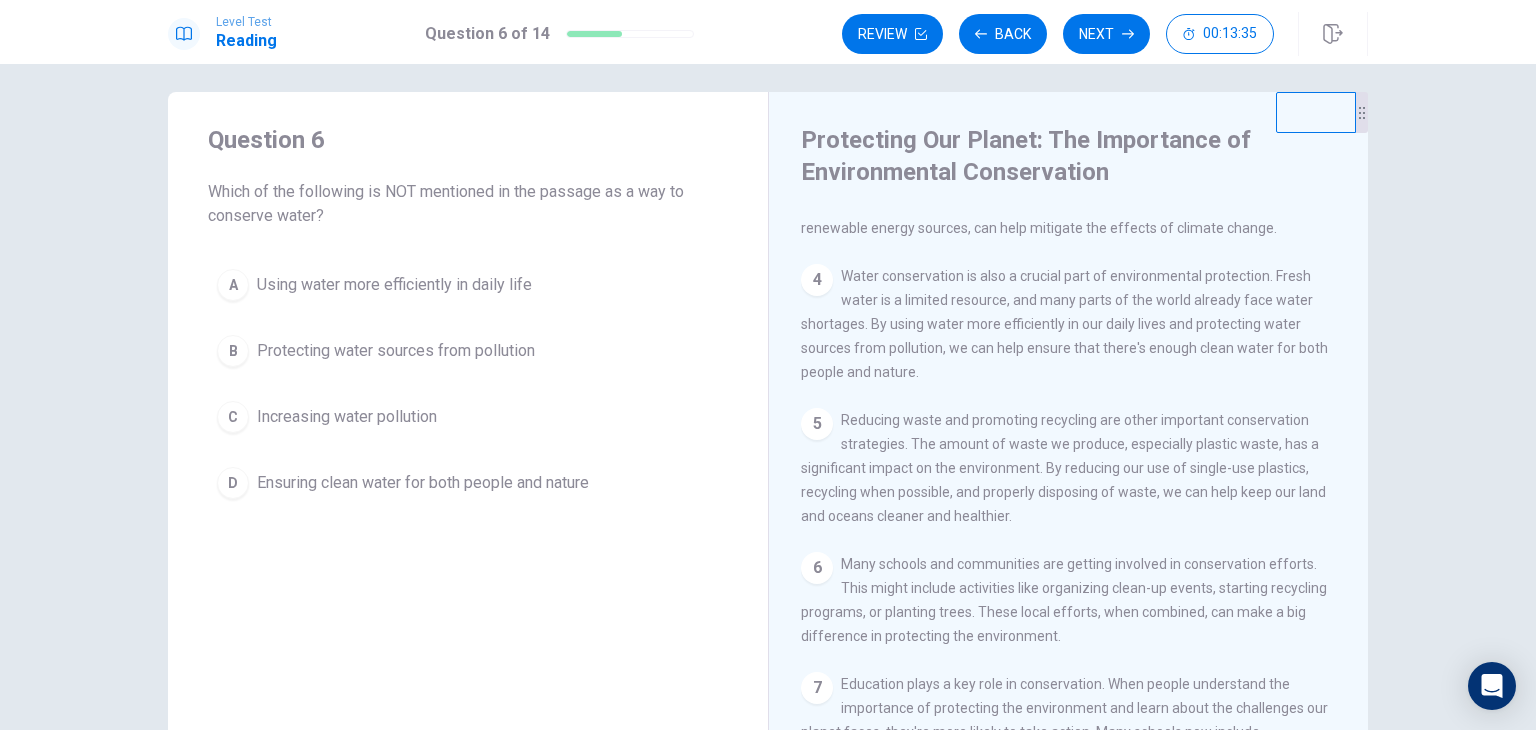 click on "Increasing water pollution" at bounding box center (347, 417) 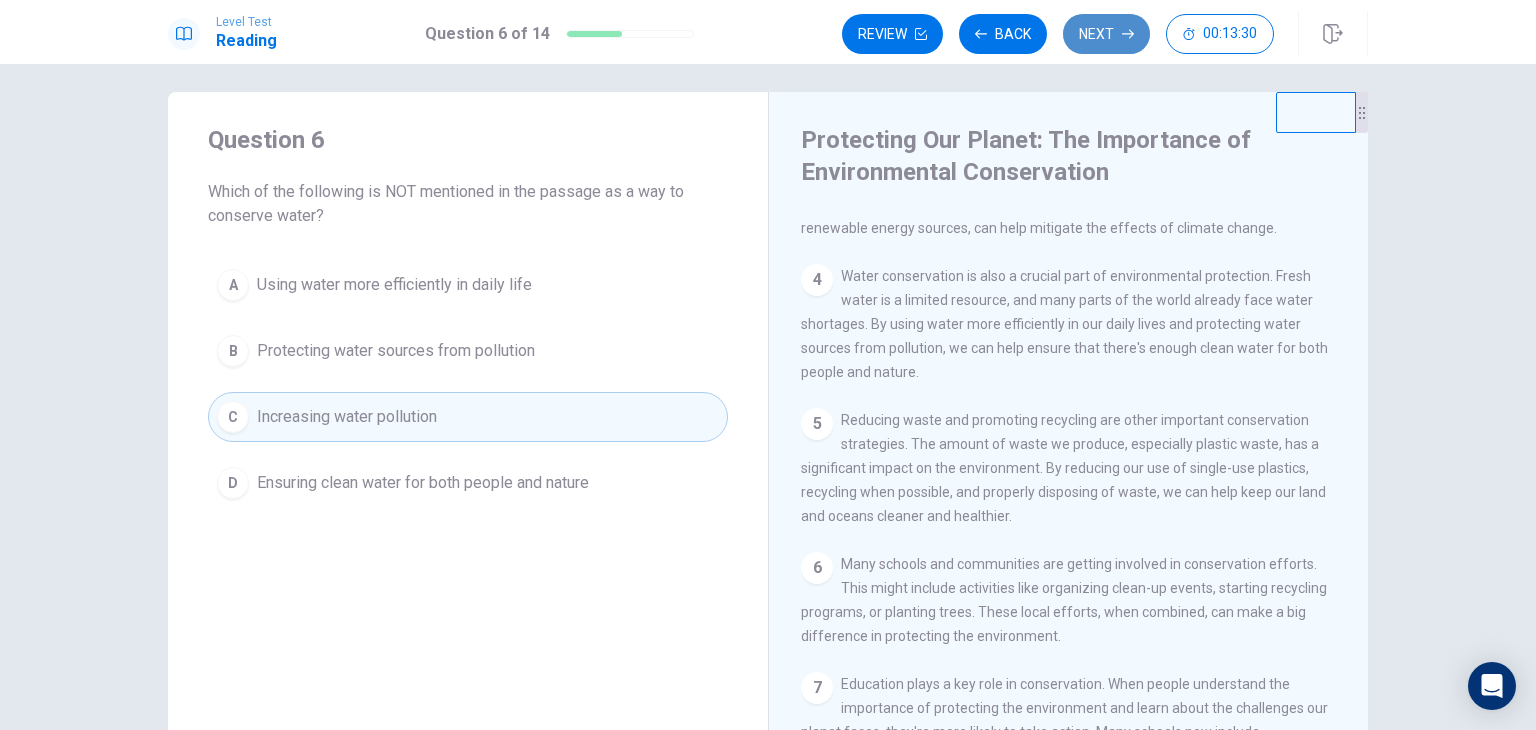 click on "Next" at bounding box center [1106, 34] 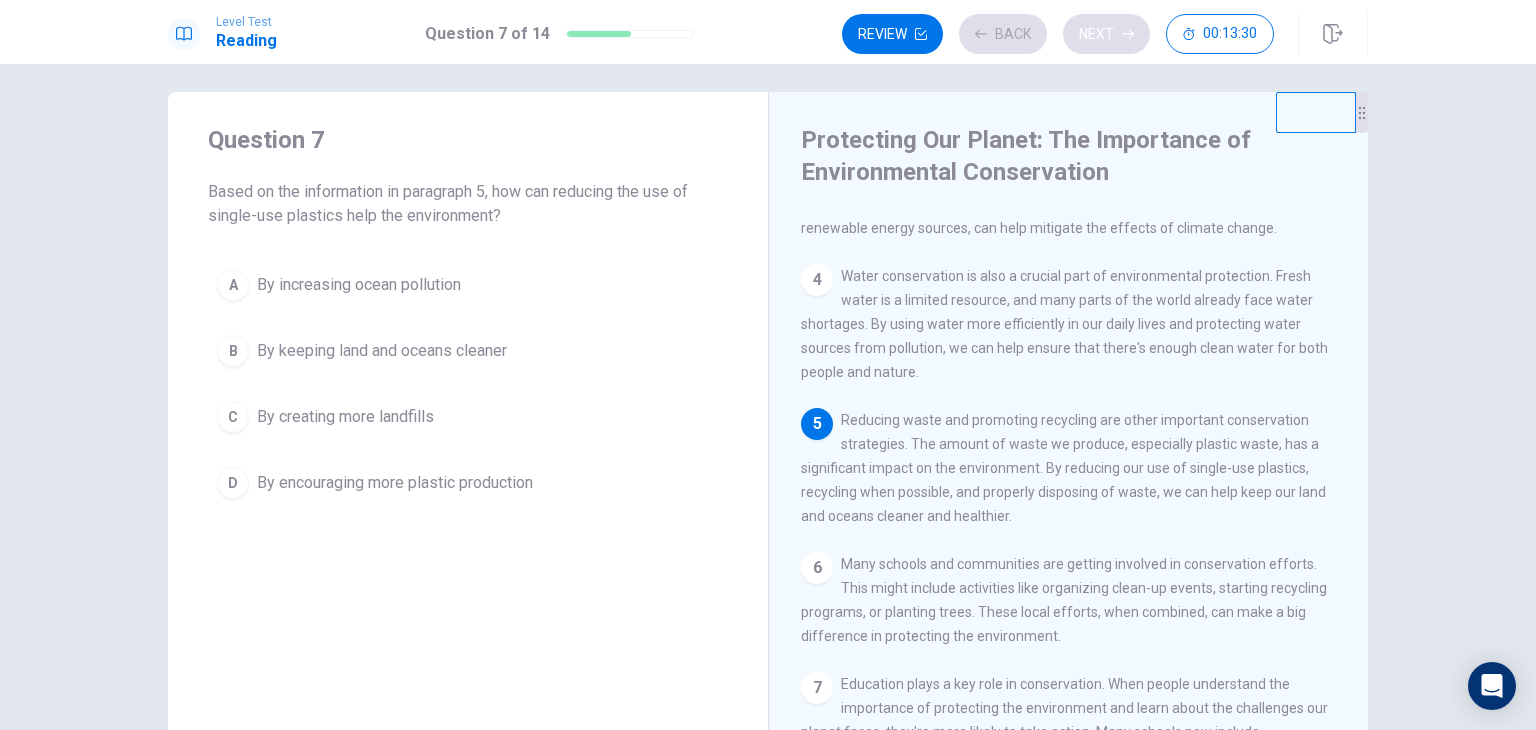 scroll, scrollTop: 641, scrollLeft: 0, axis: vertical 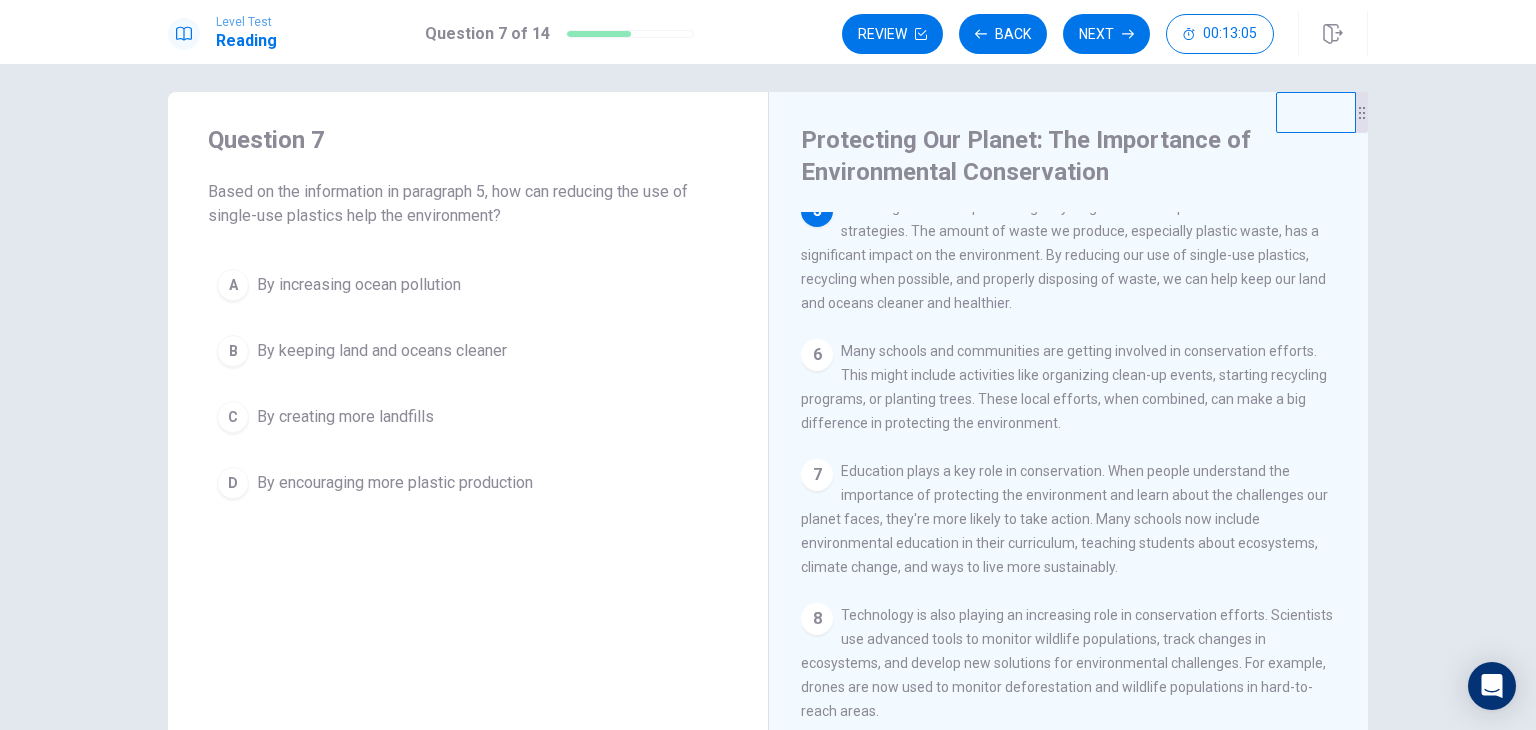 click on "By keeping land and oceans cleaner" at bounding box center [382, 351] 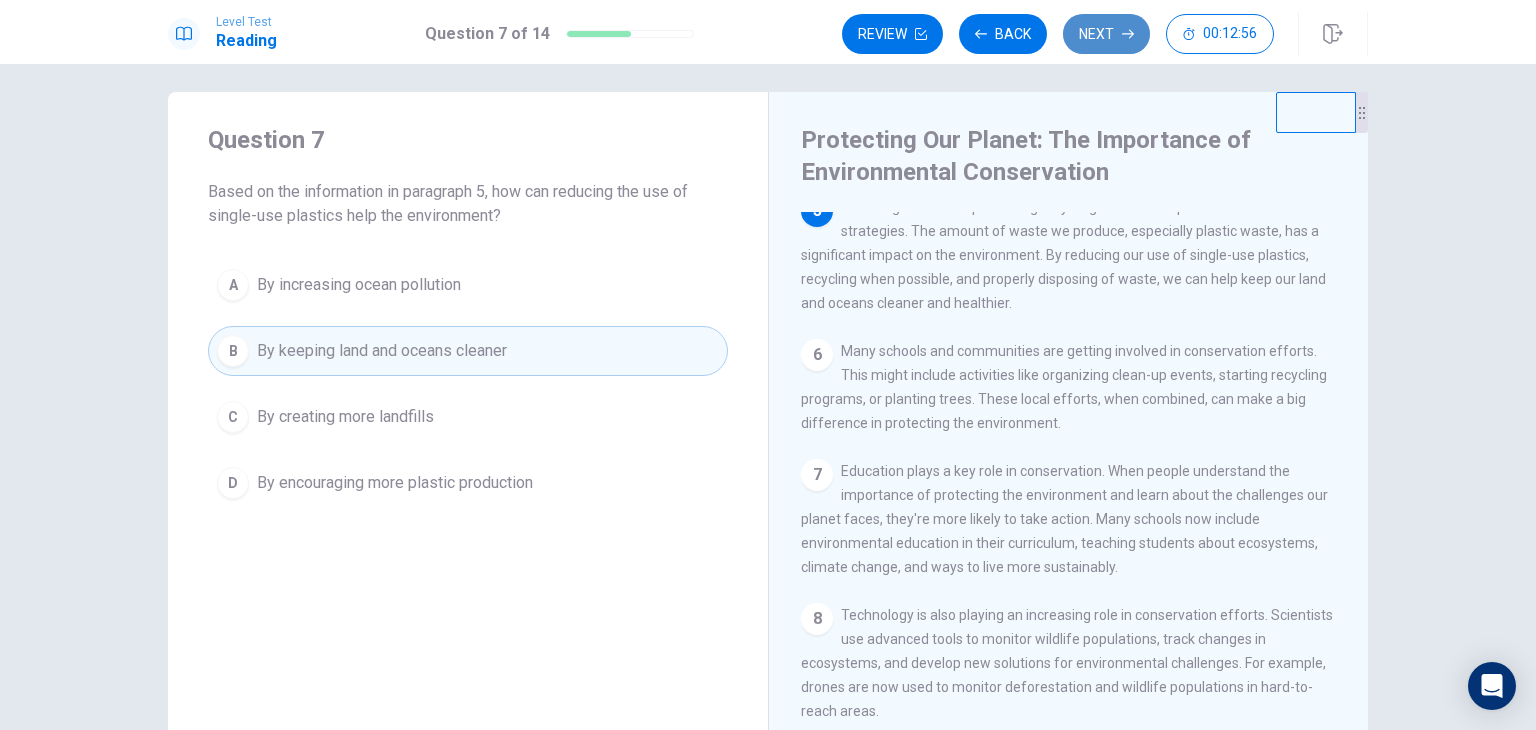 click on "Next" at bounding box center (1106, 34) 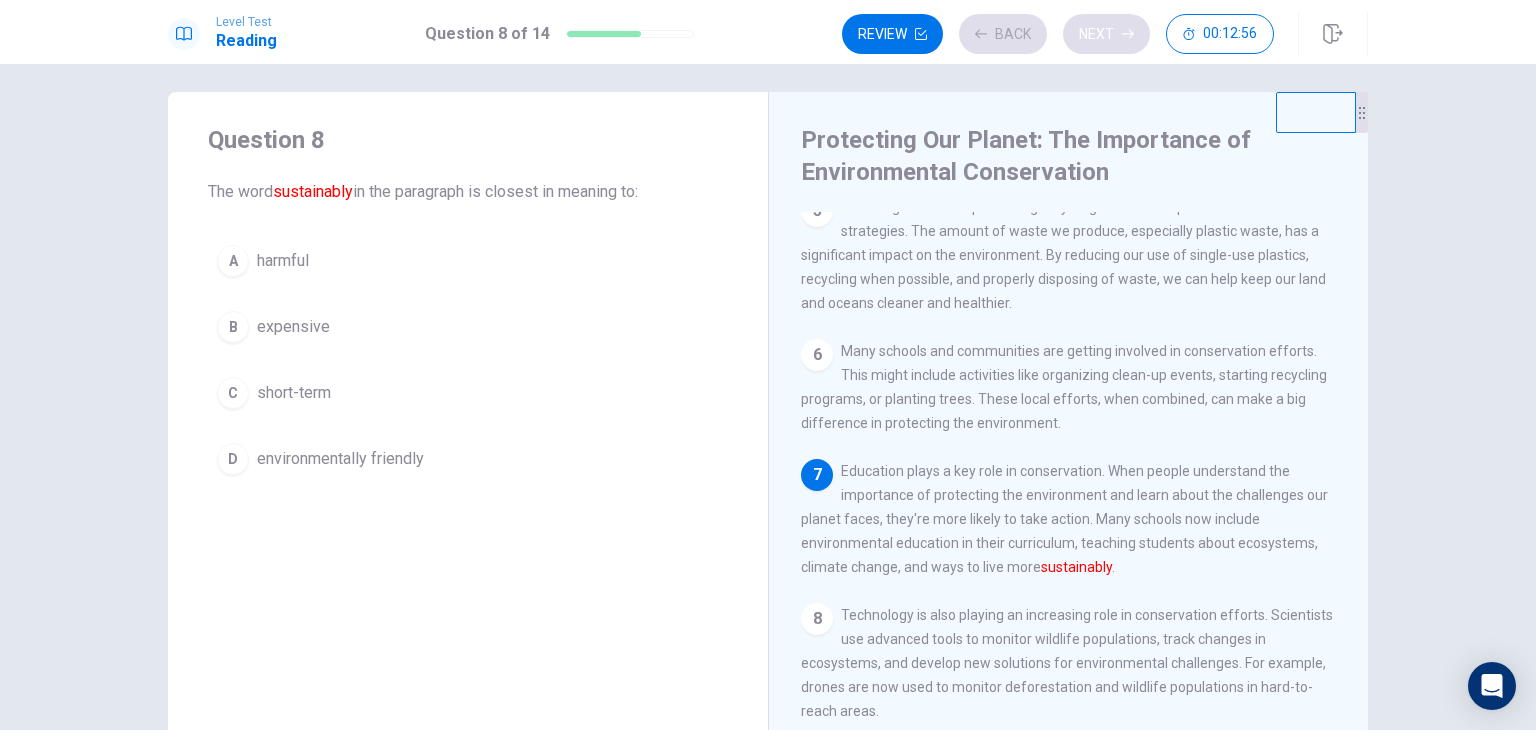 scroll, scrollTop: 661, scrollLeft: 0, axis: vertical 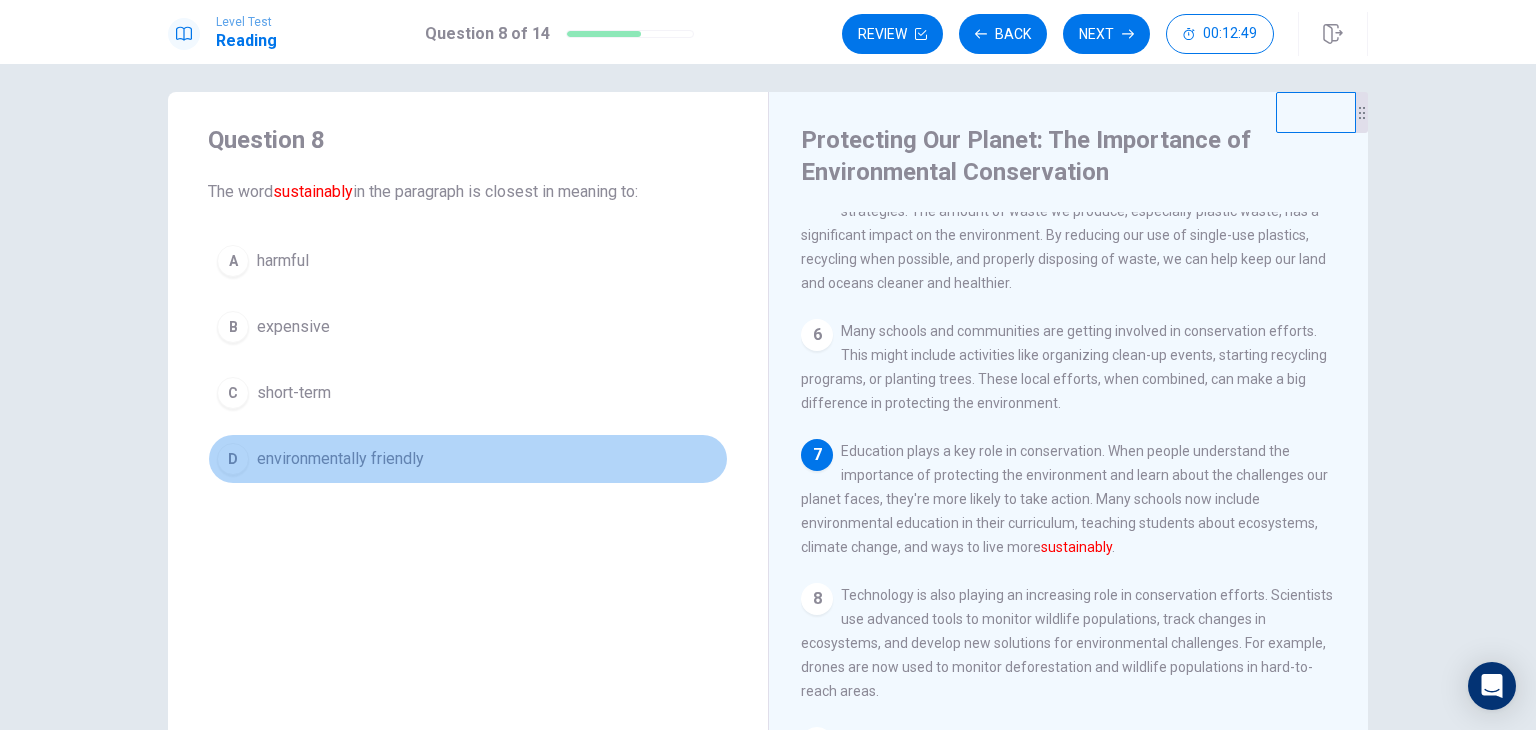 click on "environmentally friendly" at bounding box center (340, 459) 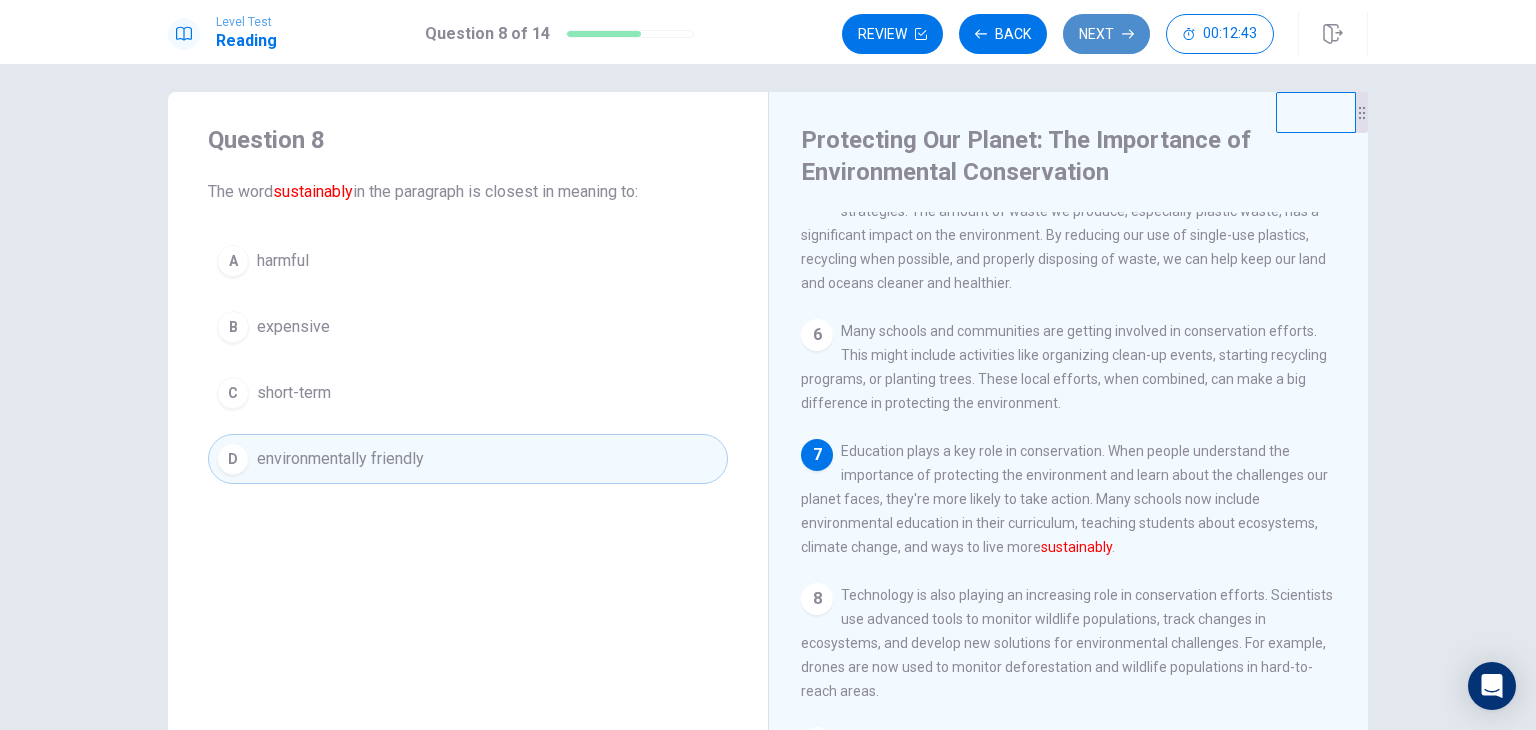 click on "Next" at bounding box center [1106, 34] 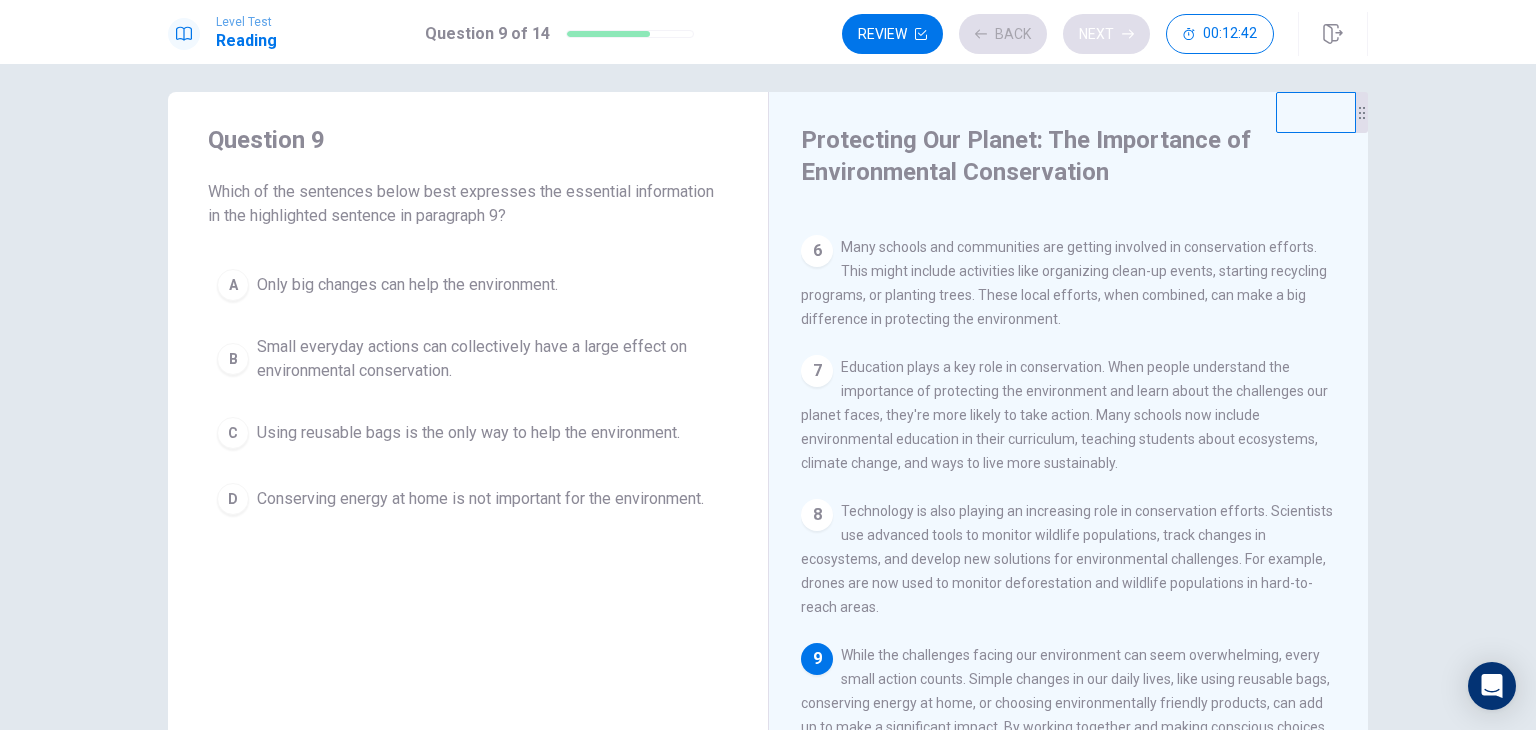 scroll, scrollTop: 781, scrollLeft: 0, axis: vertical 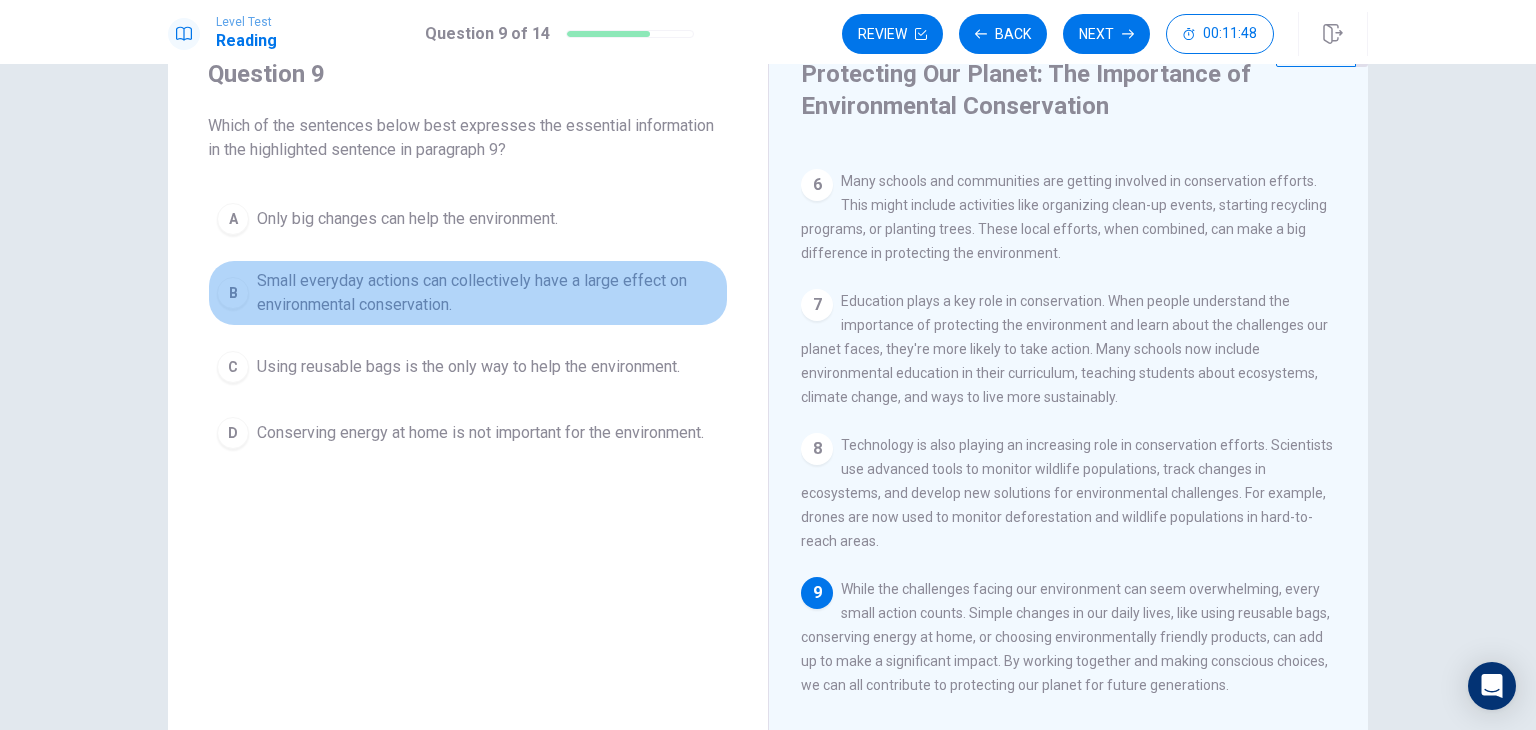 click on "B" at bounding box center (233, 293) 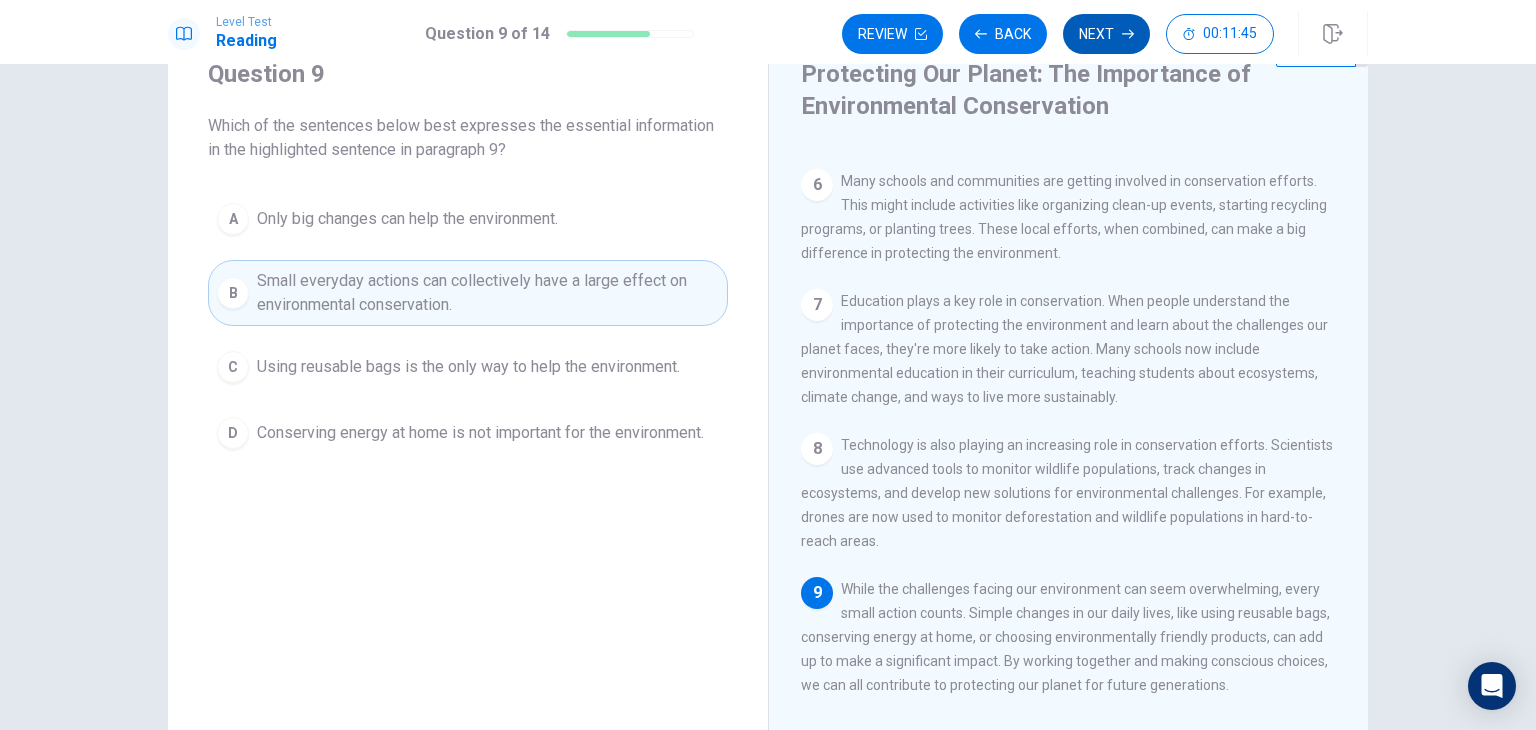 click on "Next" at bounding box center (1106, 34) 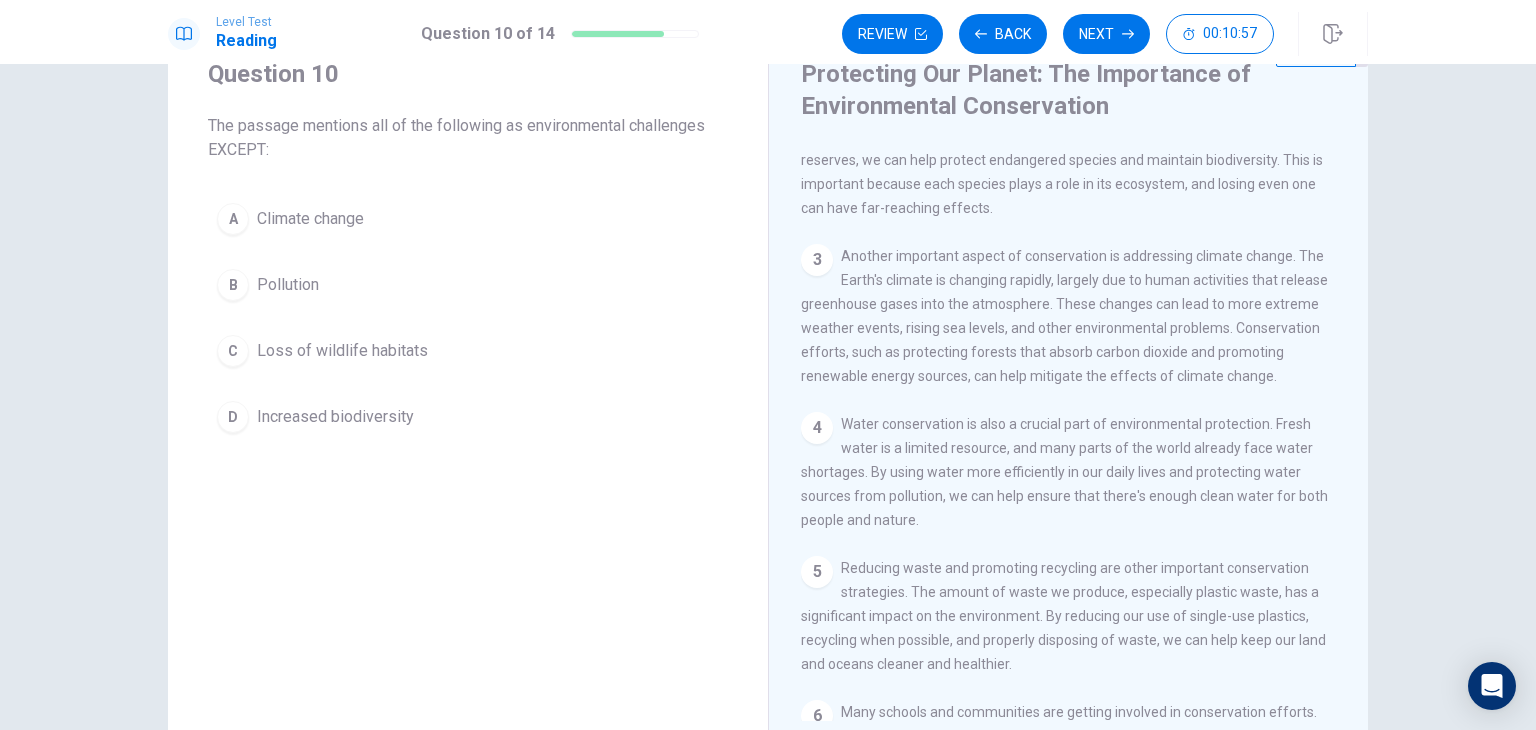 scroll, scrollTop: 0, scrollLeft: 0, axis: both 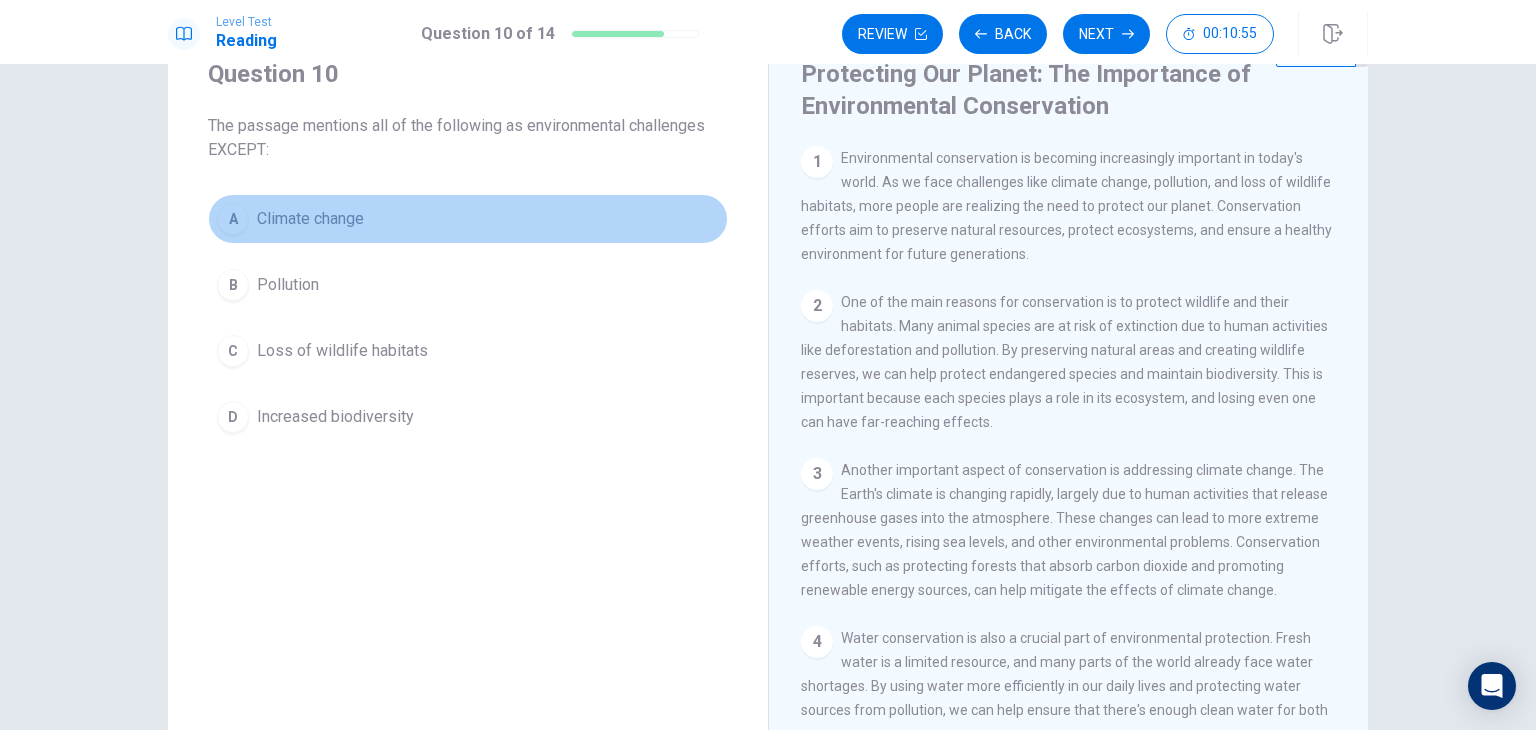 click on "Climate change" at bounding box center [310, 219] 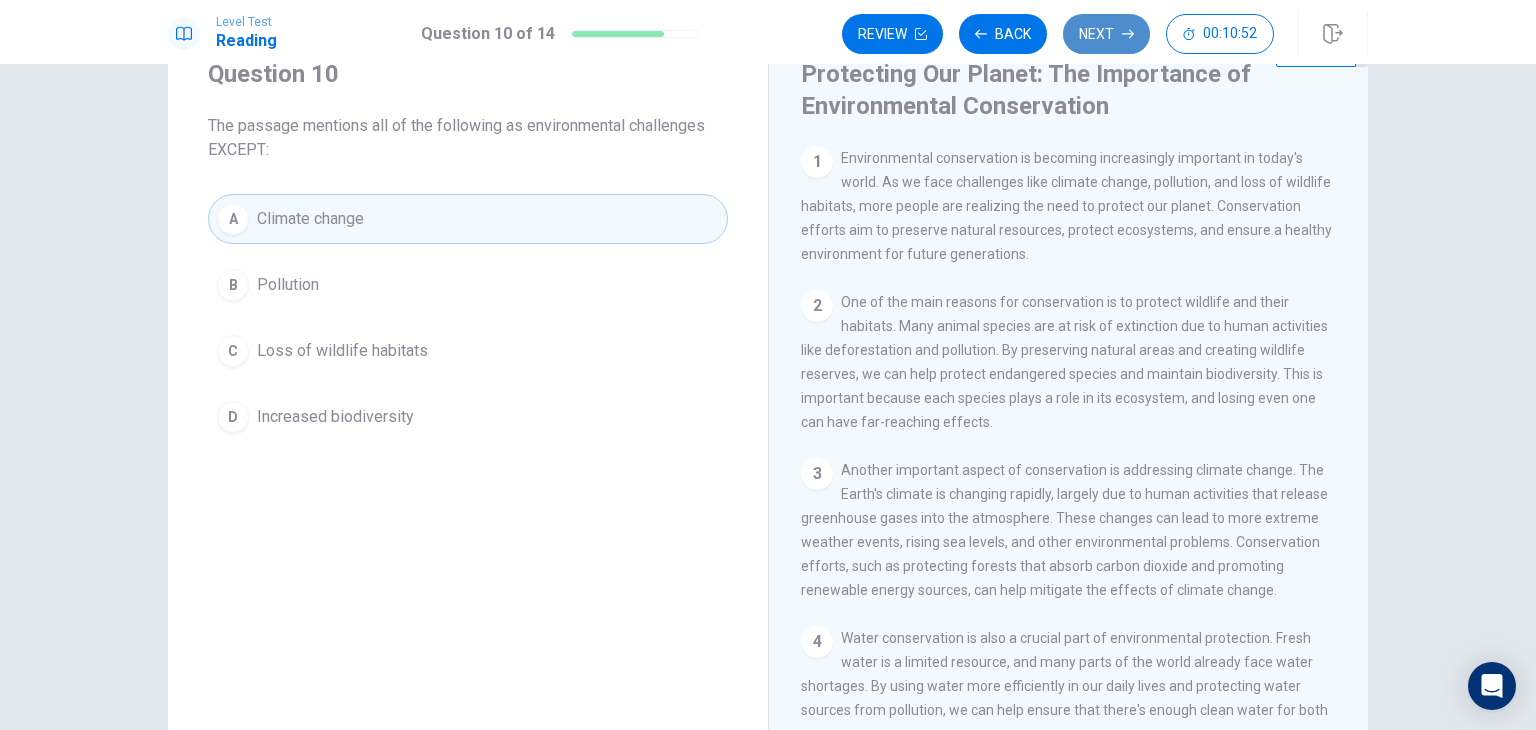 click on "Next" at bounding box center (1106, 34) 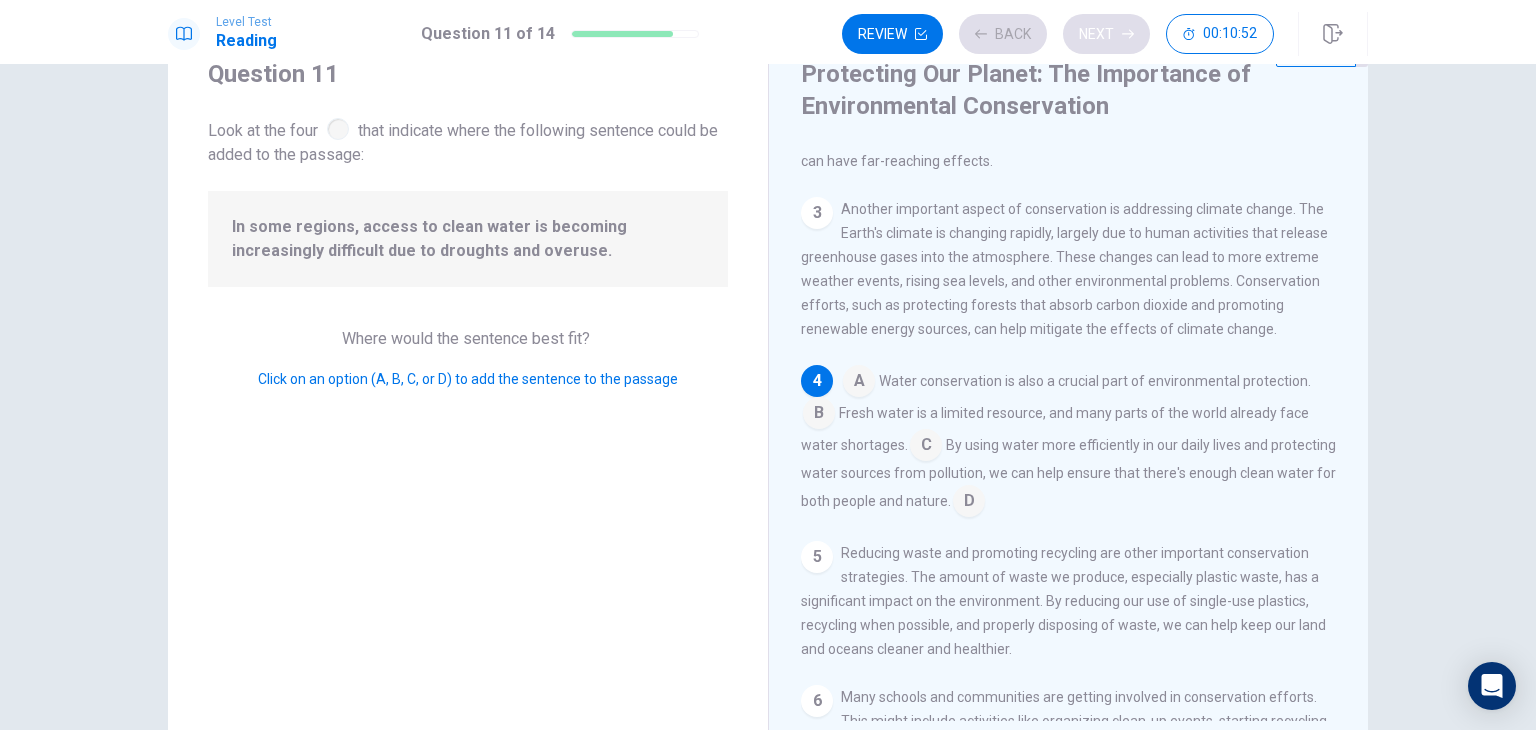 scroll, scrollTop: 270, scrollLeft: 0, axis: vertical 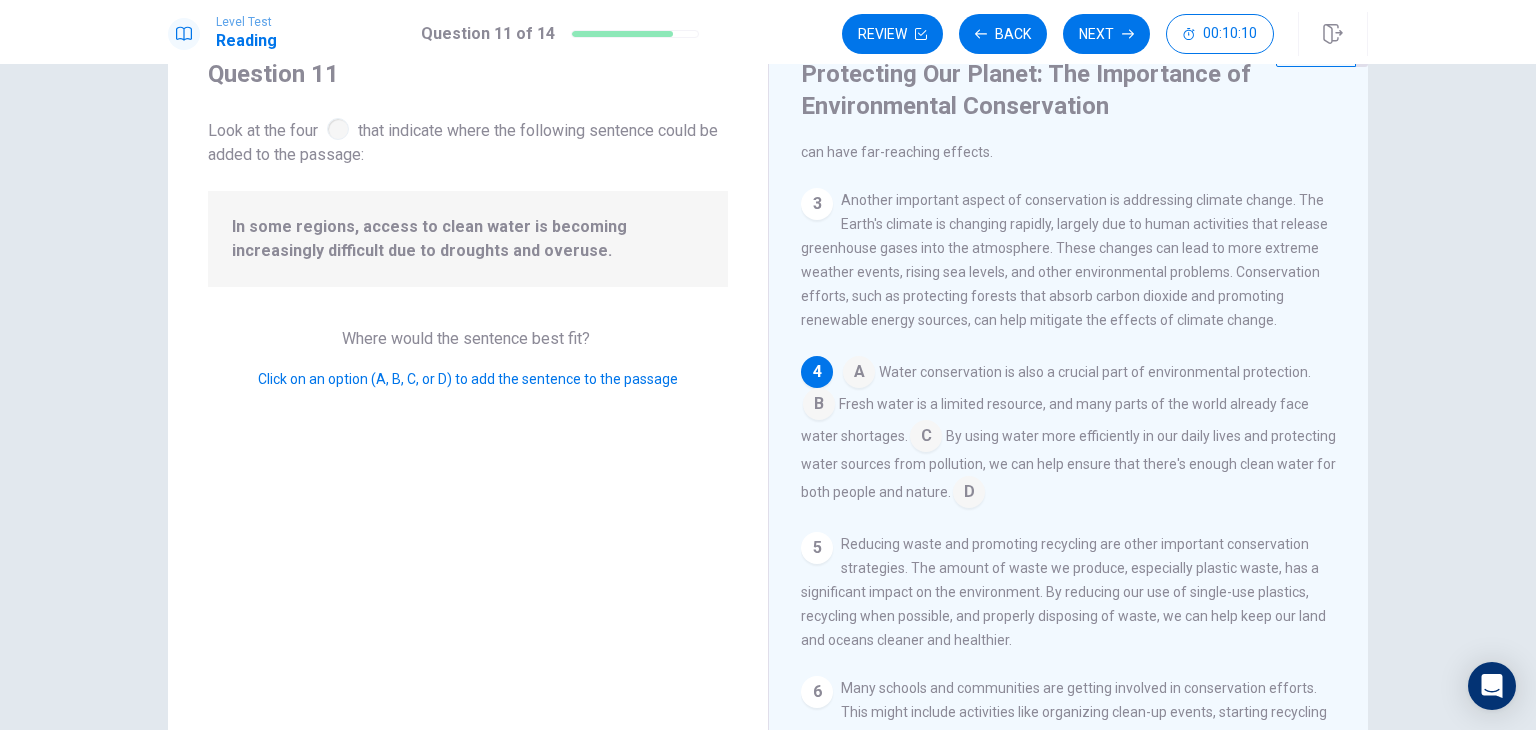 click at bounding box center [969, 494] 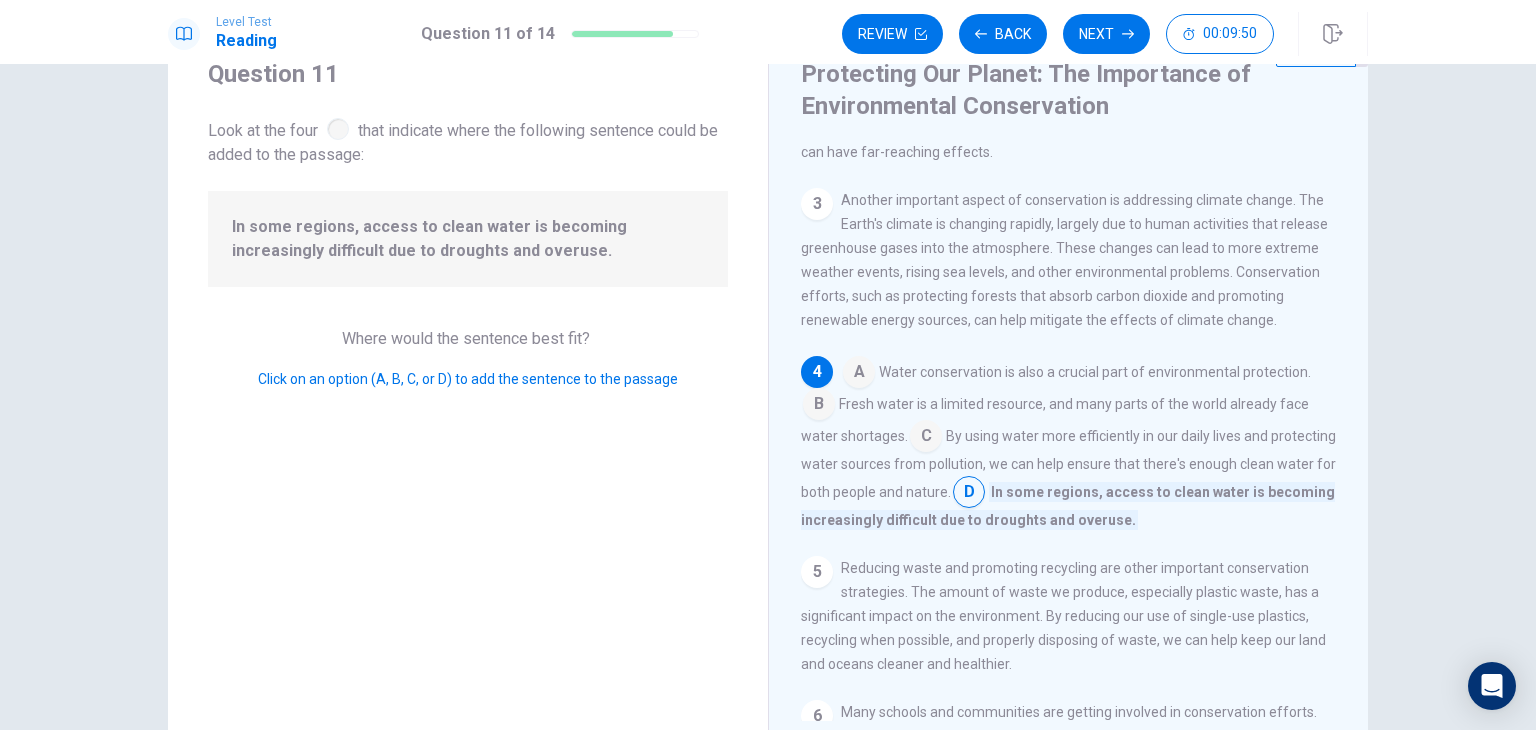 click at bounding box center (926, 438) 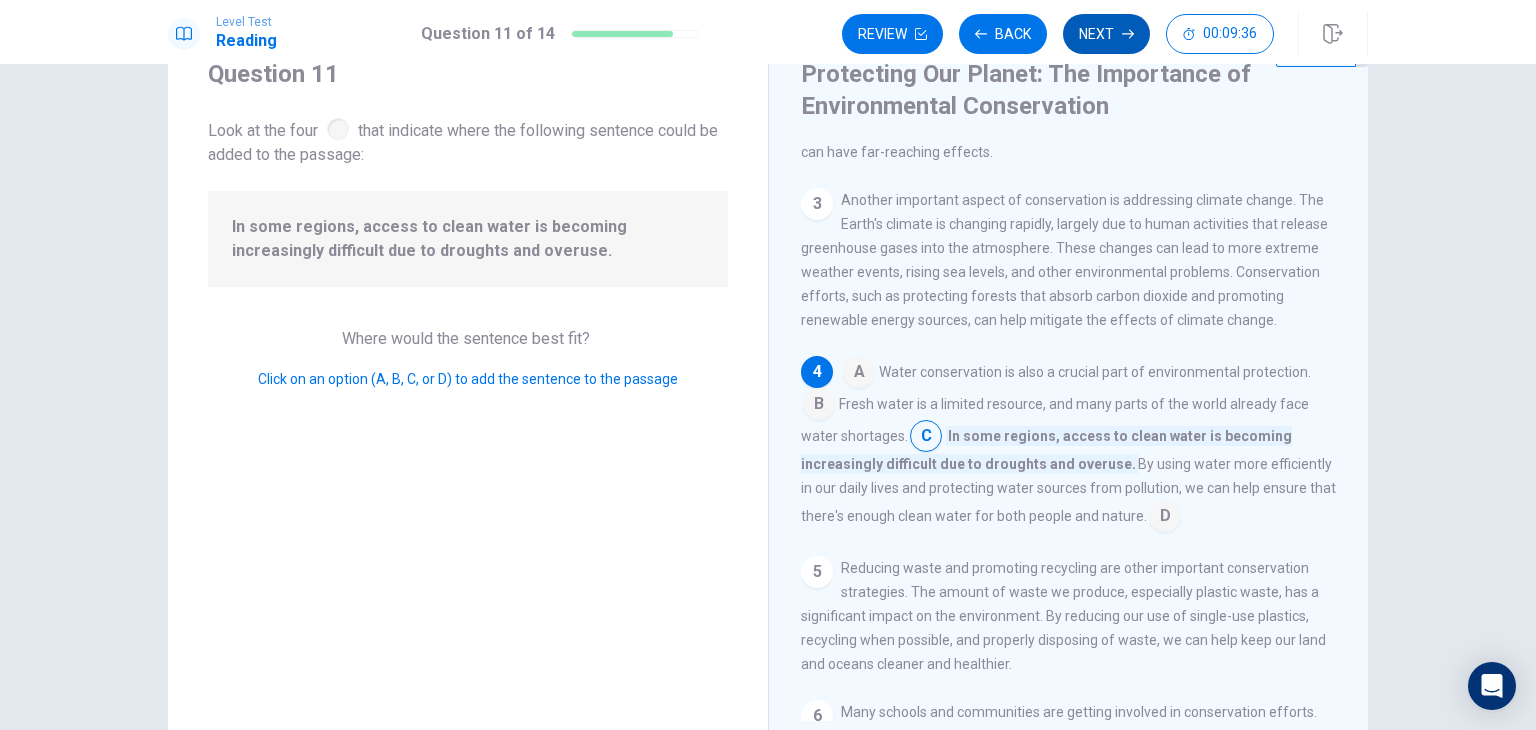 click on "Next" at bounding box center [1106, 34] 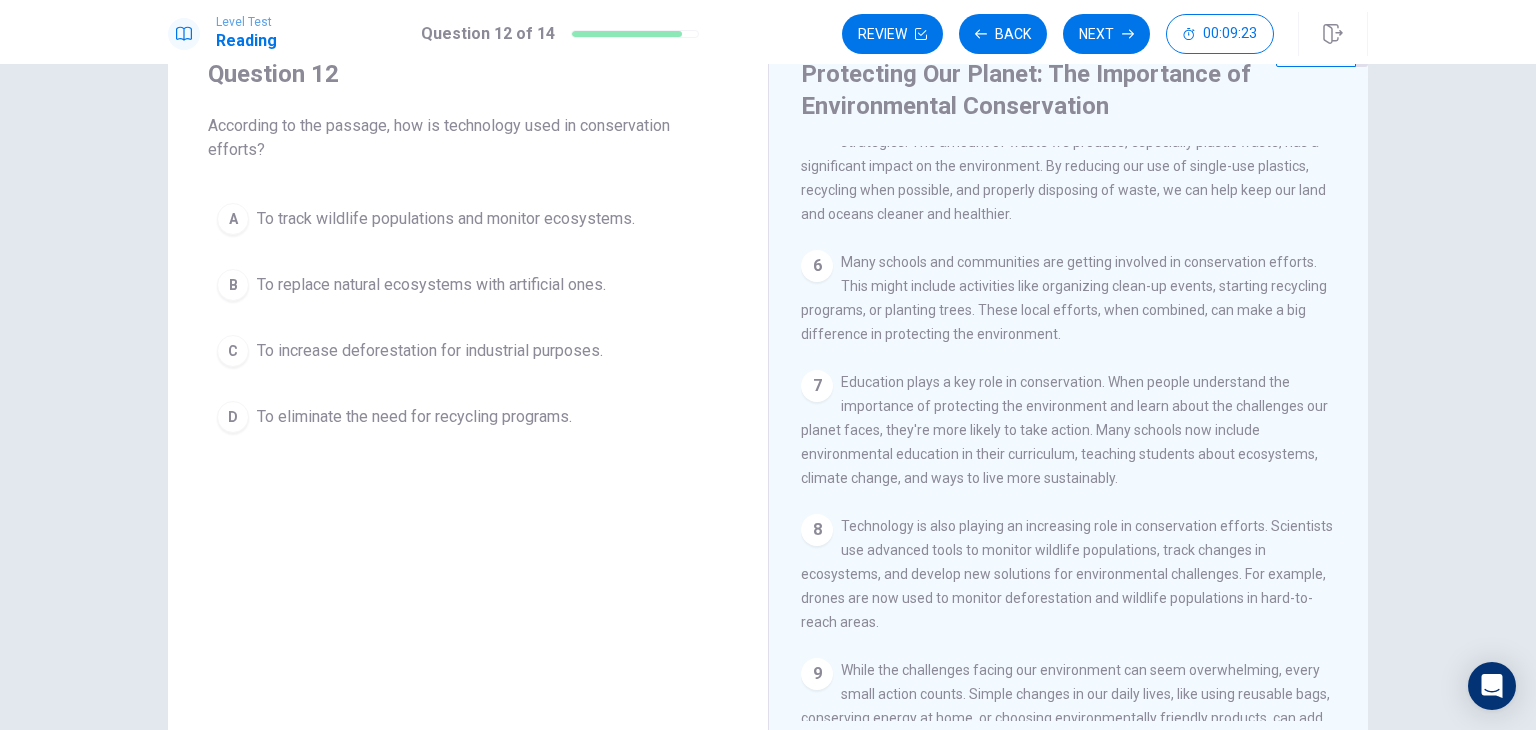 scroll, scrollTop: 781, scrollLeft: 0, axis: vertical 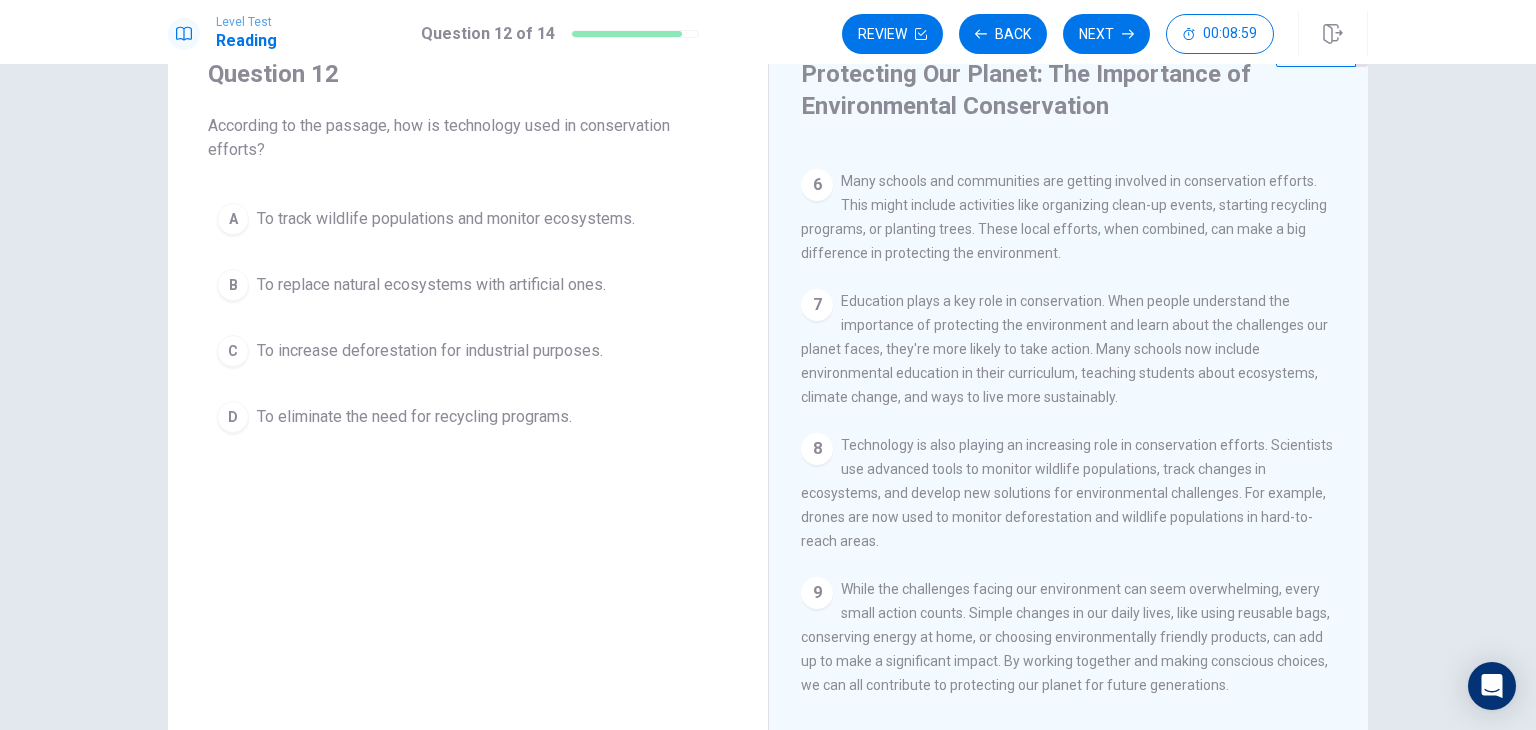 click on "A" at bounding box center (233, 219) 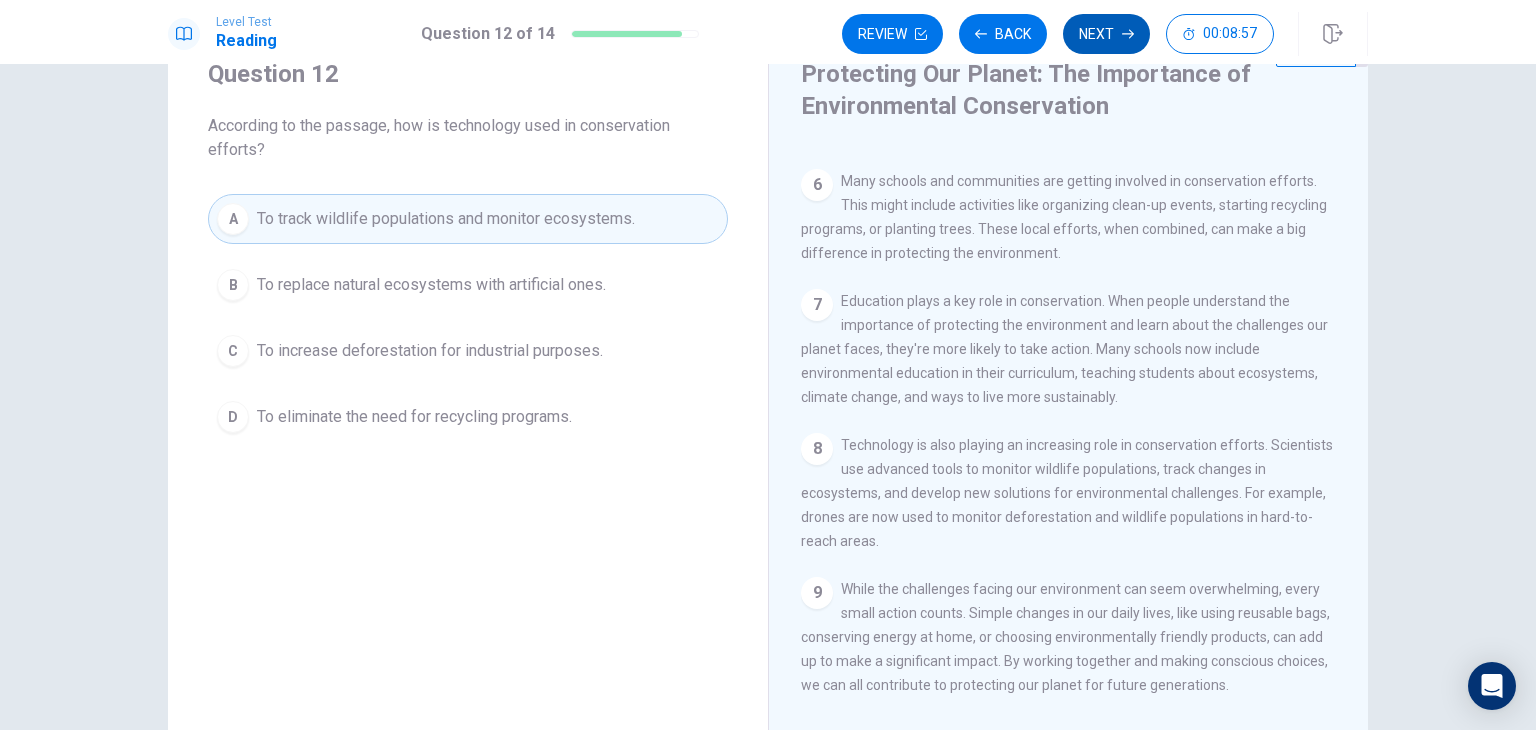 click on "Next" at bounding box center (1106, 34) 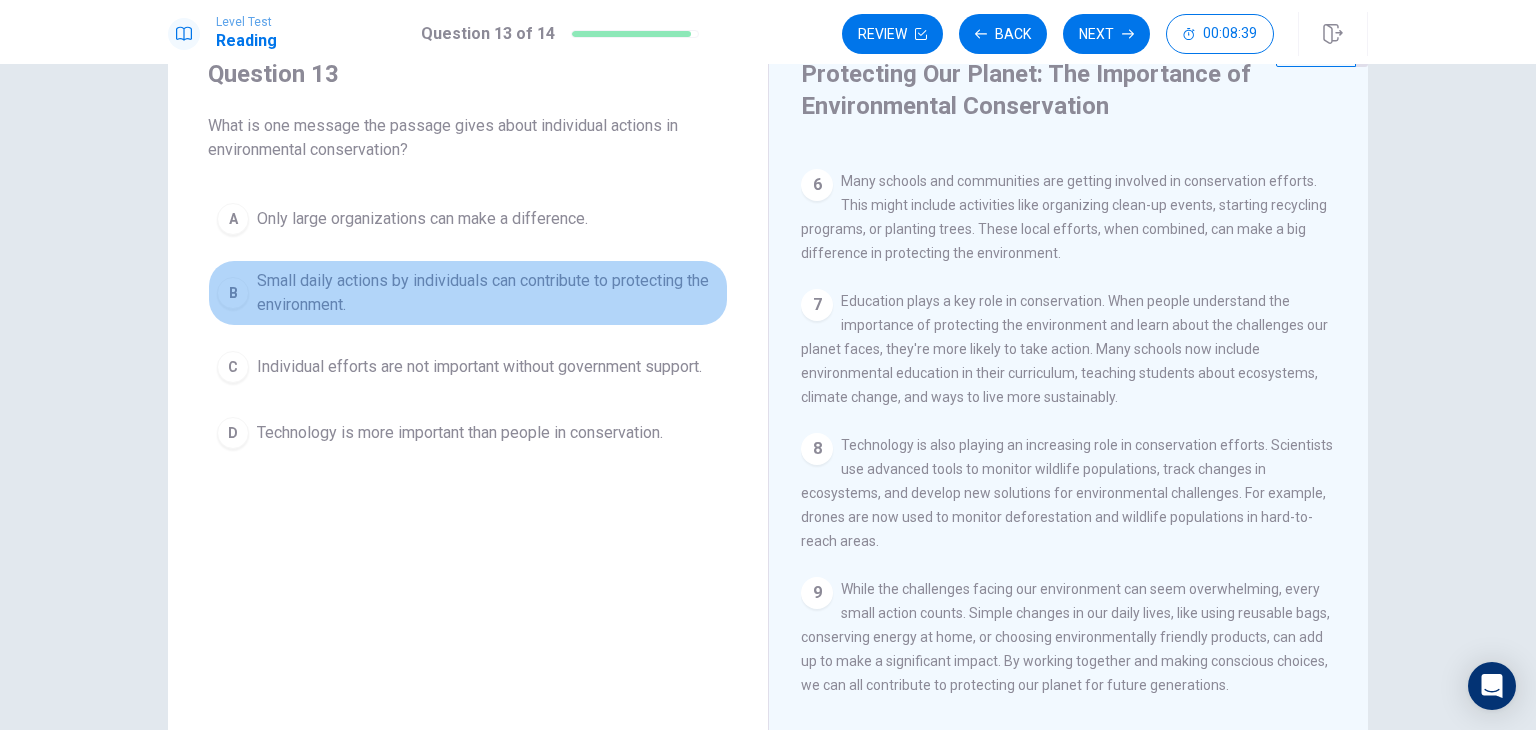click on "Small daily actions by individuals can contribute to protecting the environment." at bounding box center (488, 293) 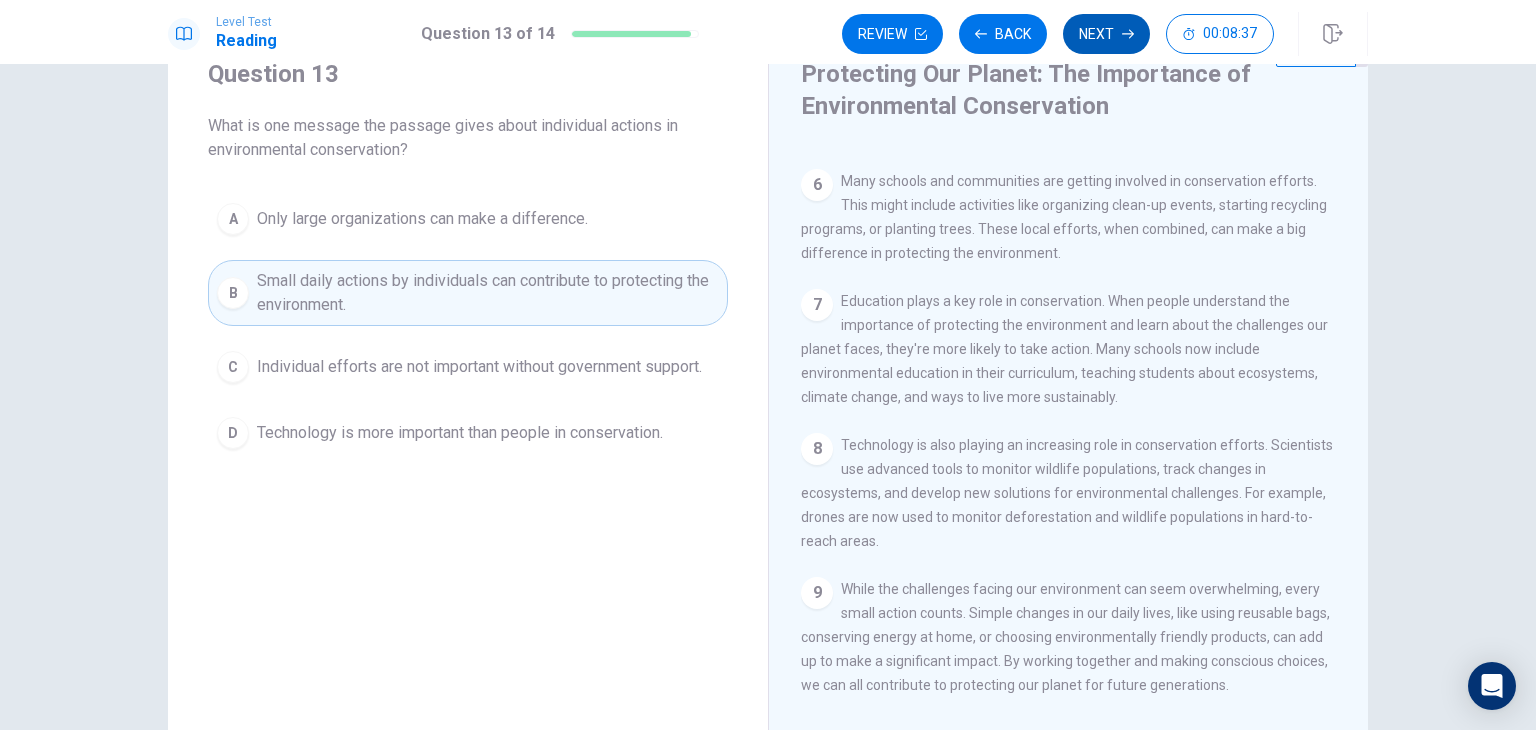 click on "Next" at bounding box center [1106, 34] 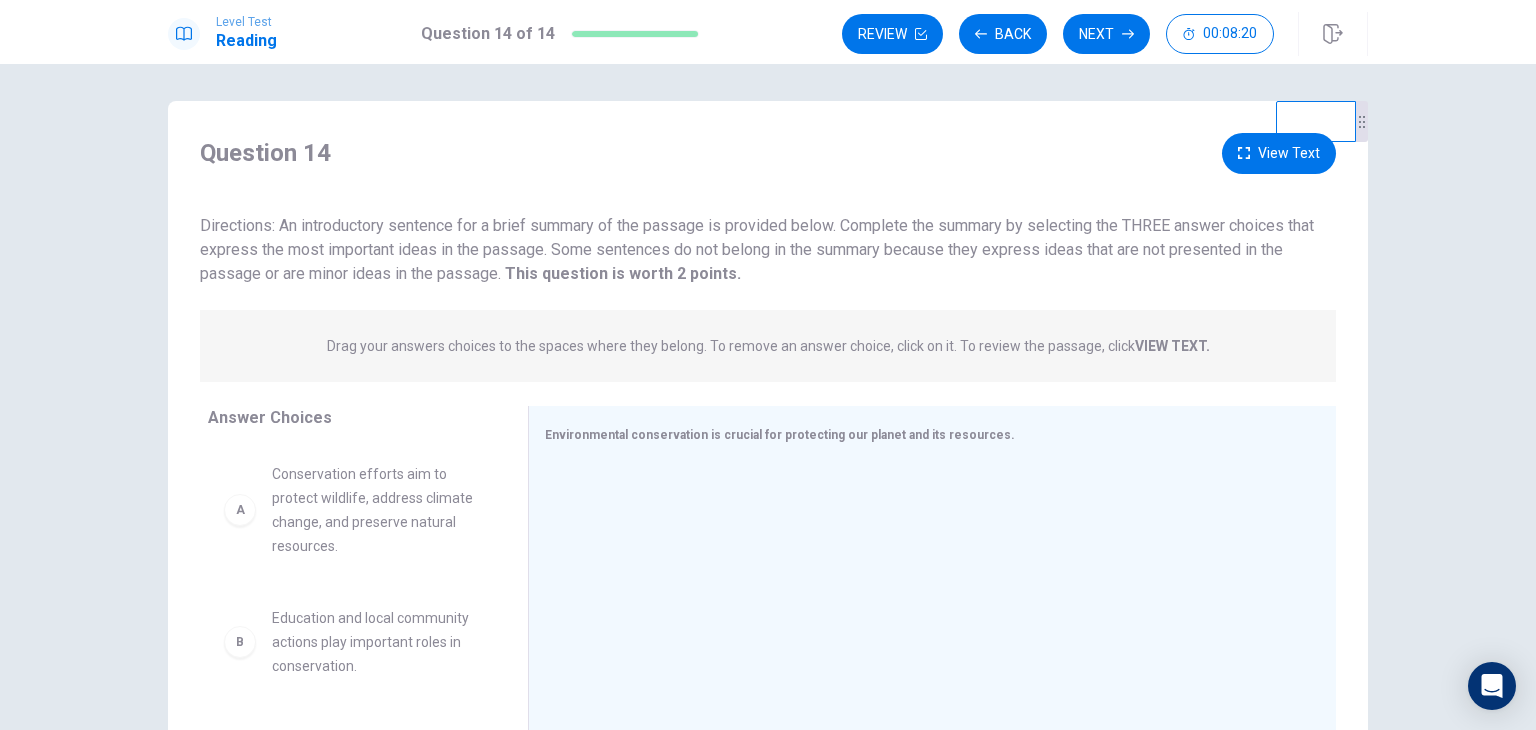 scroll, scrollTop: 0, scrollLeft: 0, axis: both 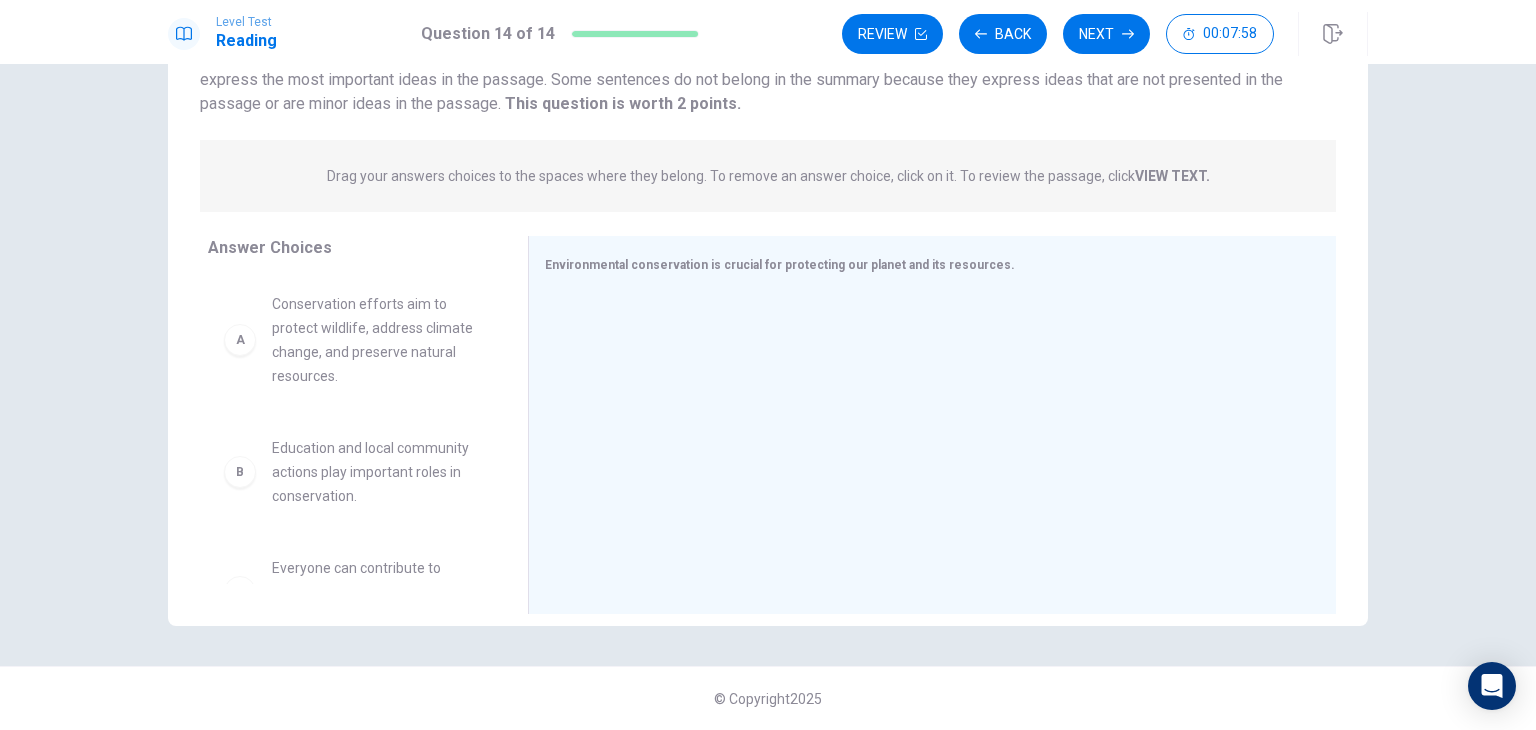 click on "A" at bounding box center [240, 340] 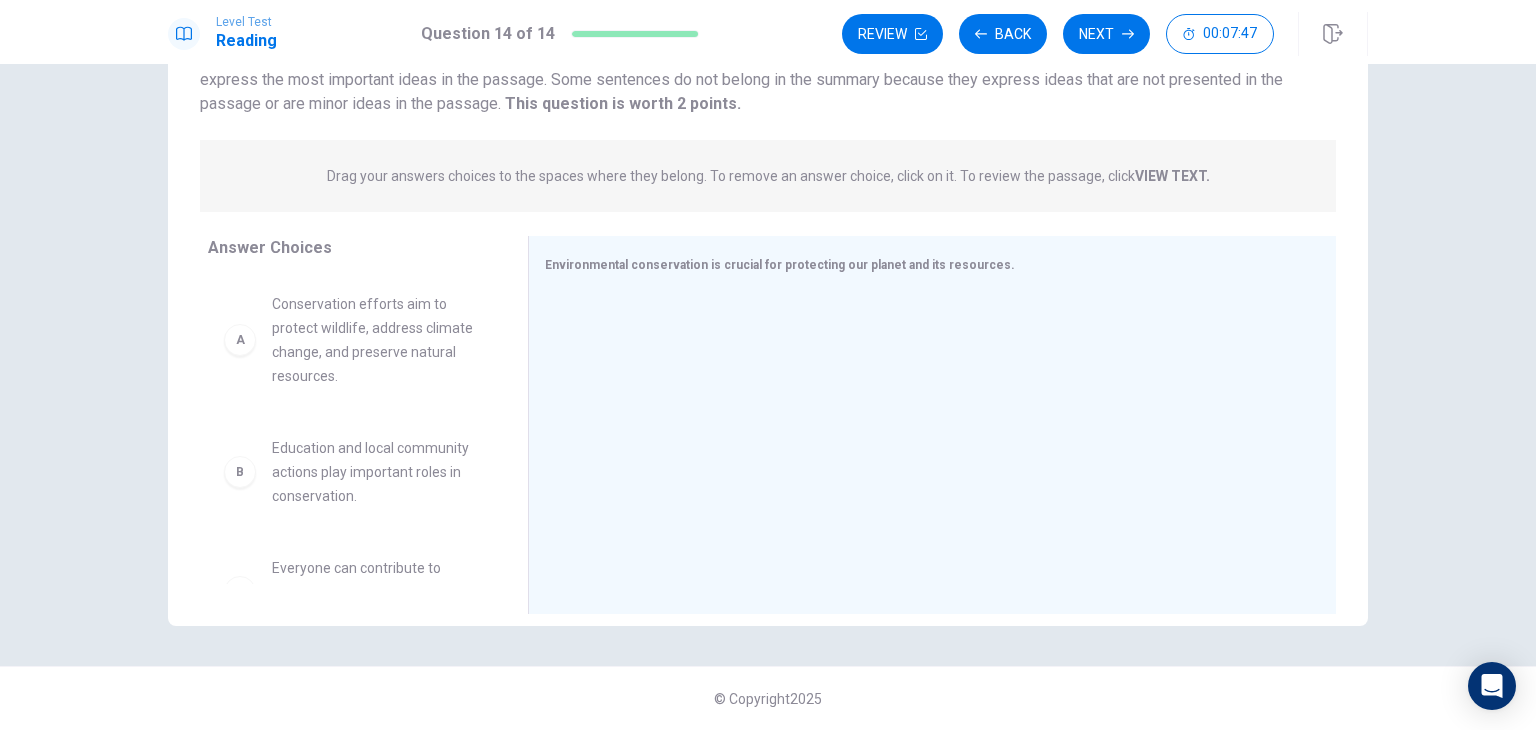 click on "VIEW TEXT." at bounding box center (1172, 176) 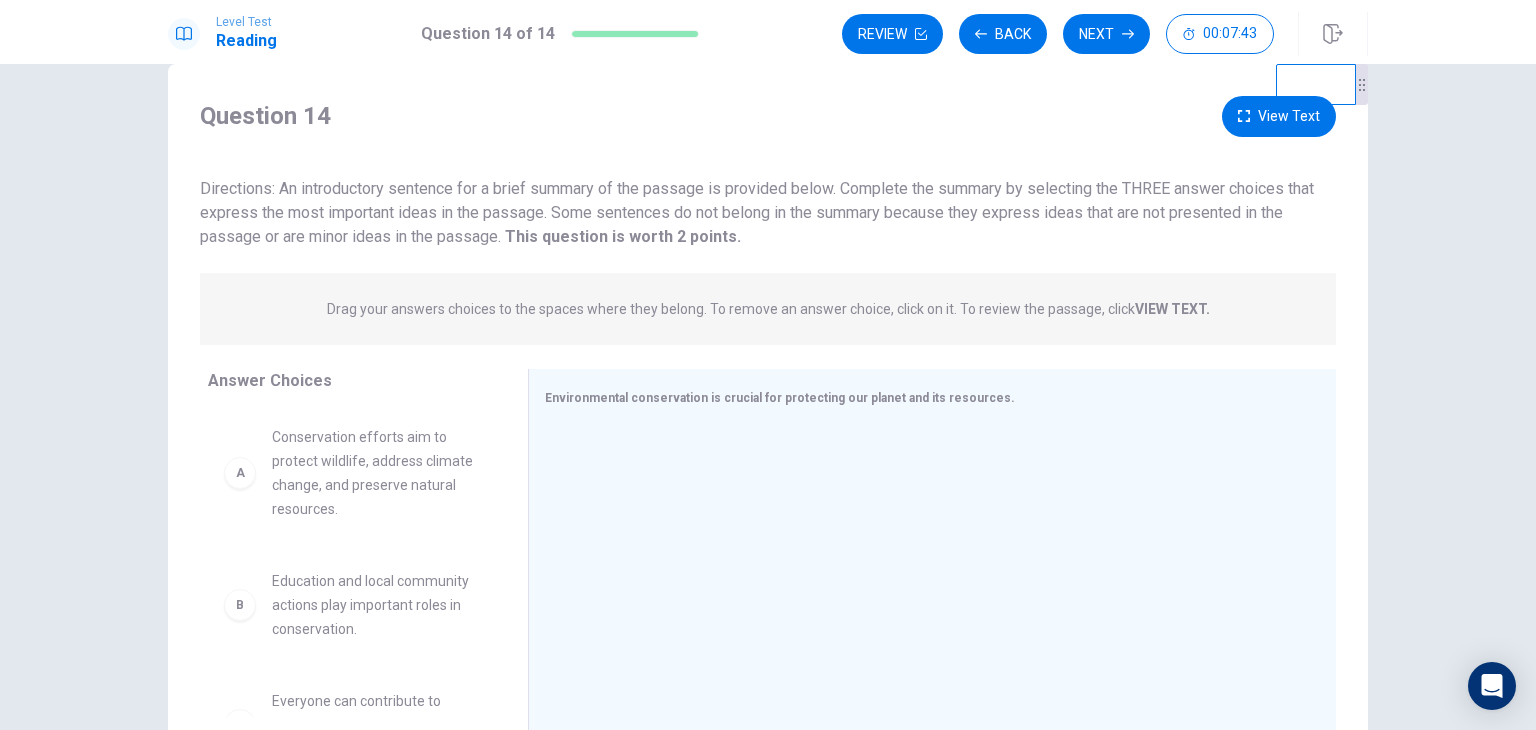 scroll, scrollTop: 0, scrollLeft: 0, axis: both 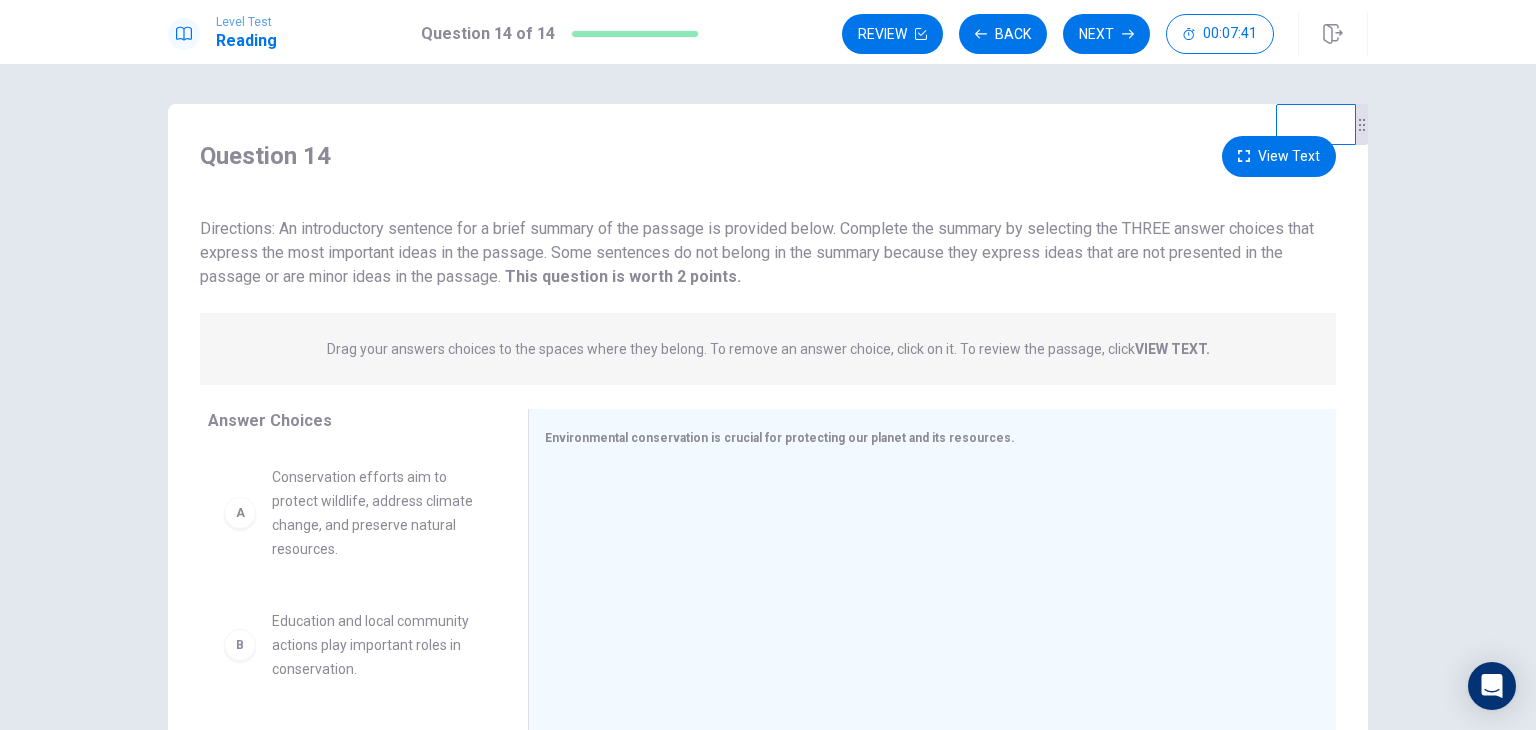 click 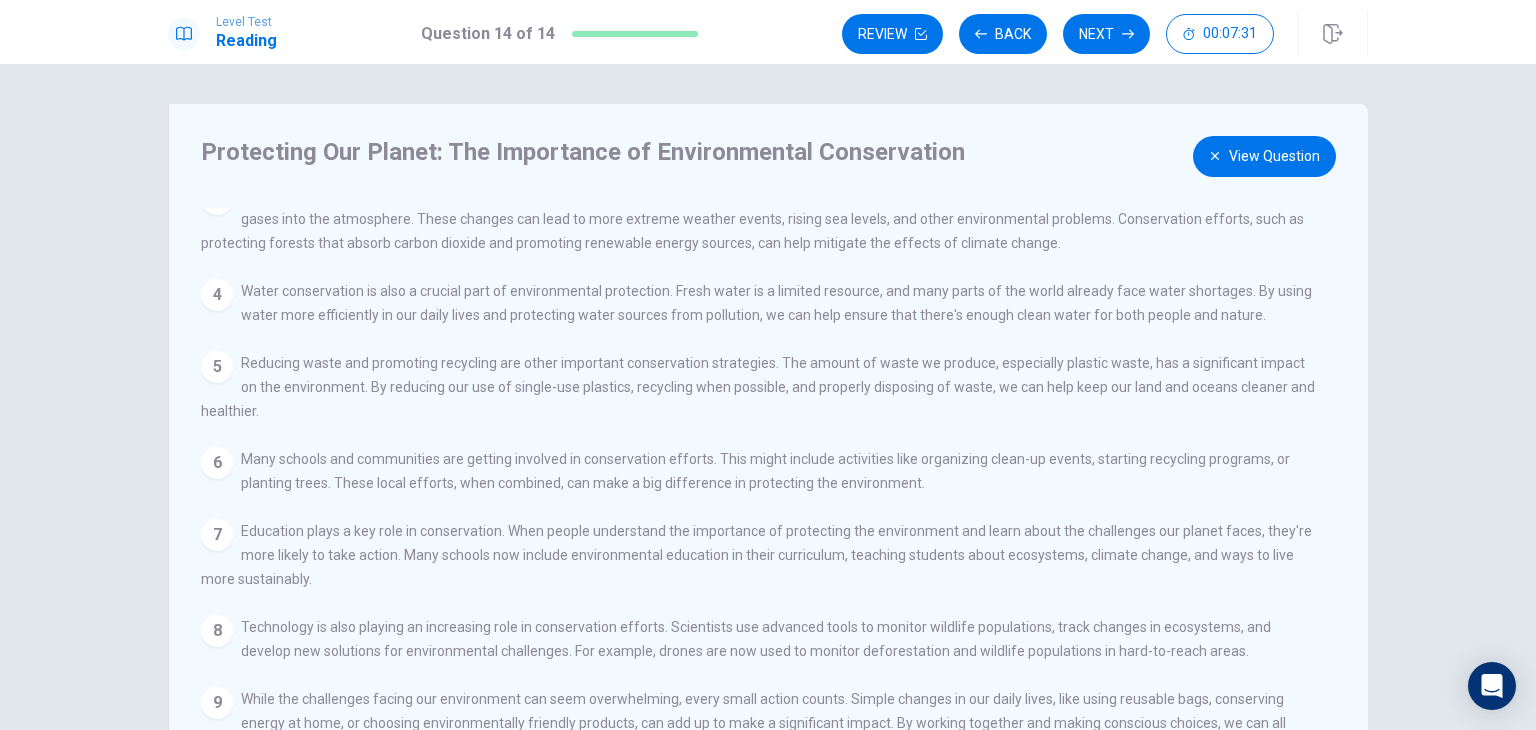 scroll, scrollTop: 236, scrollLeft: 0, axis: vertical 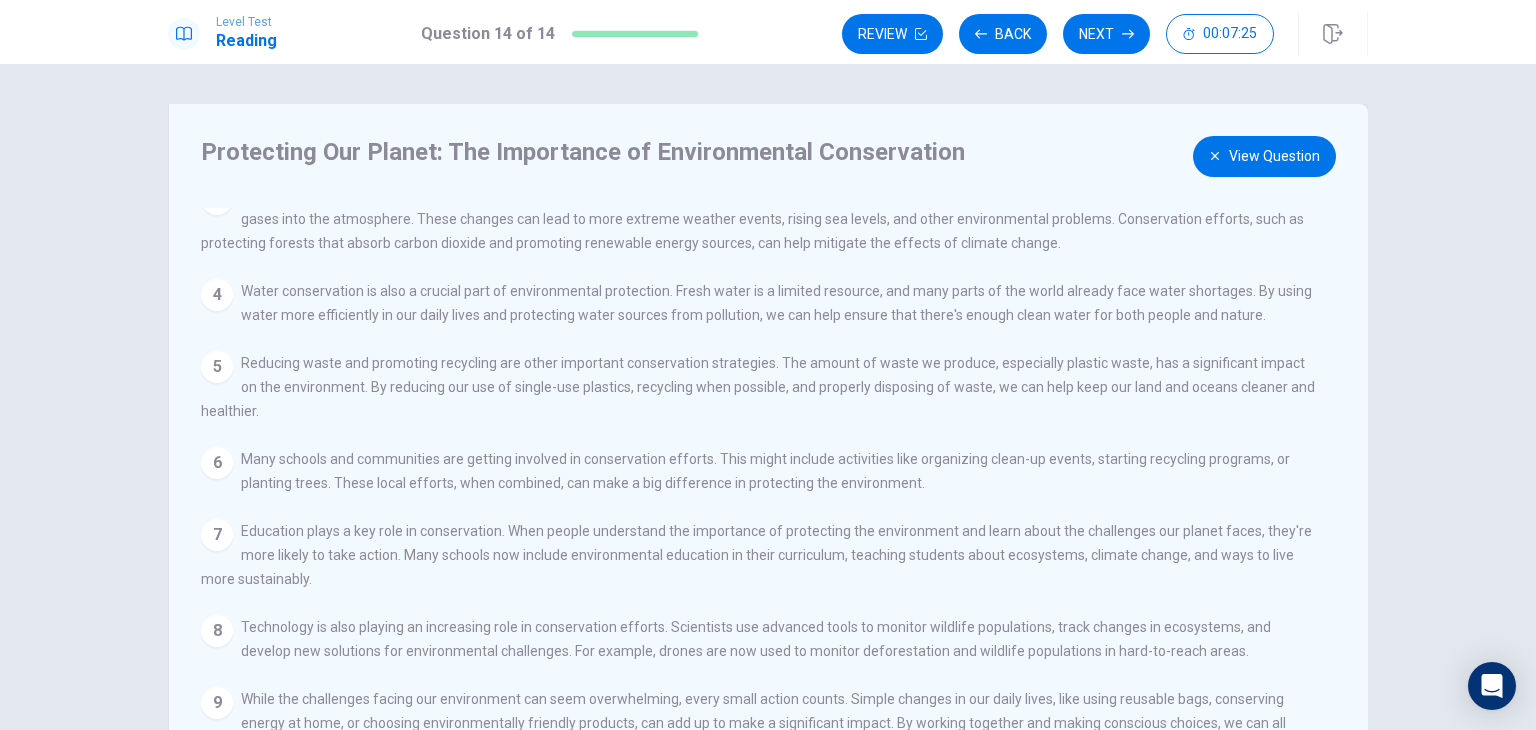 click on "View Question" at bounding box center (1264, 156) 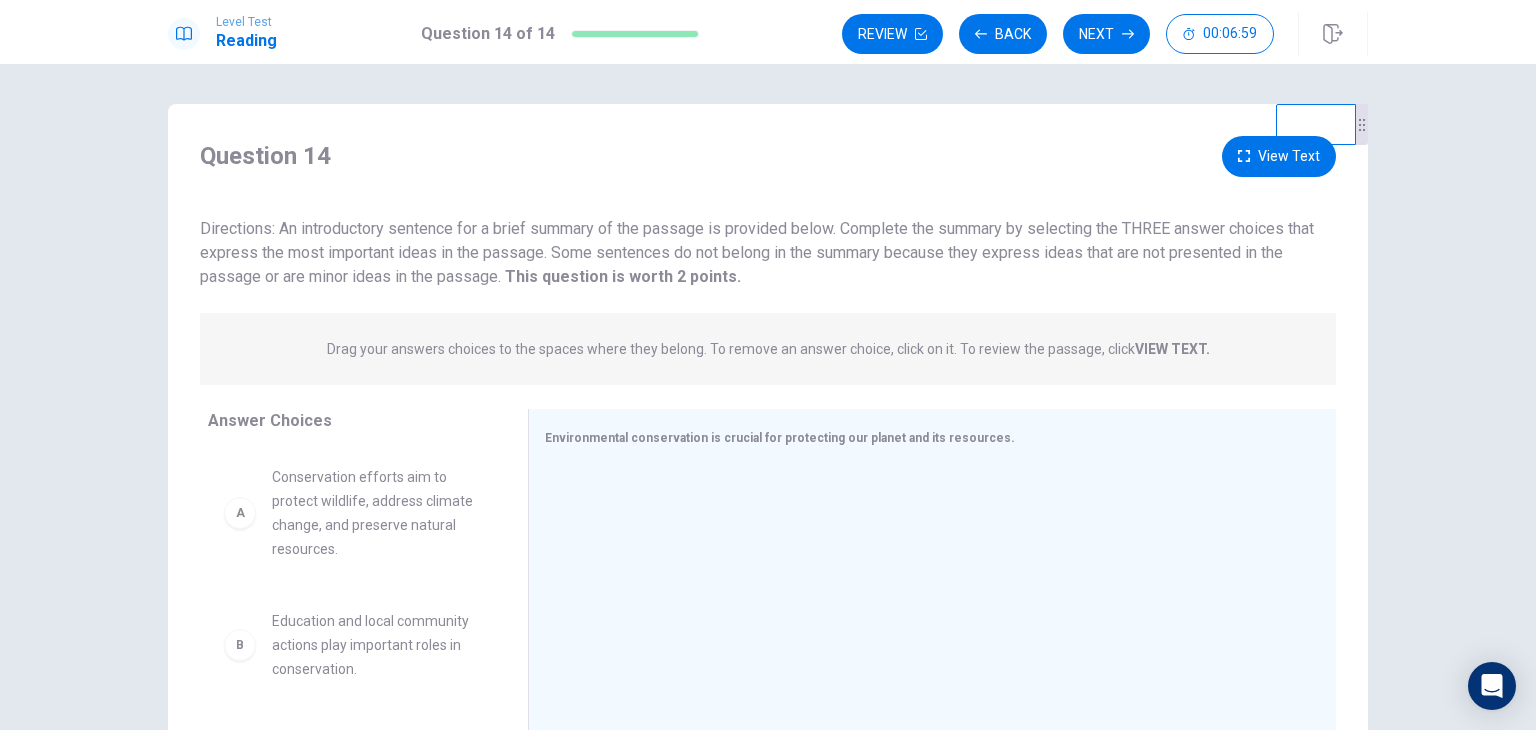 click on "View Text" at bounding box center (1279, 156) 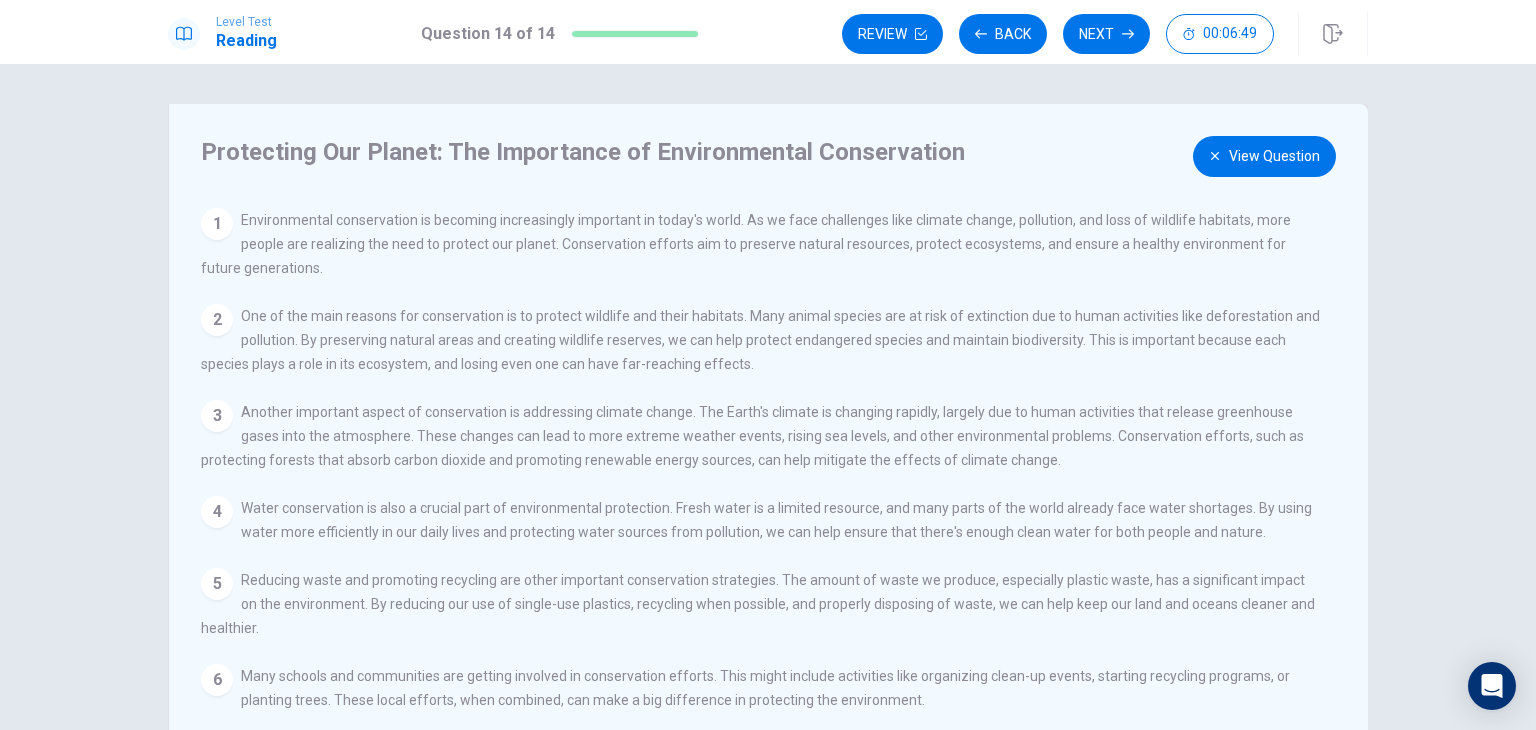 click on "1" at bounding box center (217, 224) 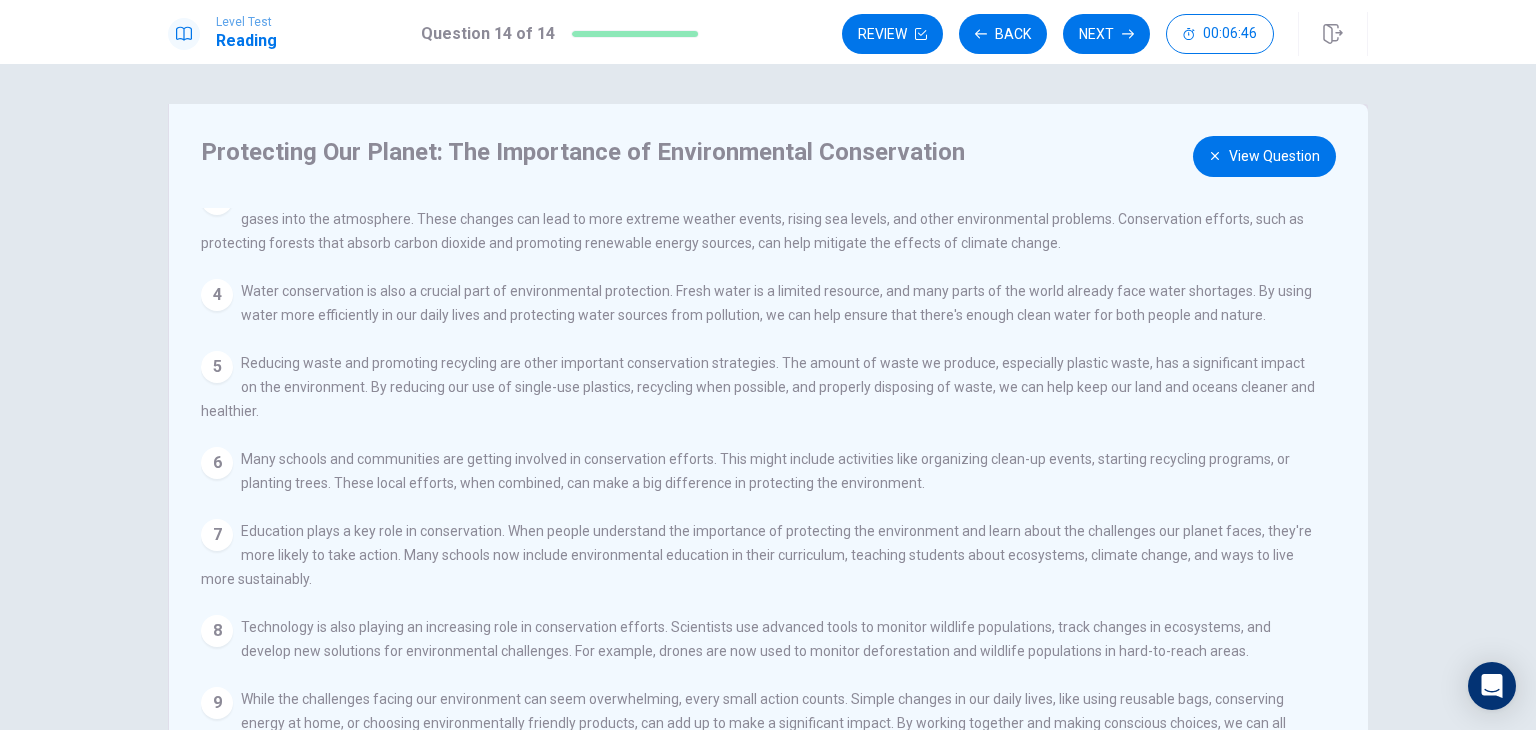 scroll, scrollTop: 0, scrollLeft: 0, axis: both 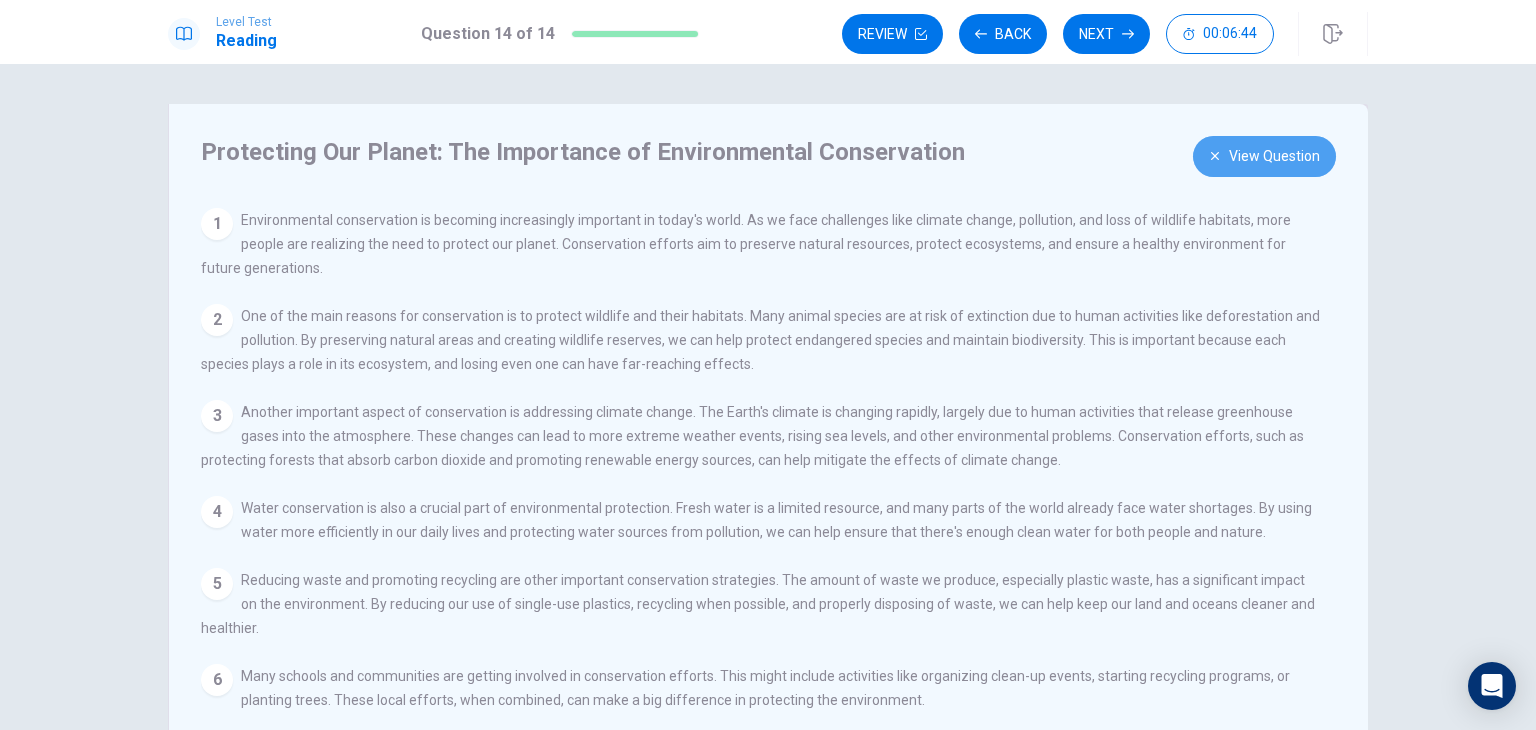 click on "View Question" at bounding box center (1264, 156) 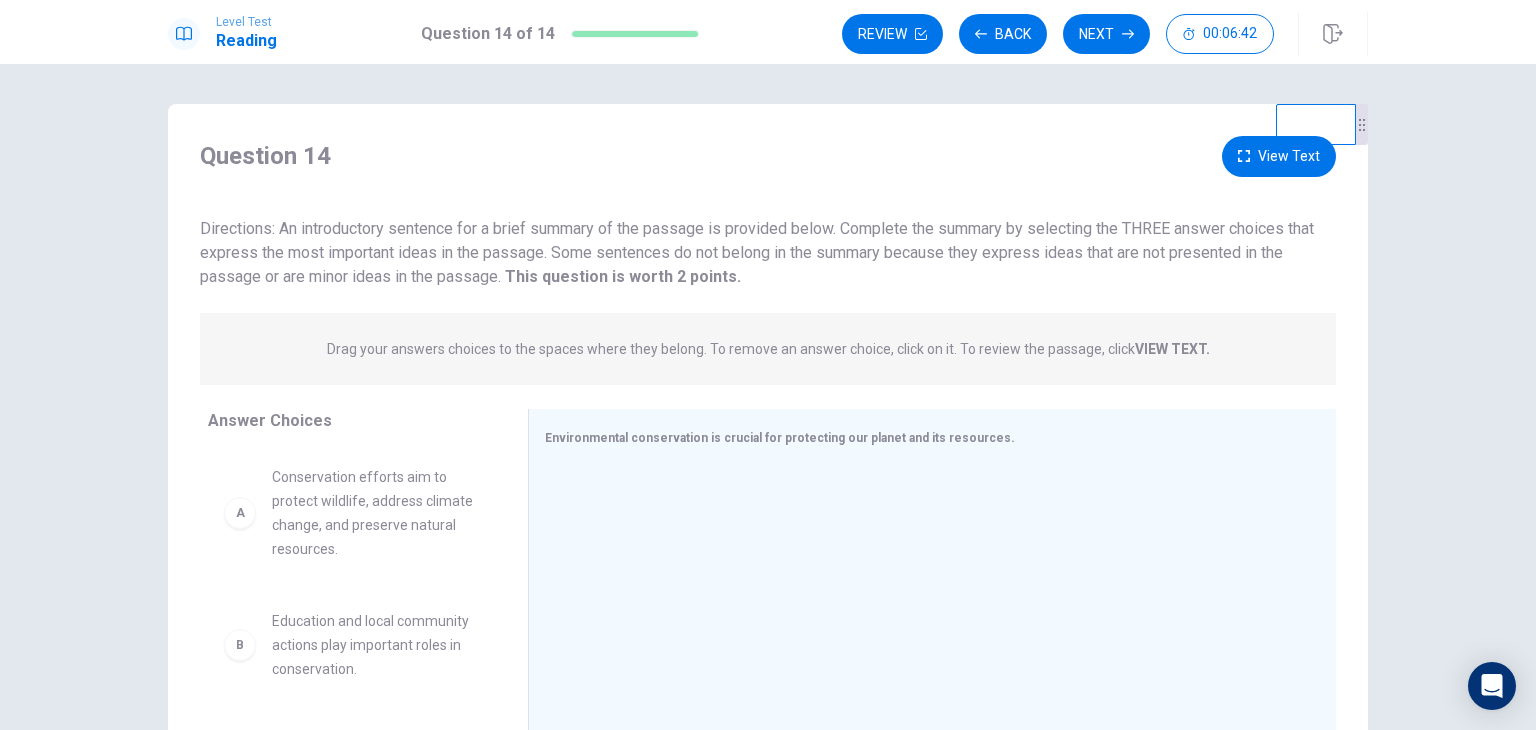 click on "Drag your answers choices to the spaces where they belong. To remove an answer choice, click on it. To review the passage, click   VIEW TEXT." at bounding box center [768, 349] 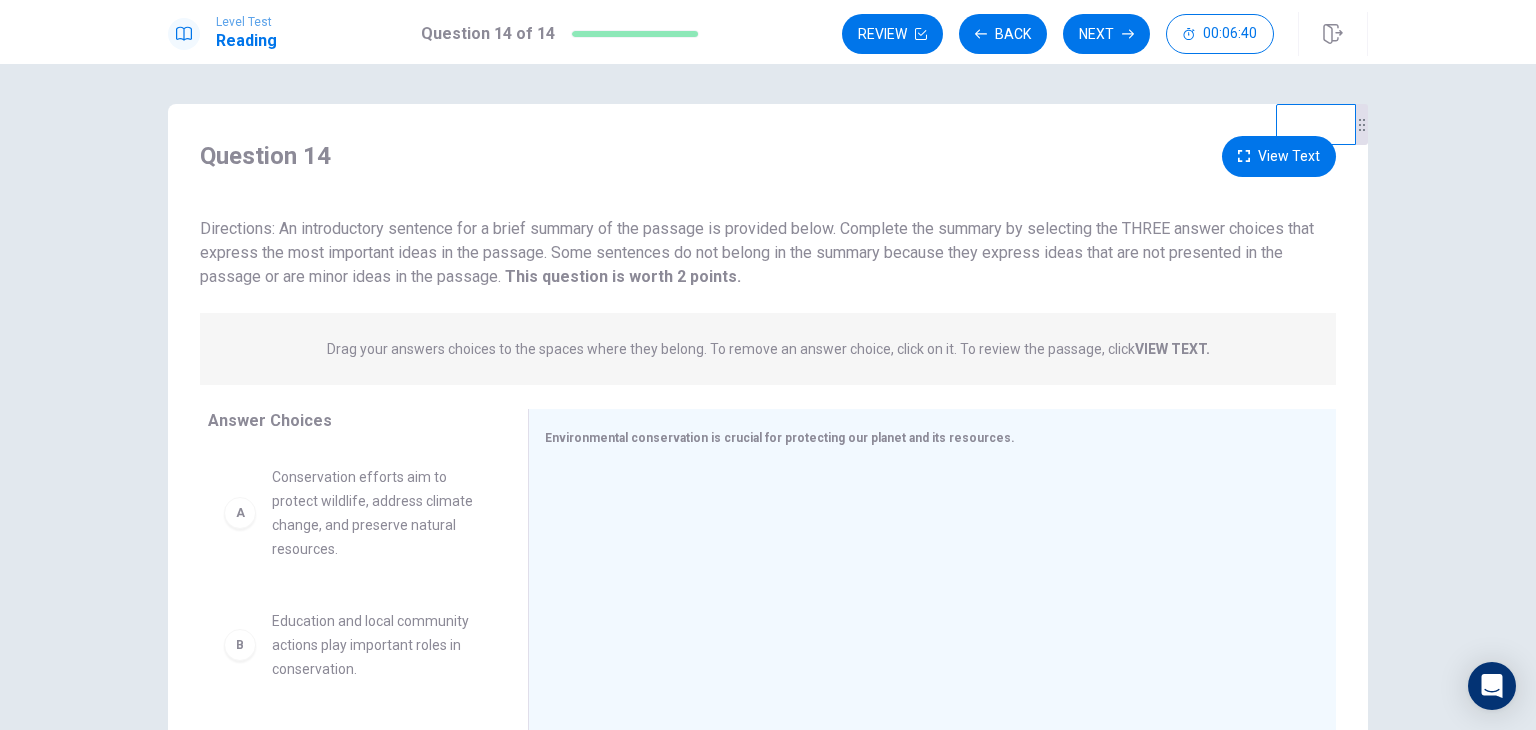 click on "Conservation efforts aim to protect wildlife, address climate change, and preserve natural resources." at bounding box center (376, 513) 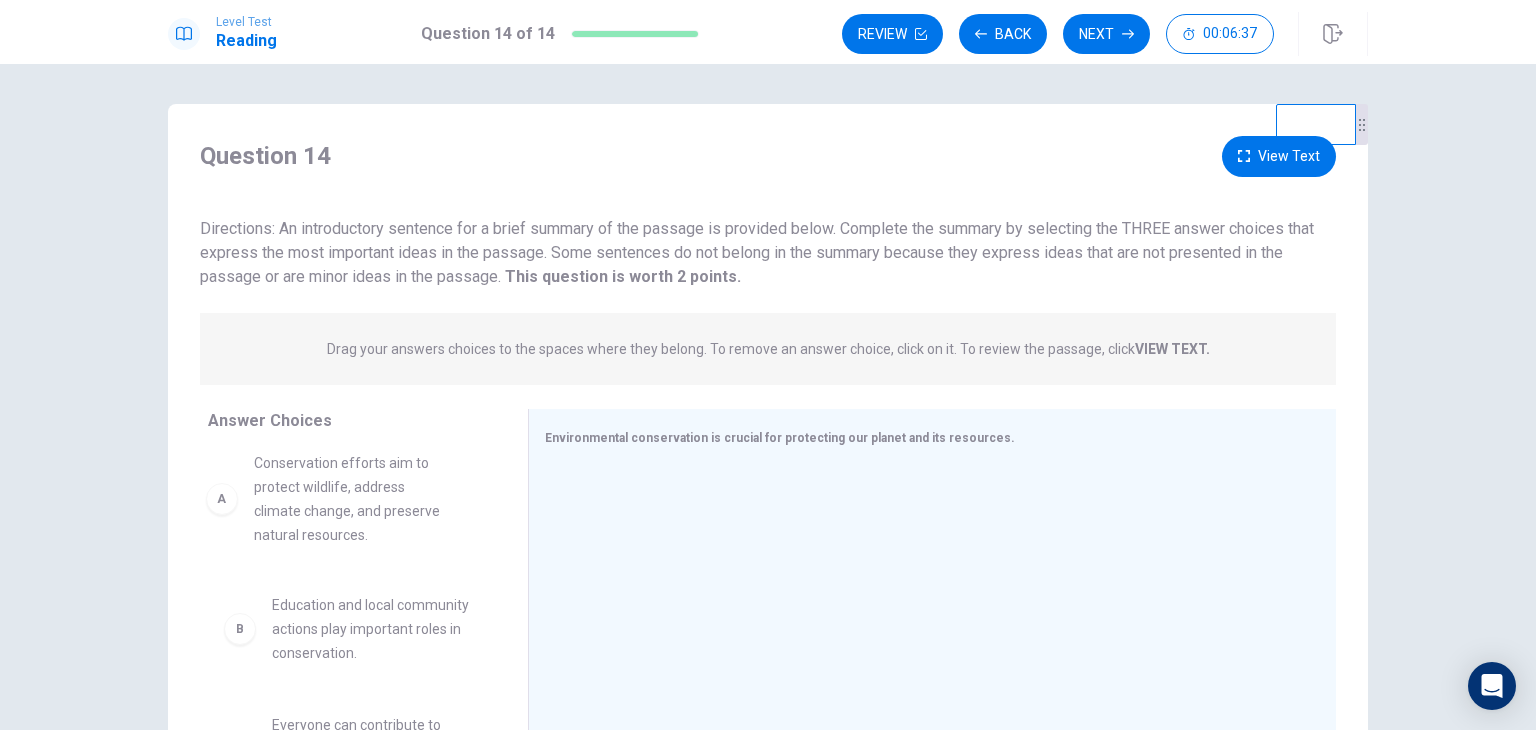 drag, startPoint x: 412, startPoint y: 541, endPoint x: 403, endPoint y: 549, distance: 12.0415945 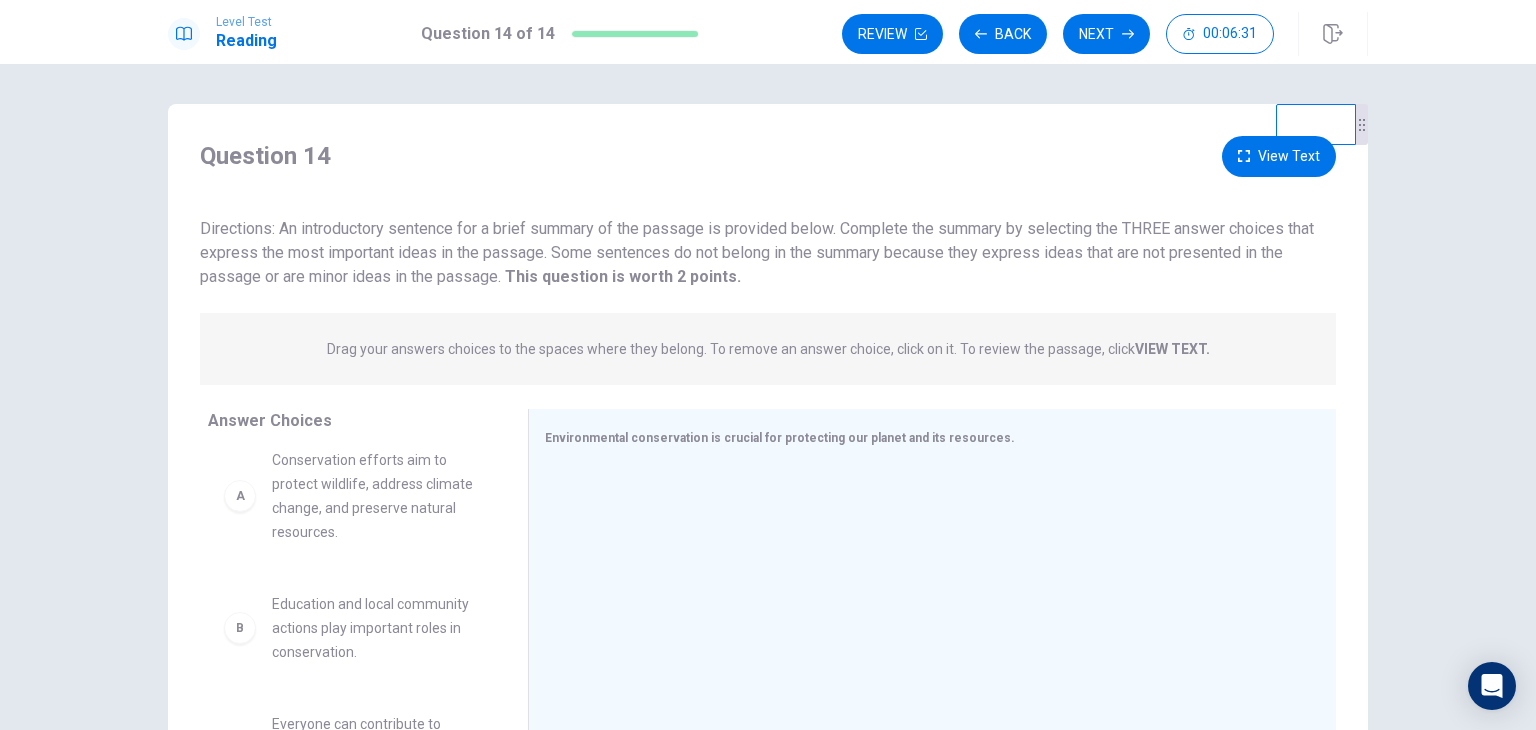 scroll, scrollTop: 0, scrollLeft: 0, axis: both 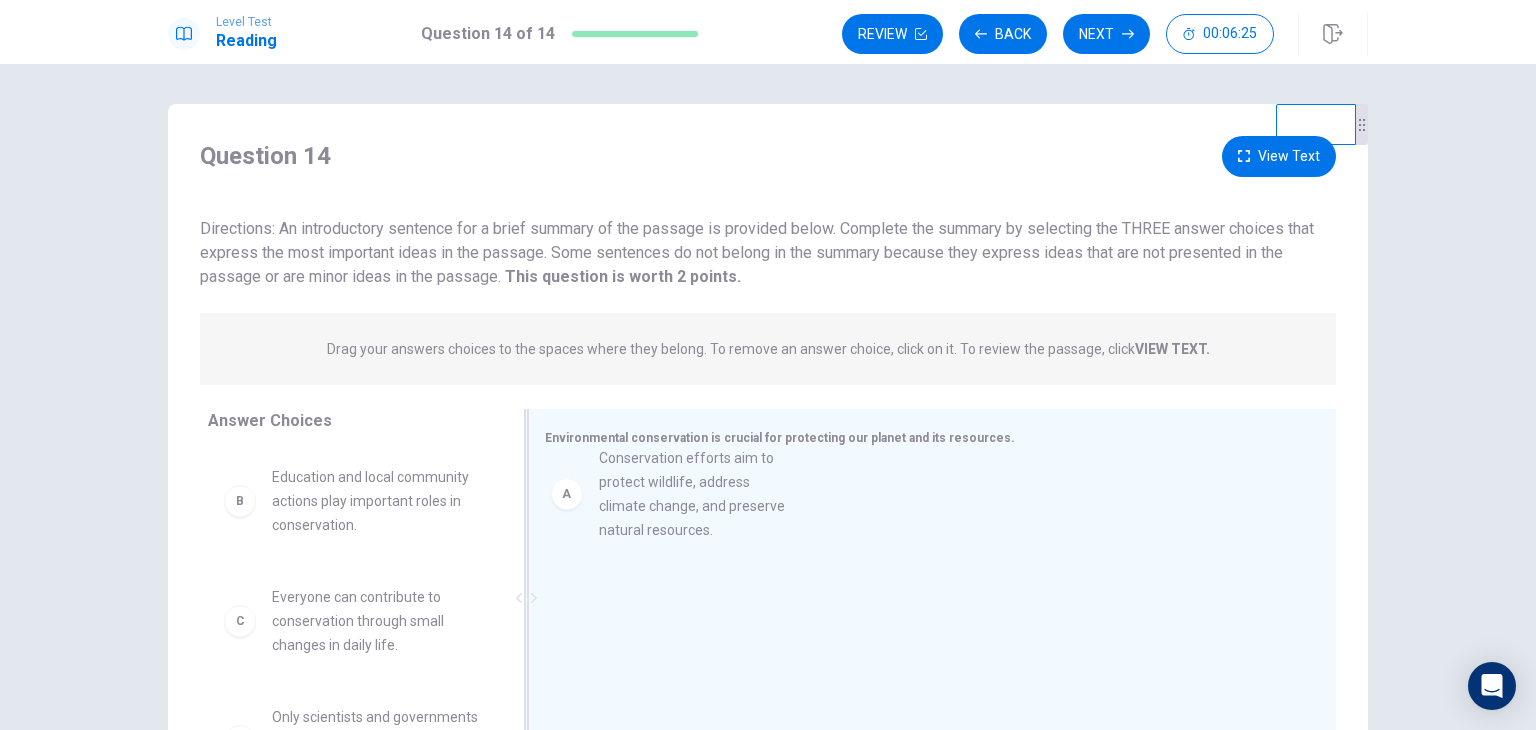 drag, startPoint x: 342, startPoint y: 536, endPoint x: 734, endPoint y: 518, distance: 392.41306 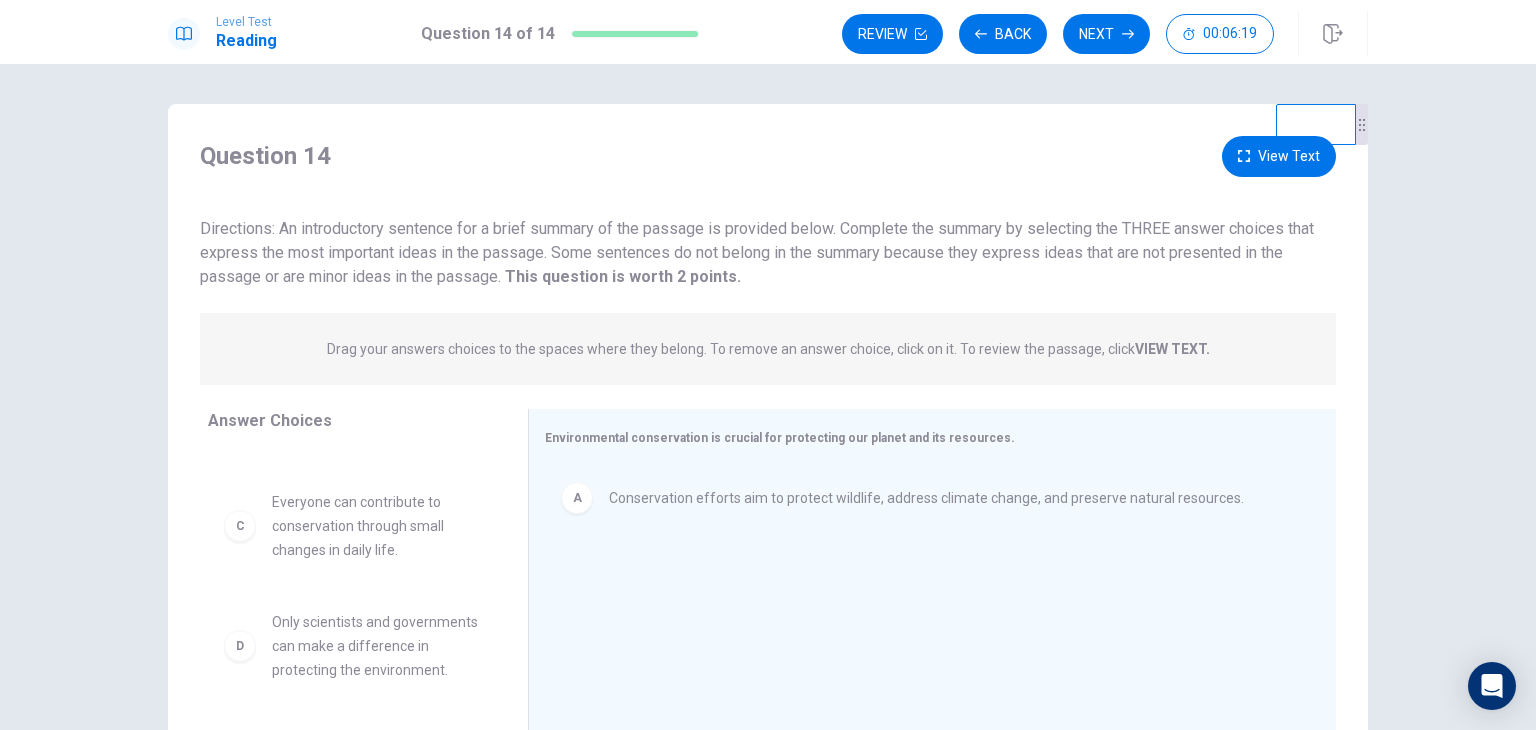 scroll, scrollTop: 96, scrollLeft: 0, axis: vertical 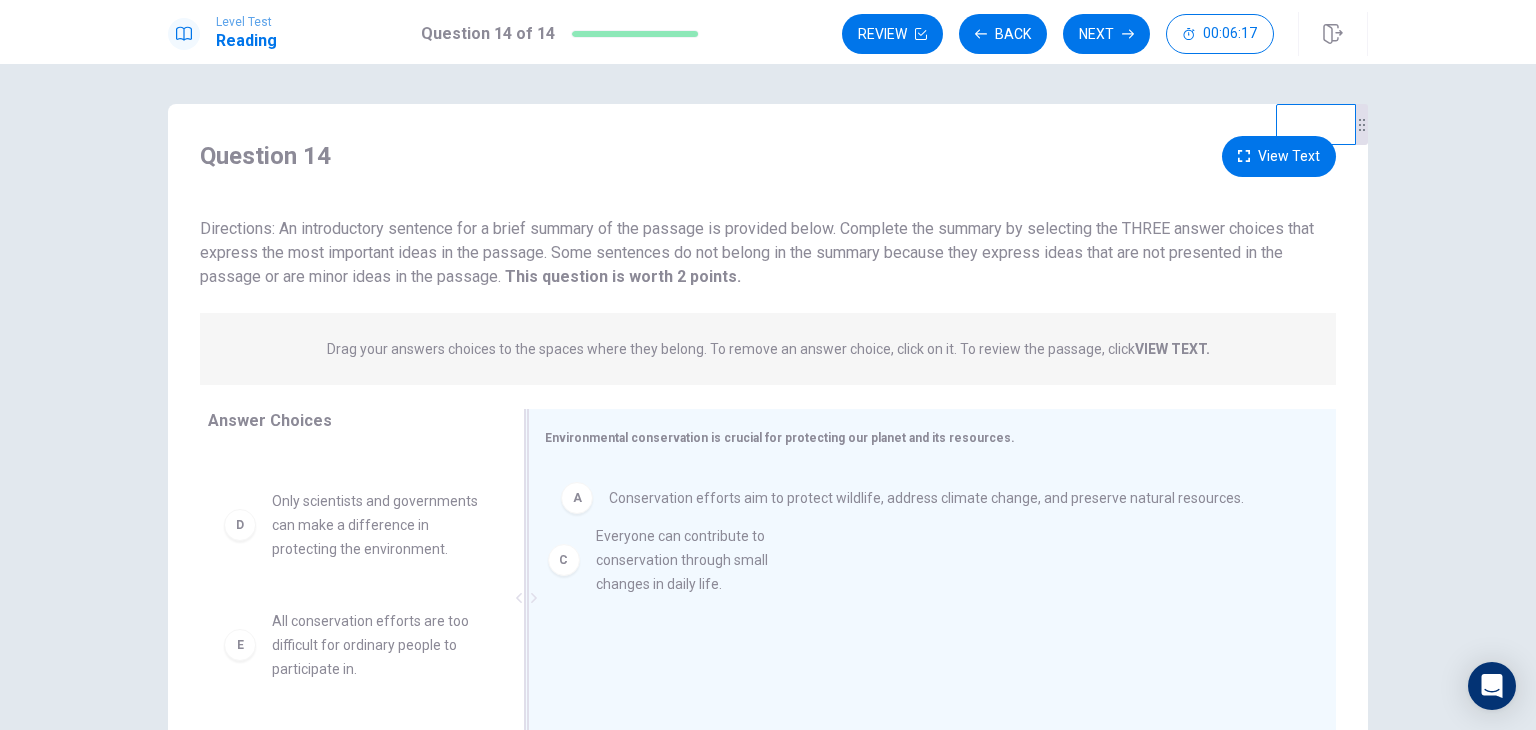drag, startPoint x: 389, startPoint y: 537, endPoint x: 745, endPoint y: 579, distance: 358.46896 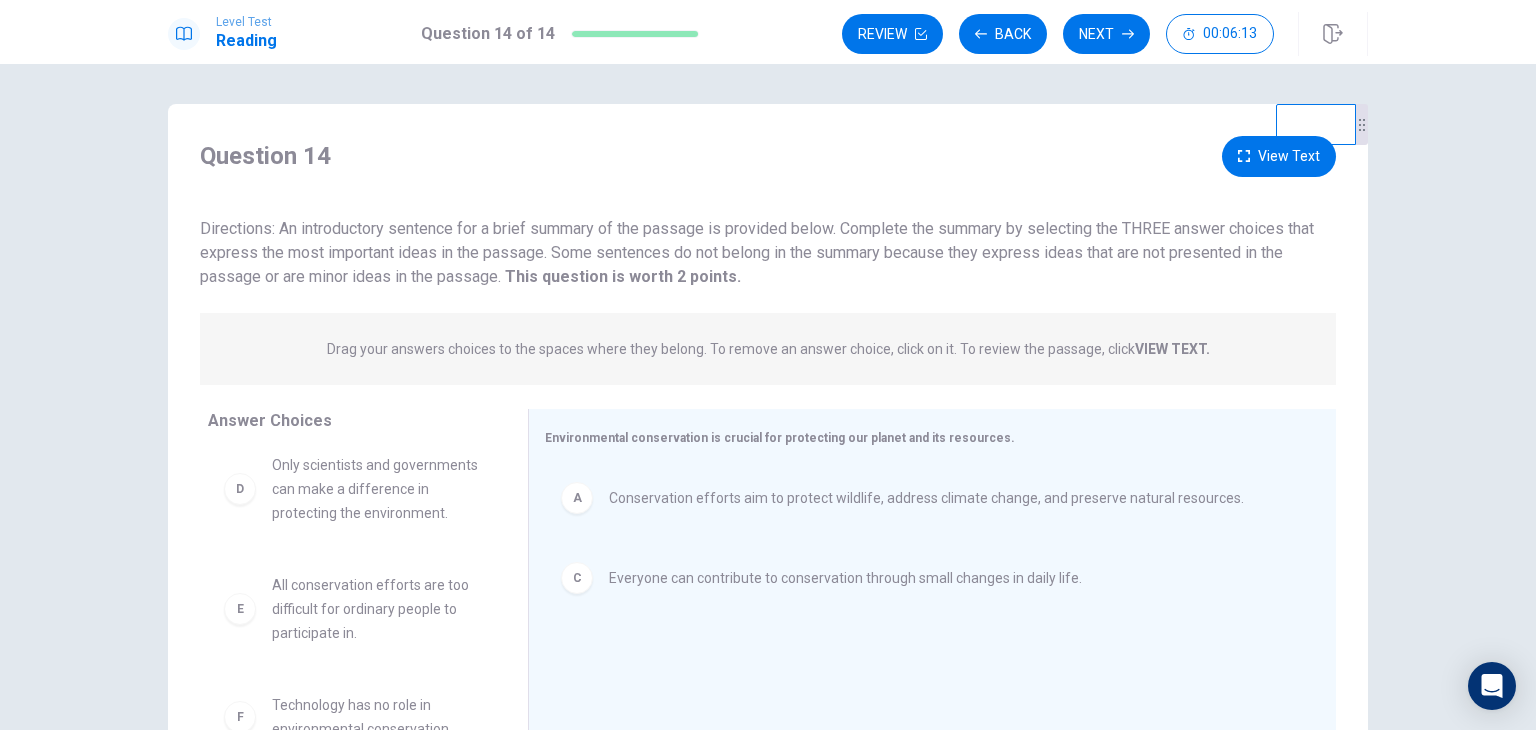 scroll, scrollTop: 156, scrollLeft: 0, axis: vertical 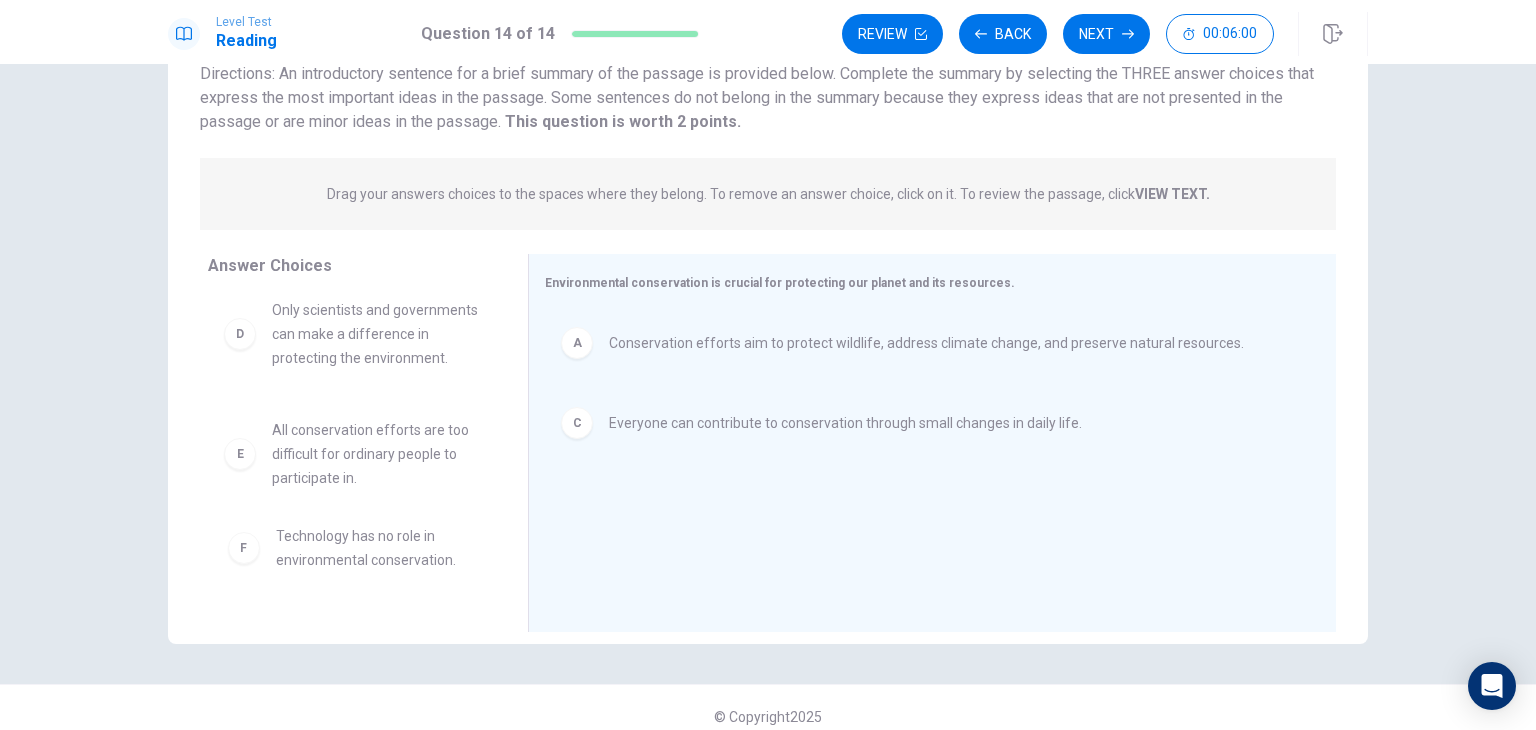 drag, startPoint x: 350, startPoint y: 574, endPoint x: 360, endPoint y: 556, distance: 20.59126 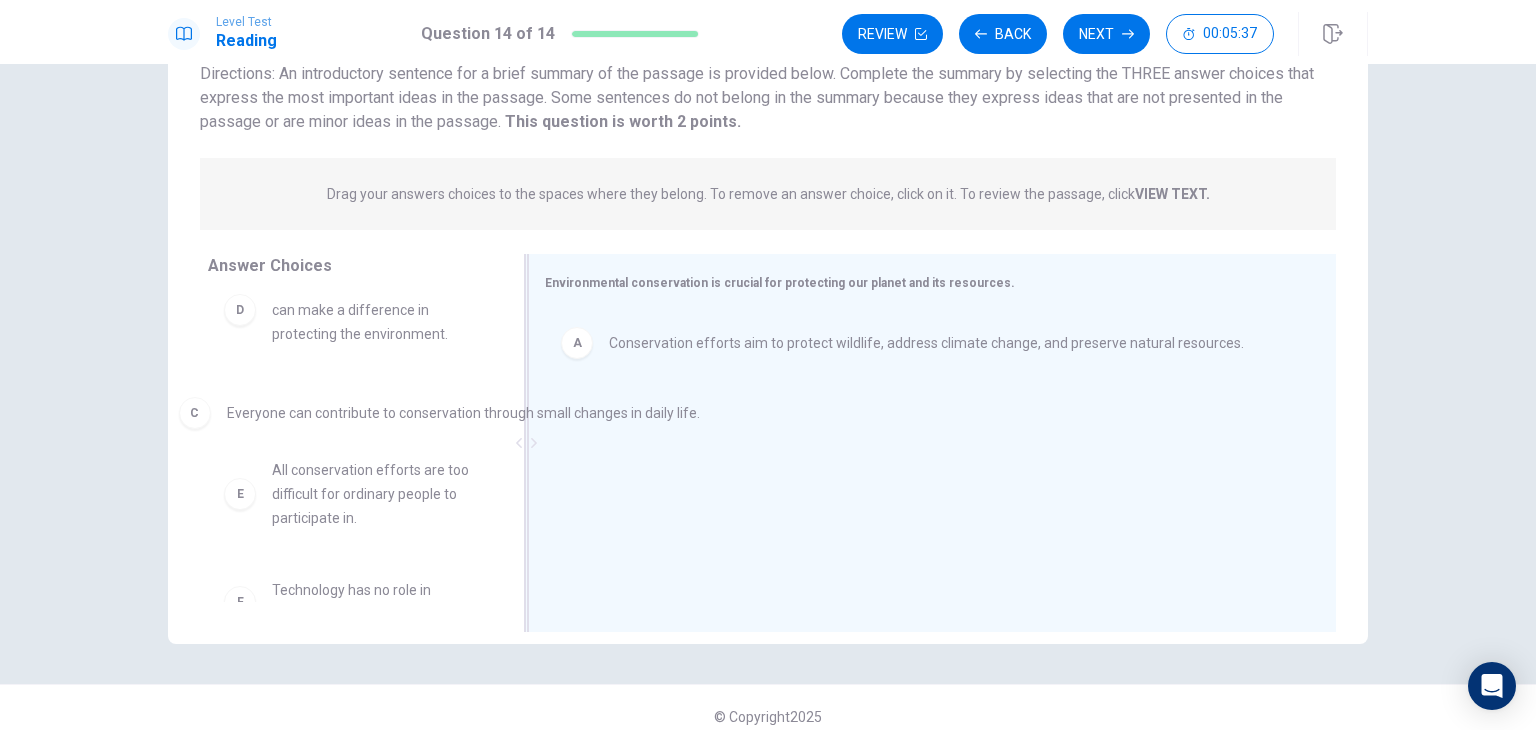 drag, startPoint x: 685, startPoint y: 431, endPoint x: 301, endPoint y: 423, distance: 384.0833 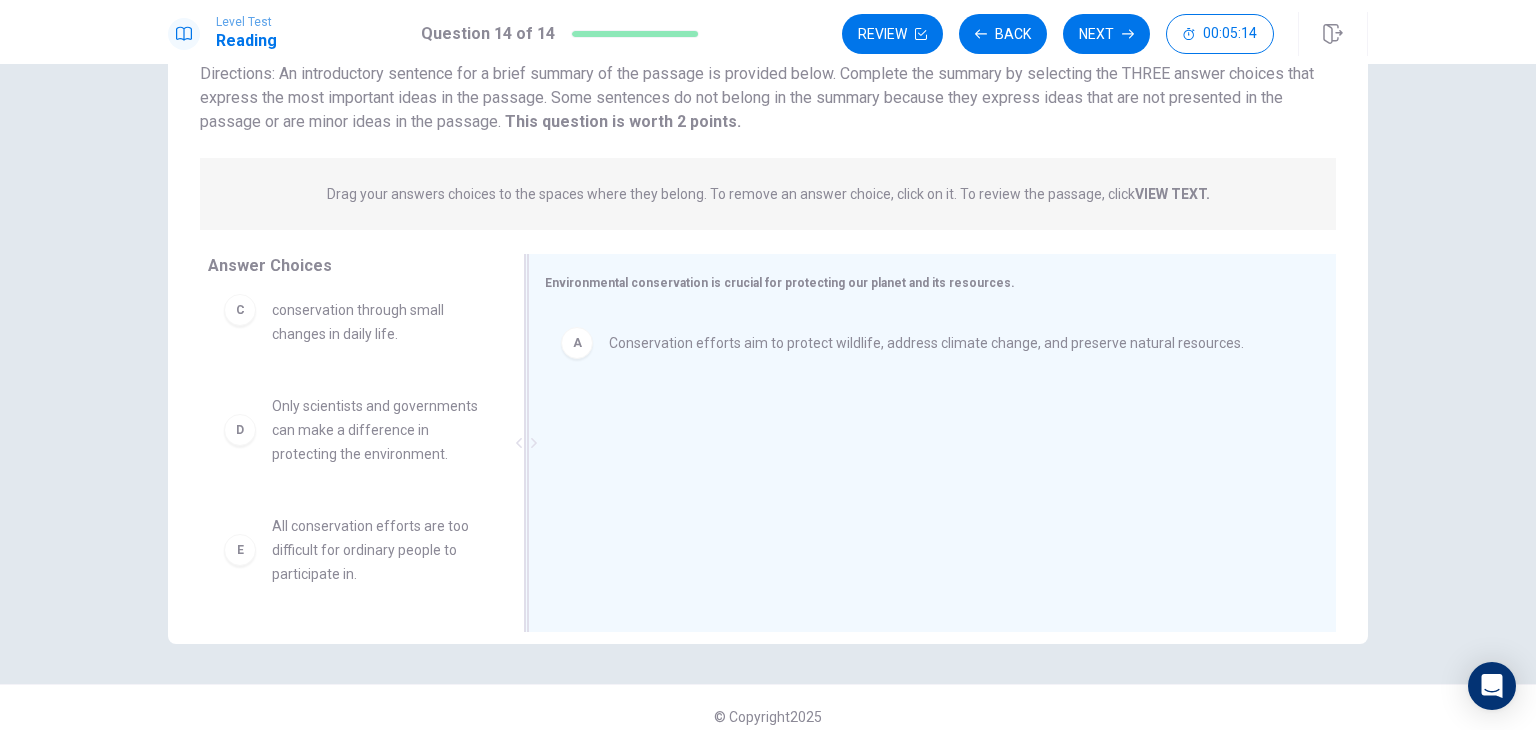 scroll, scrollTop: 0, scrollLeft: 0, axis: both 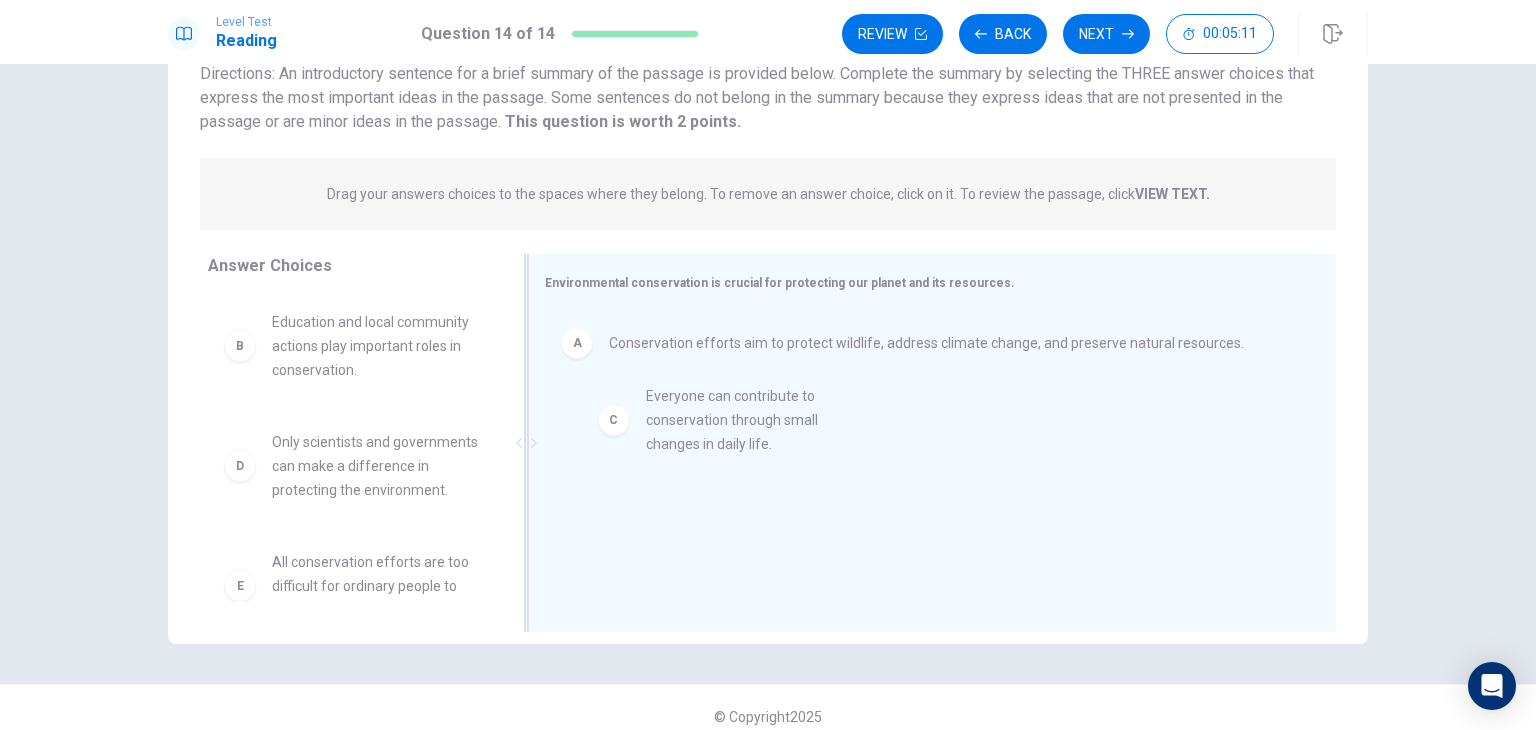 drag, startPoint x: 354, startPoint y: 485, endPoint x: 764, endPoint y: 429, distance: 413.80673 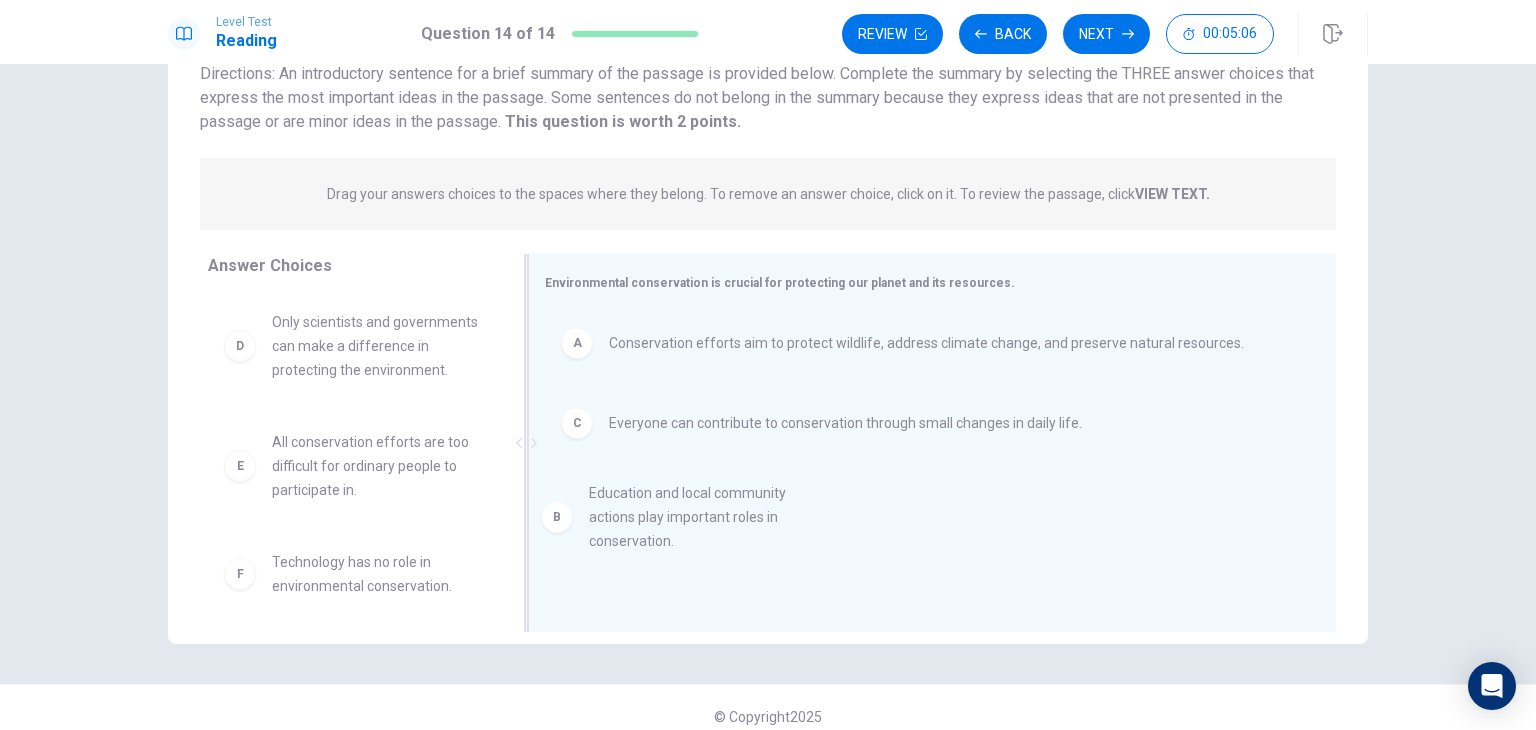 drag, startPoint x: 368, startPoint y: 356, endPoint x: 704, endPoint y: 533, distance: 379.76965 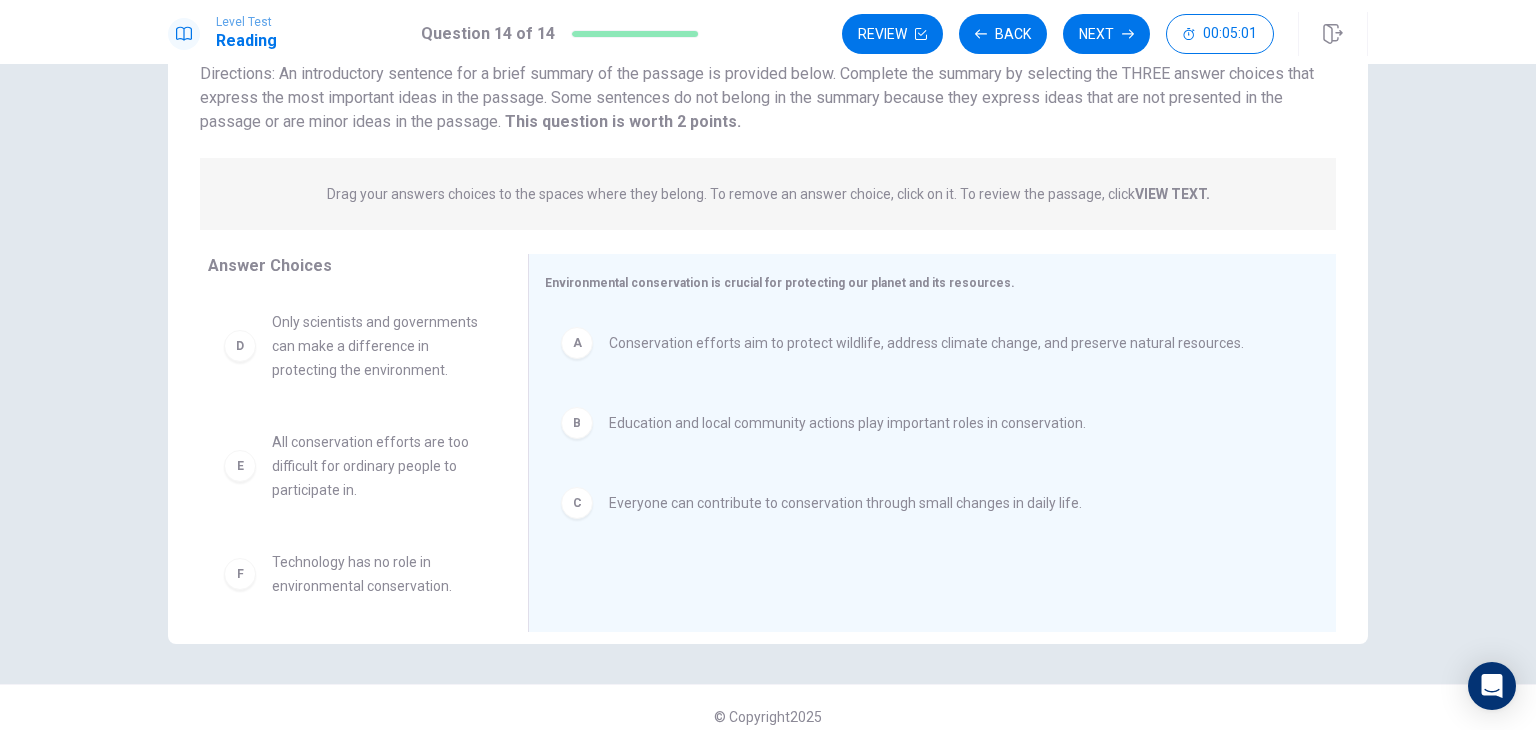 drag, startPoint x: 494, startPoint y: 452, endPoint x: 499, endPoint y: 509, distance: 57.21888 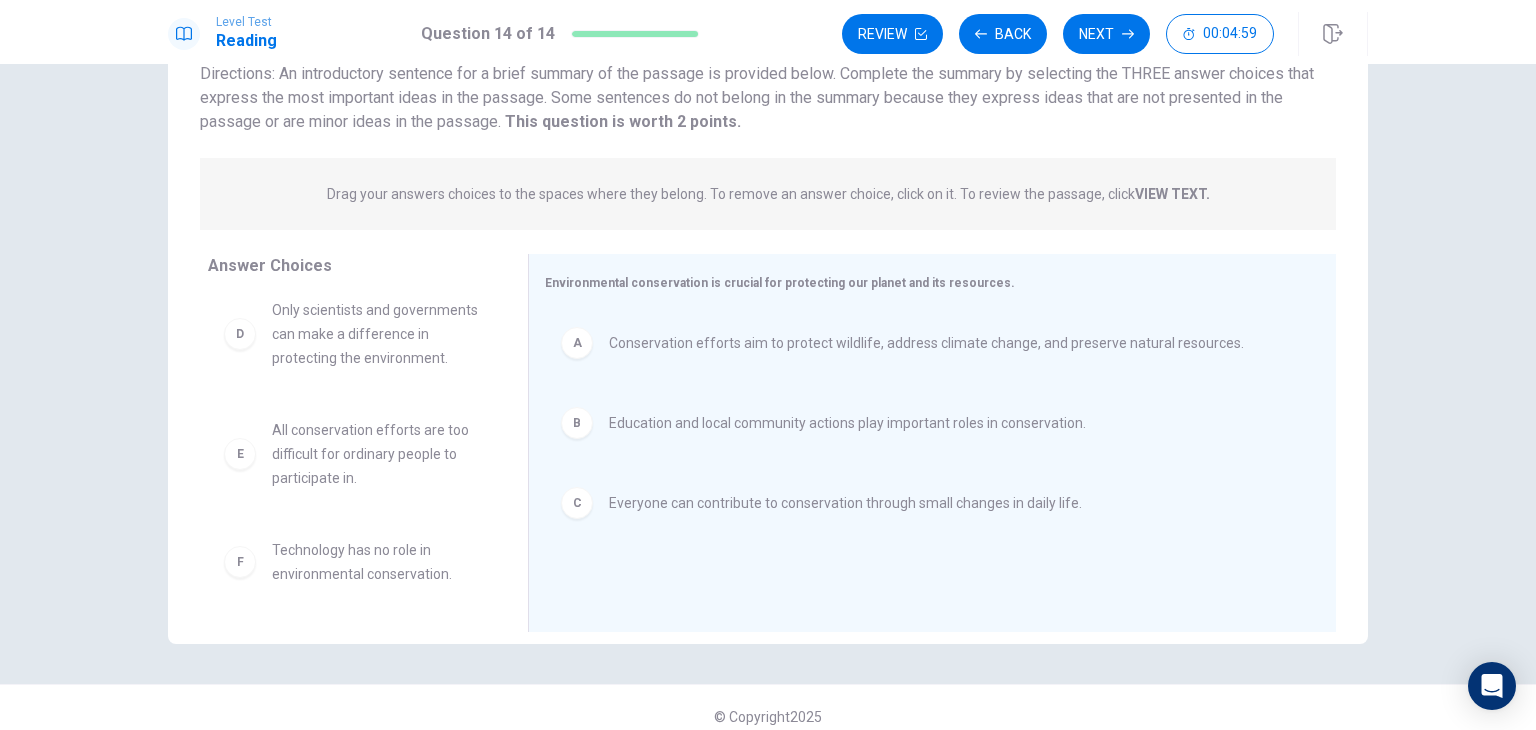 scroll, scrollTop: 0, scrollLeft: 0, axis: both 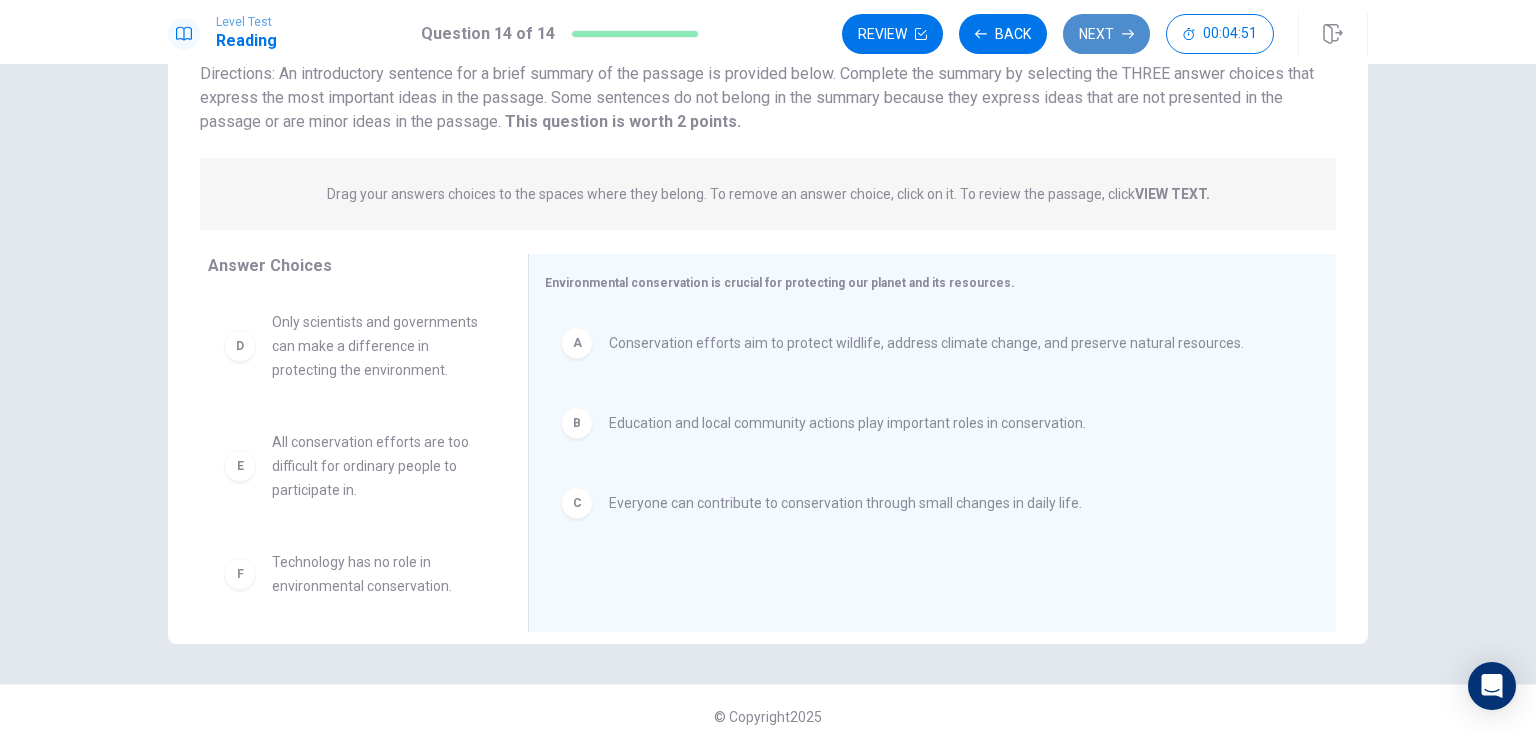 click on "Next" at bounding box center [1106, 34] 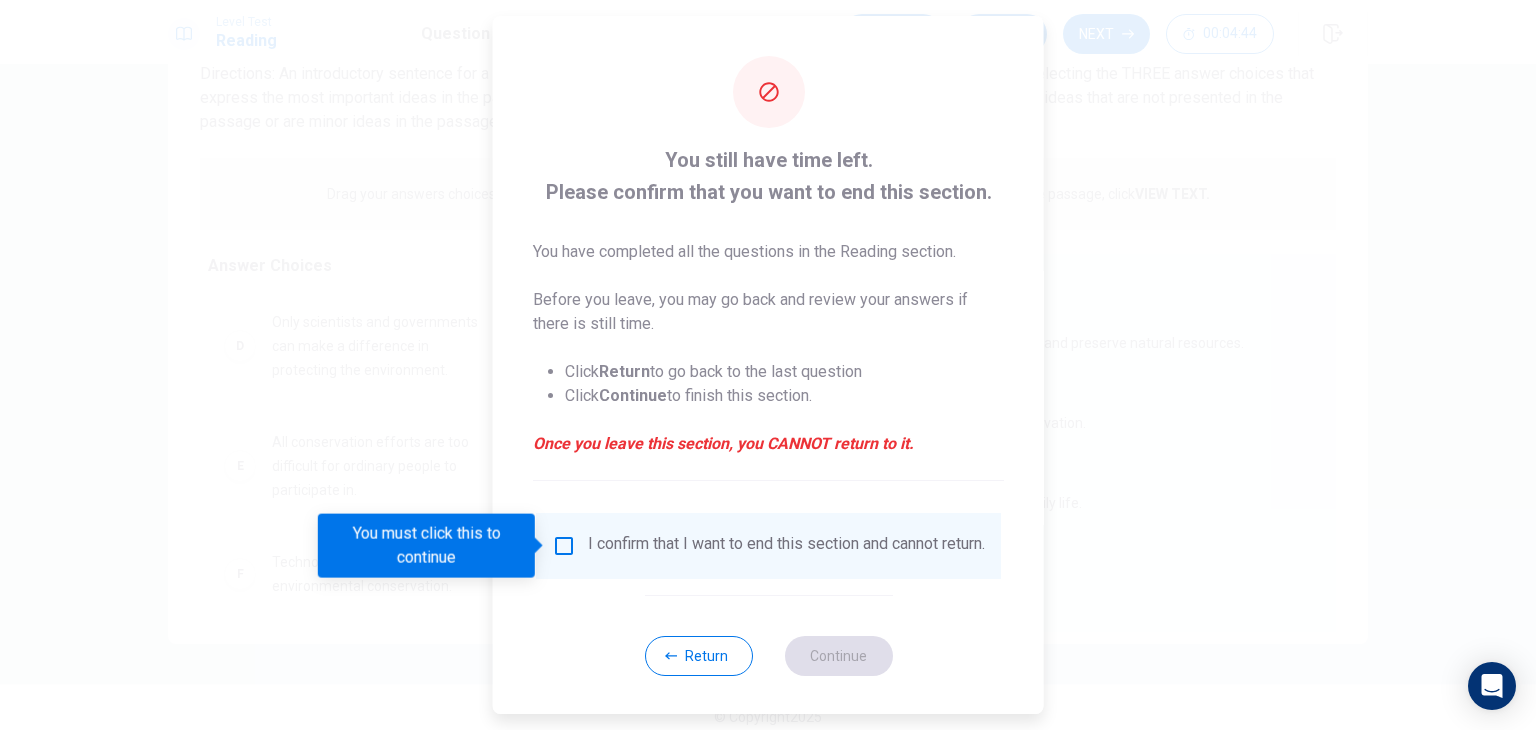 drag, startPoint x: 1031, startPoint y: 487, endPoint x: 1033, endPoint y: 569, distance: 82.02438 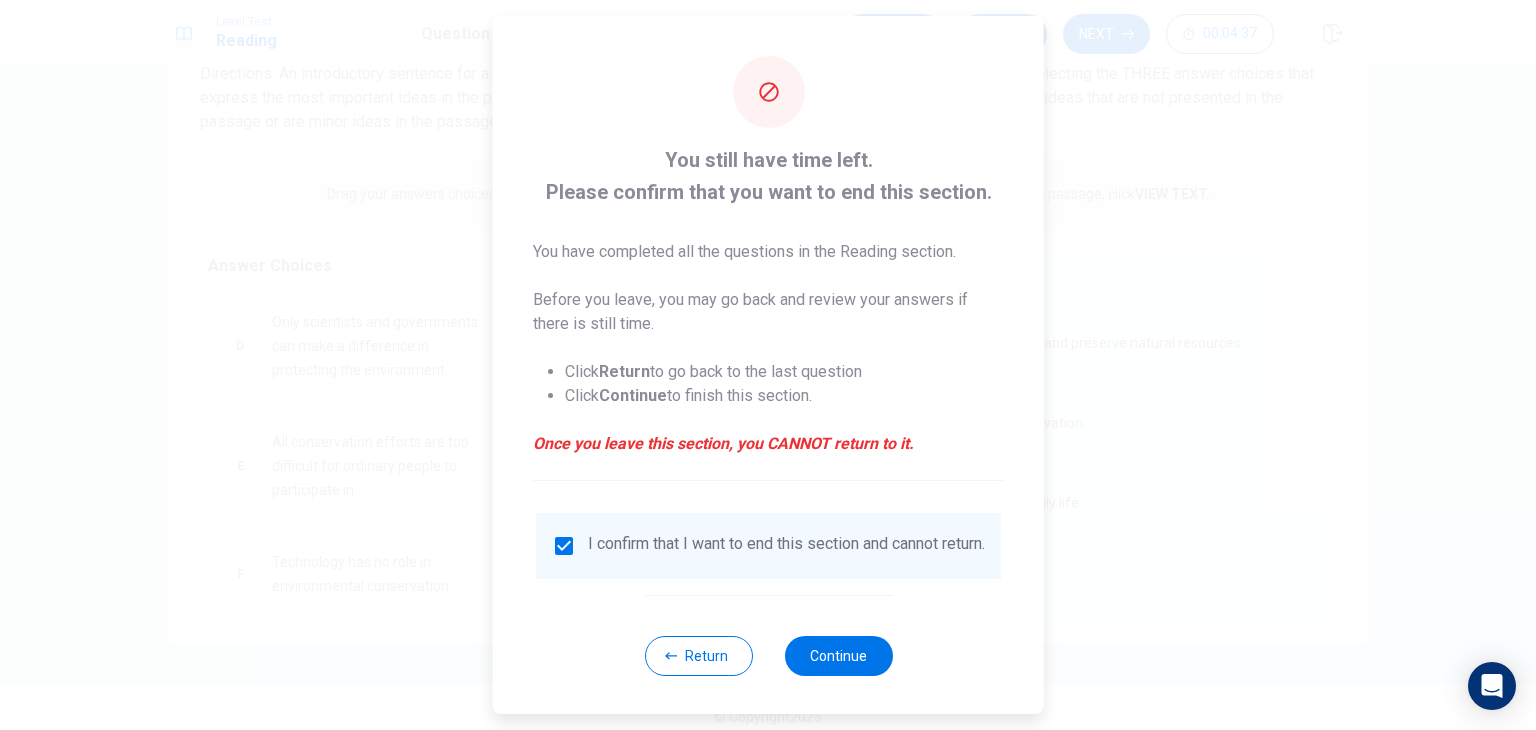 drag, startPoint x: 1030, startPoint y: 405, endPoint x: 1054, endPoint y: 558, distance: 154.87091 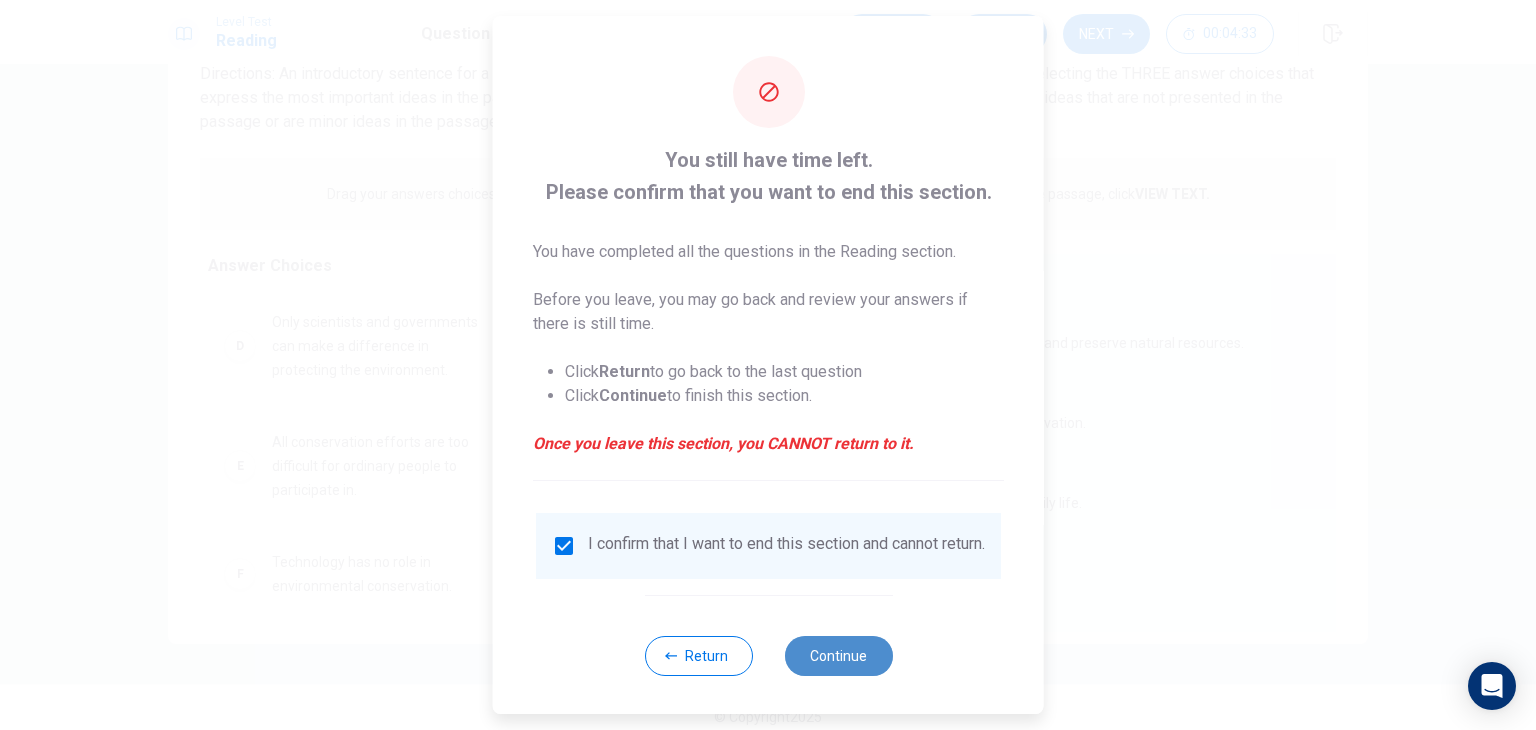 click on "Continue" at bounding box center (838, 656) 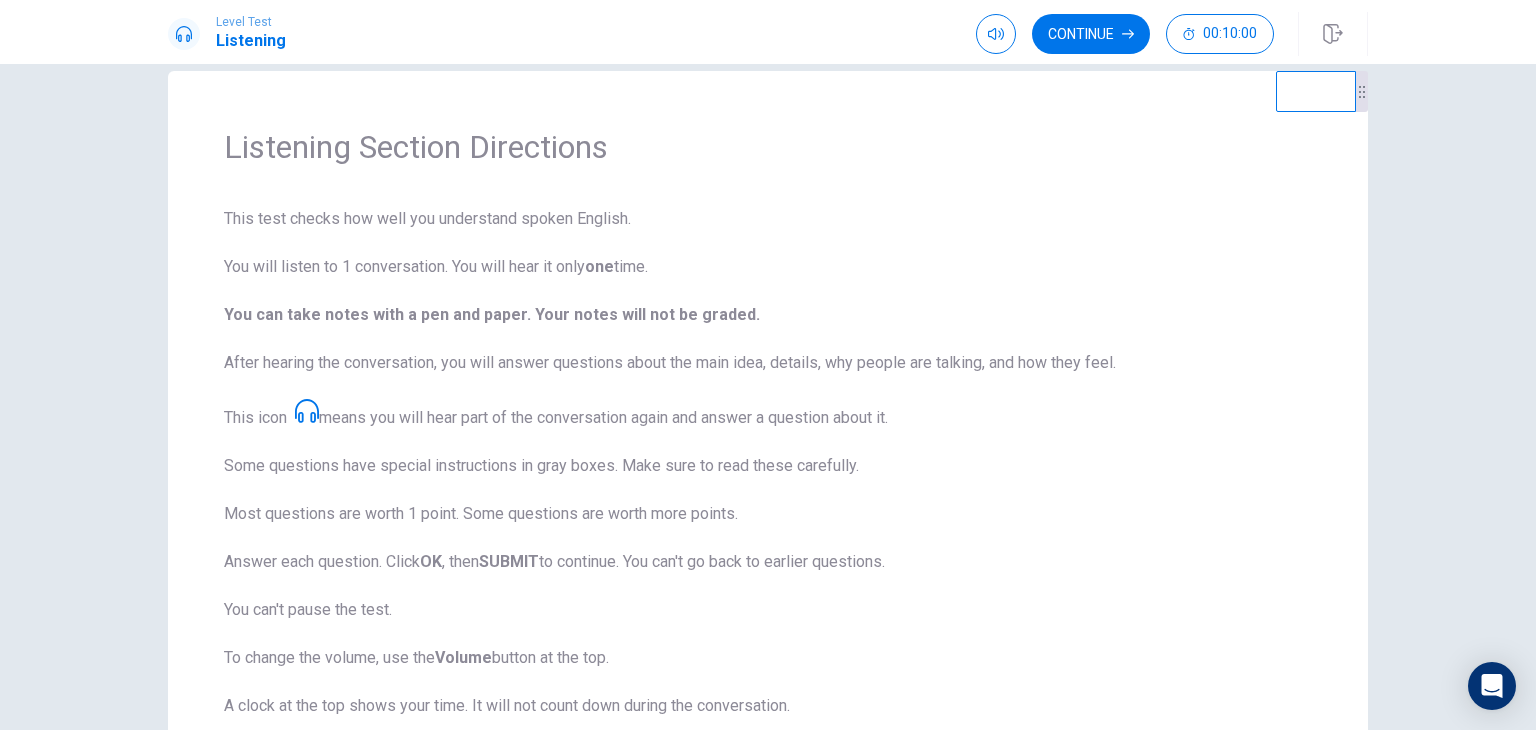 scroll, scrollTop: 34, scrollLeft: 0, axis: vertical 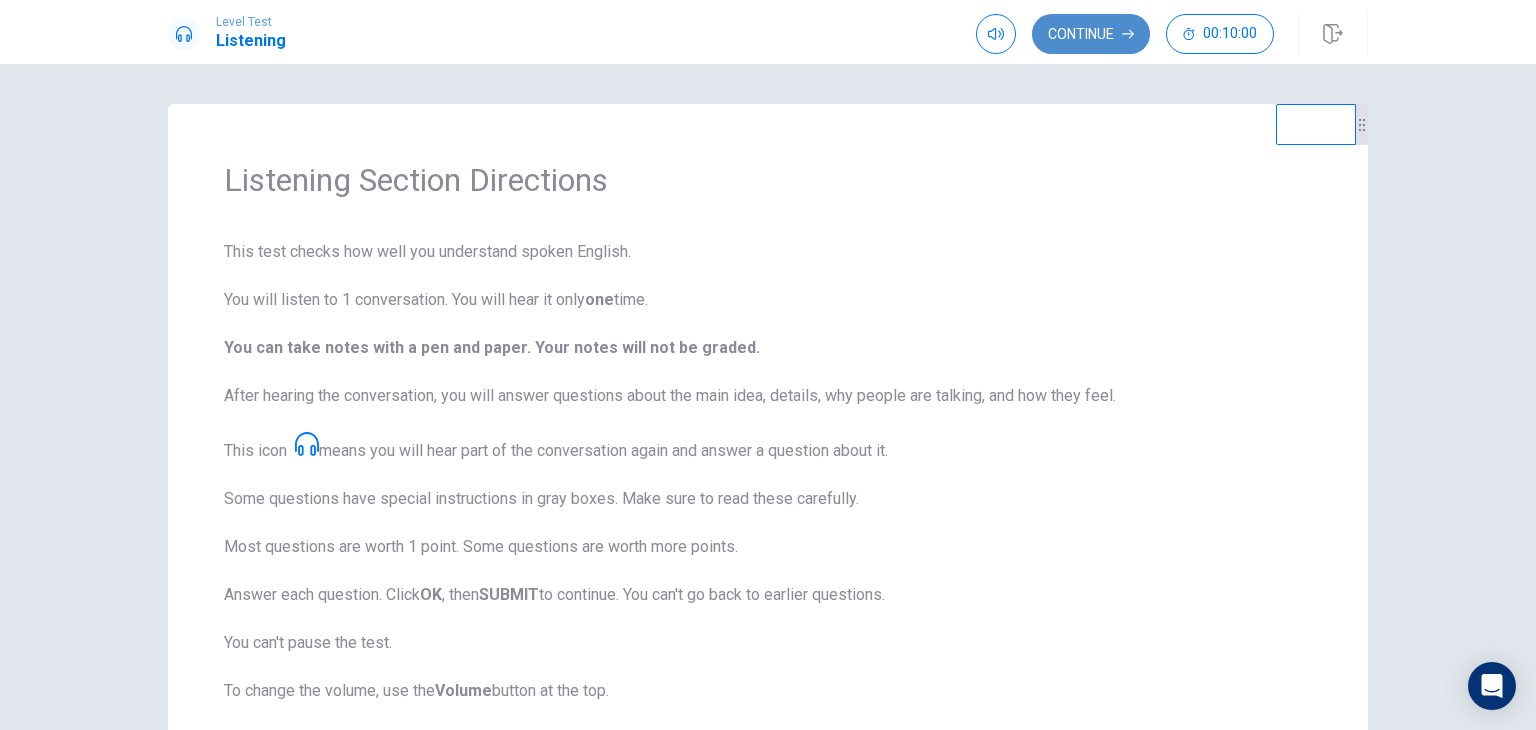 click on "Continue" at bounding box center (1091, 34) 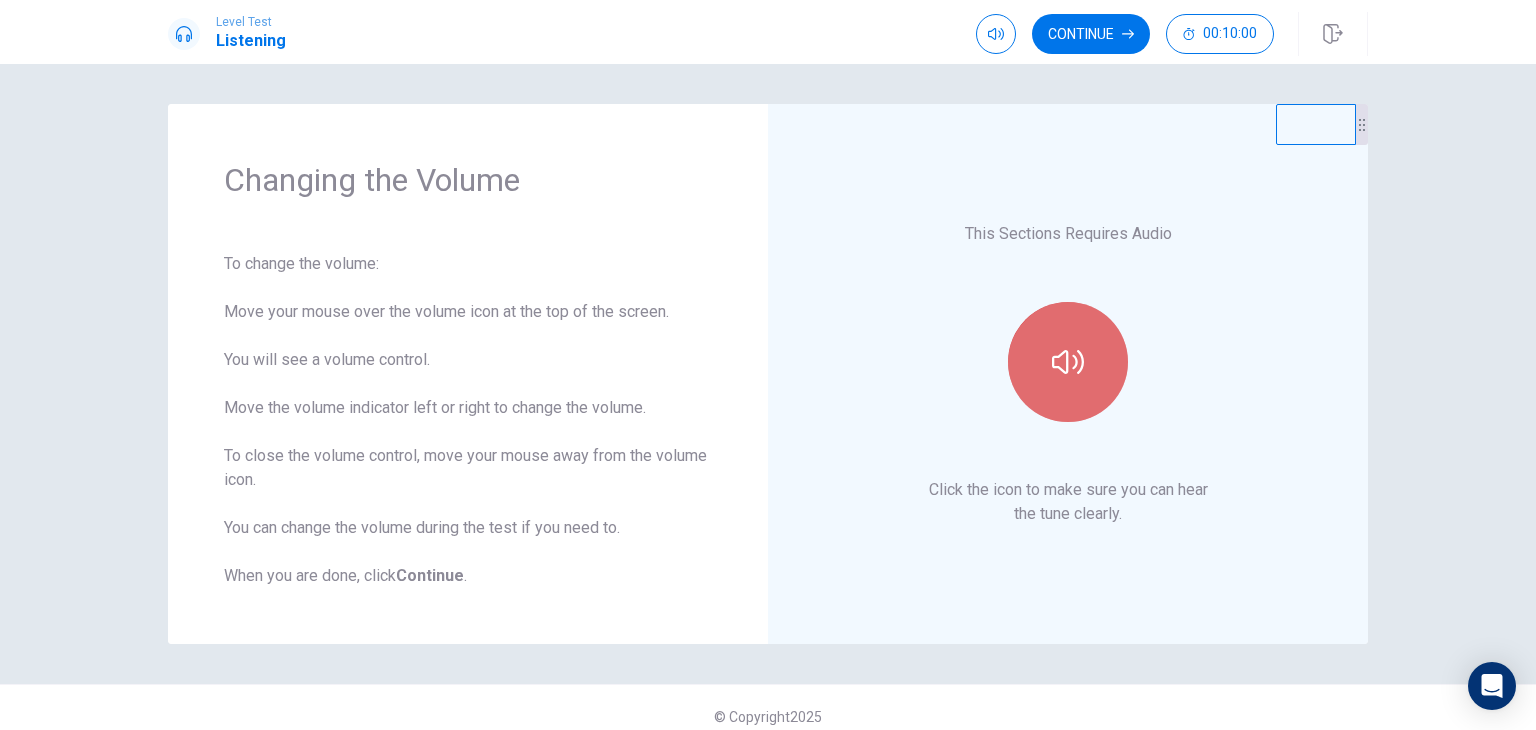 click 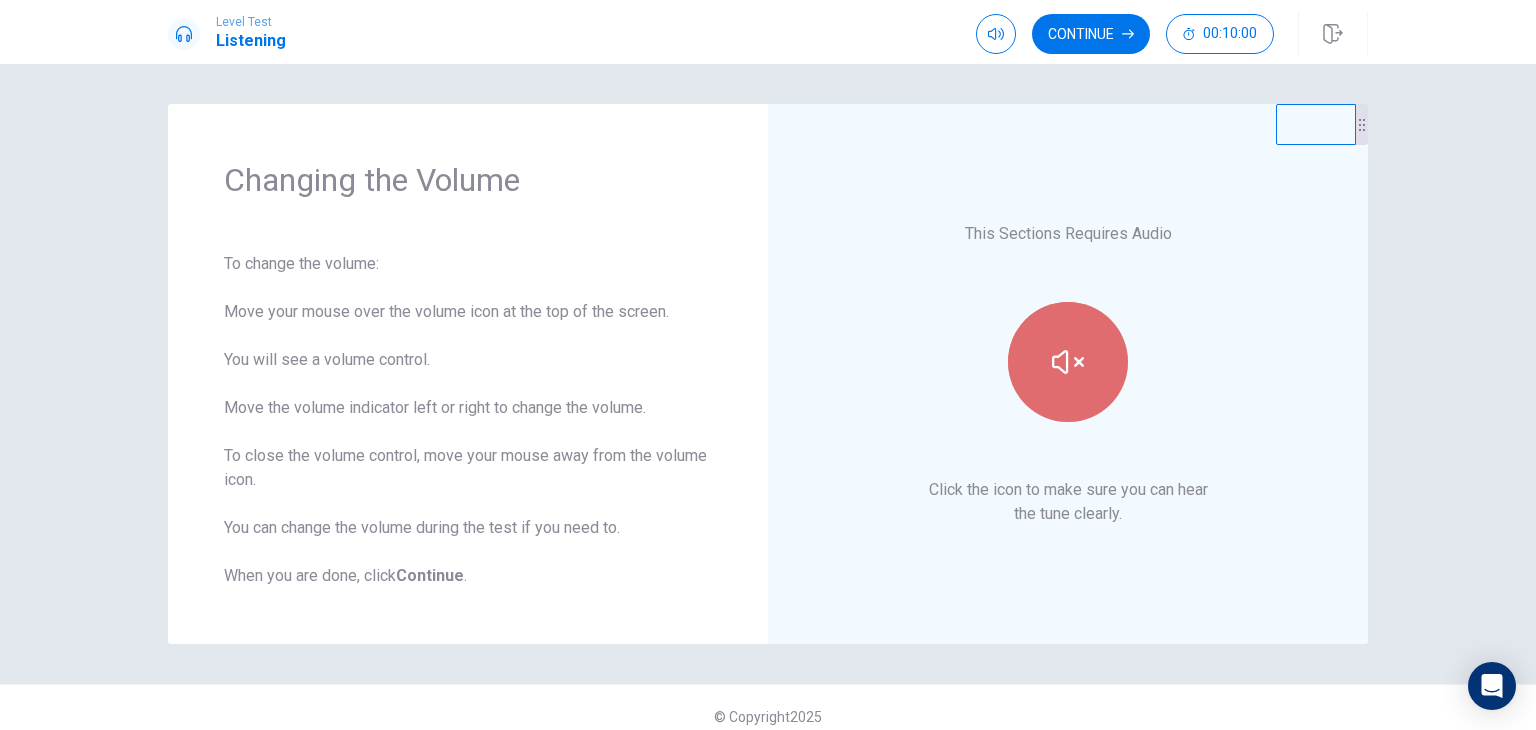 click 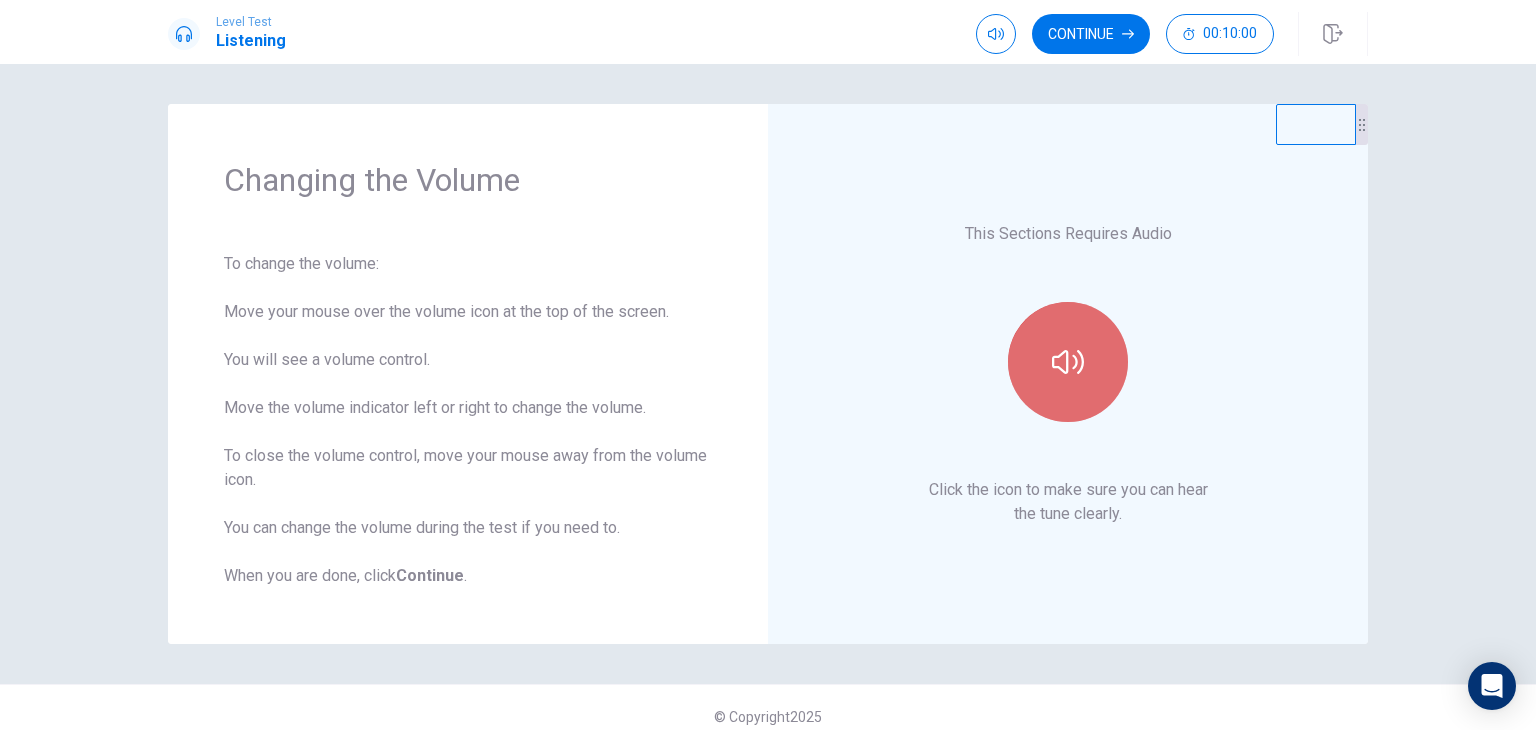 click 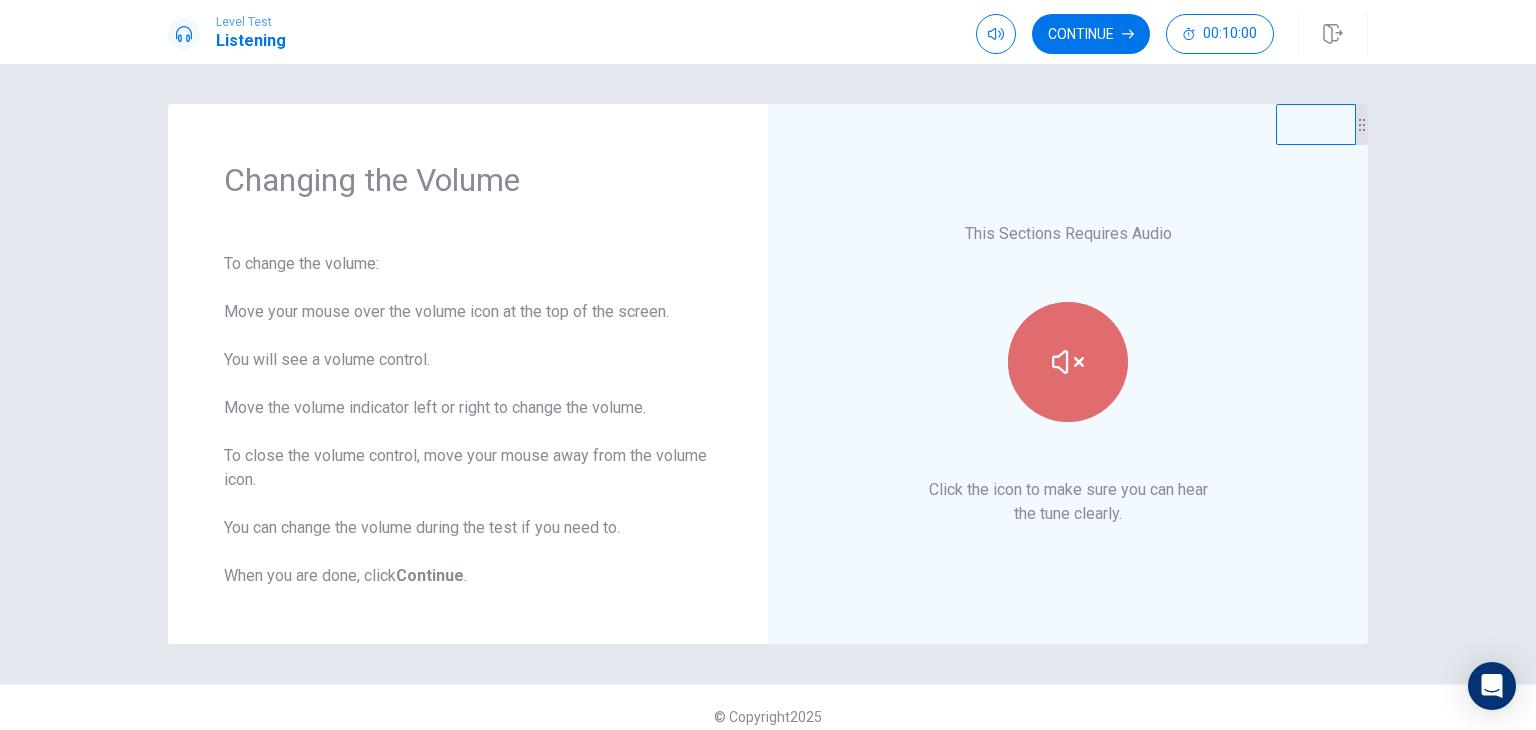 click at bounding box center (1068, 362) 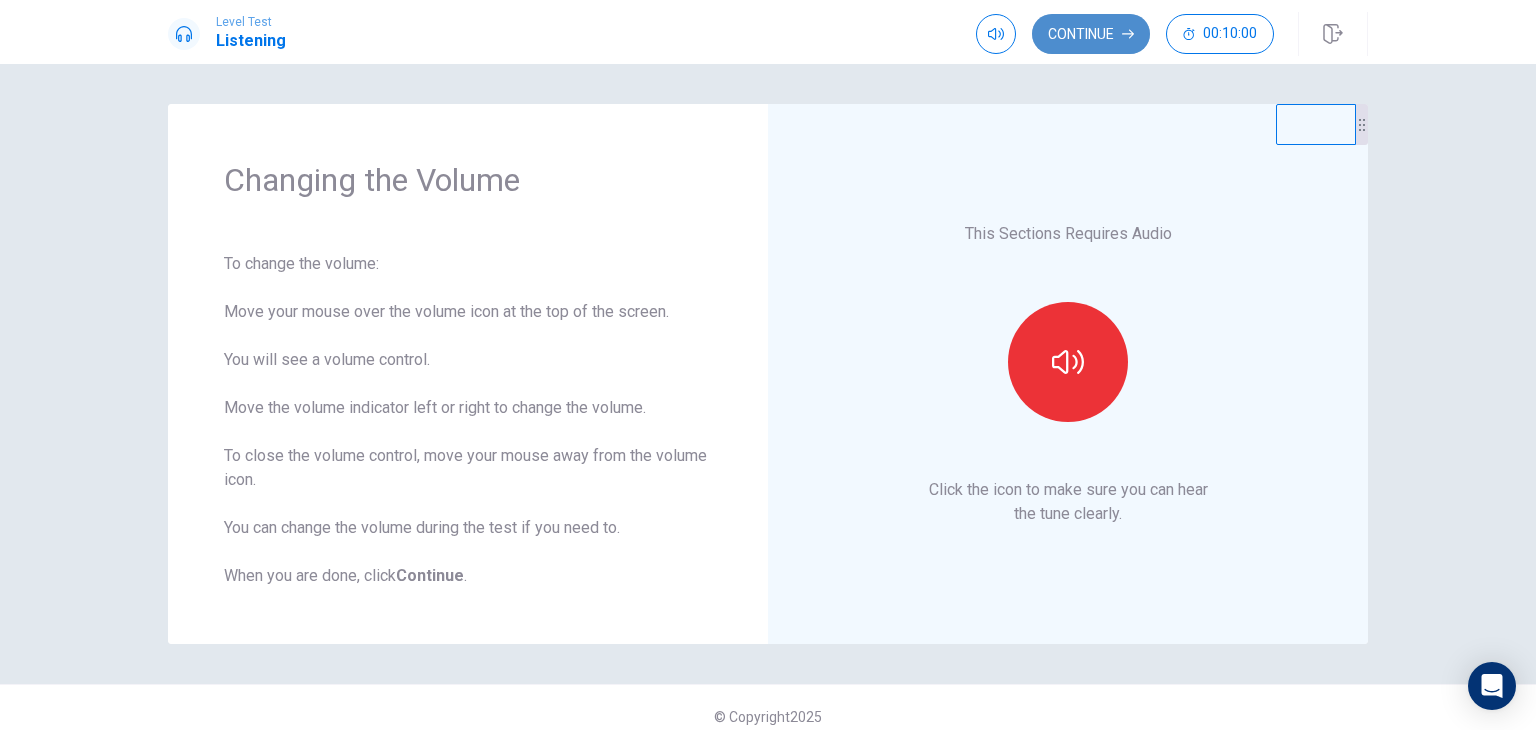 click on "Continue" at bounding box center [1091, 34] 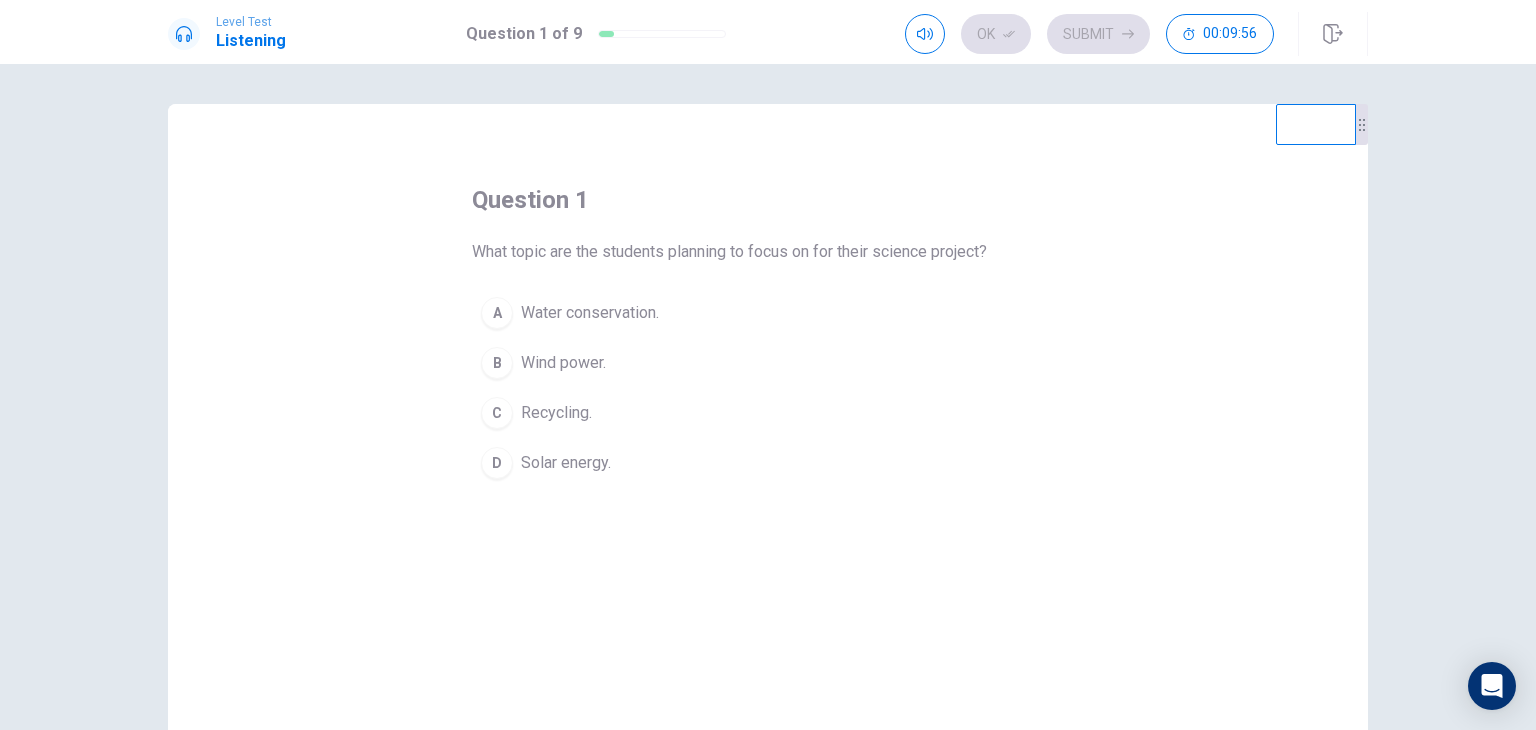 click on "B" at bounding box center (497, 363) 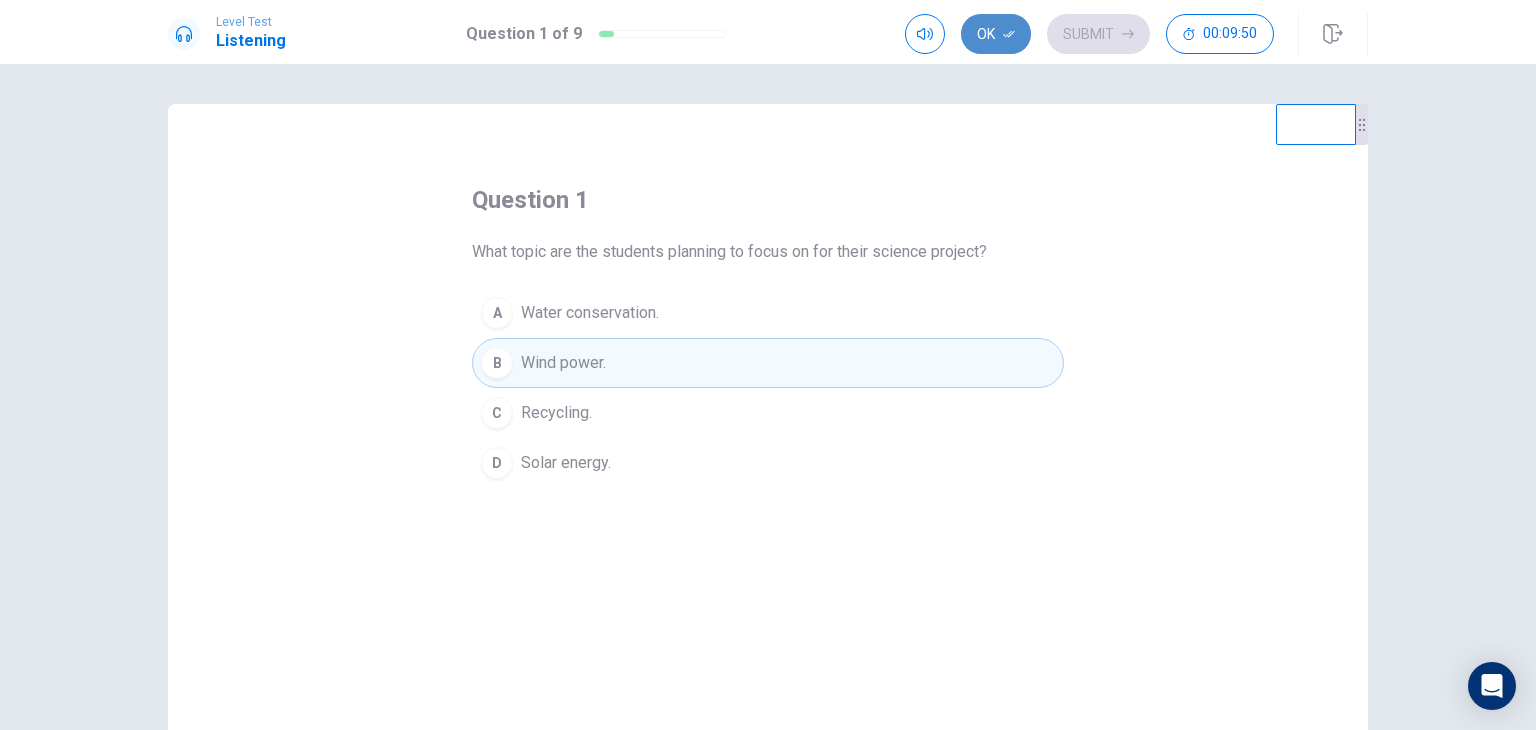 click on "Ok" at bounding box center [996, 34] 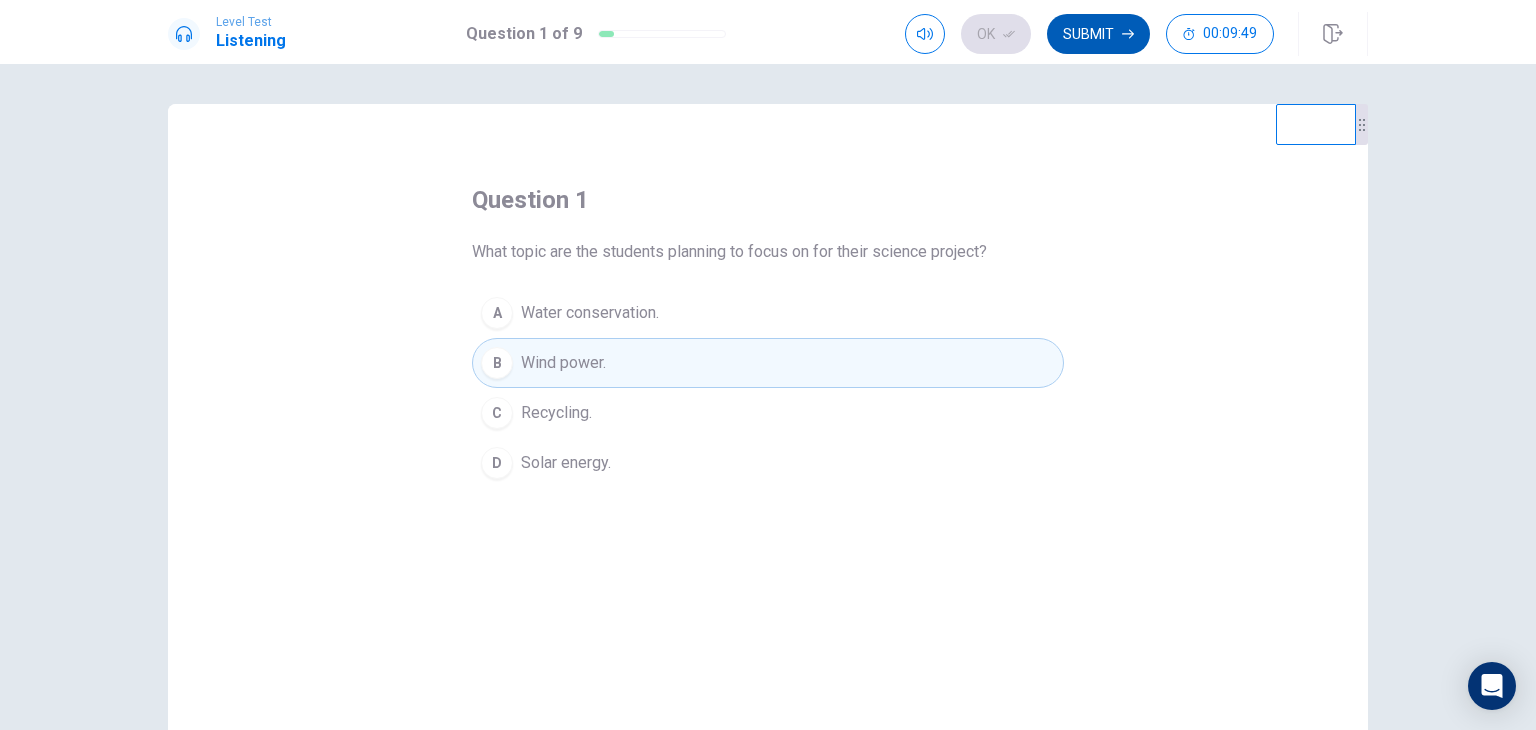 click on "Submit" at bounding box center (1098, 34) 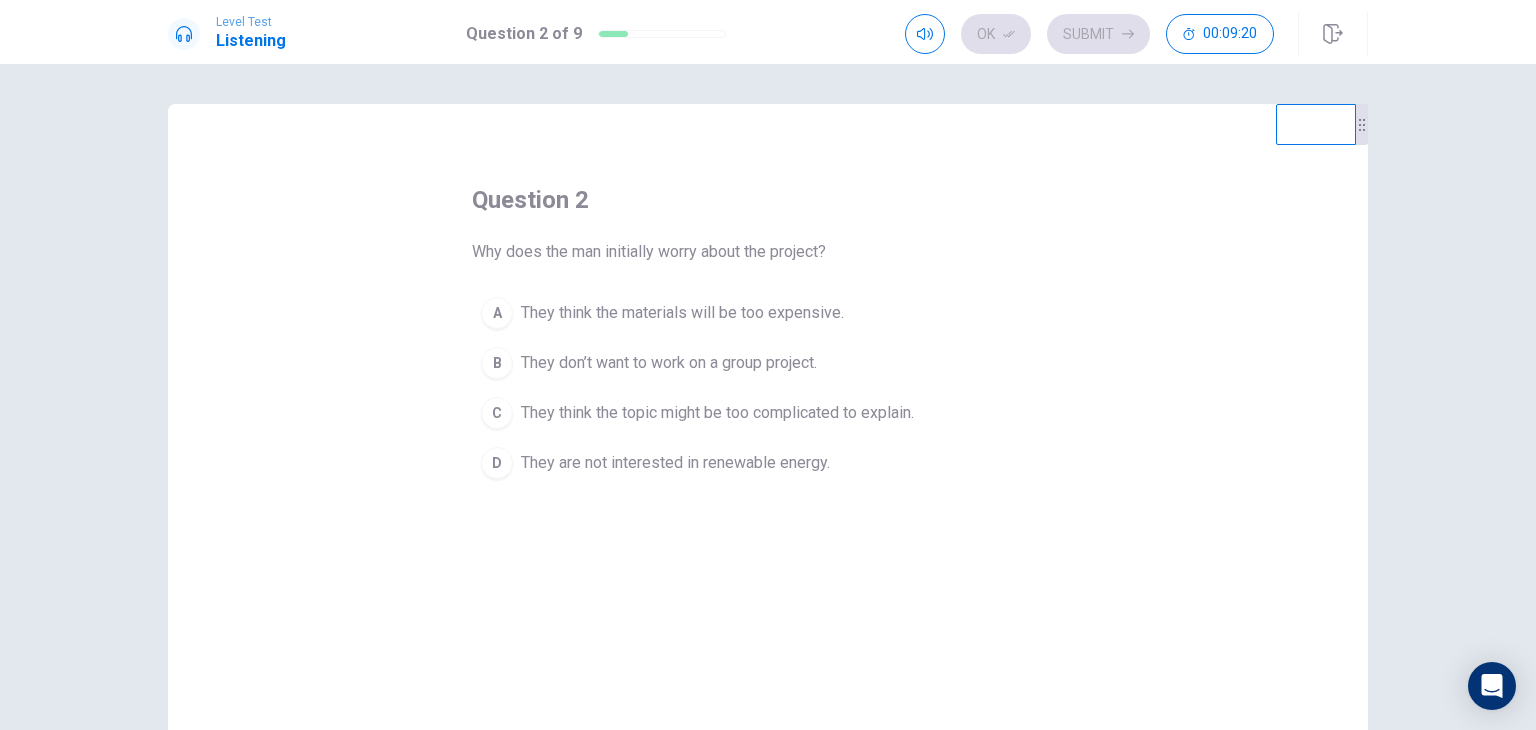 click on "C" at bounding box center (497, 413) 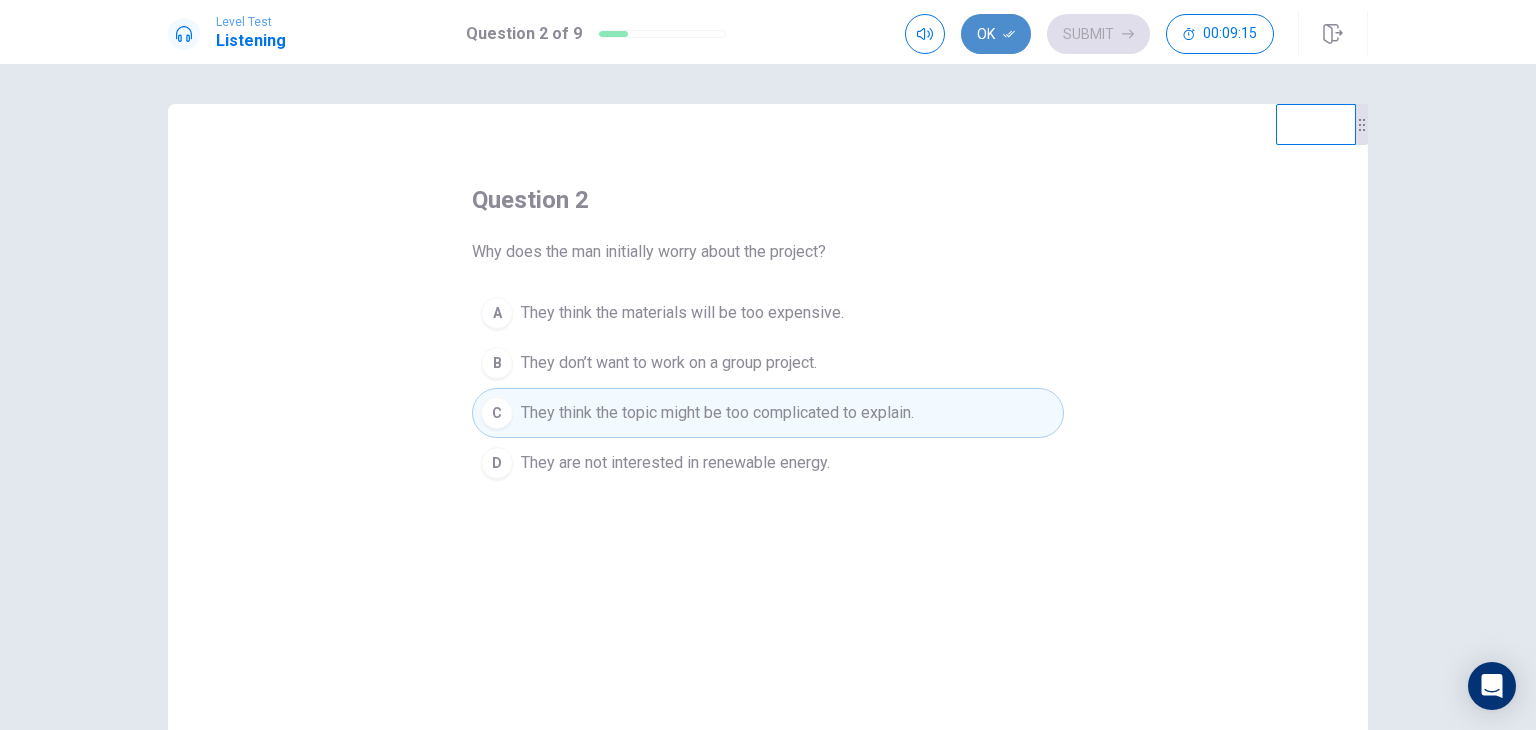 click on "Ok" at bounding box center [996, 34] 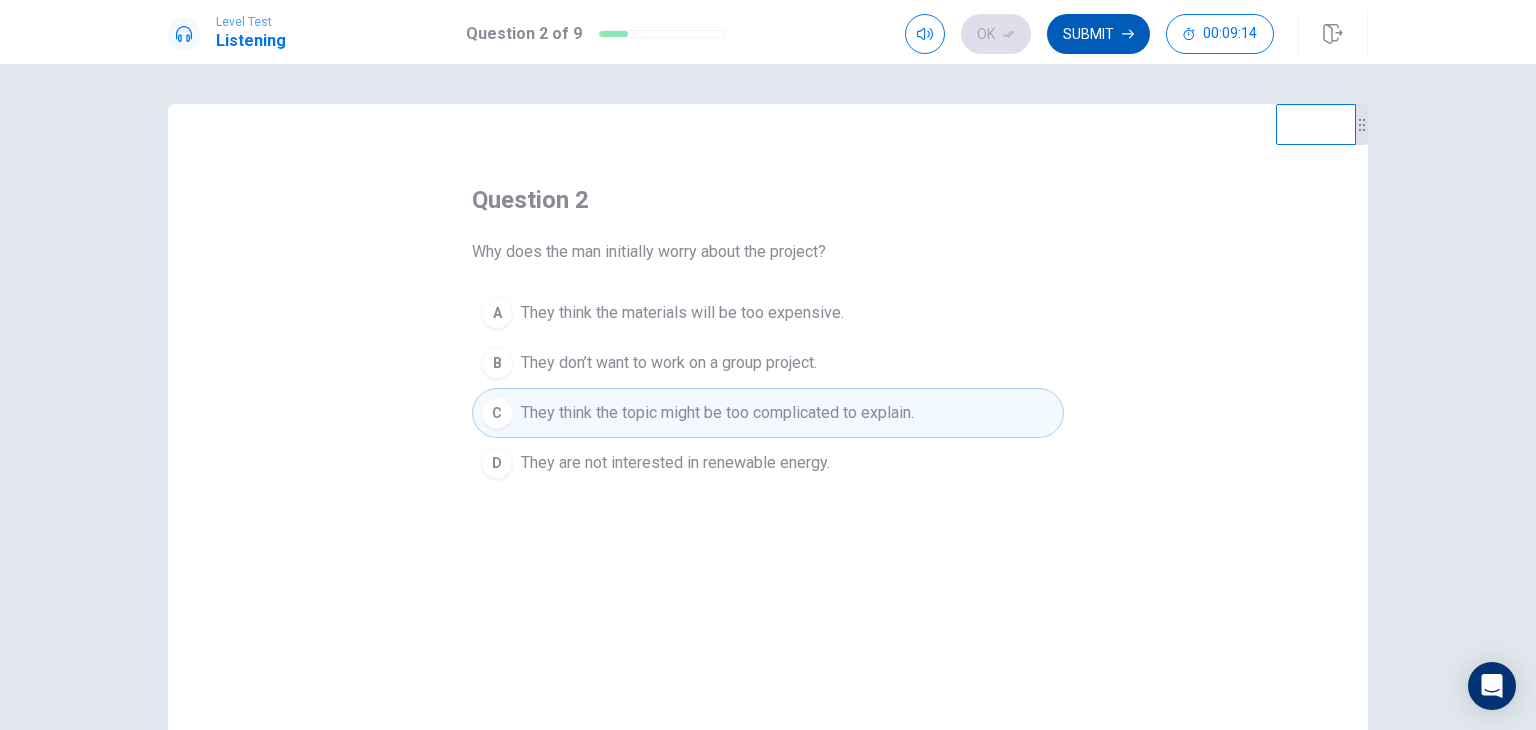 click on "Submit" at bounding box center [1098, 34] 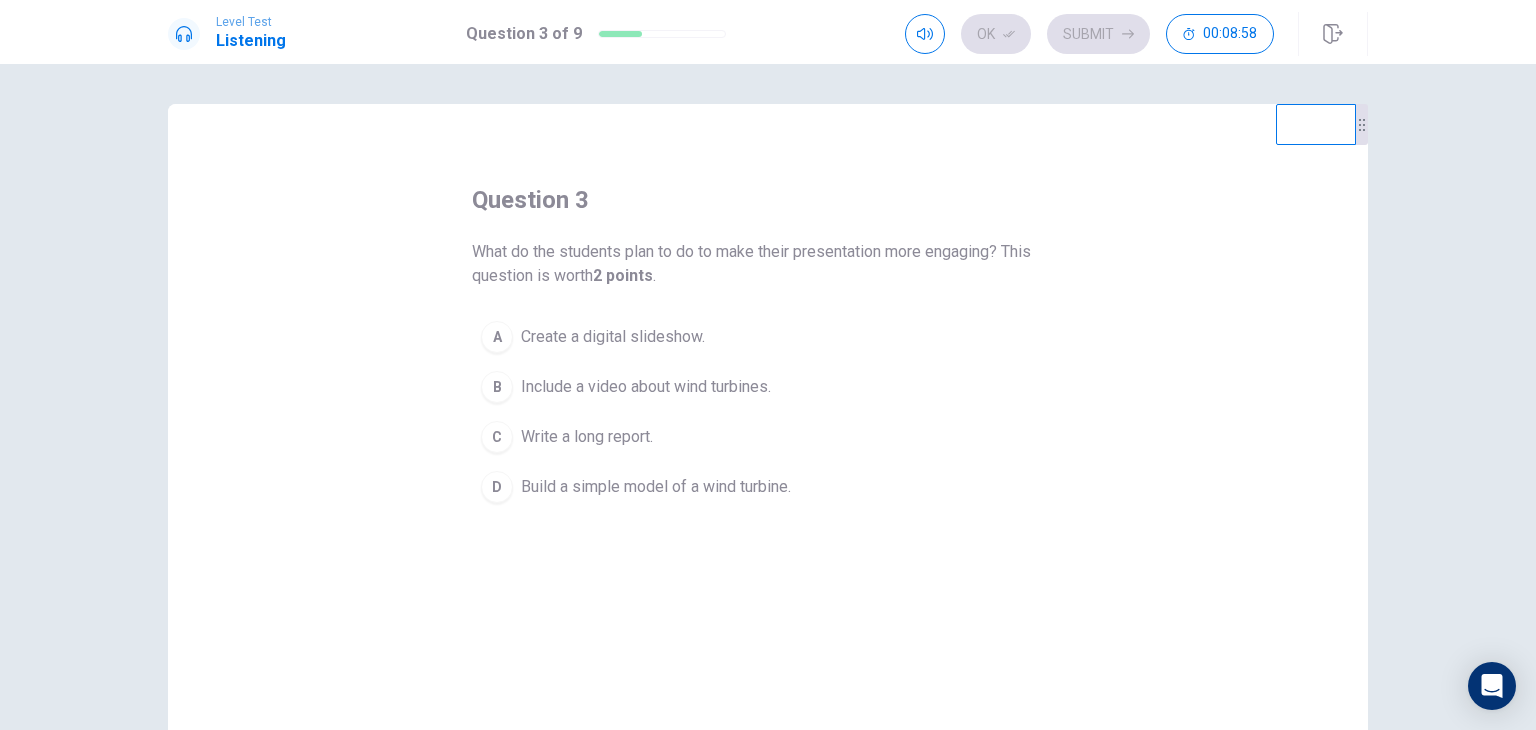 click on "D Build a simple model of a wind turbine." at bounding box center [768, 487] 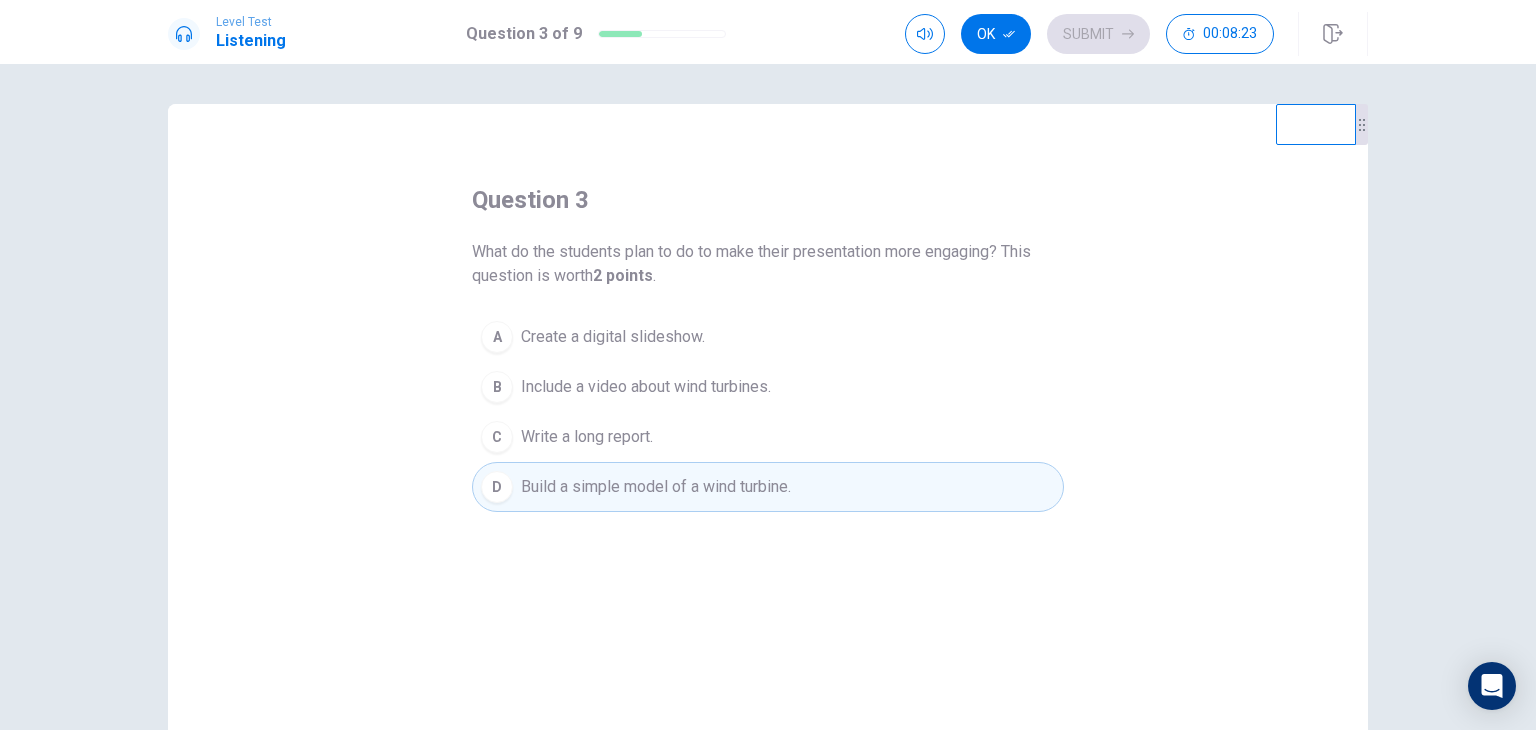 click on "Create a digital slideshow." at bounding box center [613, 337] 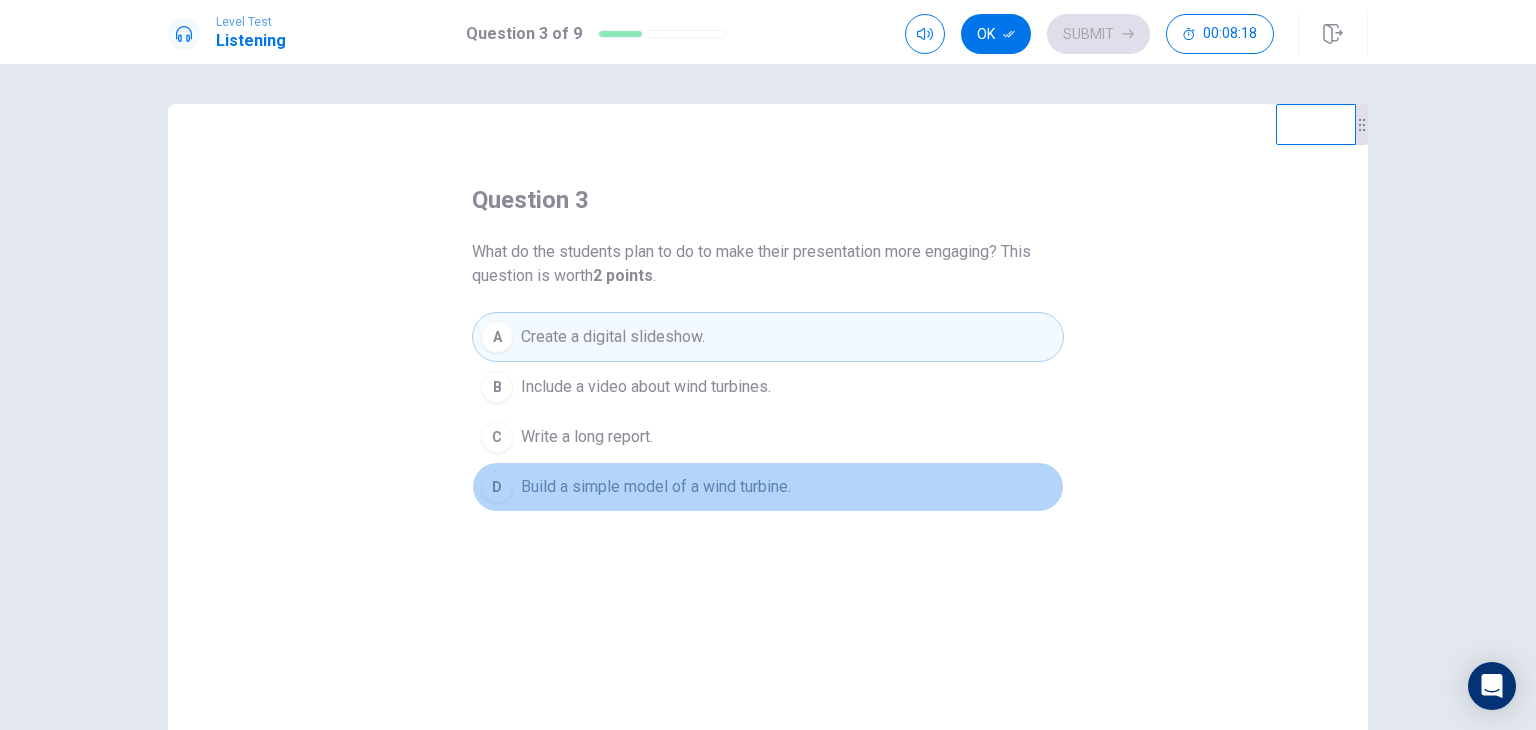 click on "D Build a simple model of a wind turbine." at bounding box center (768, 487) 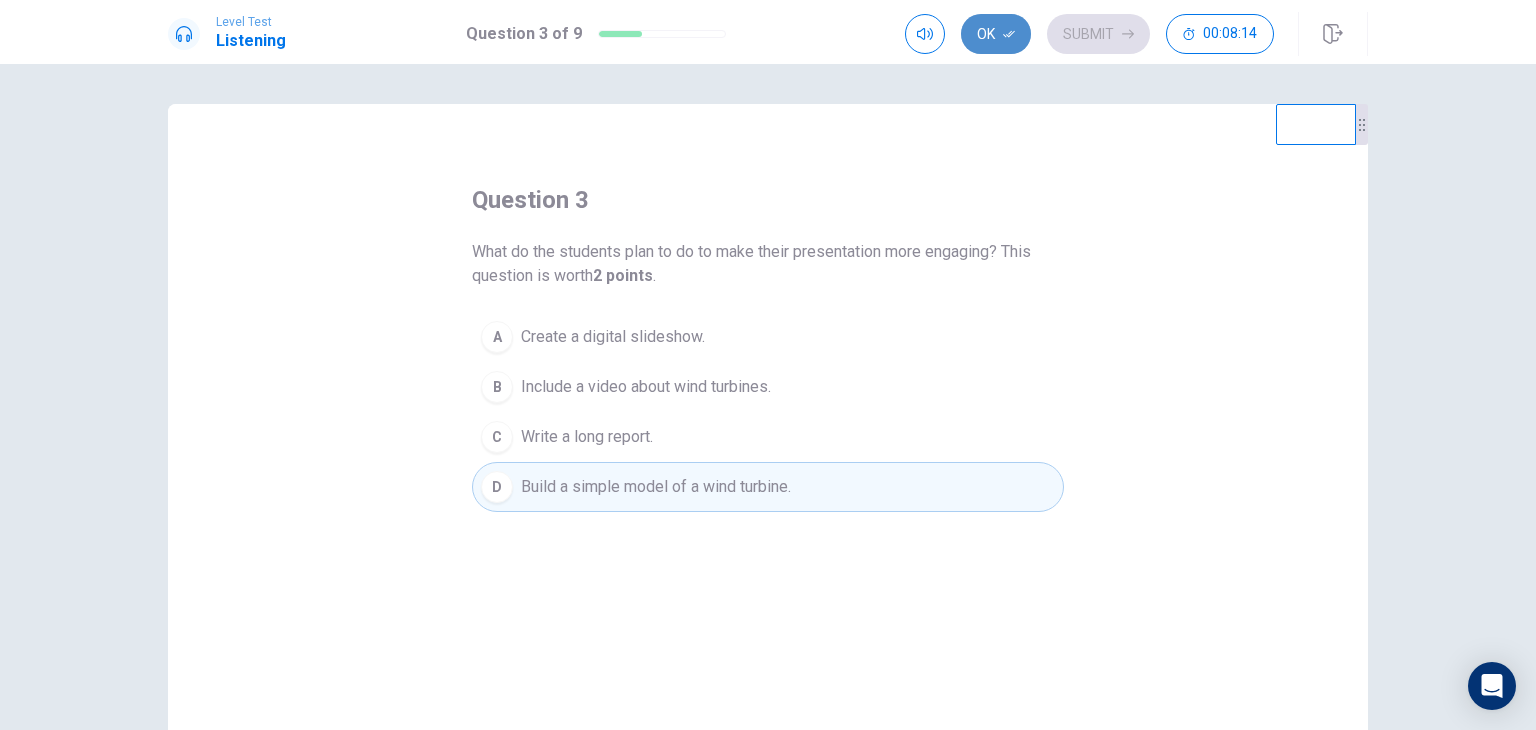 click on "Ok" at bounding box center (996, 34) 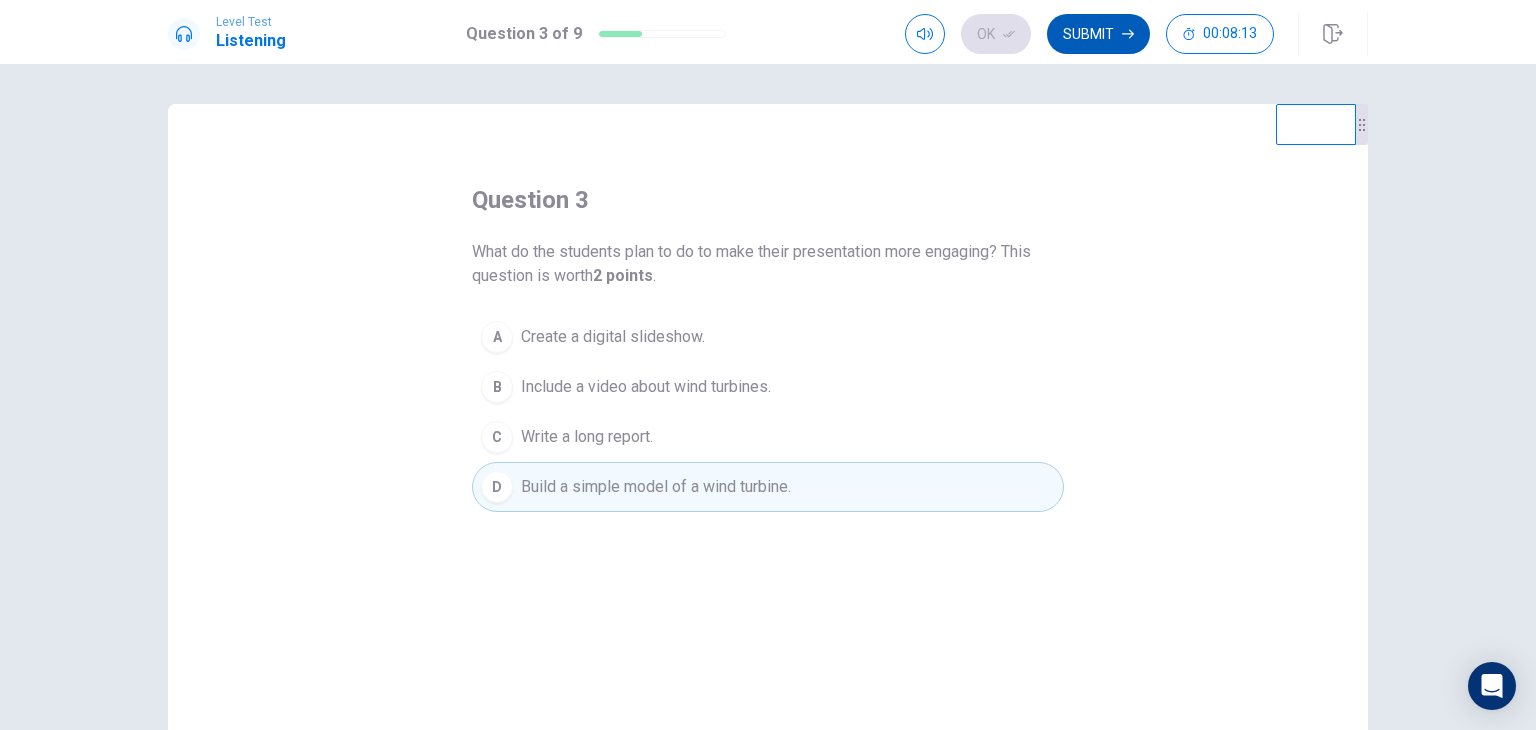 click on "Submit" at bounding box center (1098, 34) 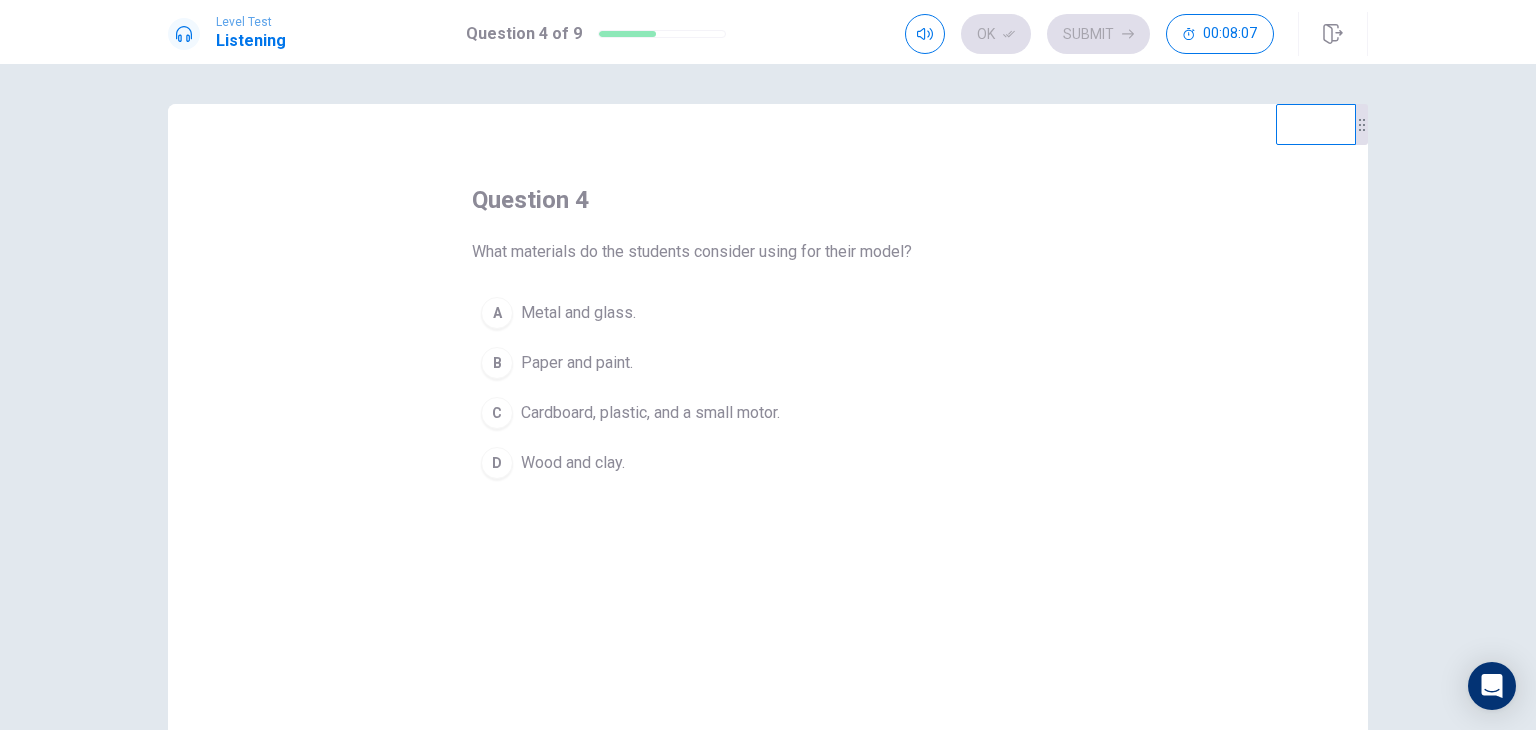 click on "Cardboard, plastic, and a small motor." at bounding box center [650, 413] 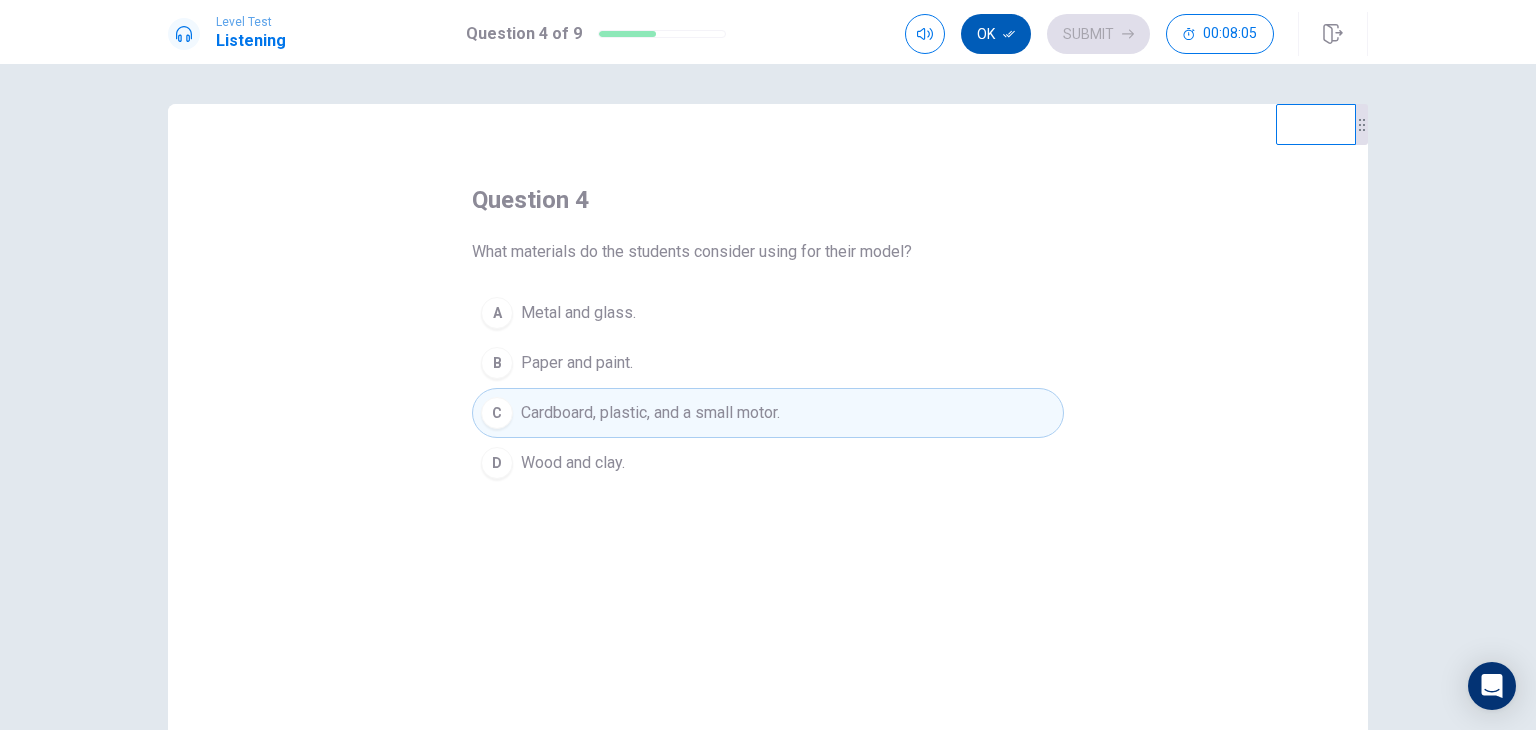 click on "Ok" at bounding box center (996, 34) 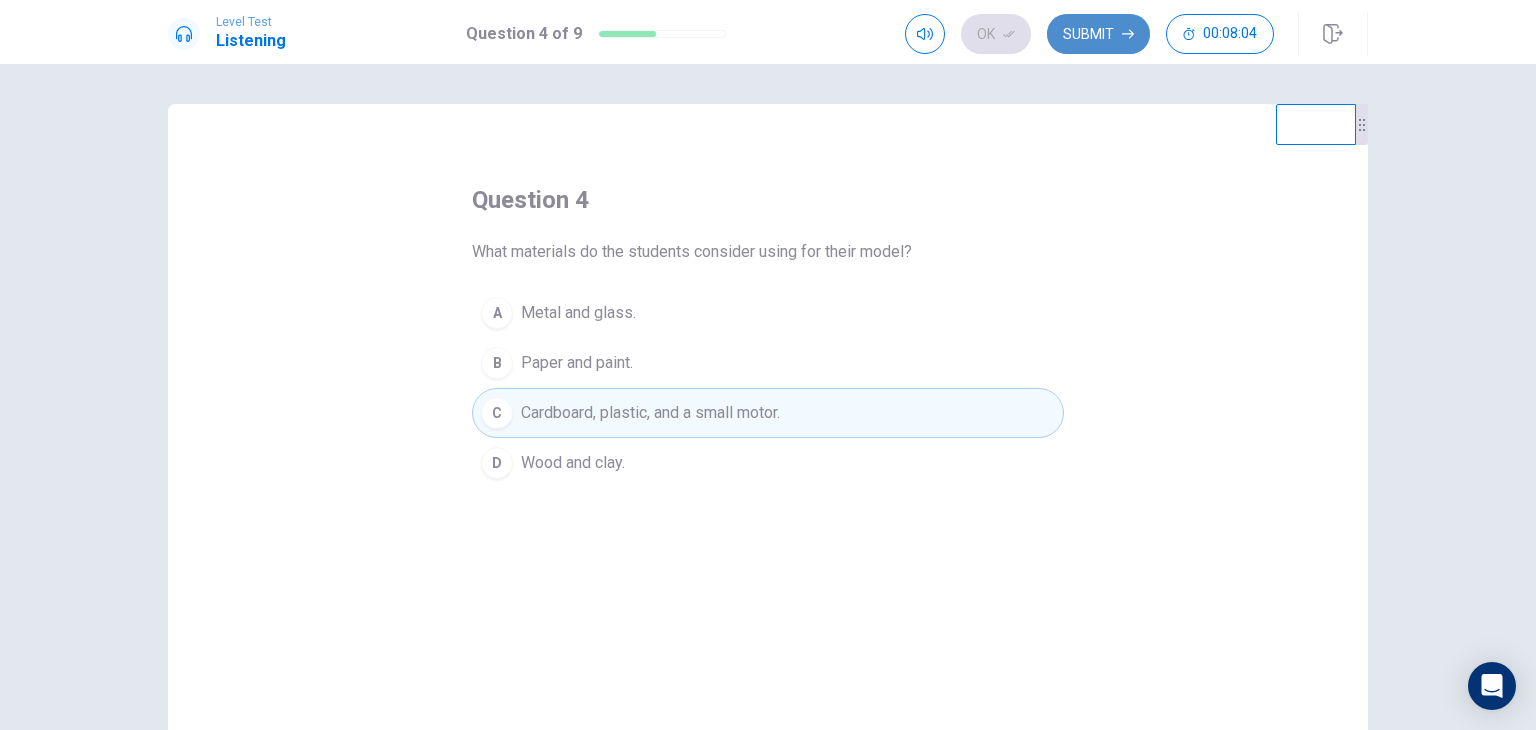 click on "Submit" at bounding box center (1098, 34) 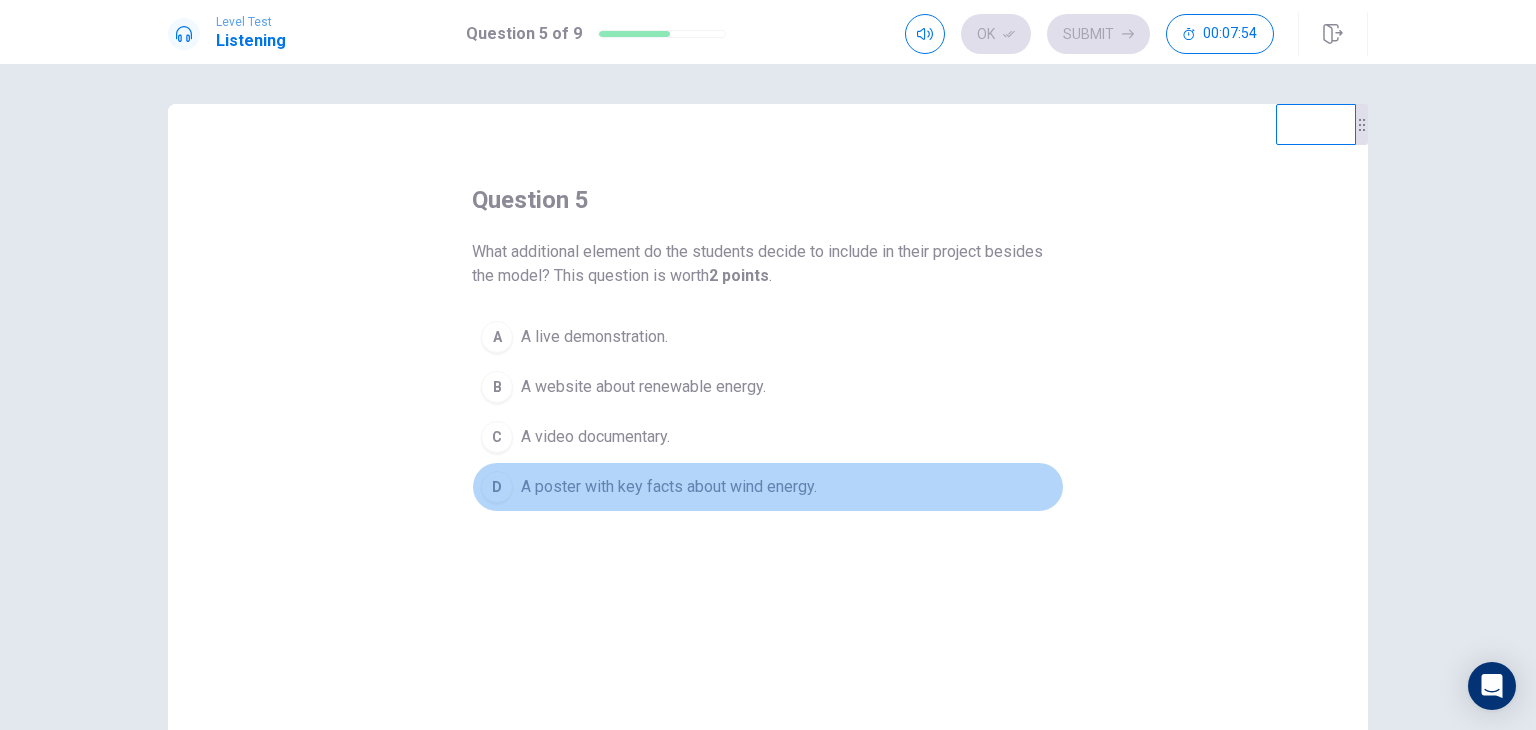 click on "A poster with key facts about wind energy." at bounding box center (669, 487) 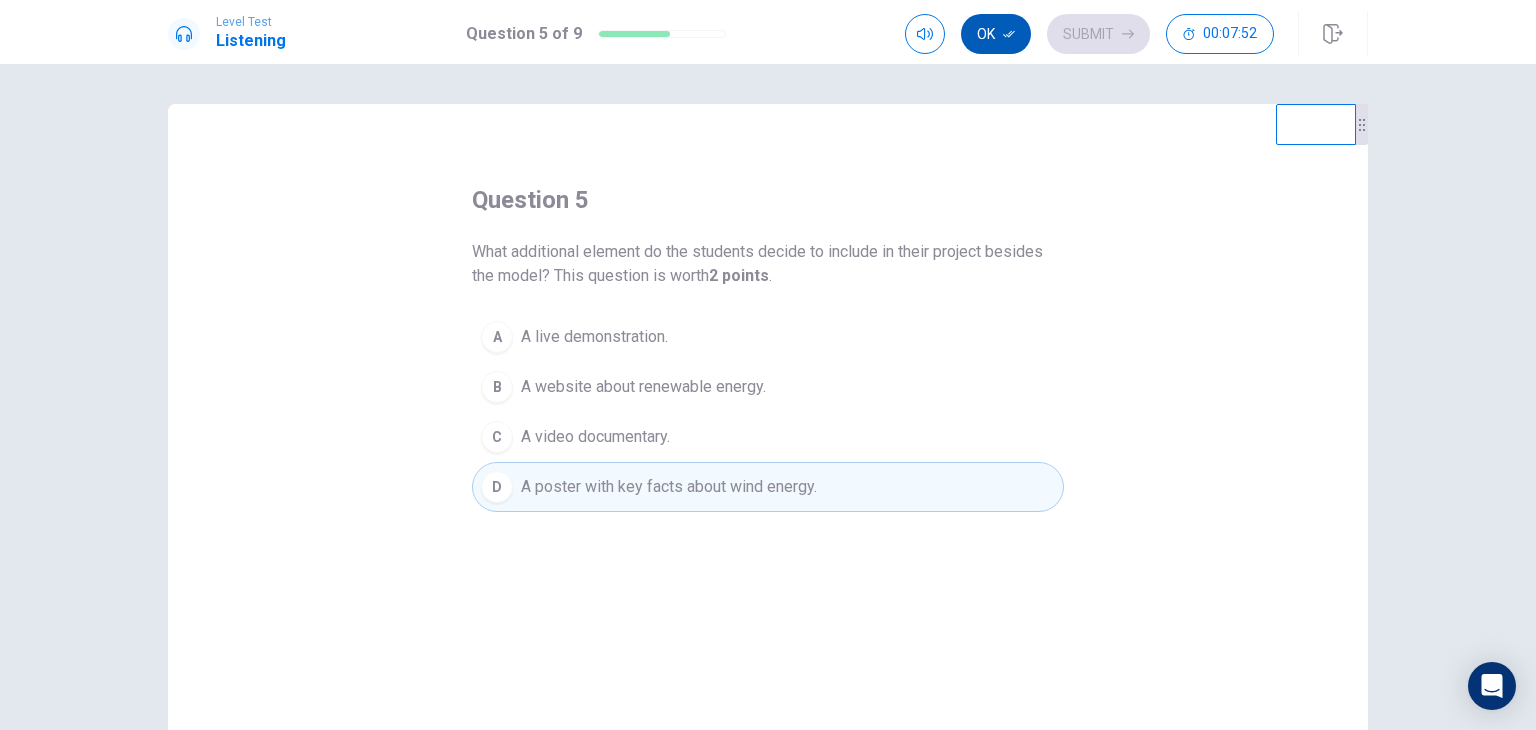 click on "Ok" at bounding box center [996, 34] 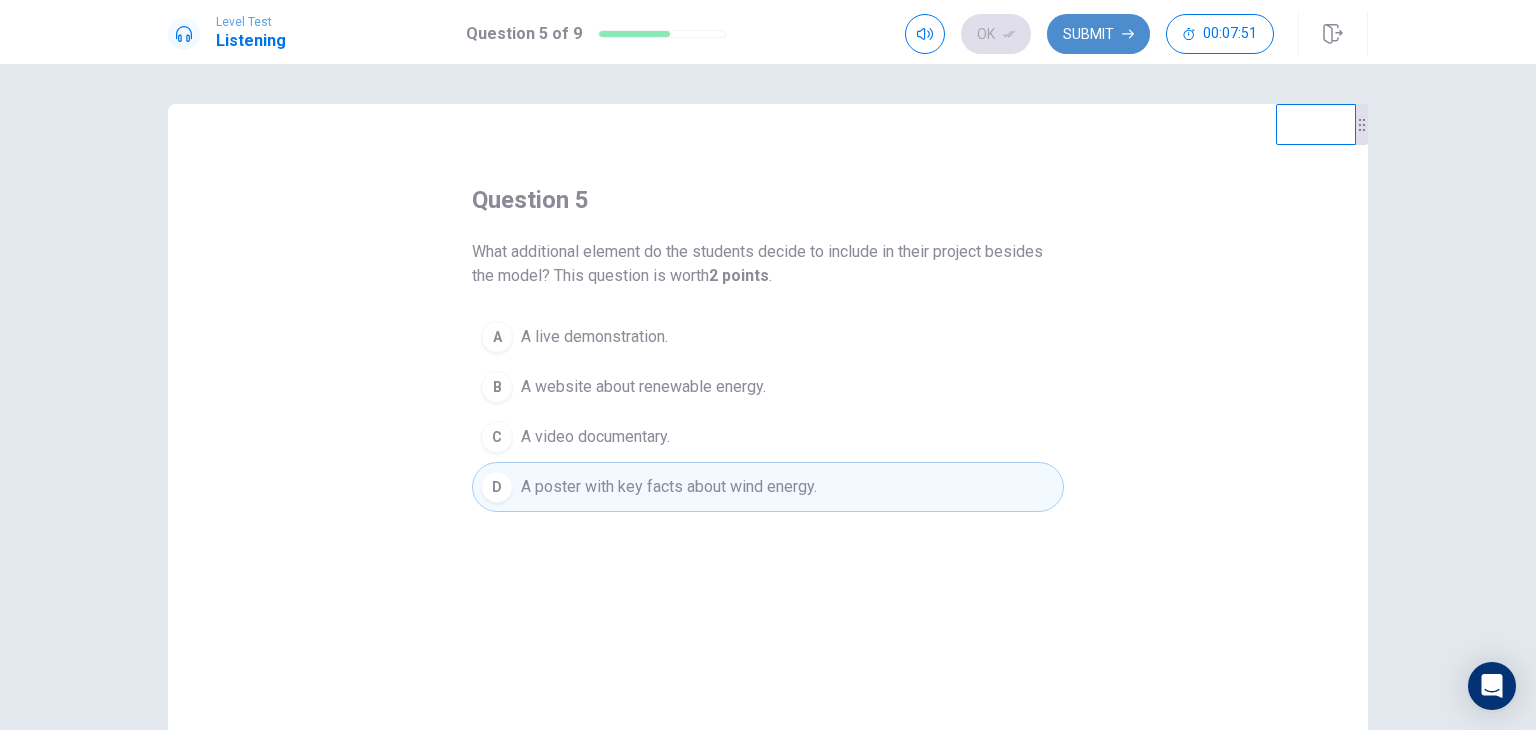 click on "Submit" at bounding box center (1098, 34) 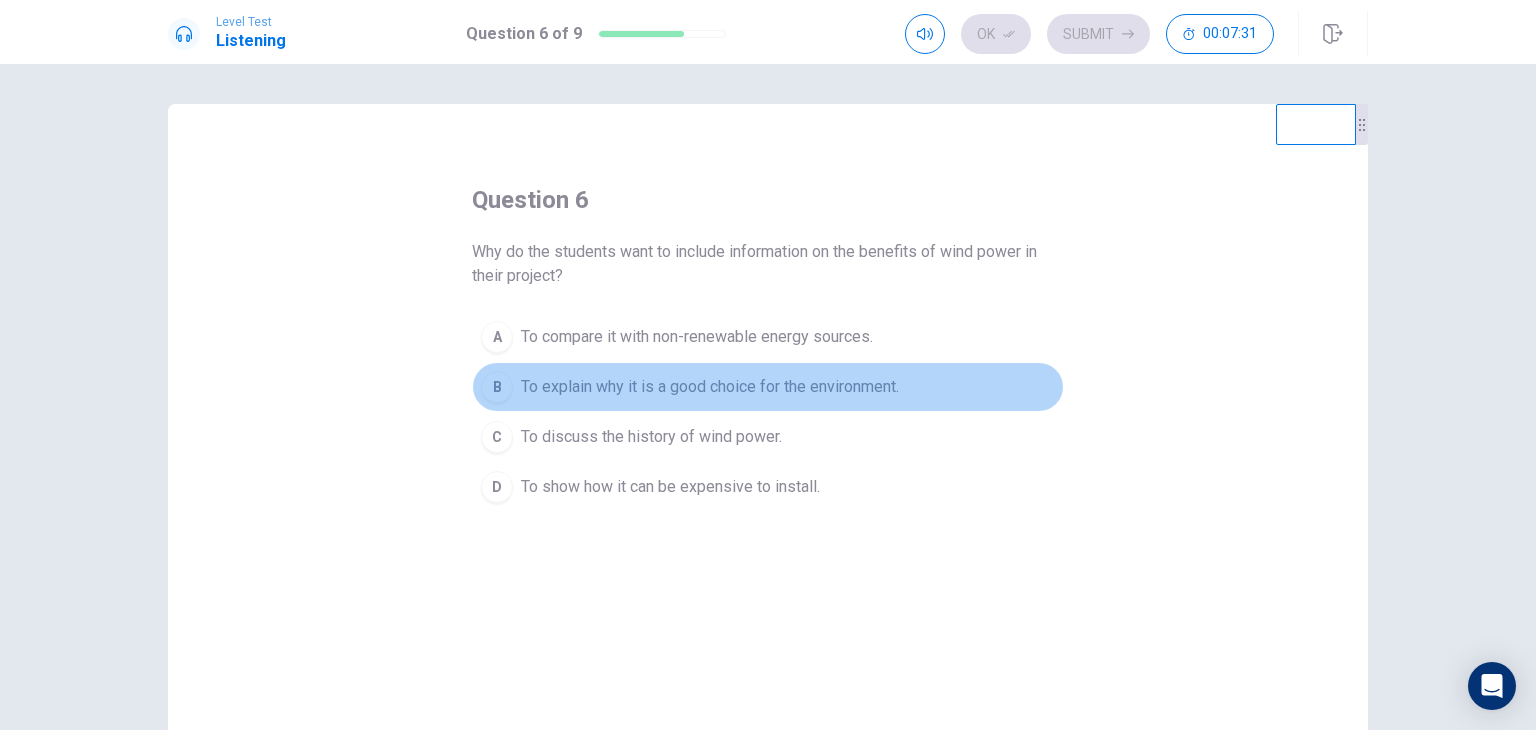 click on "To explain why it is a good choice for the environment." at bounding box center (710, 387) 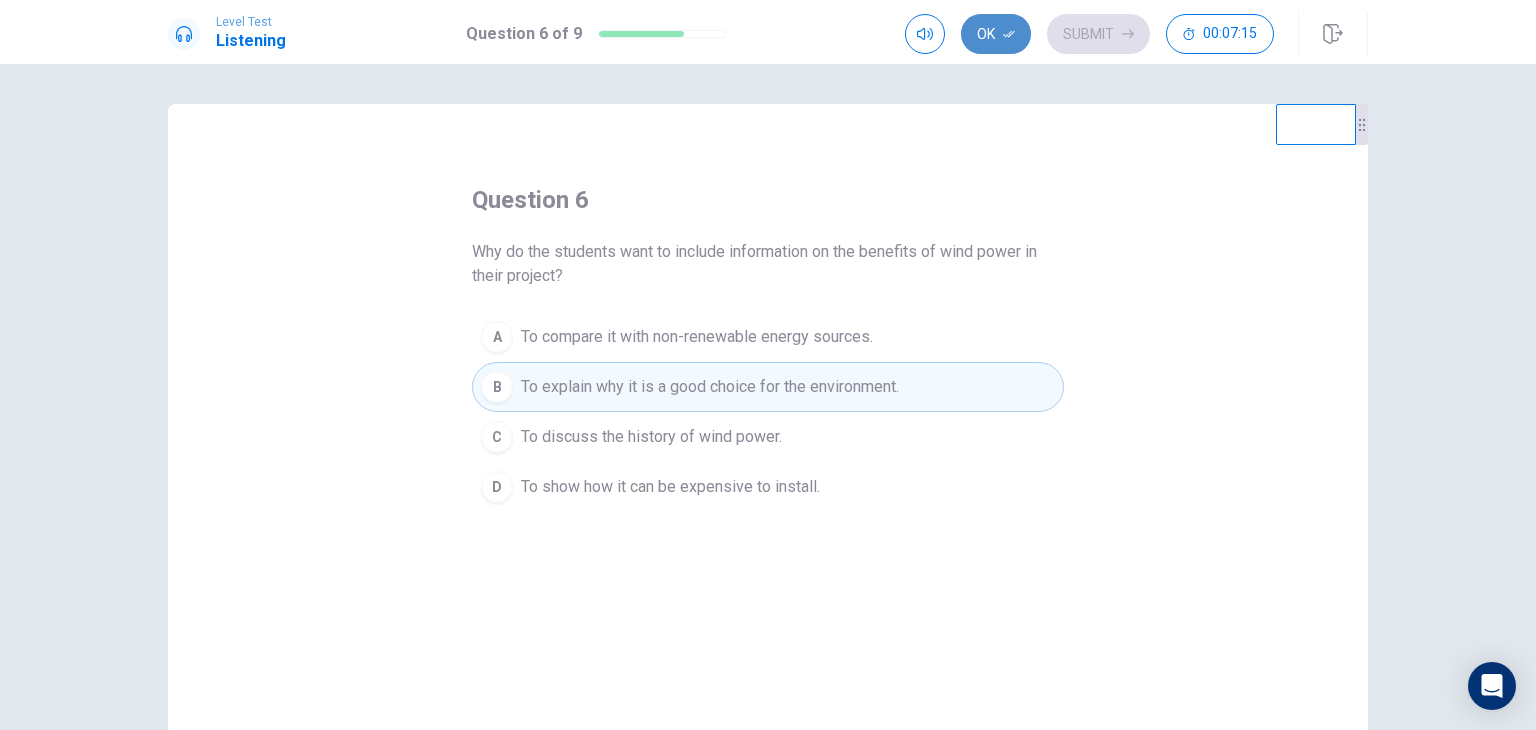 click on "Ok" at bounding box center [996, 34] 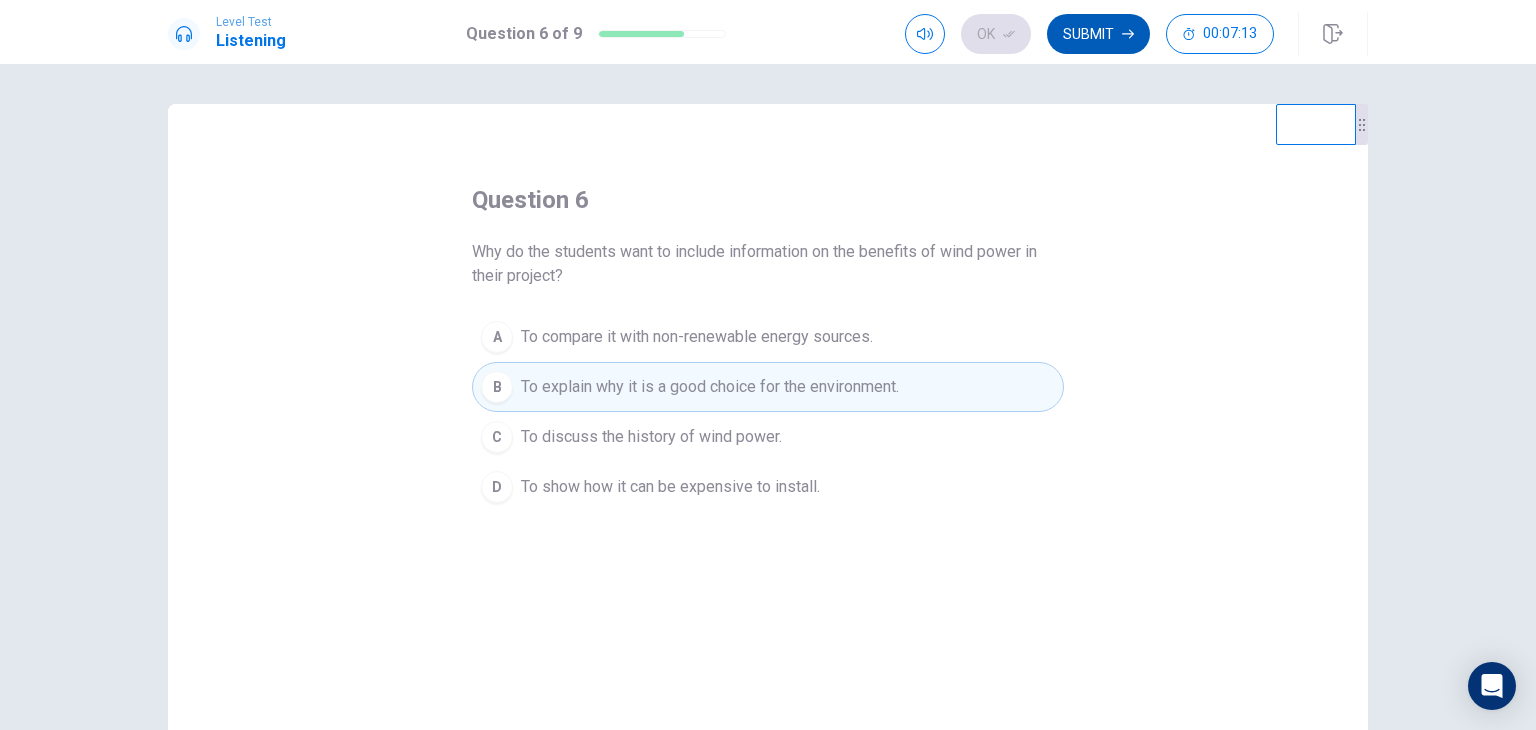 click on "Submit" at bounding box center (1098, 34) 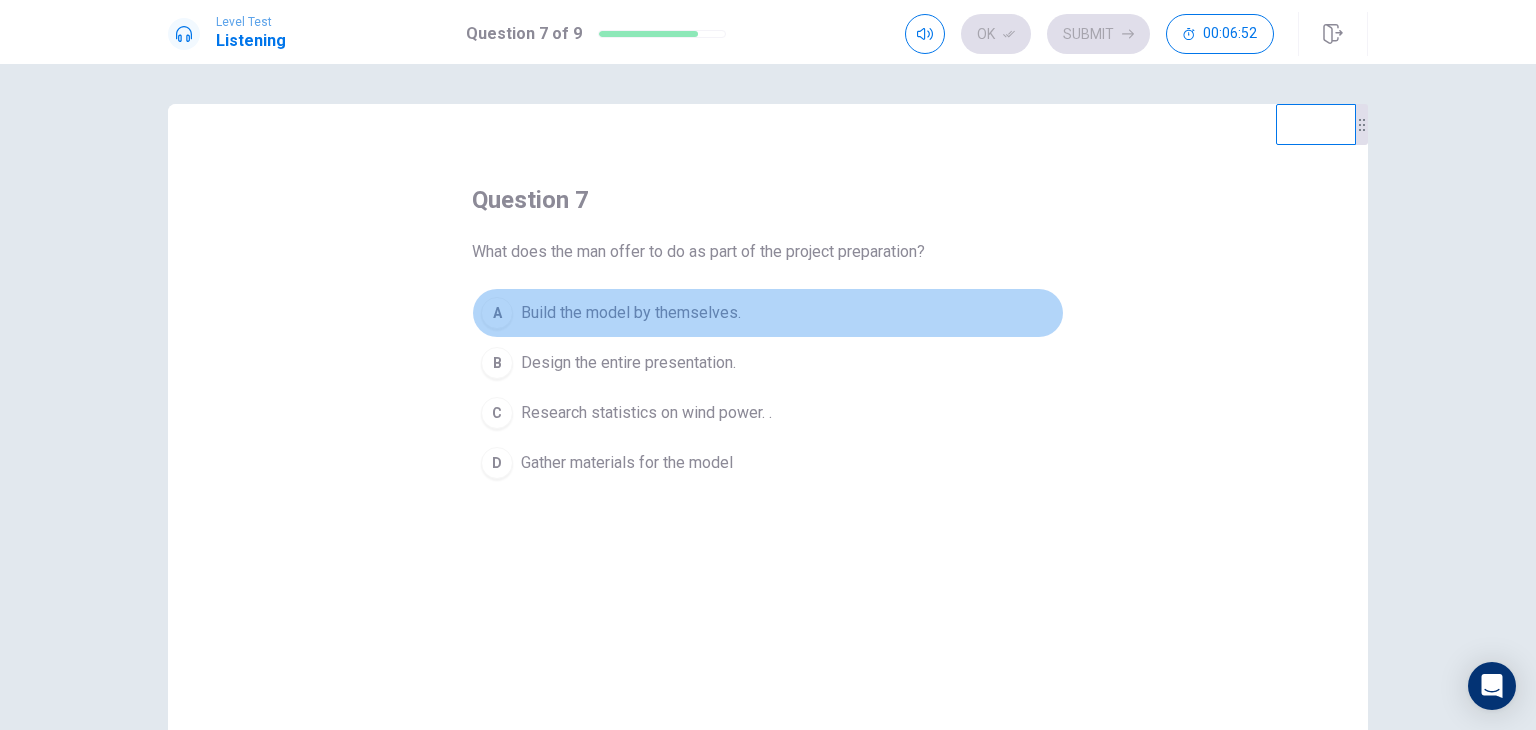 click on "Build the model by themselves." at bounding box center [631, 313] 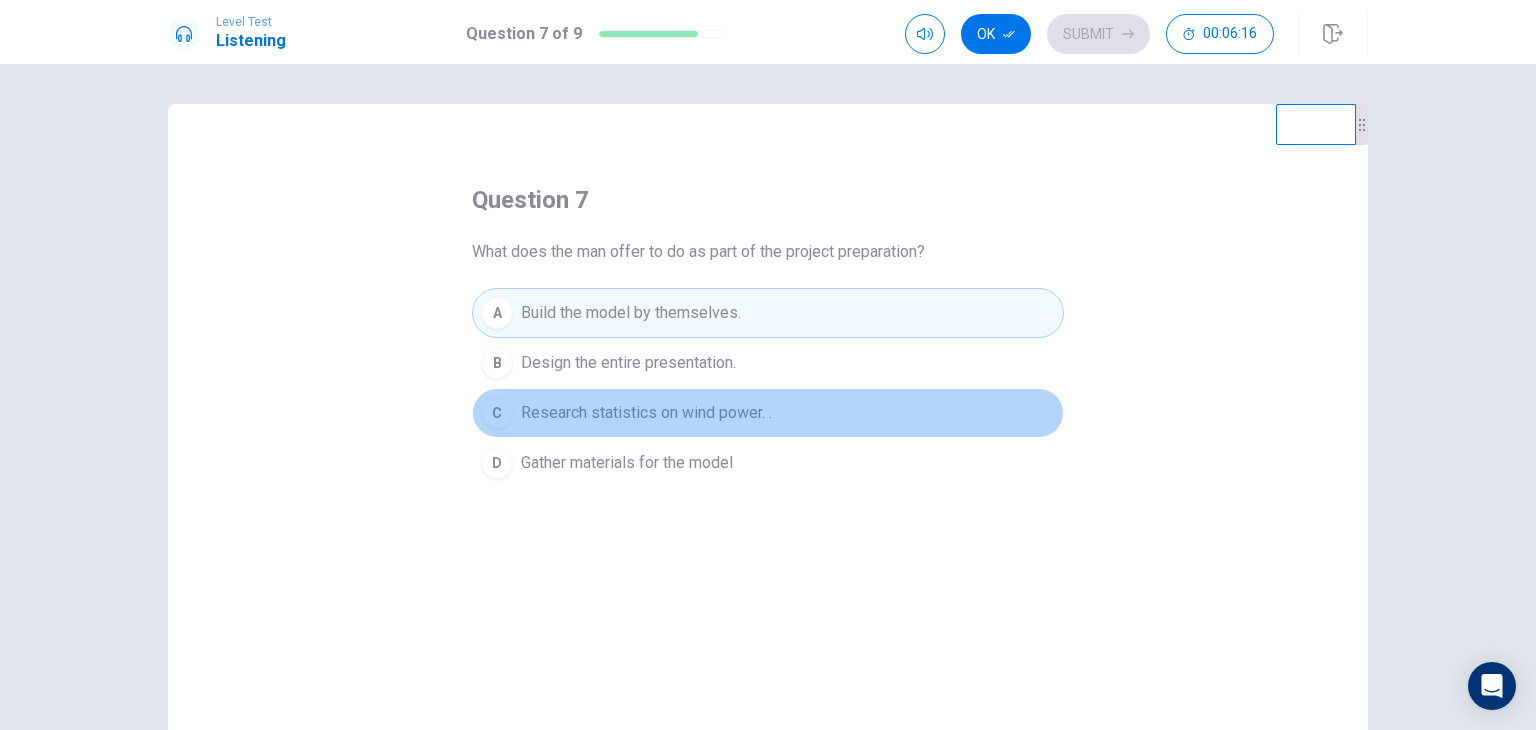 click on "C Research statistics on wind power.
." at bounding box center (768, 413) 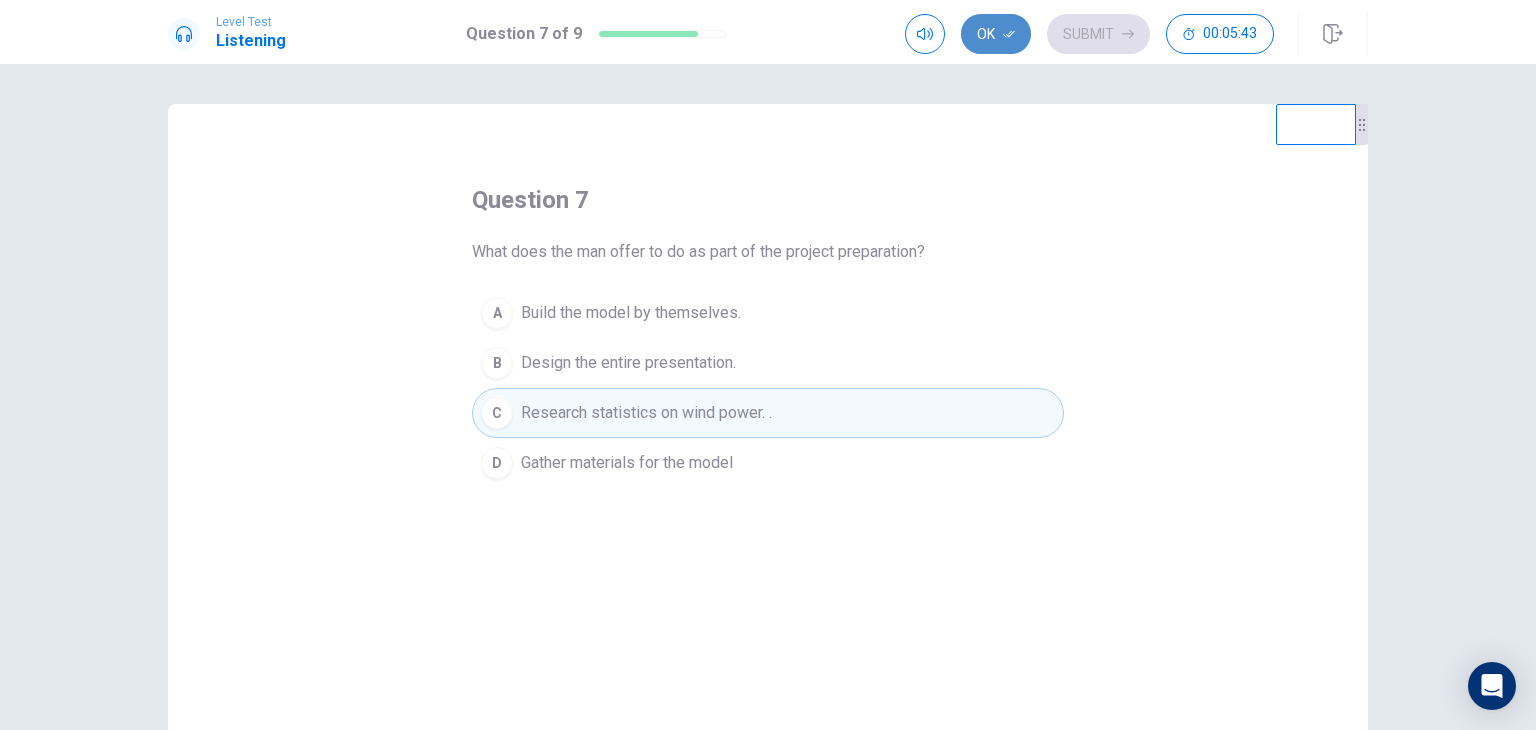 click on "Ok" at bounding box center [996, 34] 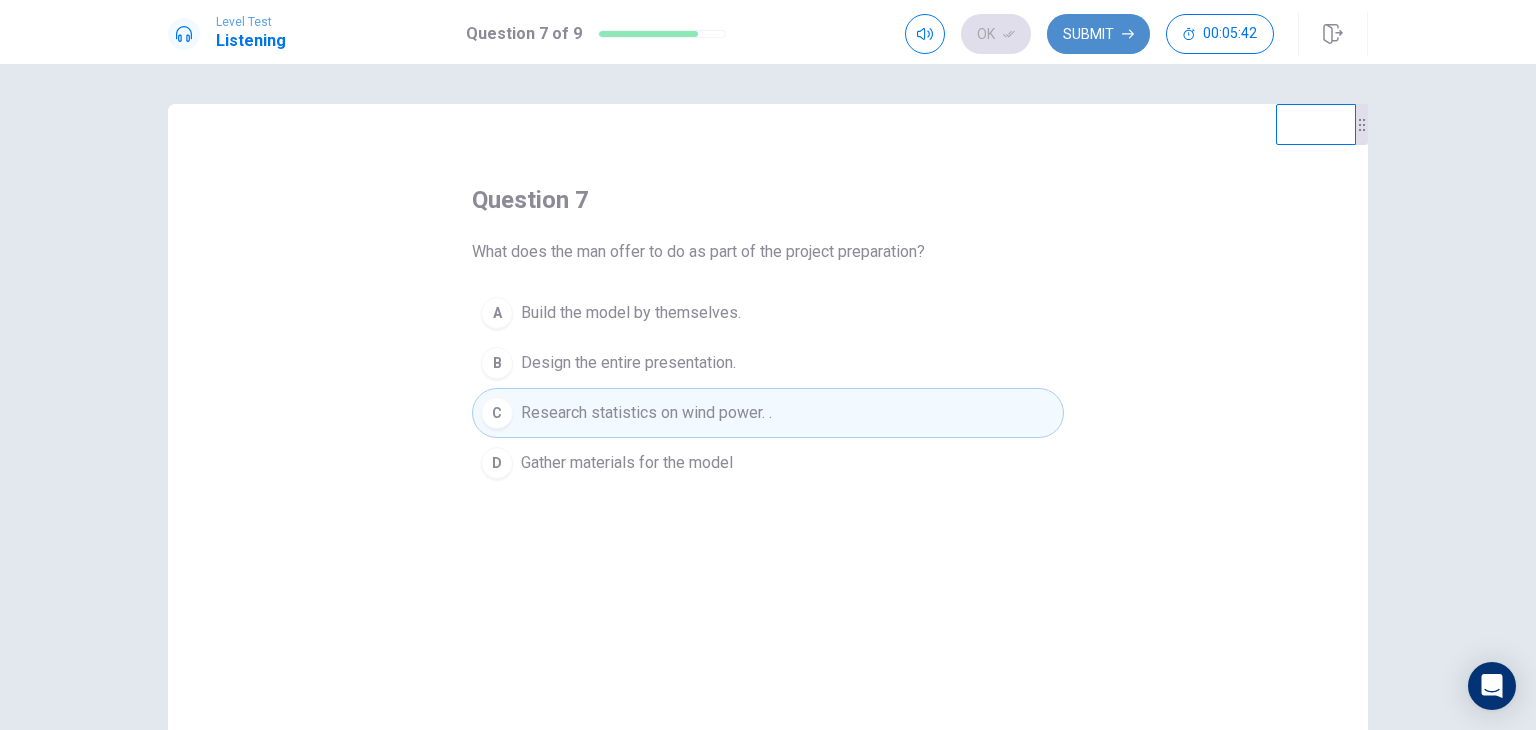 click on "Submit" at bounding box center (1098, 34) 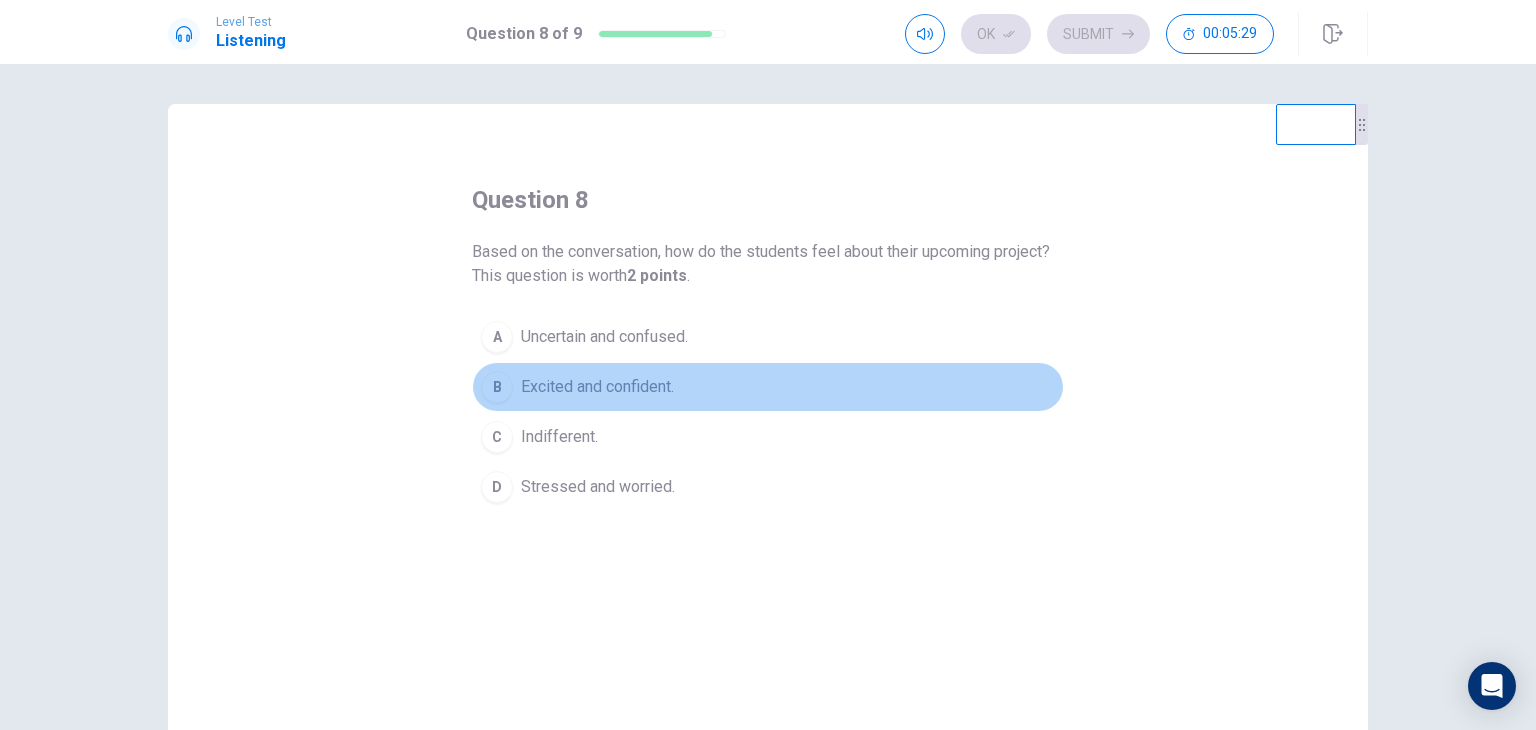 click on "B" at bounding box center (497, 387) 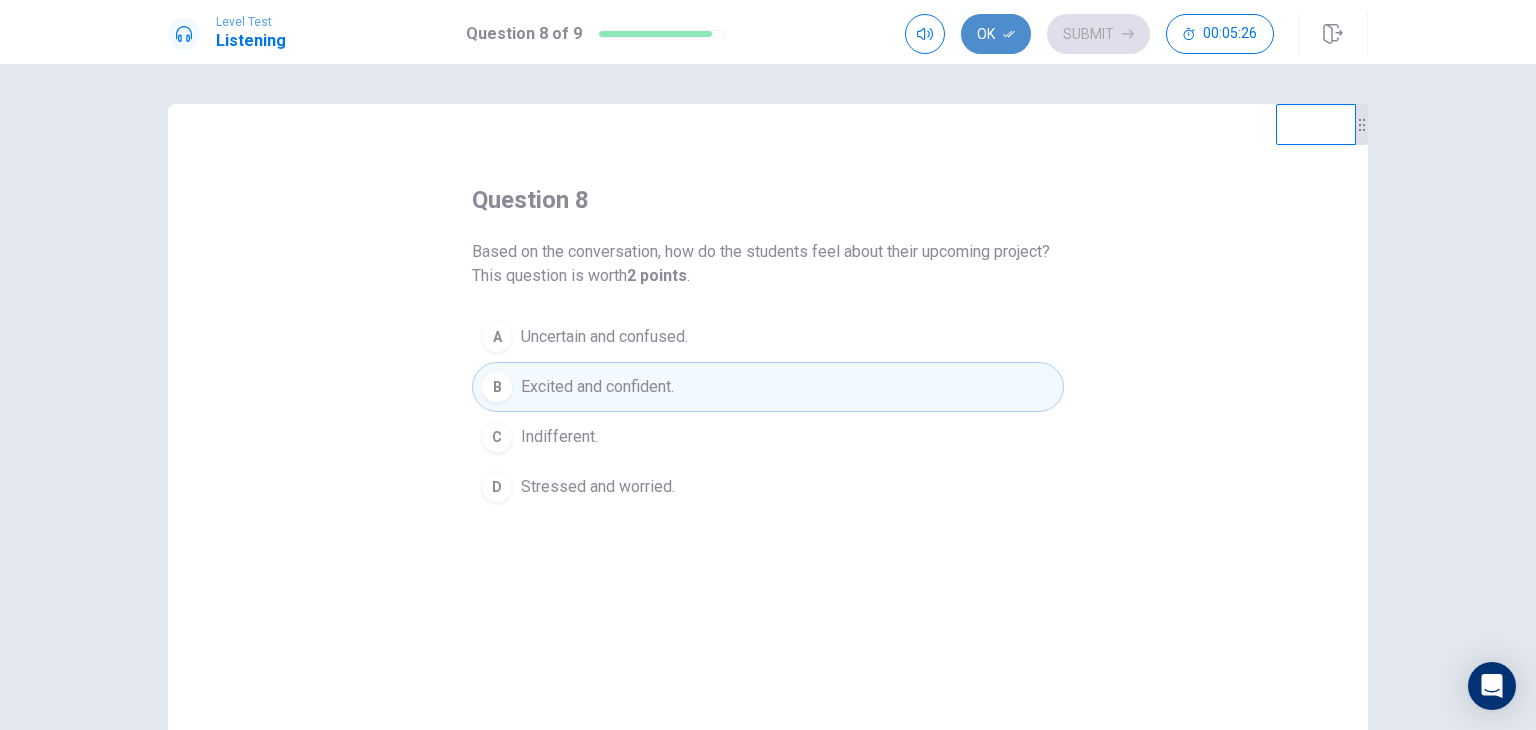 click on "Ok" at bounding box center [996, 34] 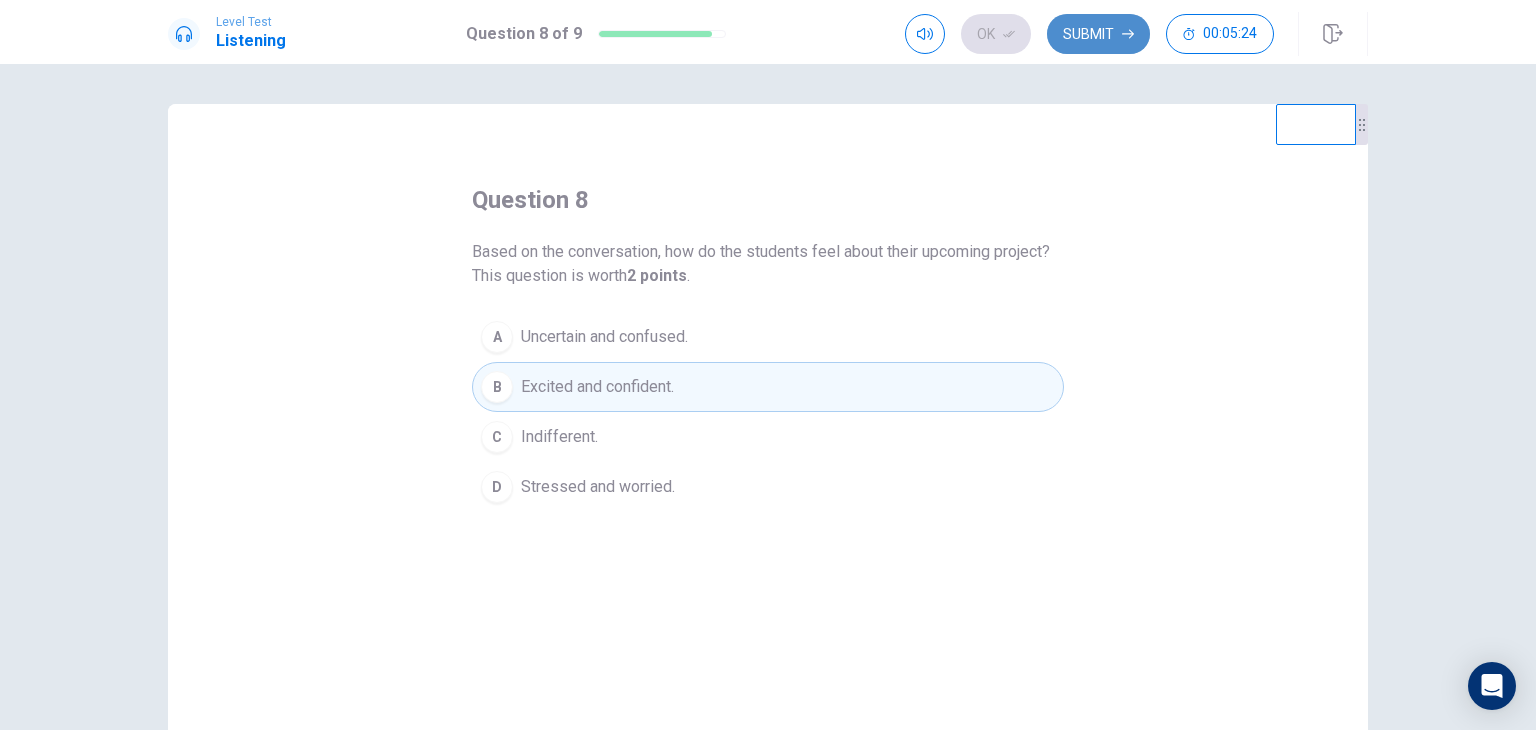 click on "Submit" at bounding box center [1098, 34] 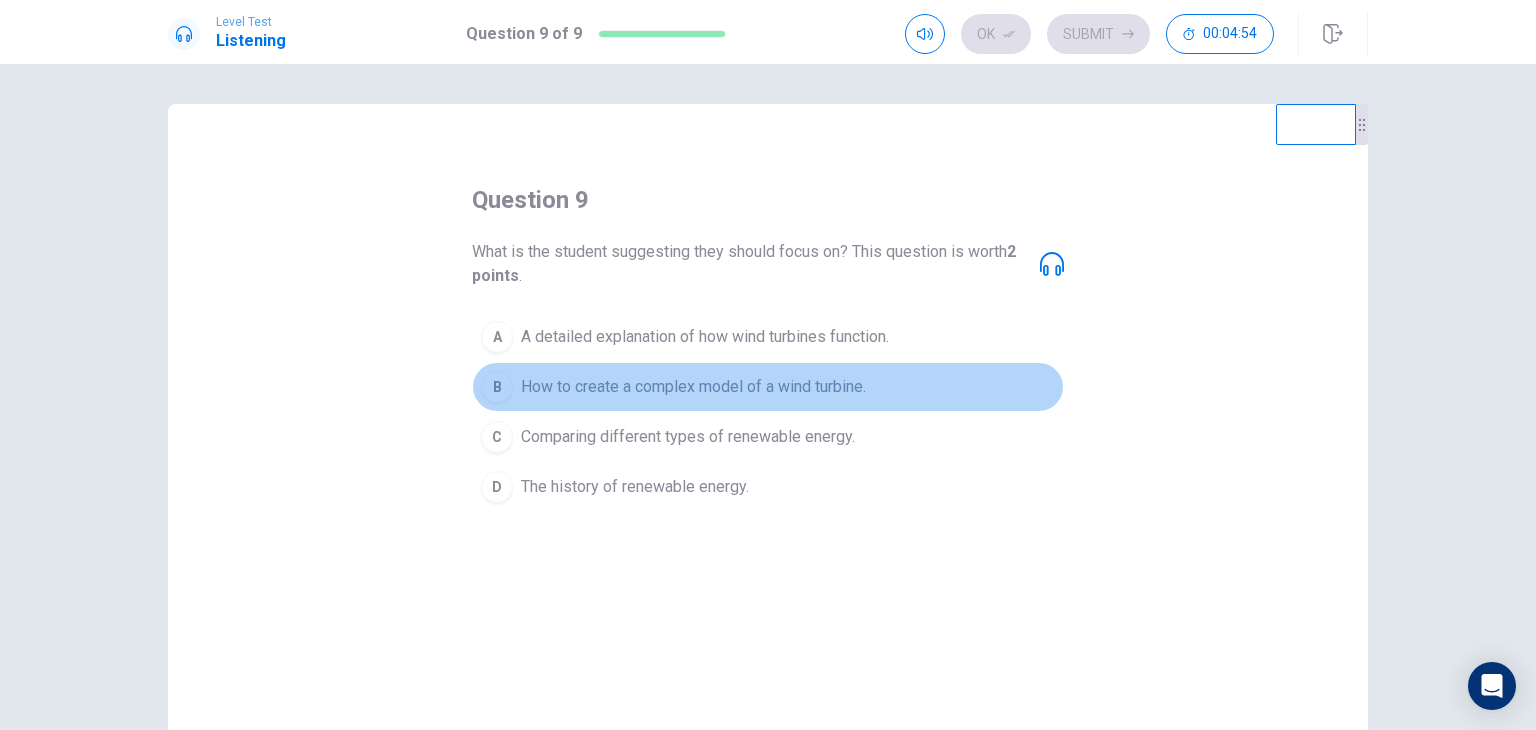click on "How to create a complex model of a wind turbine." at bounding box center [693, 387] 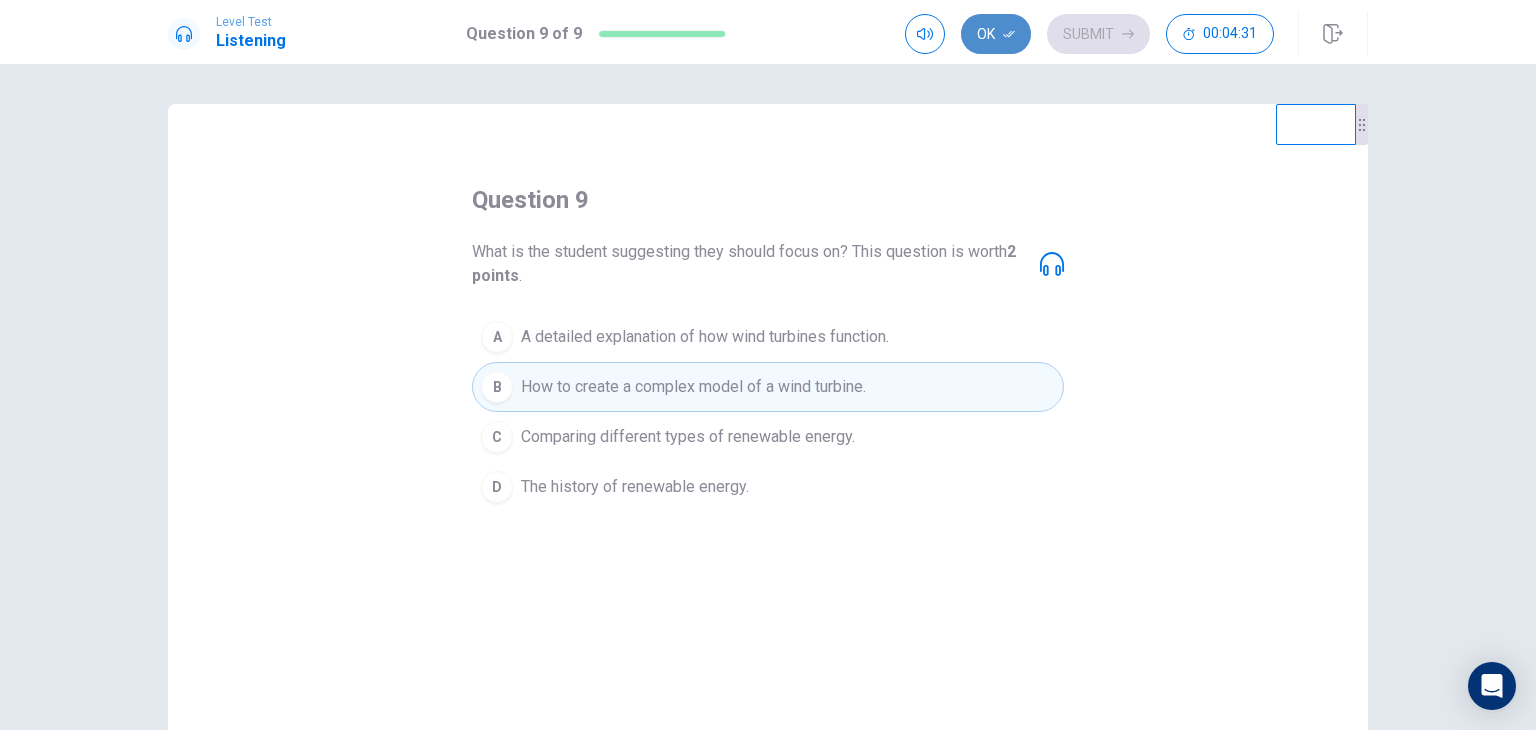 click on "Ok" at bounding box center [996, 34] 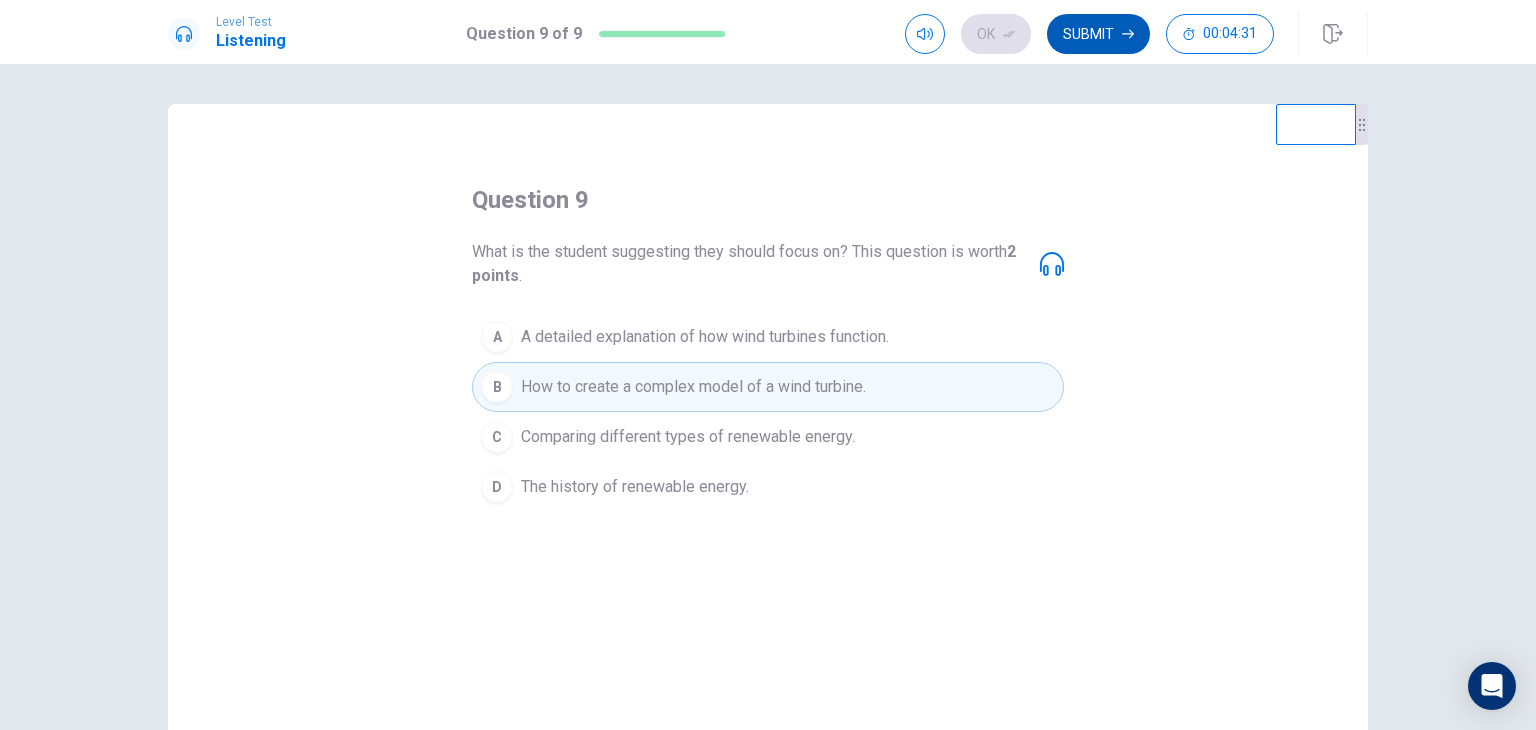 click on "Submit" at bounding box center [1098, 34] 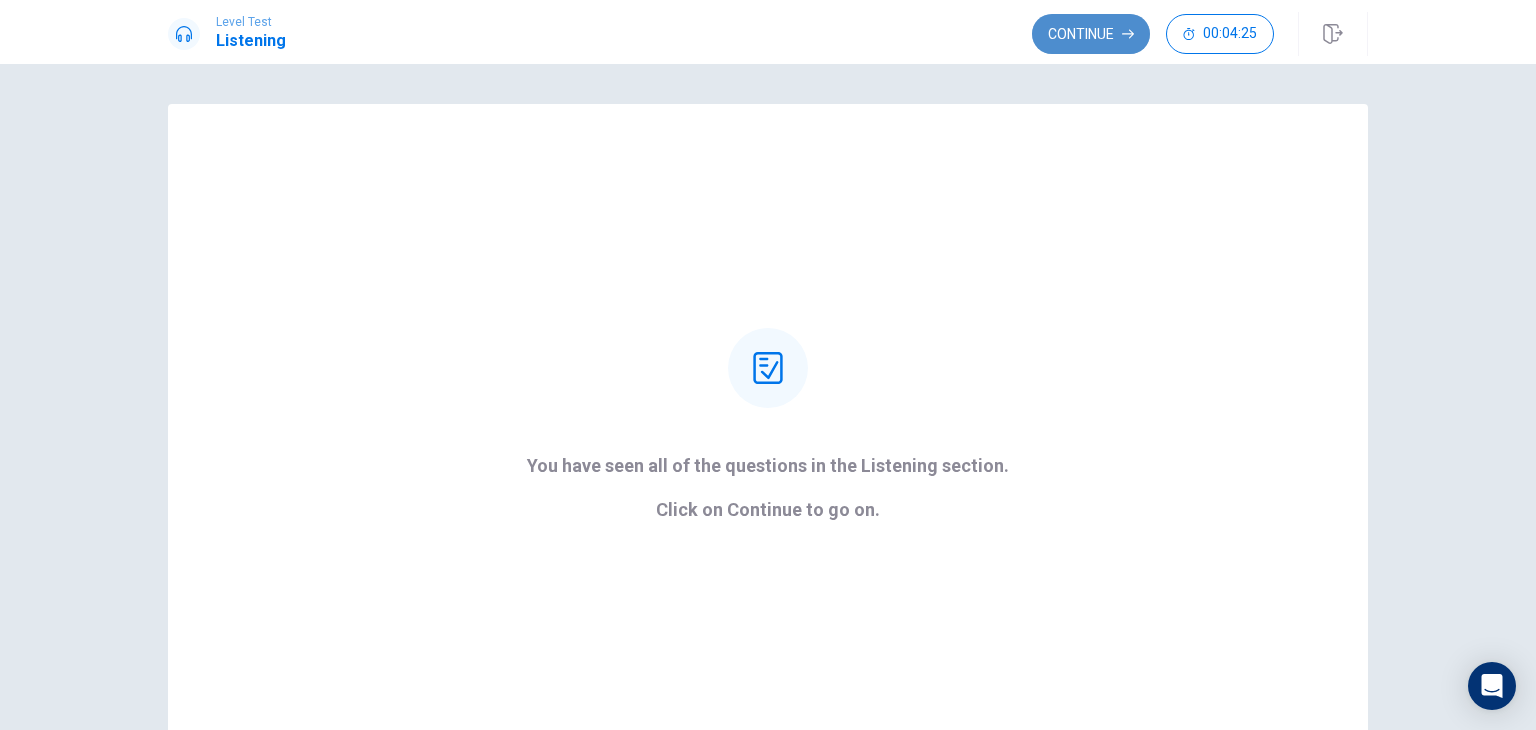 click on "Continue" at bounding box center (1091, 34) 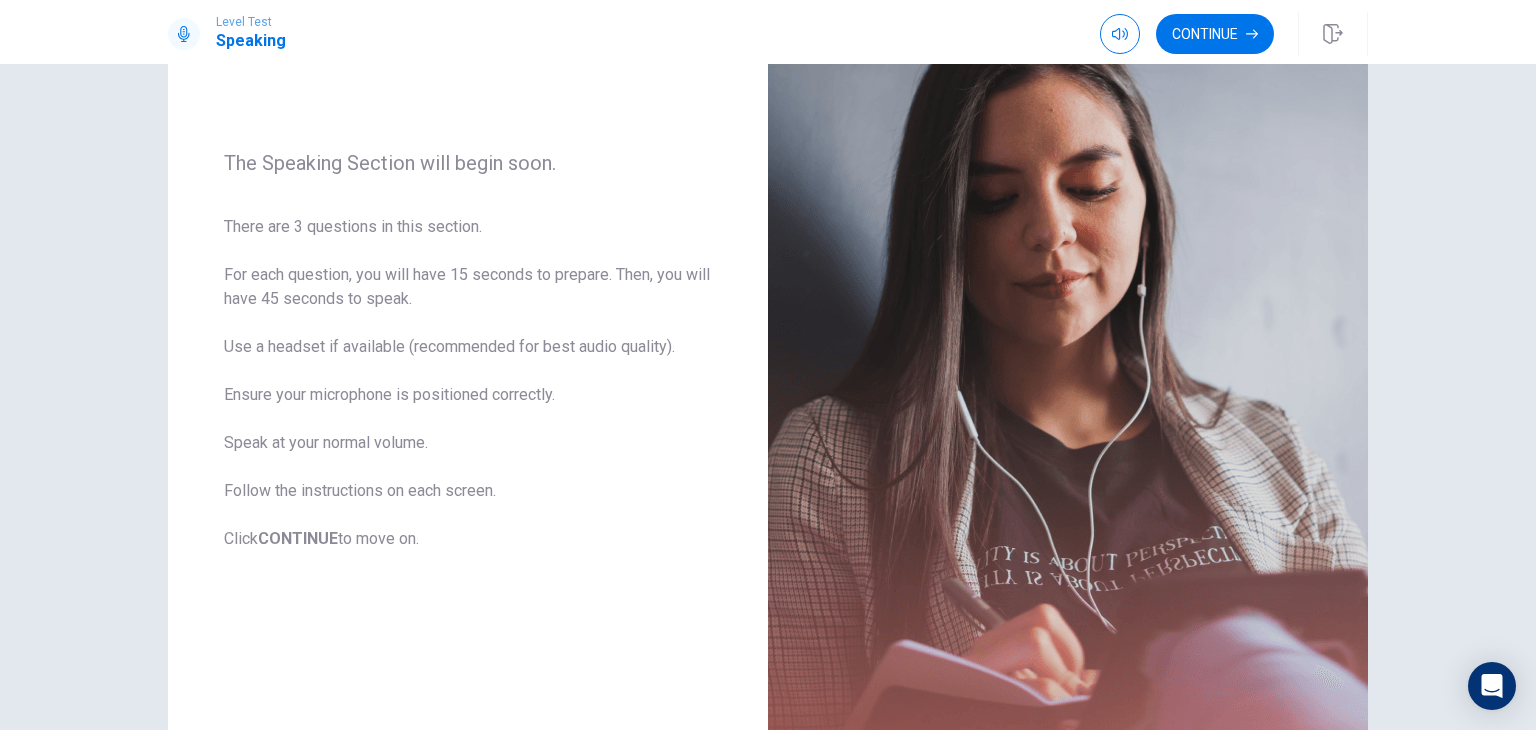 scroll, scrollTop: 203, scrollLeft: 0, axis: vertical 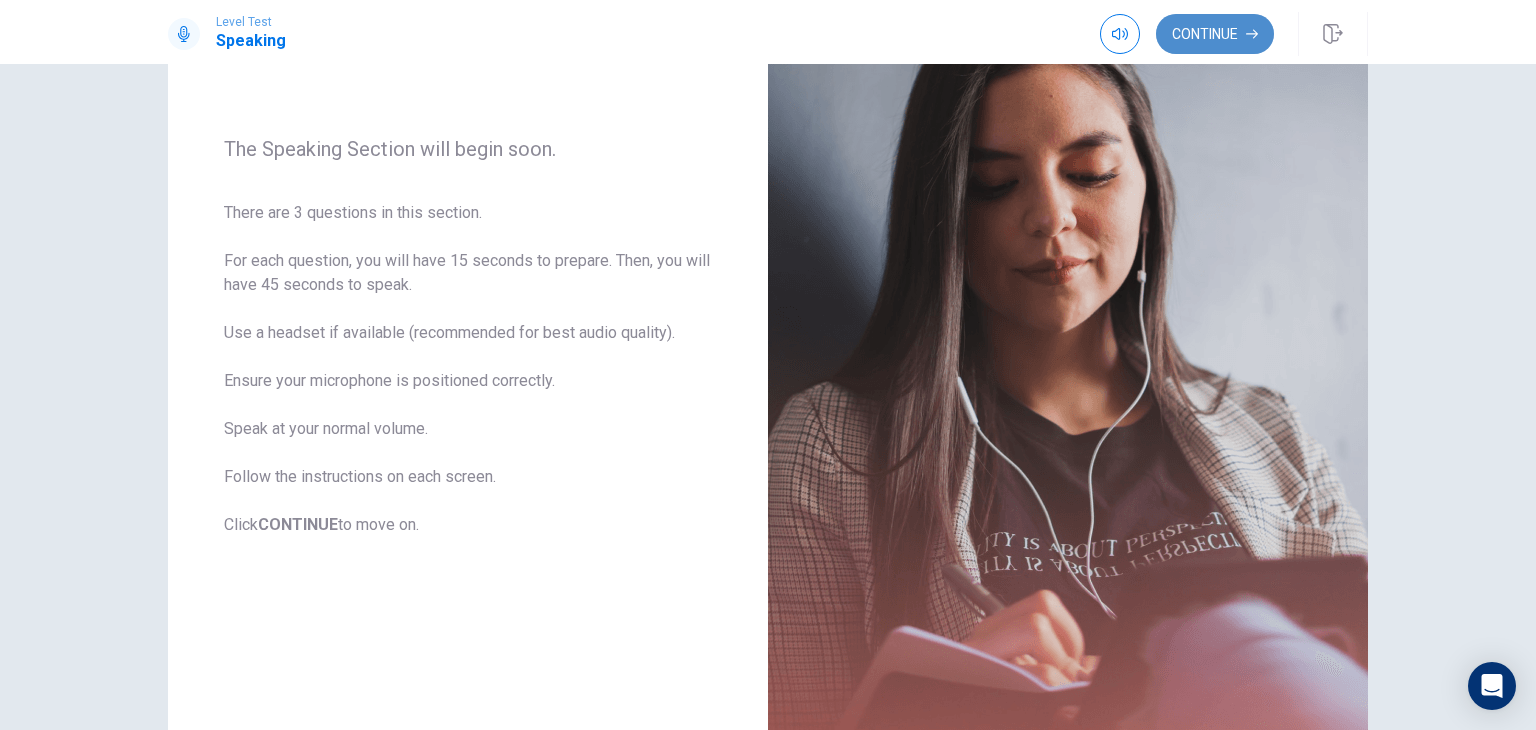 click on "Continue" at bounding box center [1215, 34] 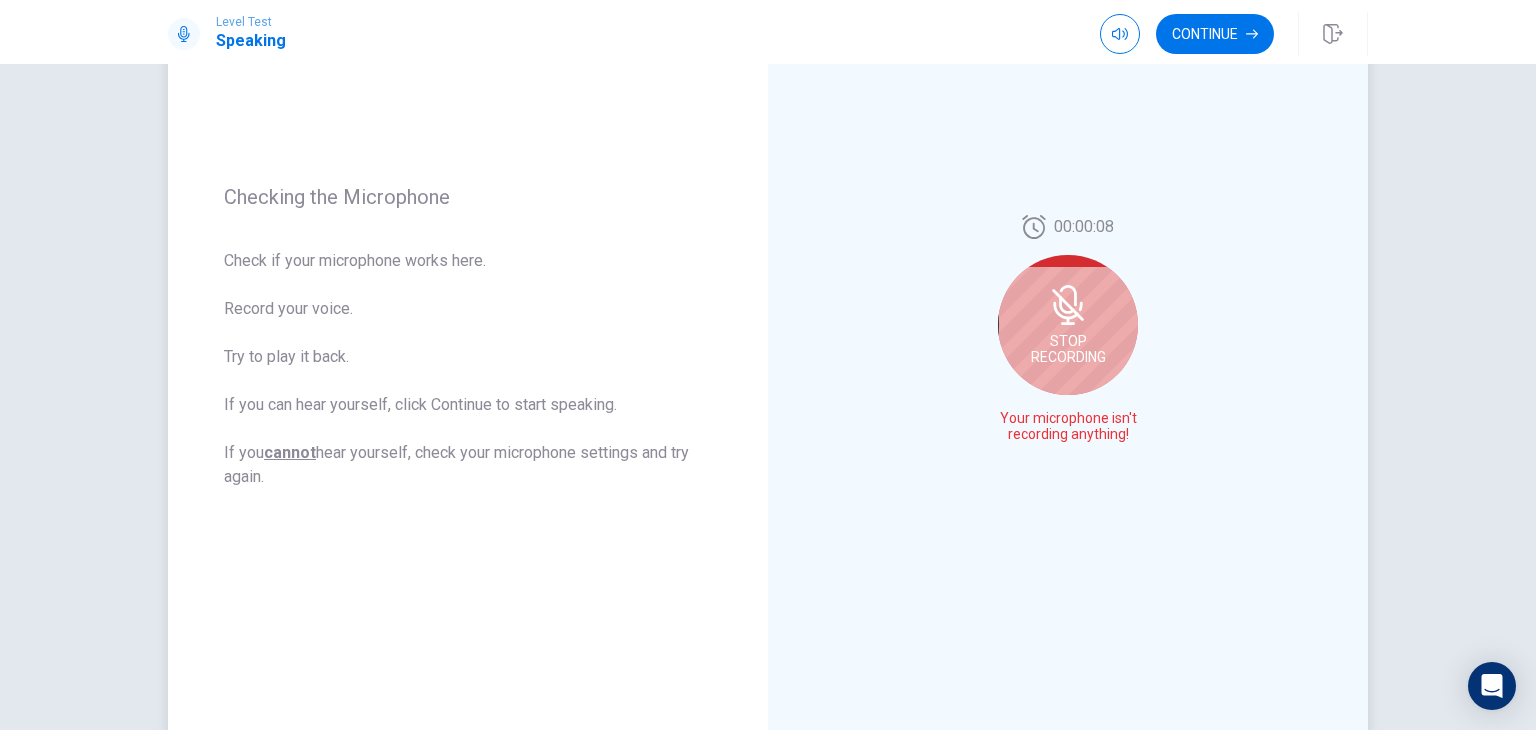 click on "Stop   Recording" at bounding box center (1068, 325) 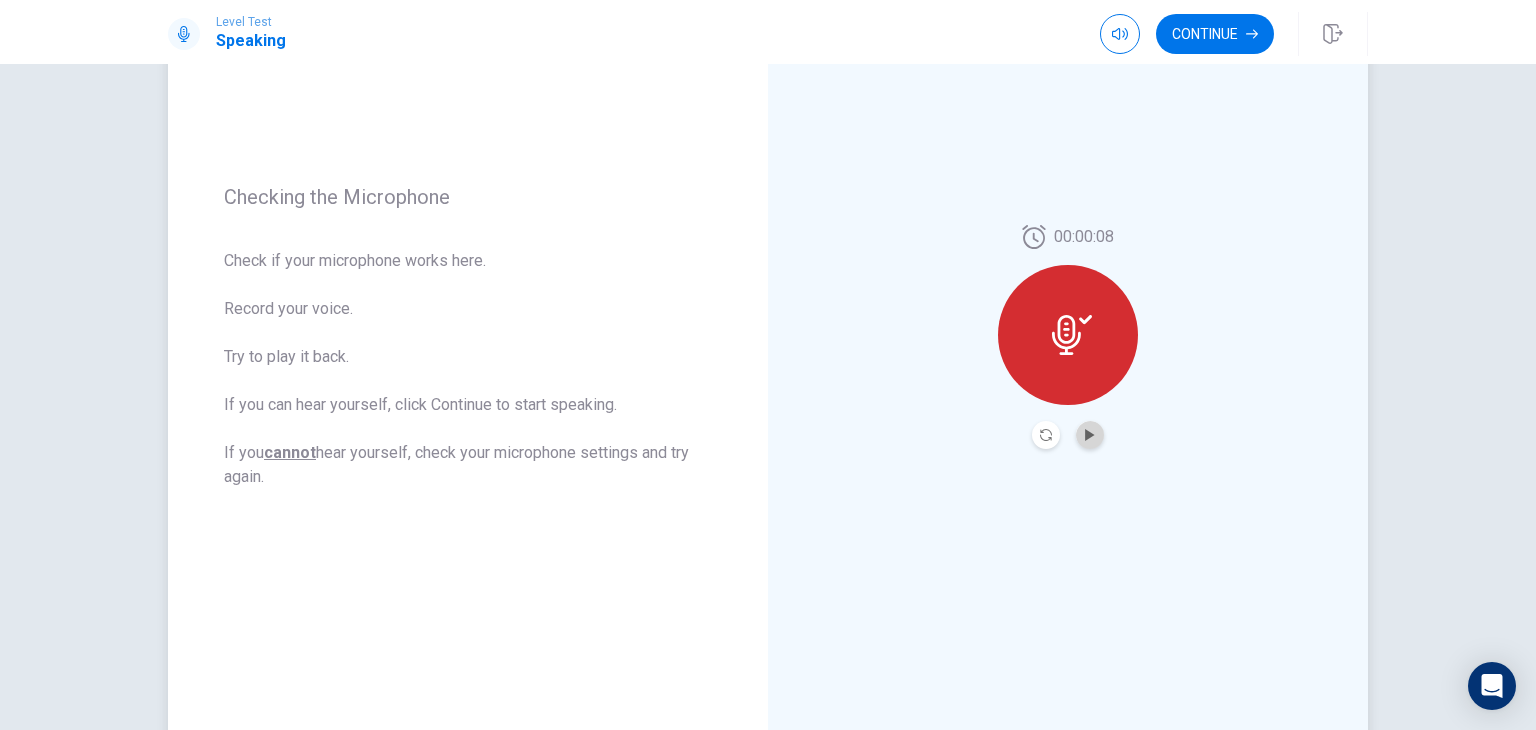 click at bounding box center (1090, 435) 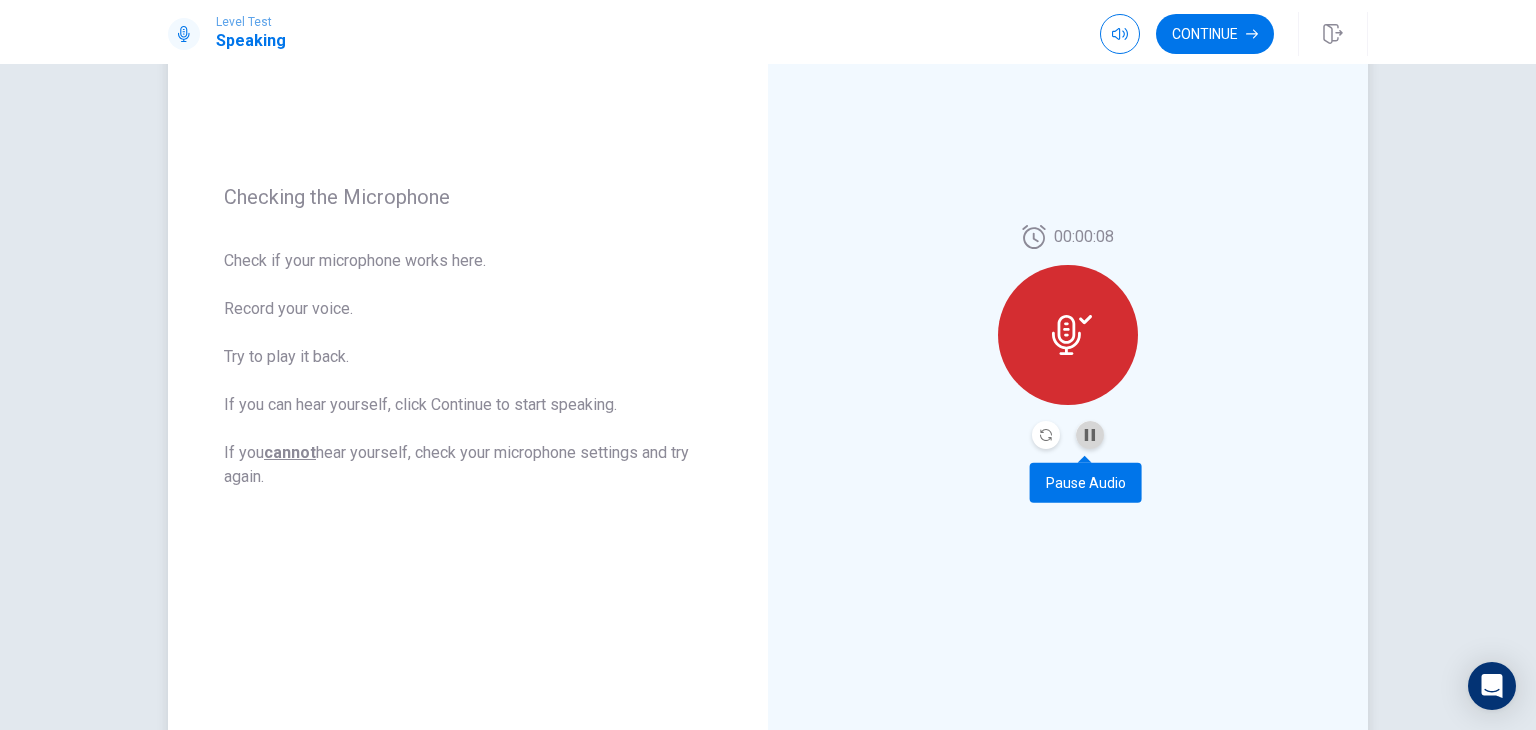 click at bounding box center [1090, 435] 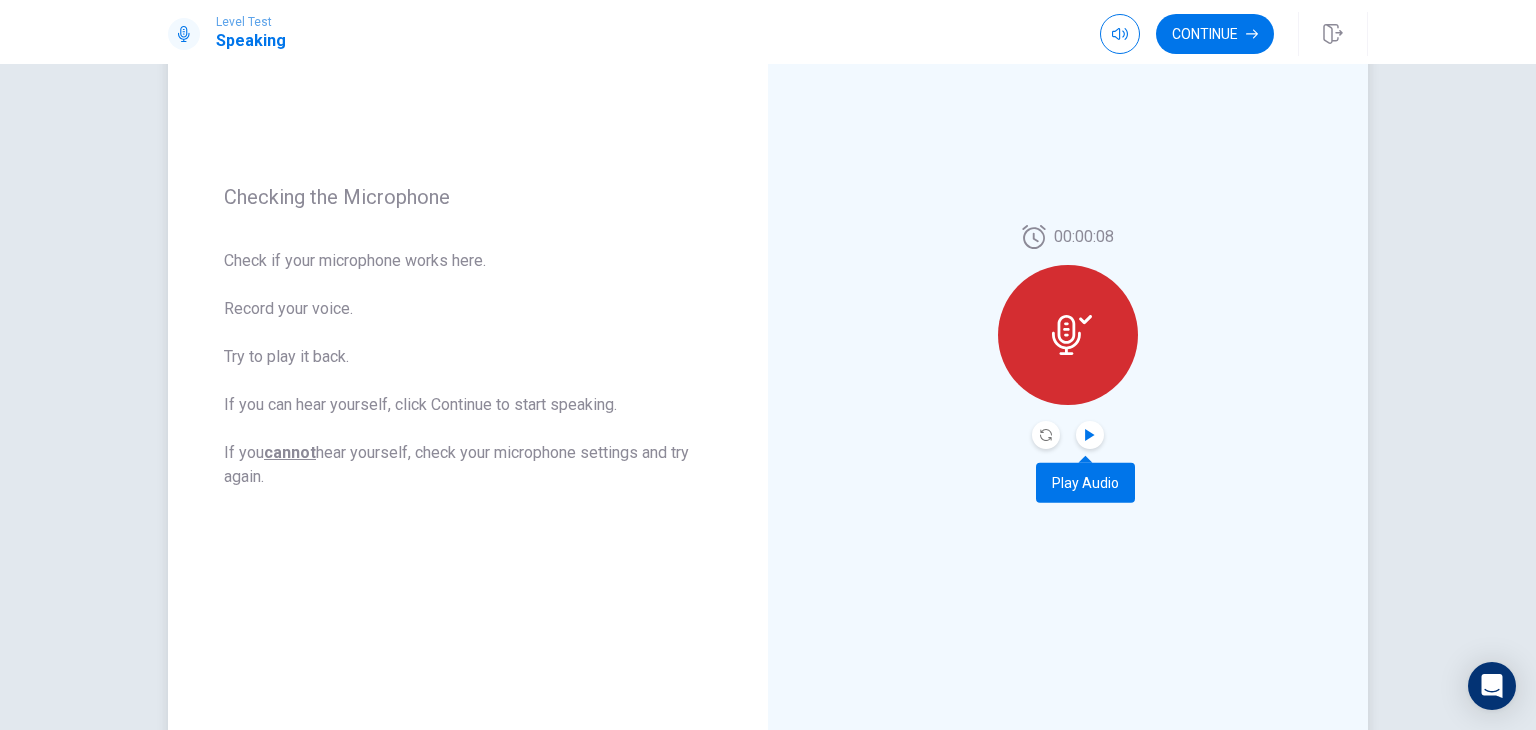 click 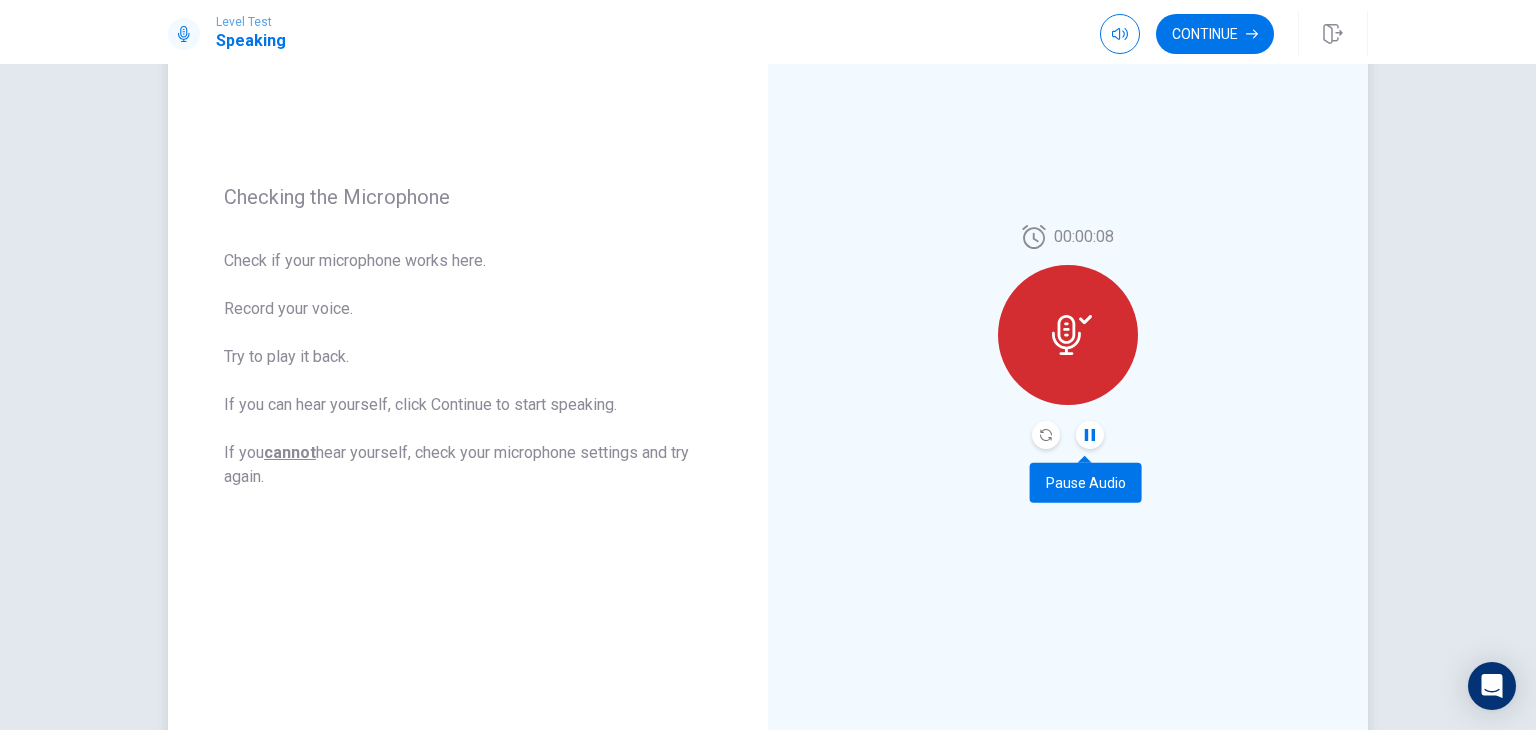 click 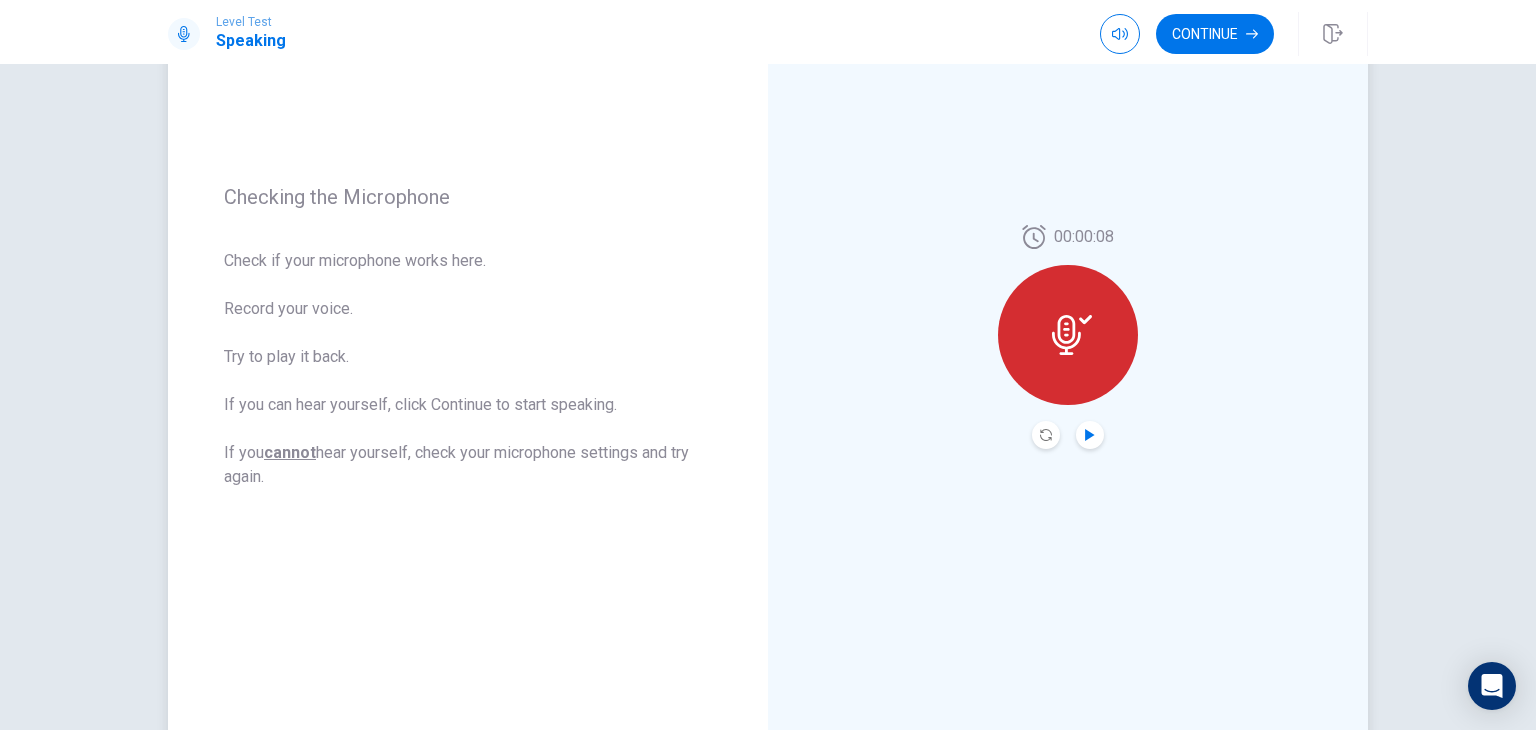 click 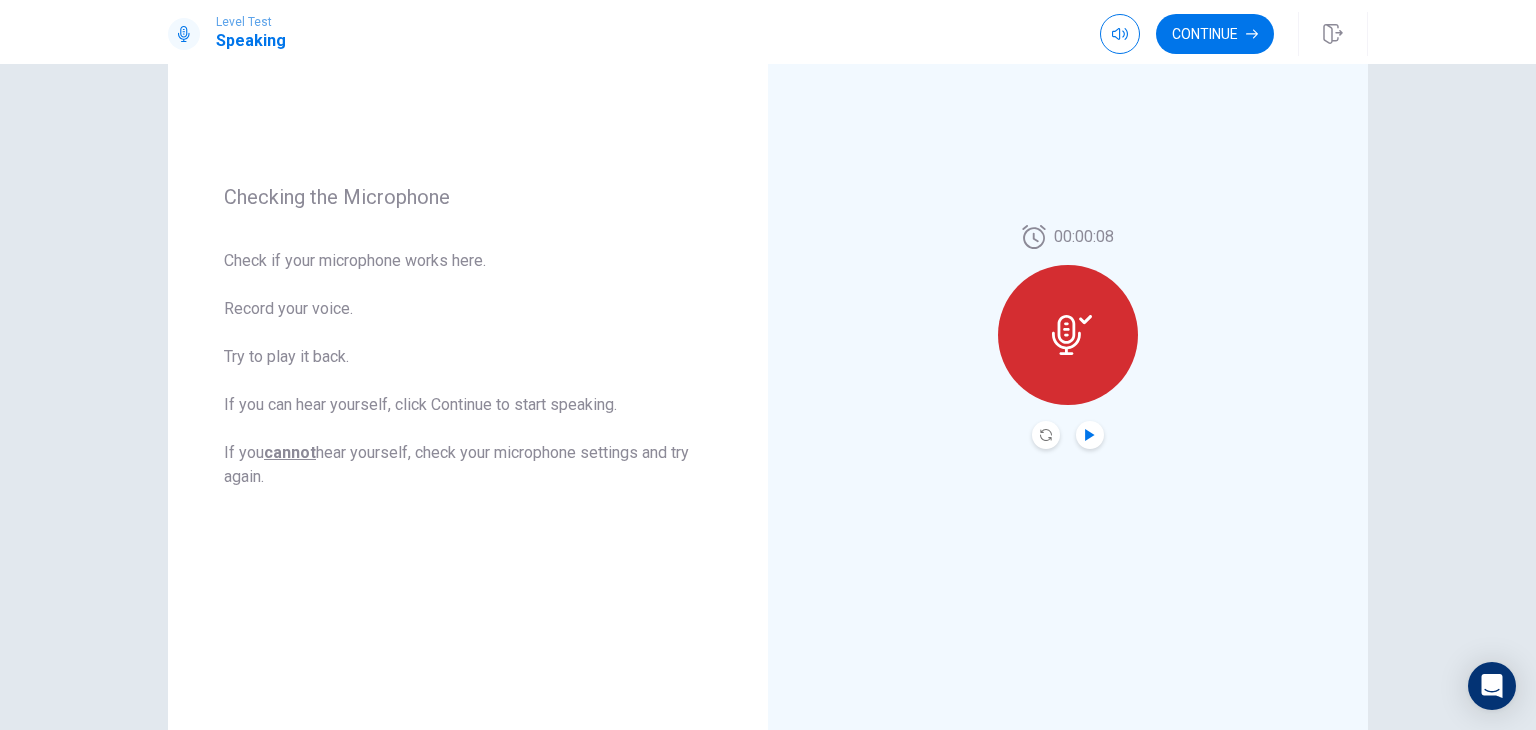 click 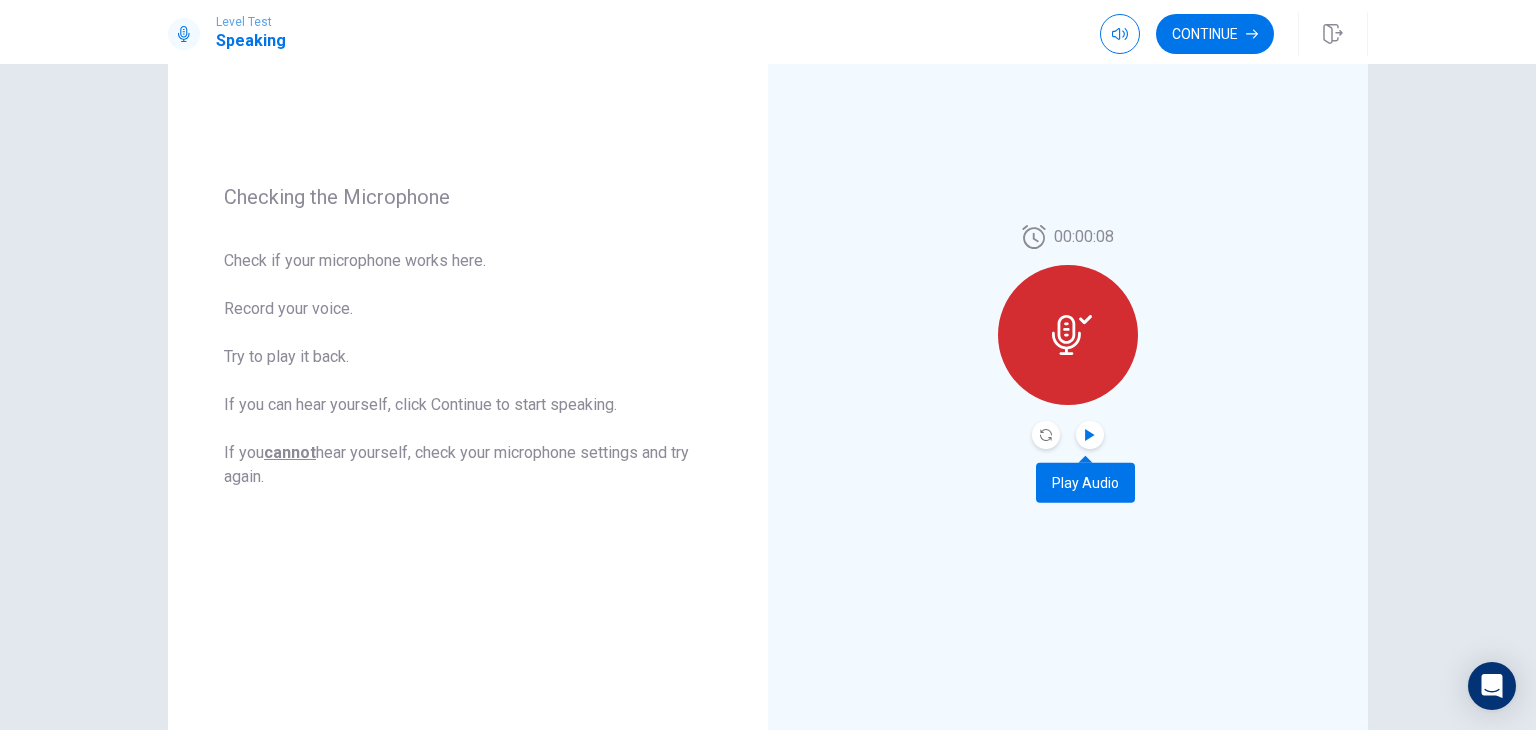 click 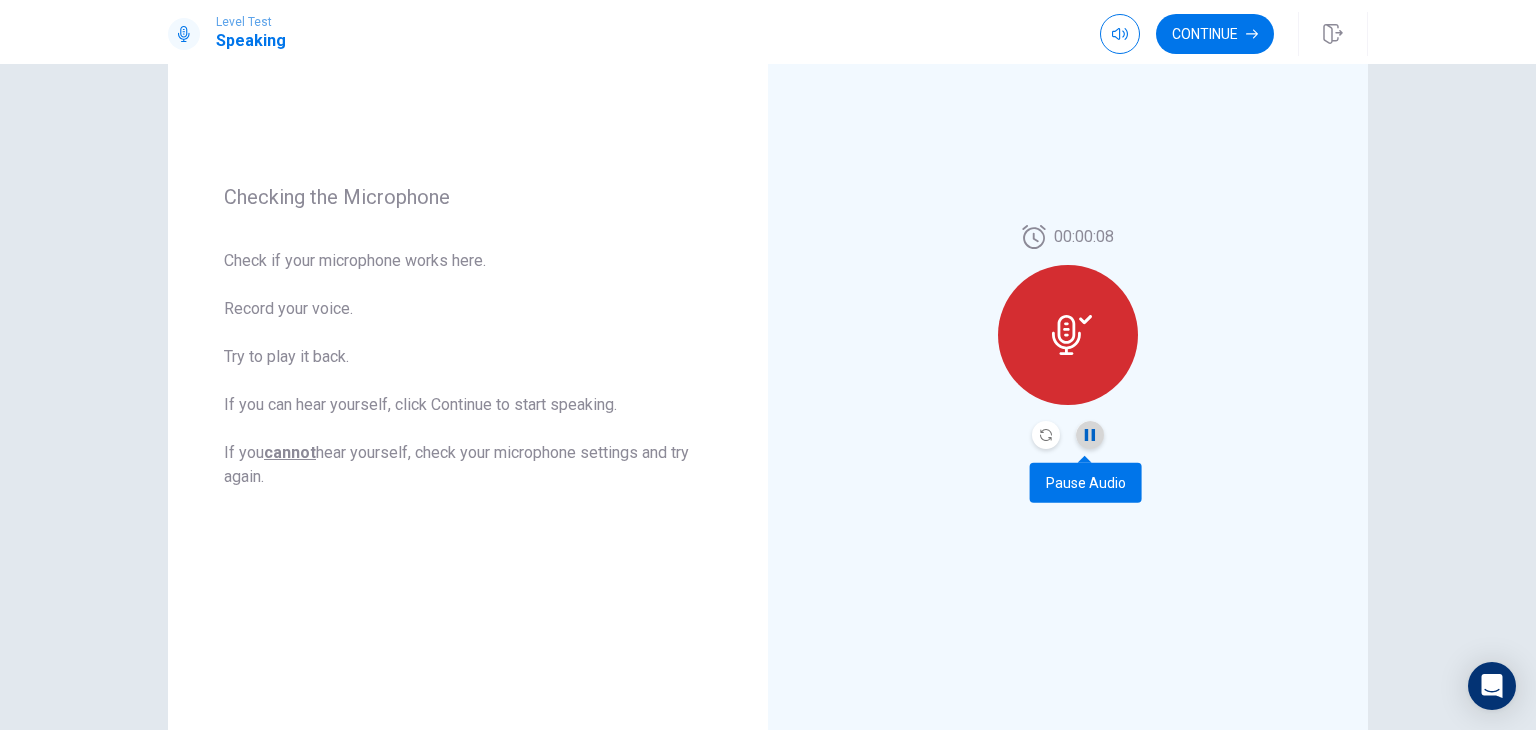 click 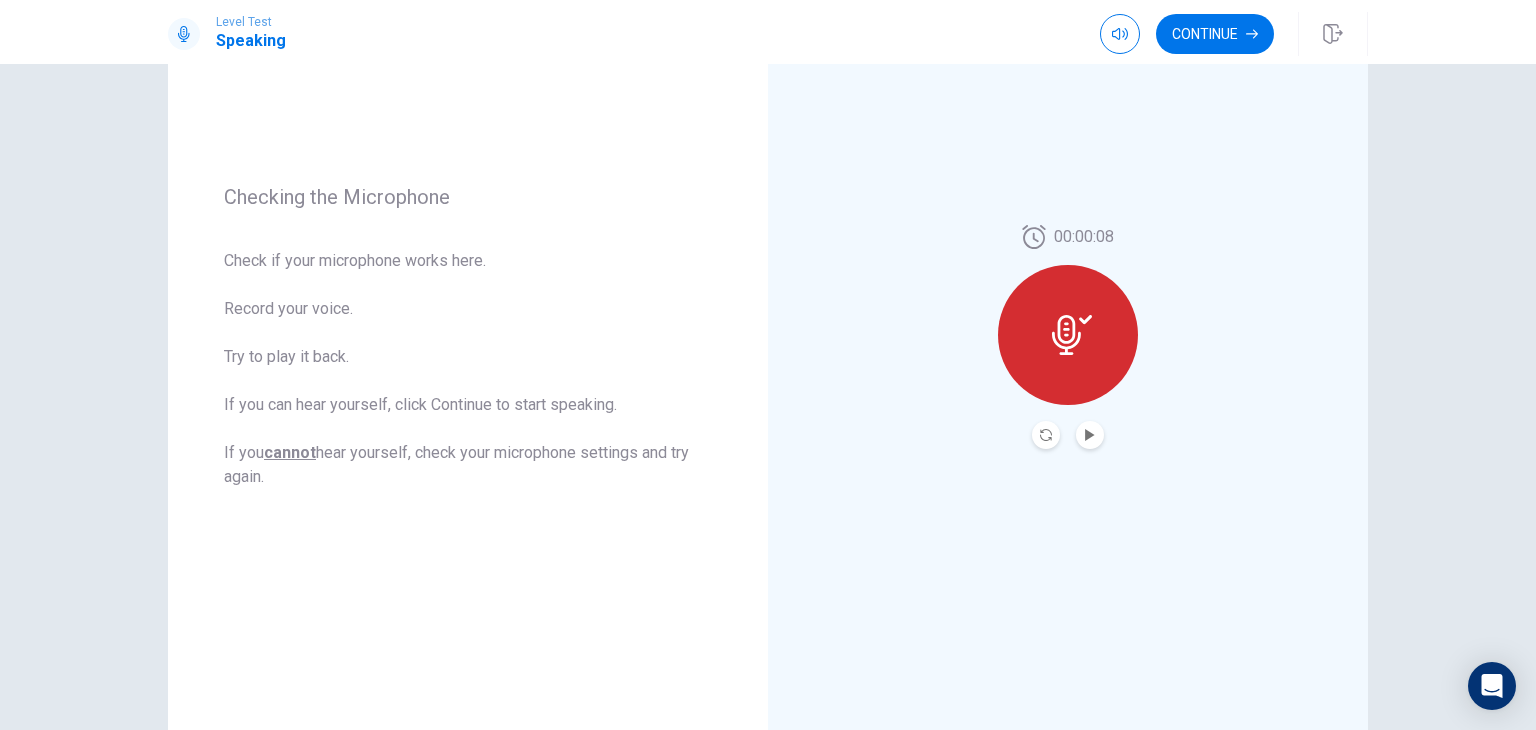 click 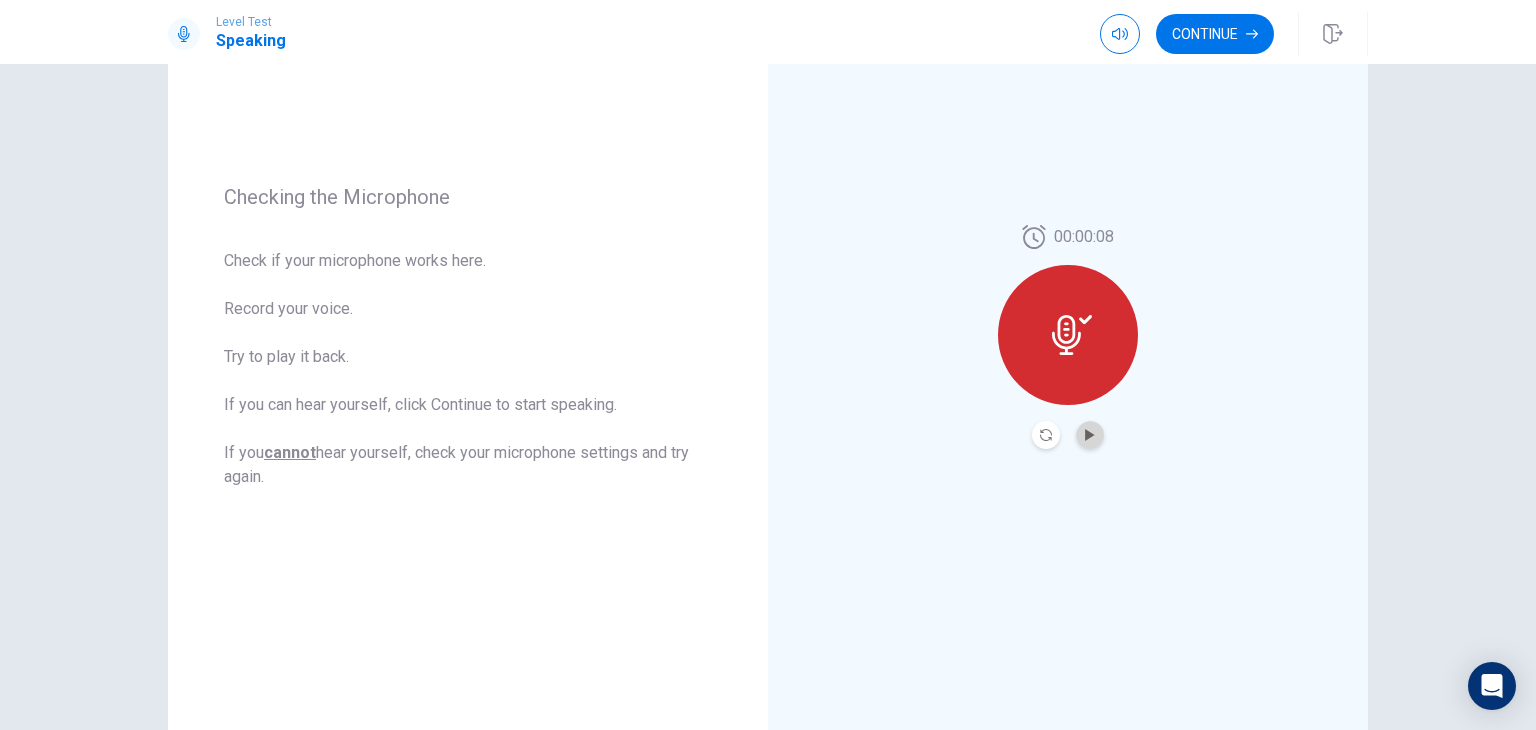click at bounding box center [1090, 435] 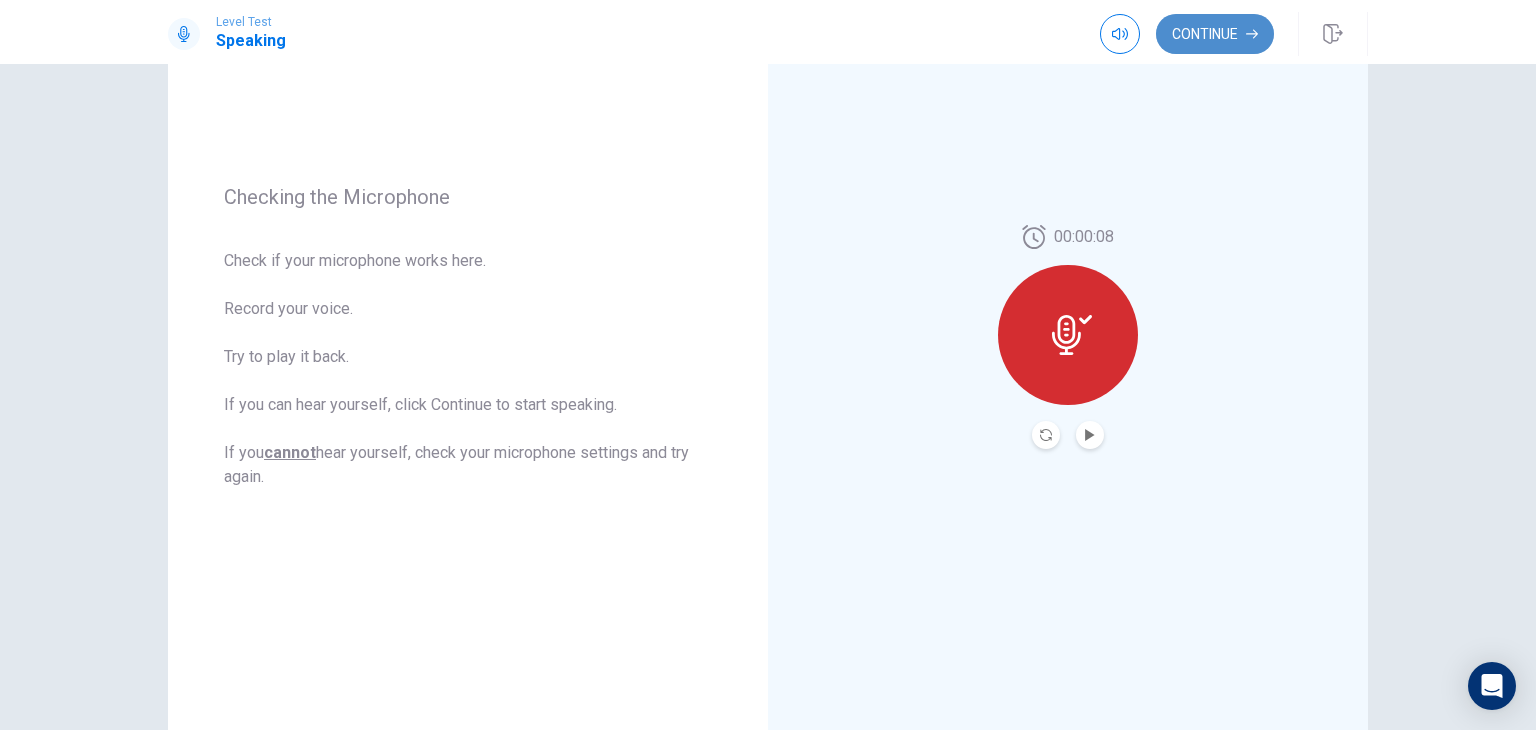 click on "Continue" at bounding box center [1215, 34] 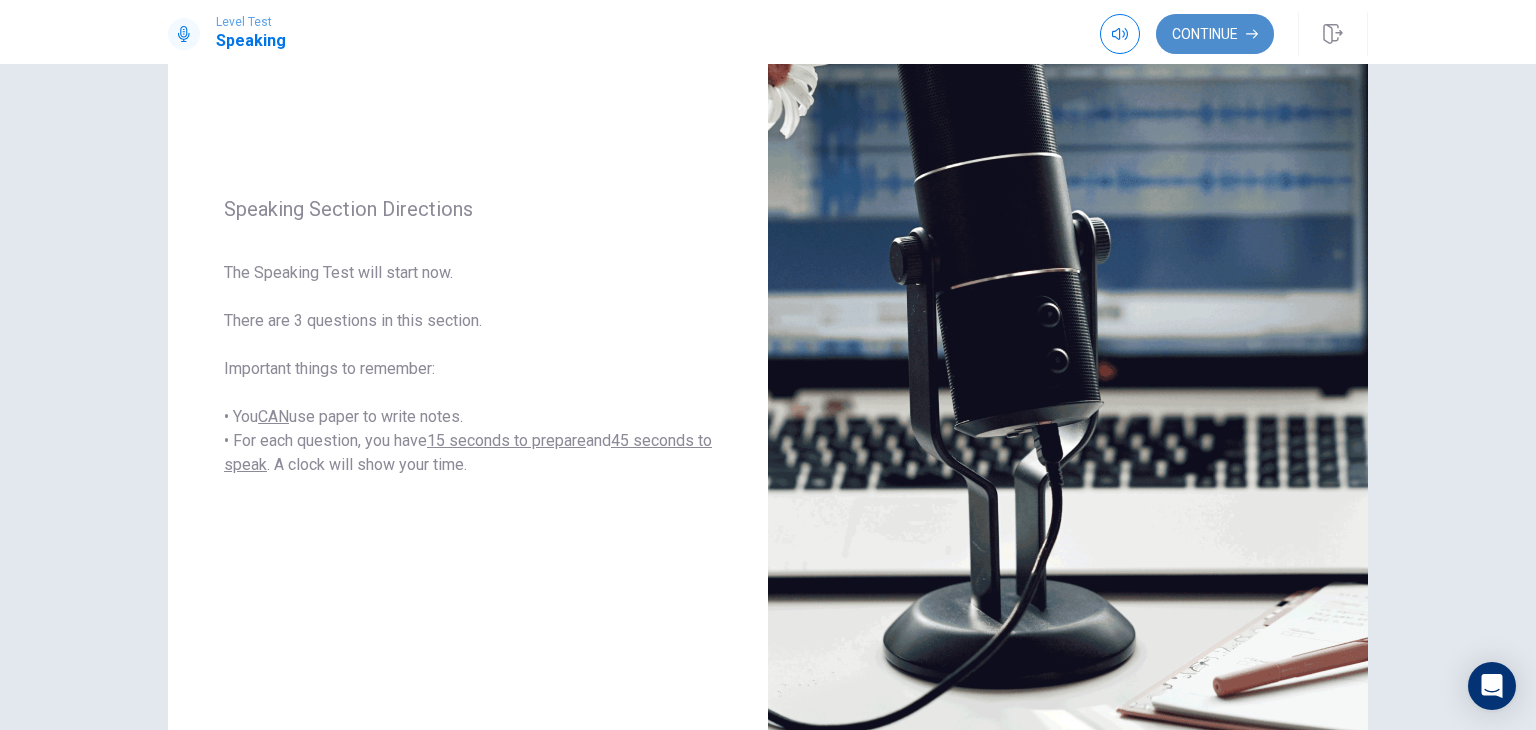 click 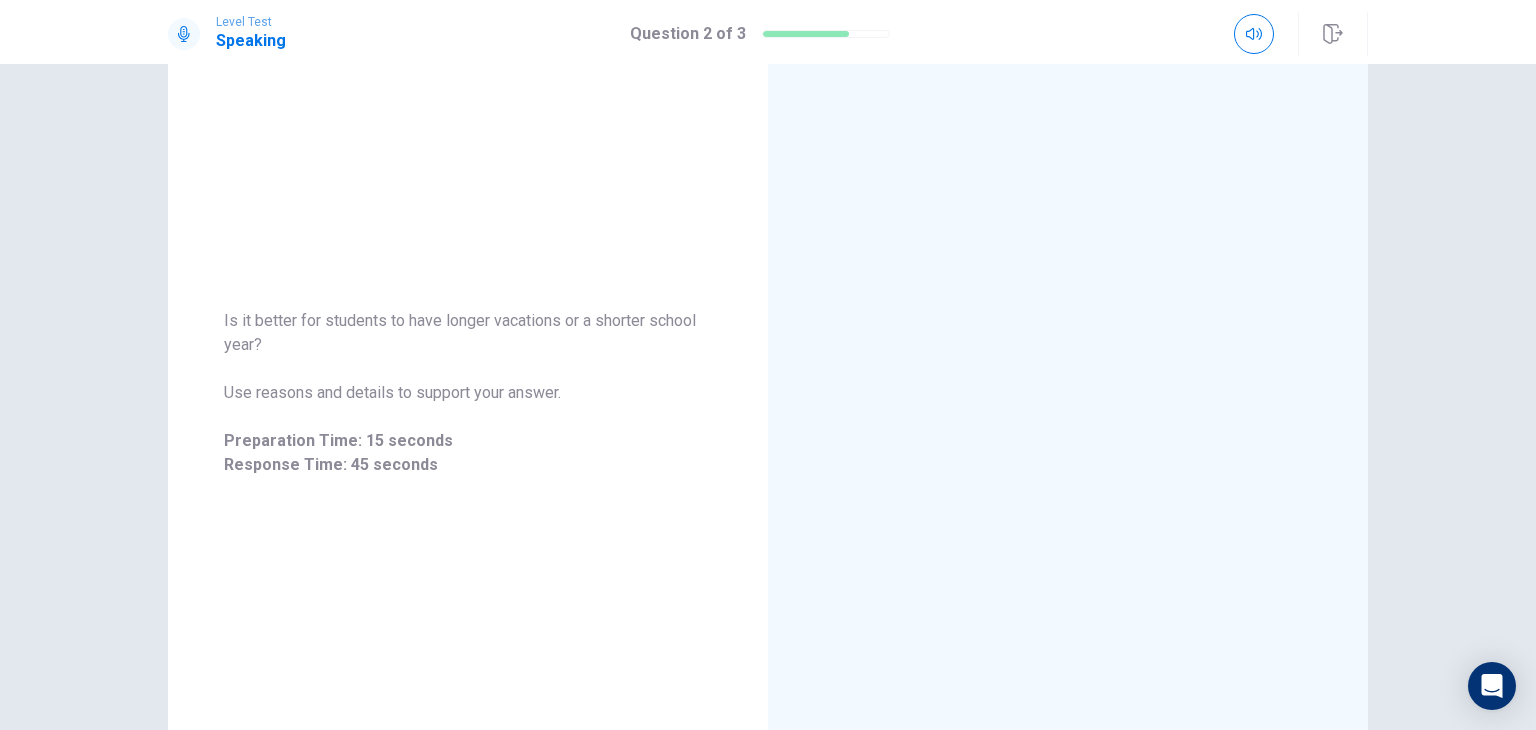scroll, scrollTop: 203, scrollLeft: 0, axis: vertical 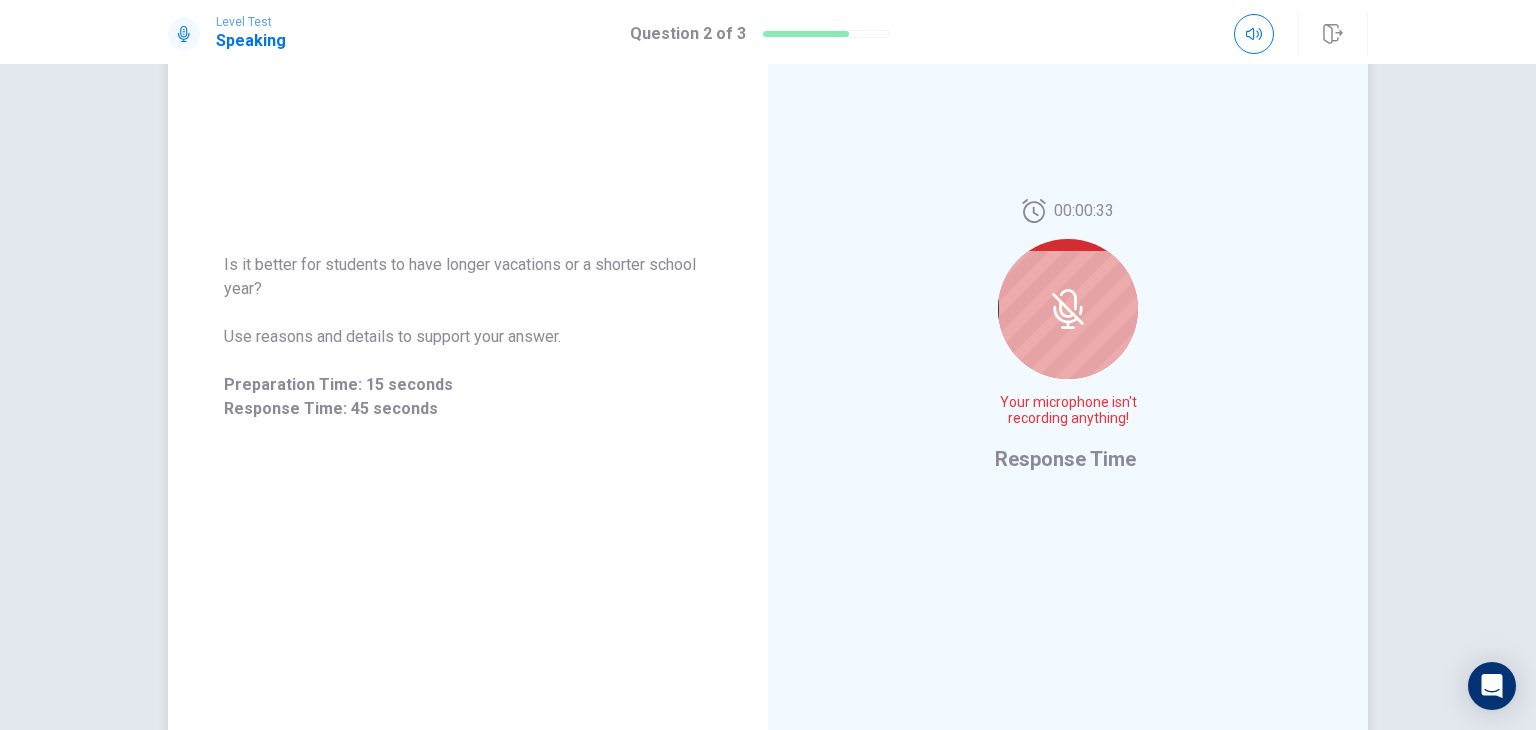 click 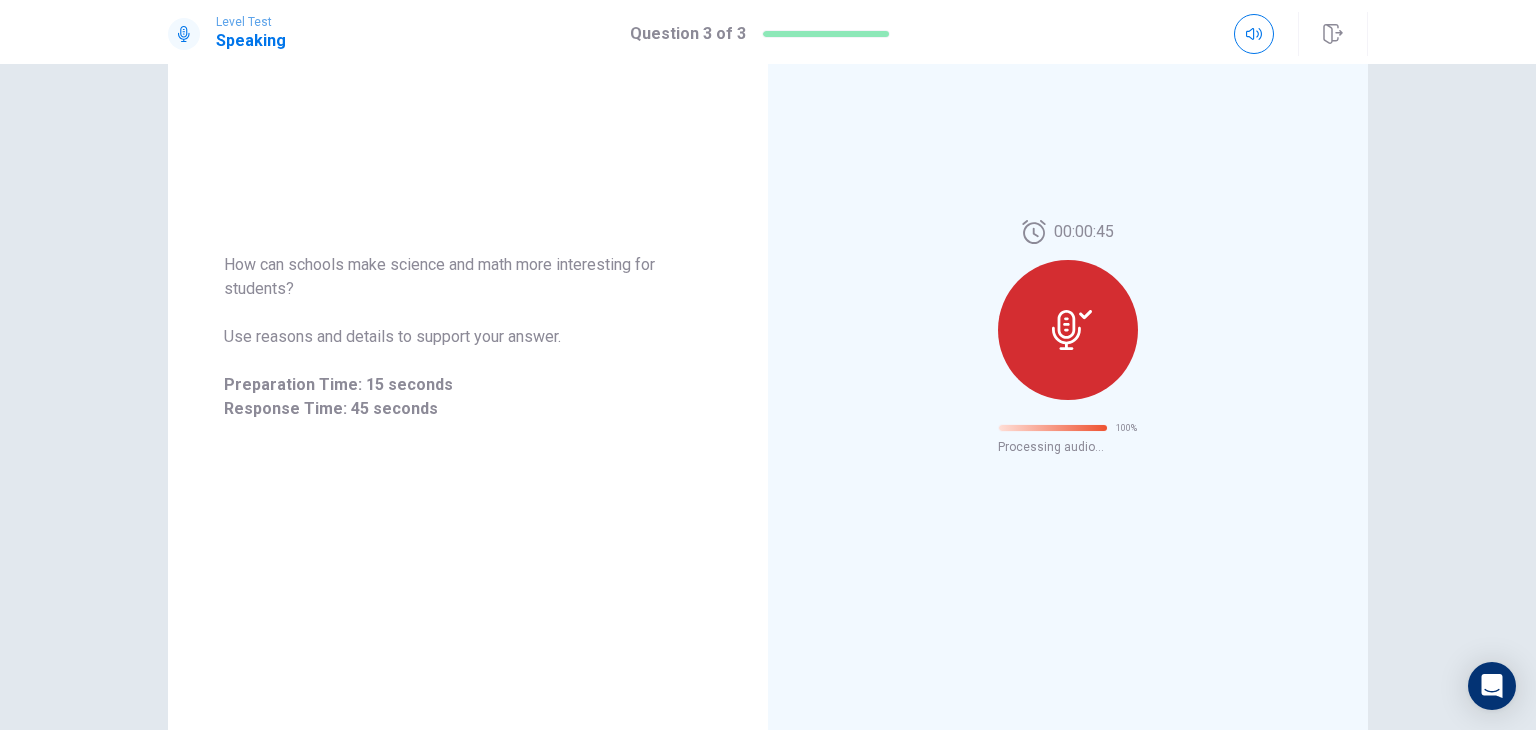 scroll, scrollTop: 0, scrollLeft: 0, axis: both 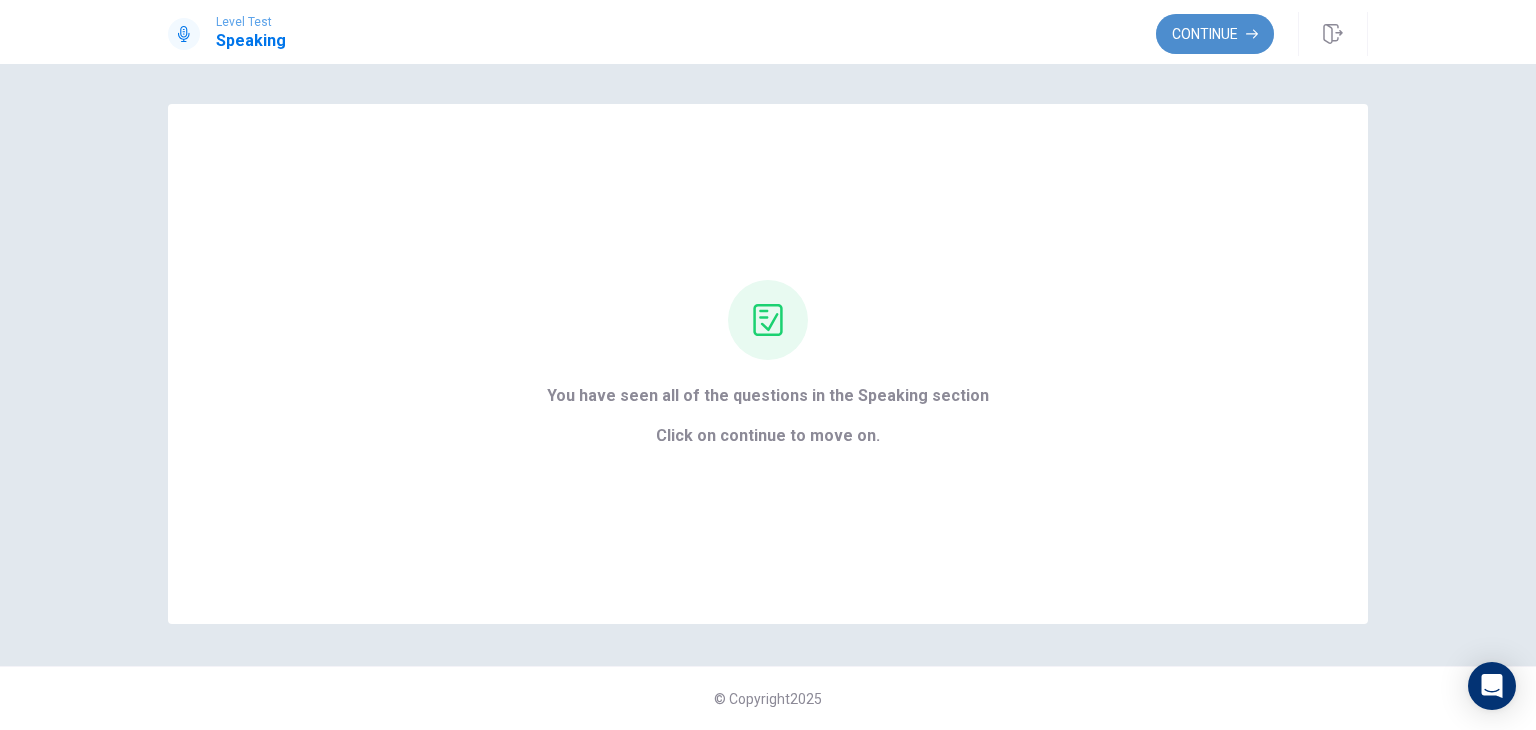 click on "Continue" at bounding box center [1215, 34] 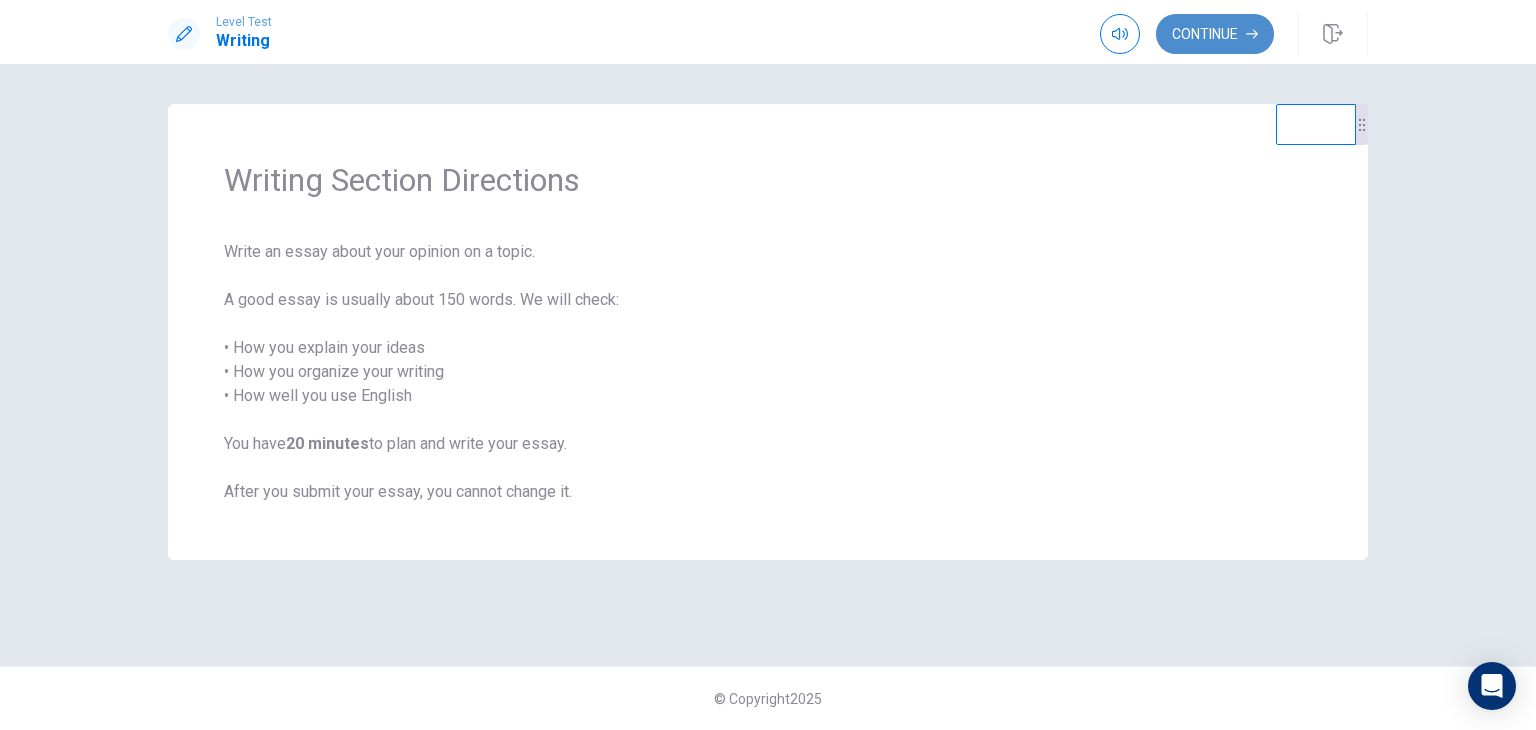 click on "Continue" at bounding box center (1215, 34) 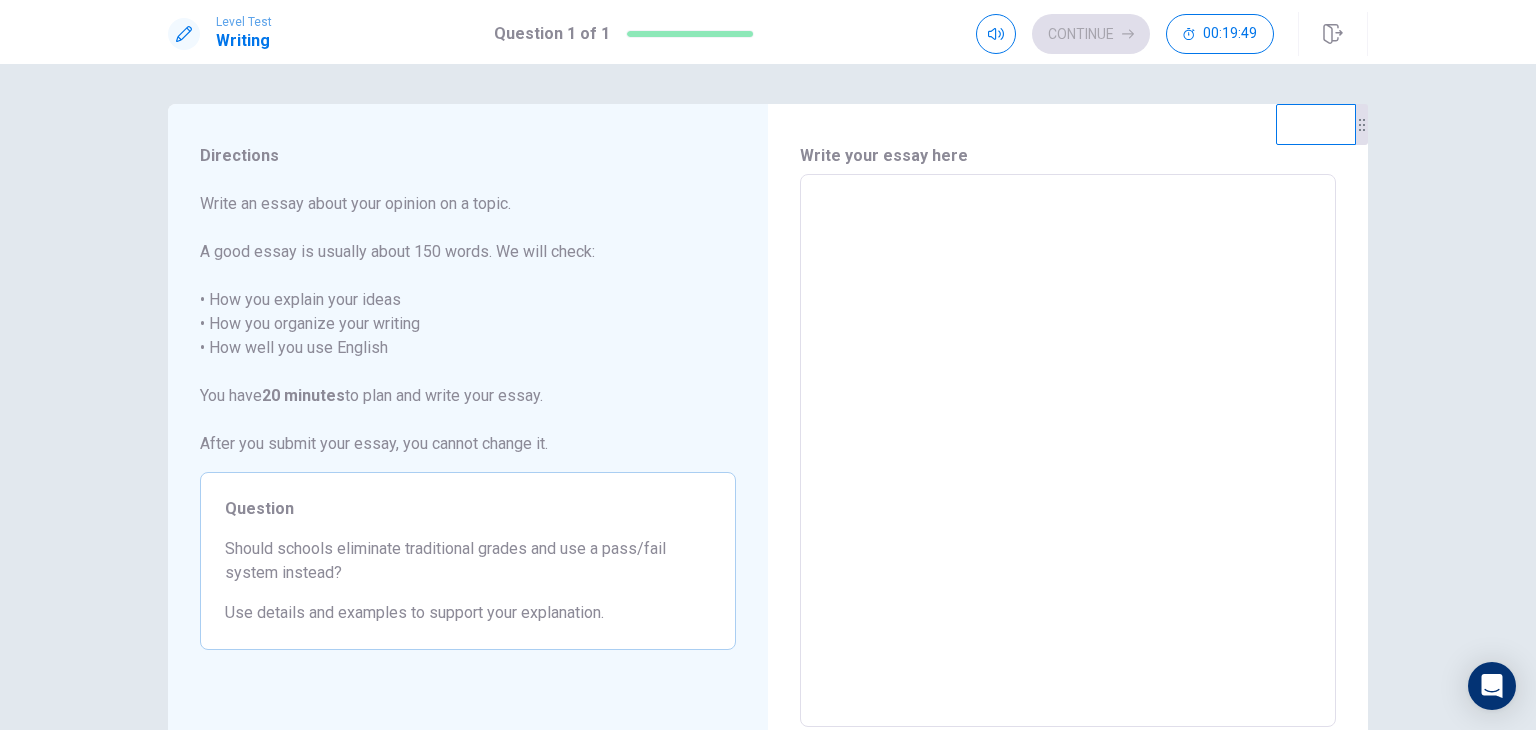 click at bounding box center [1068, 451] 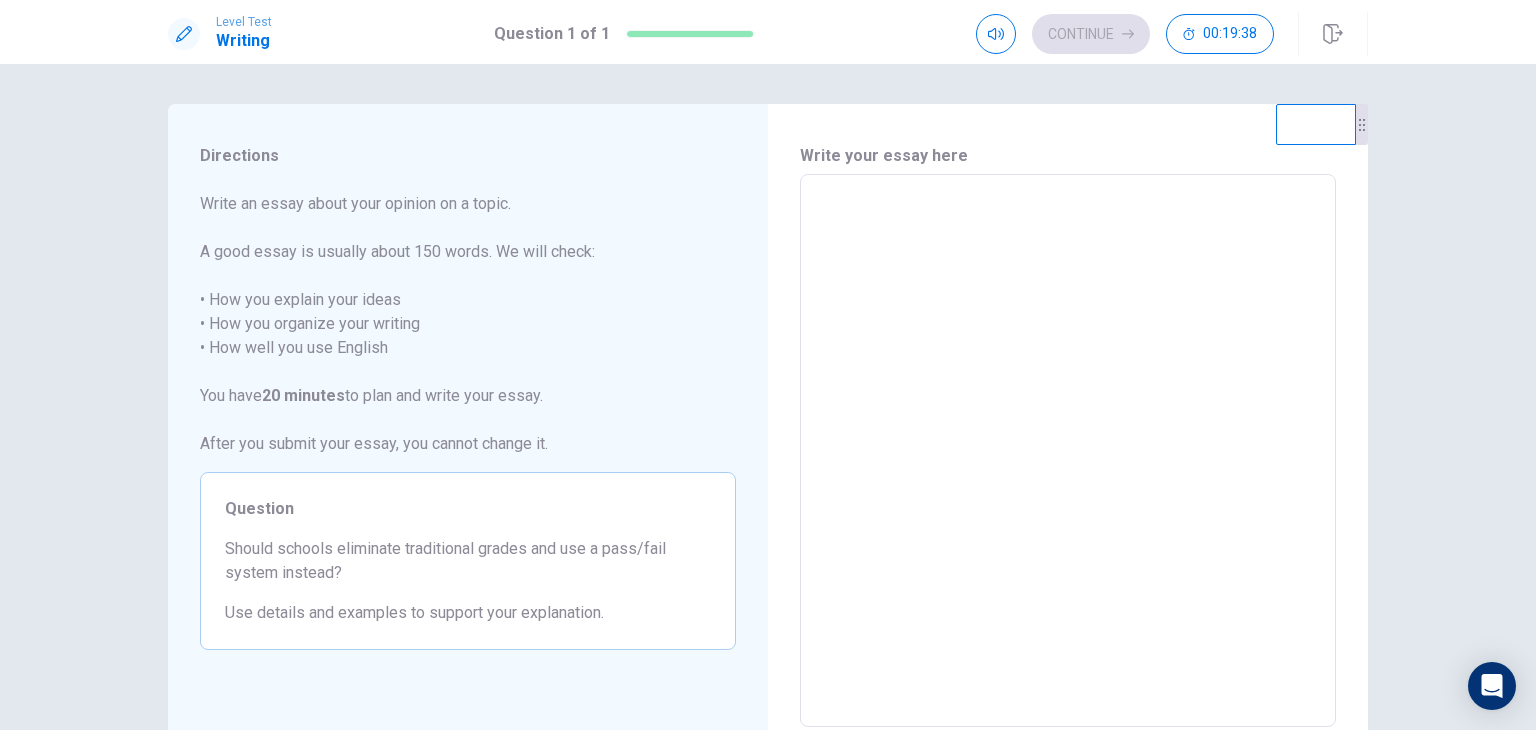 type on "*" 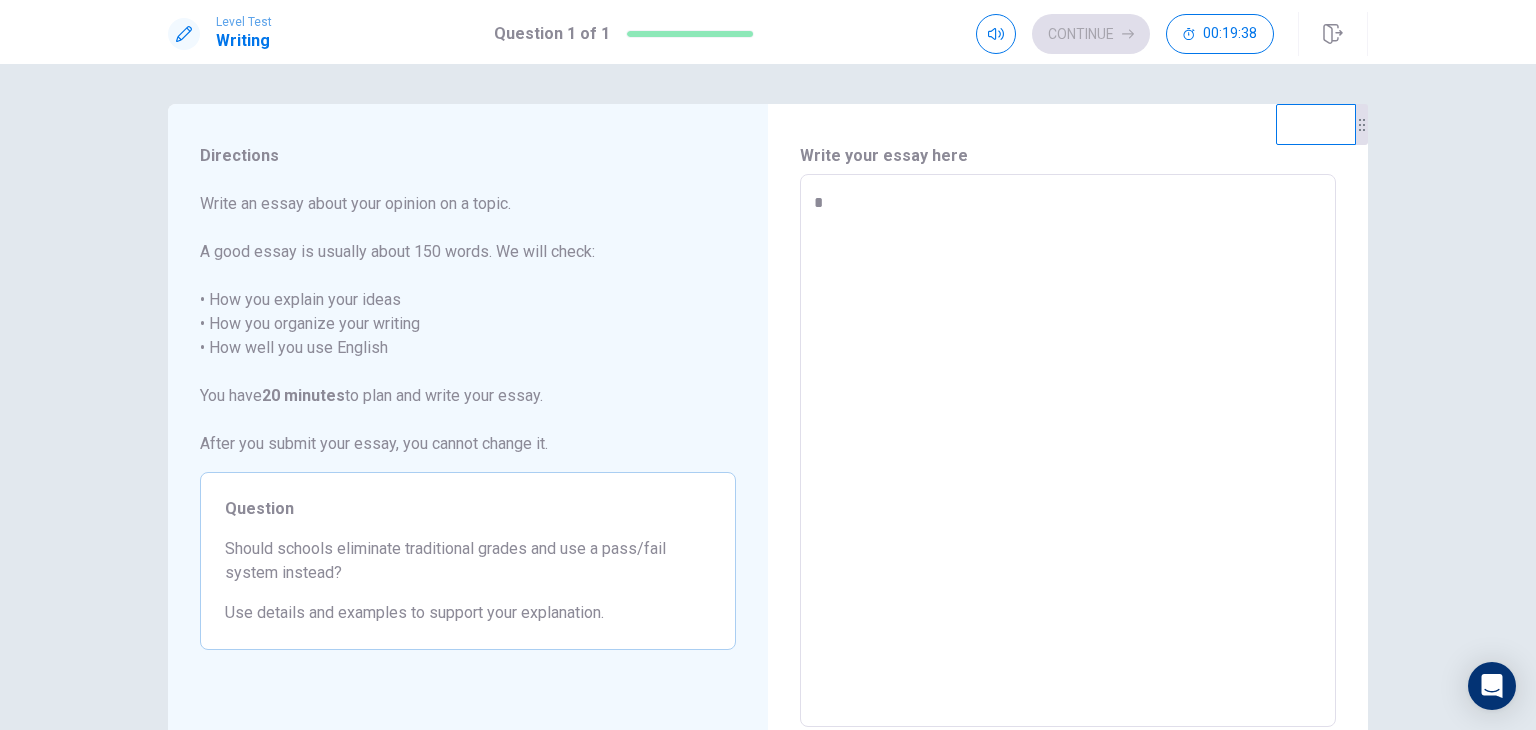 type on "*" 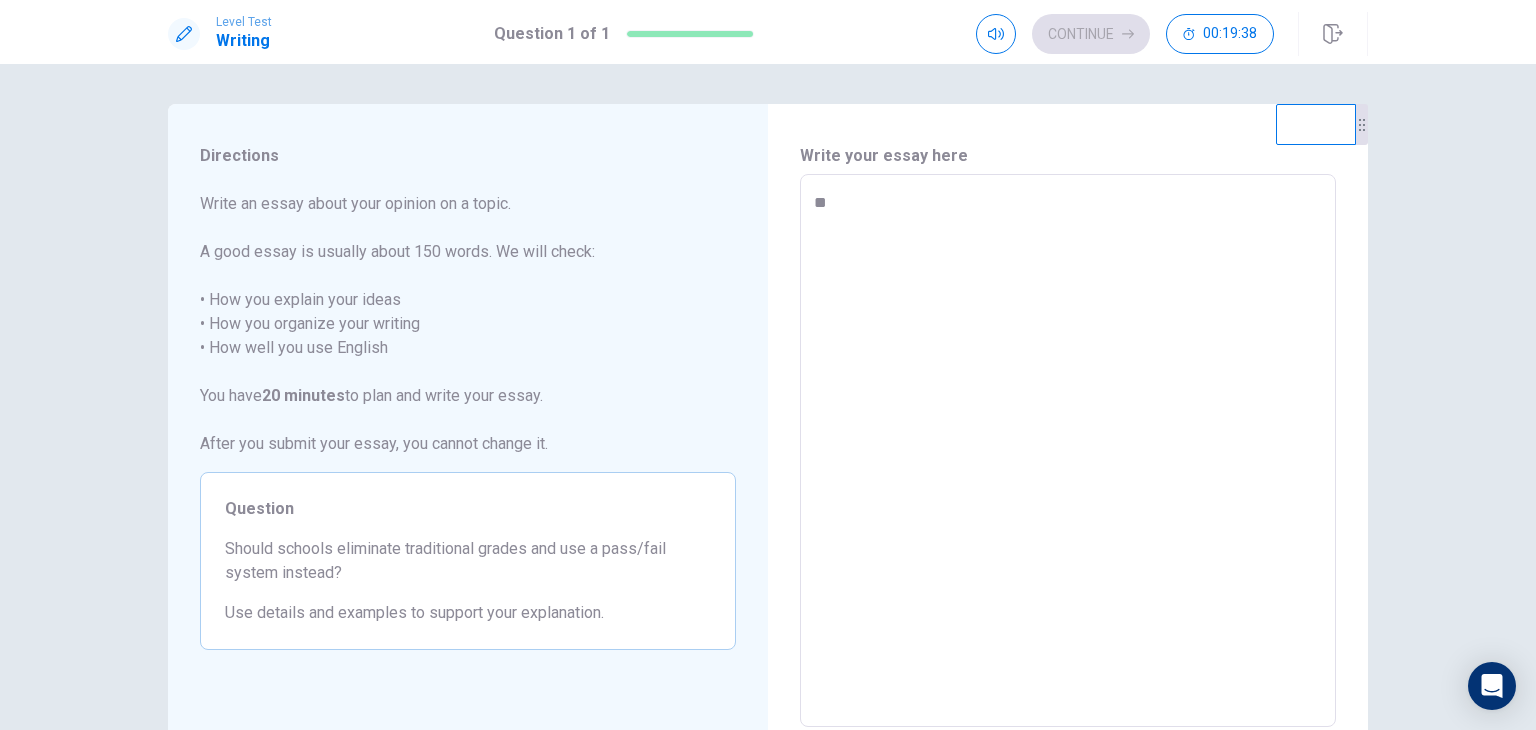 type on "*" 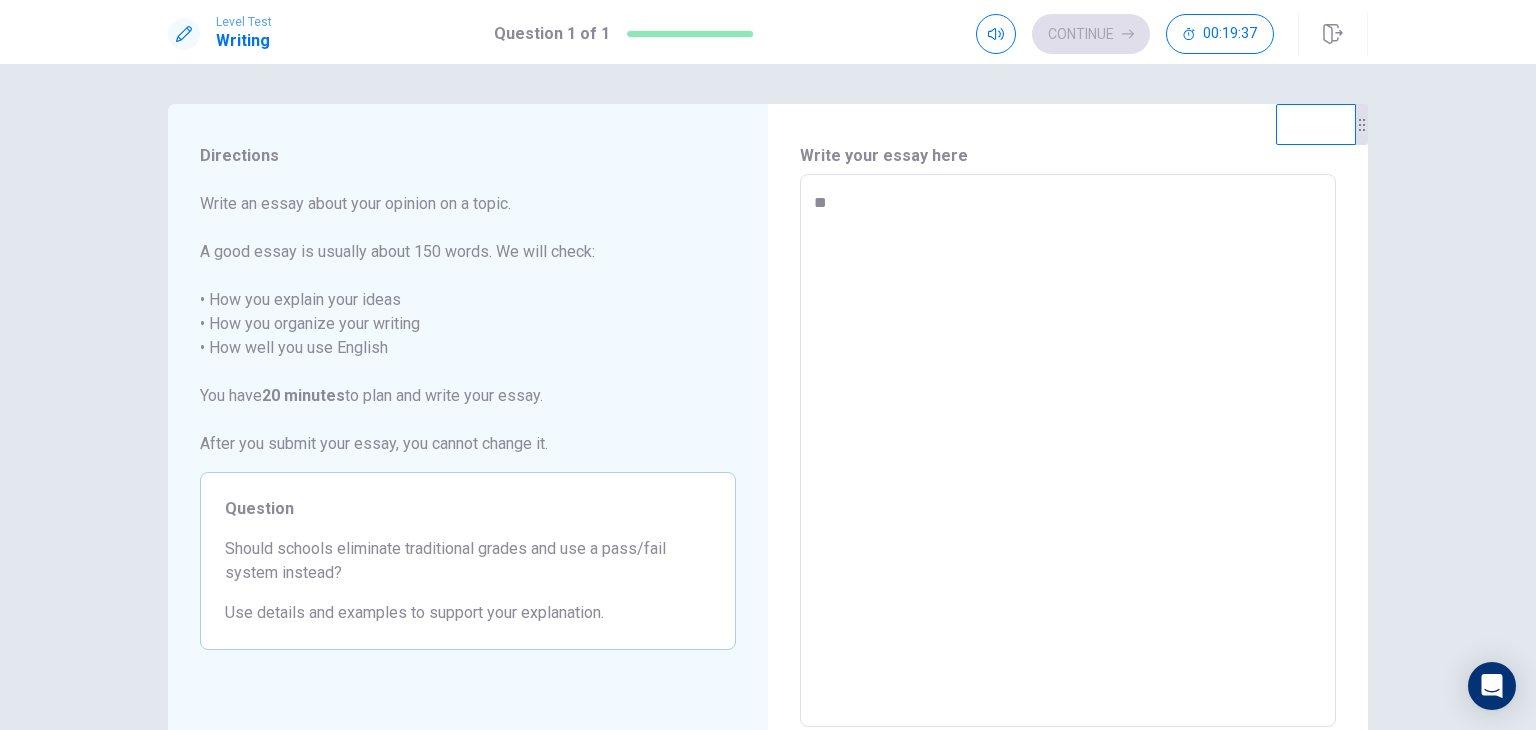 type on "**" 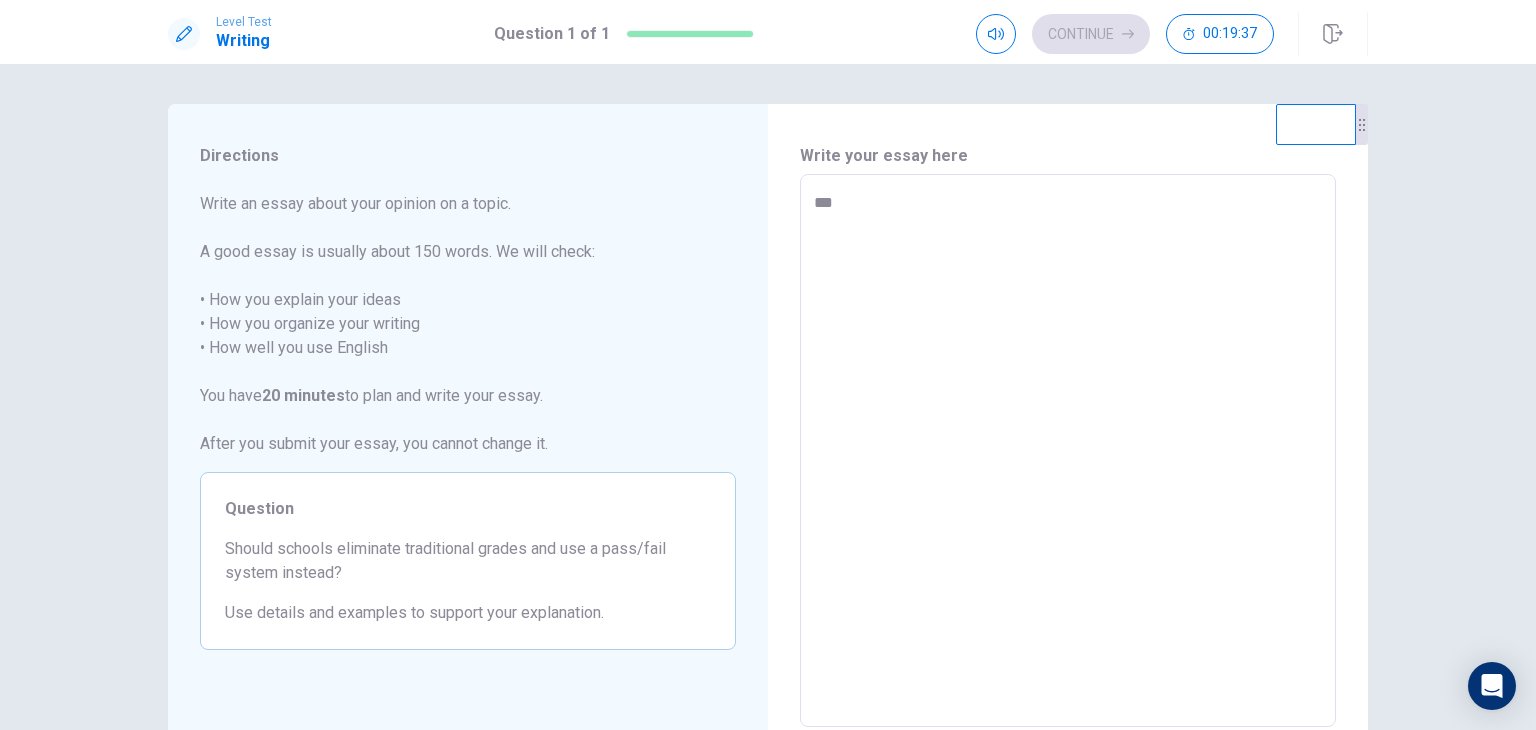 type on "*" 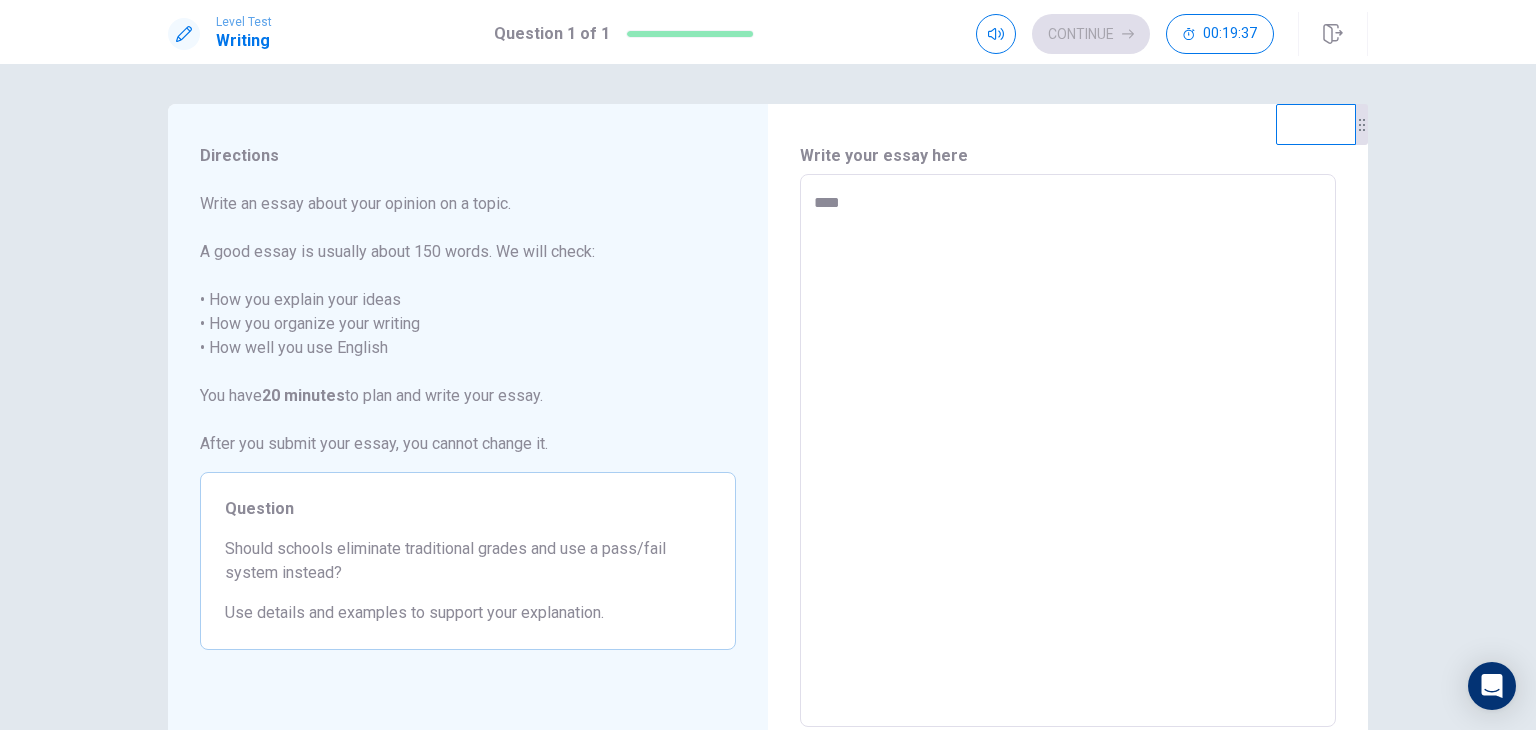 type on "*" 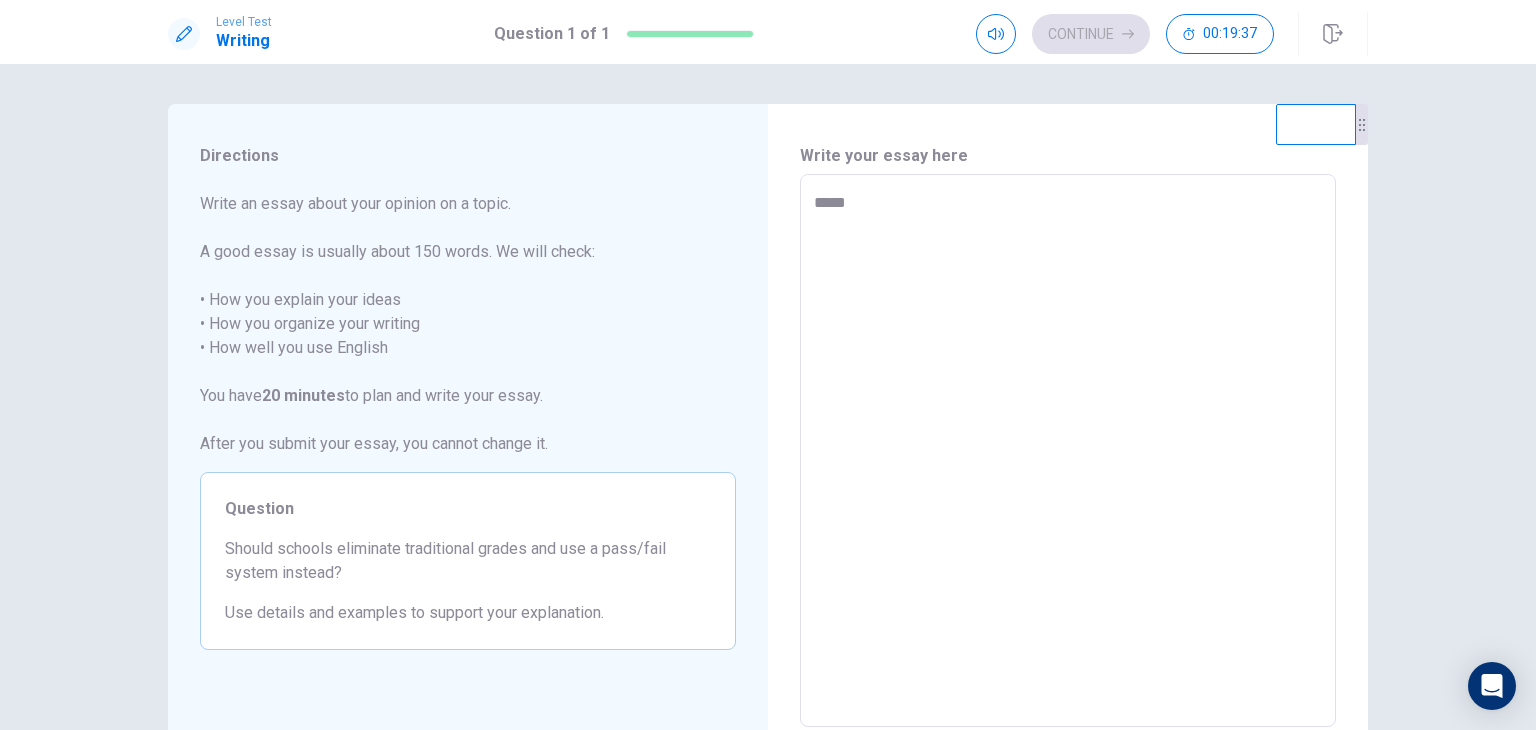 type on "*" 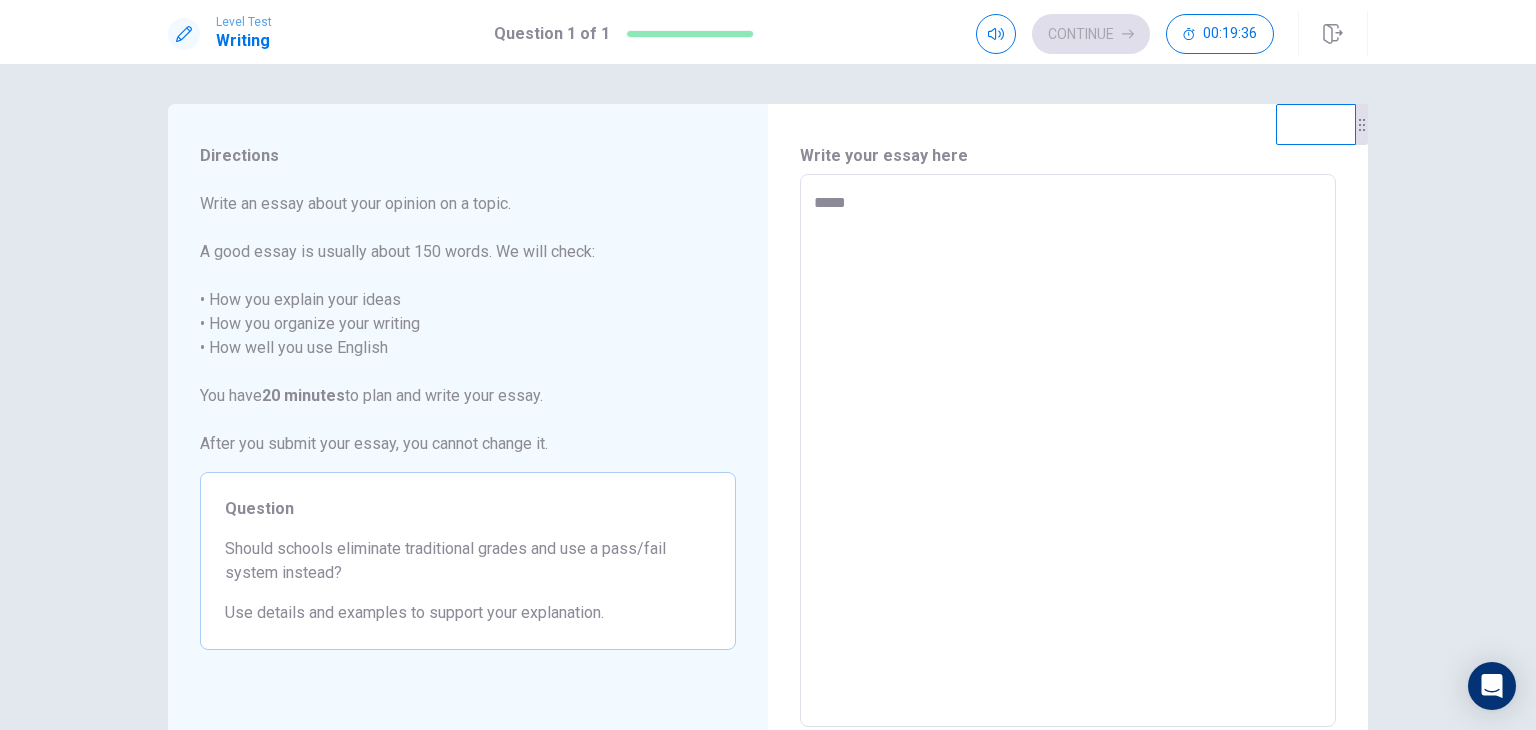 type on "*****" 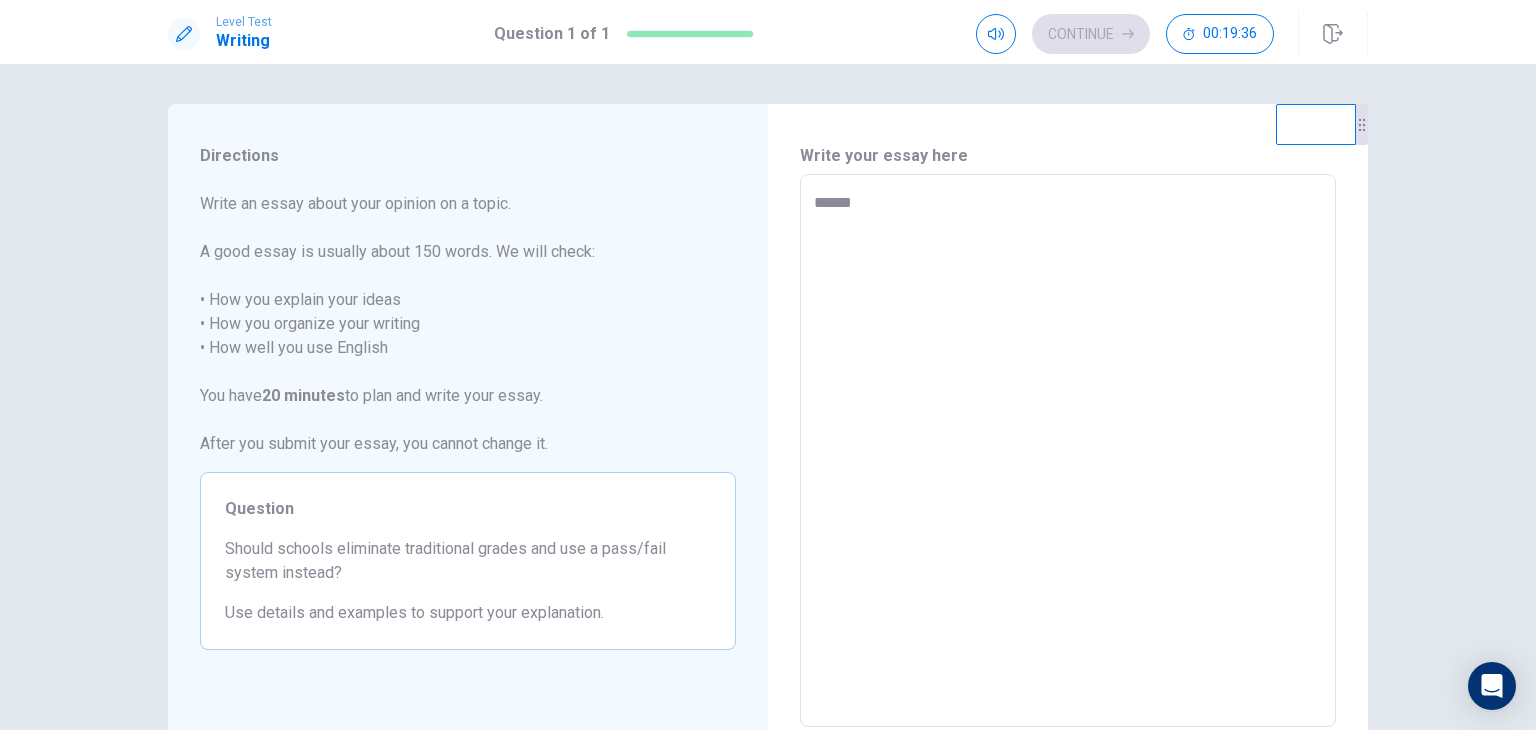 type on "*" 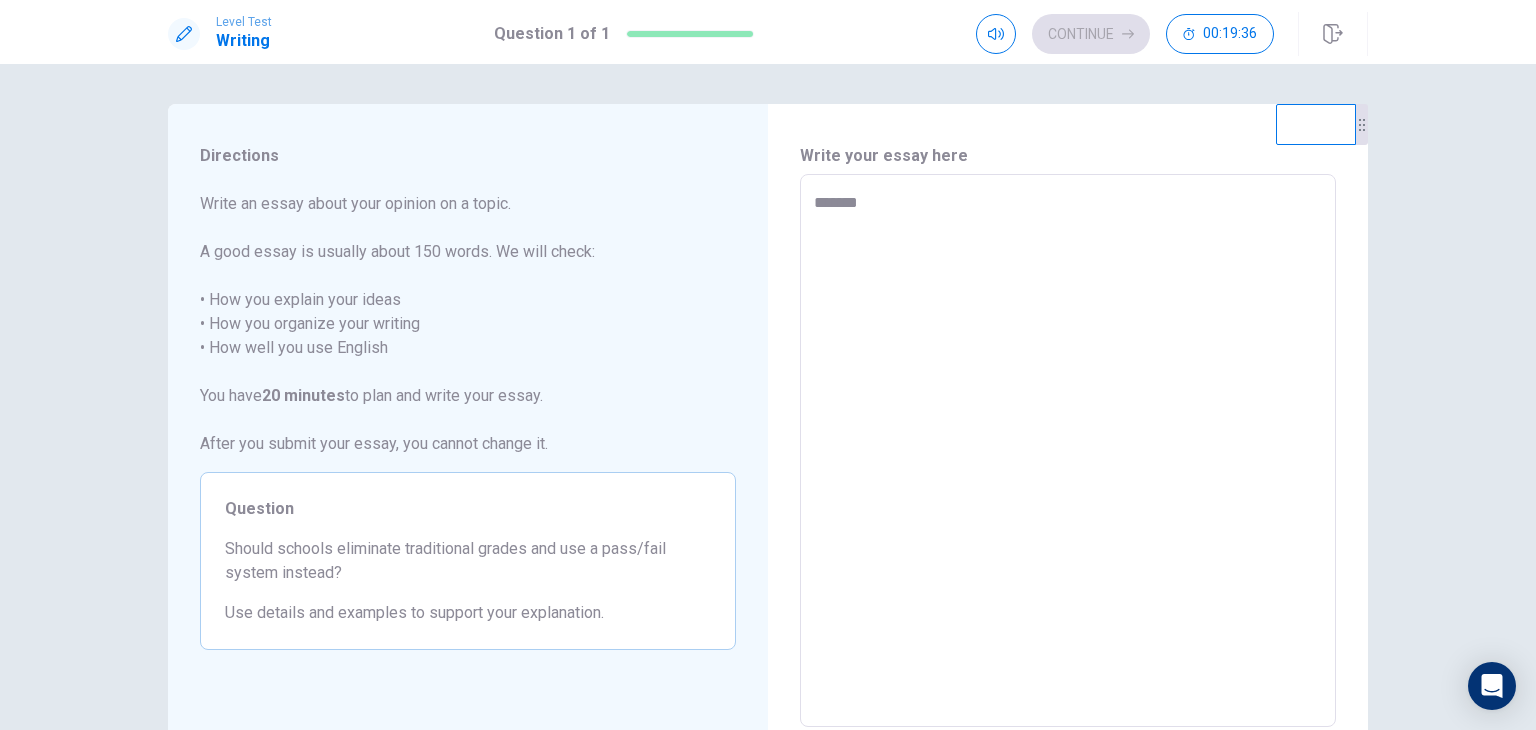 type on "*" 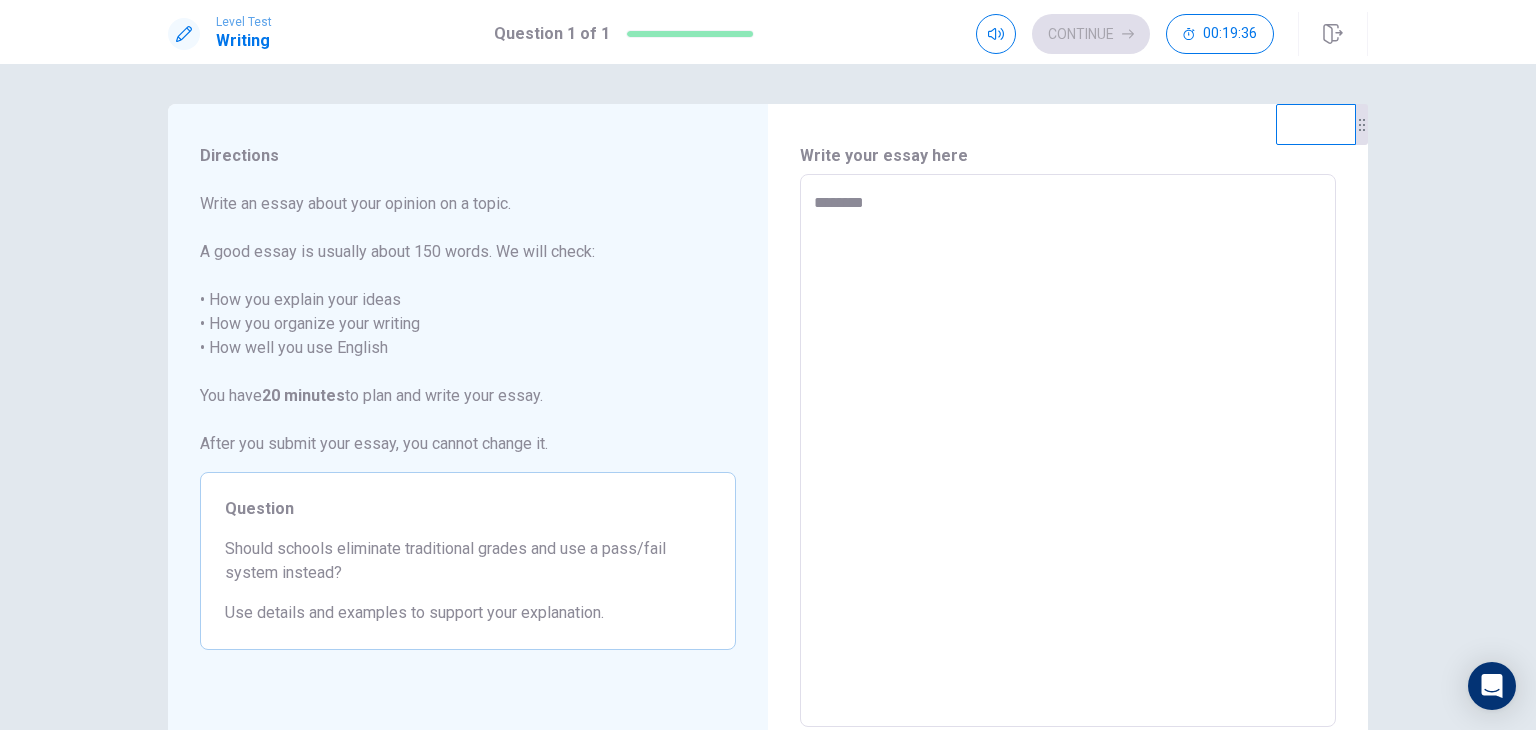 type on "*" 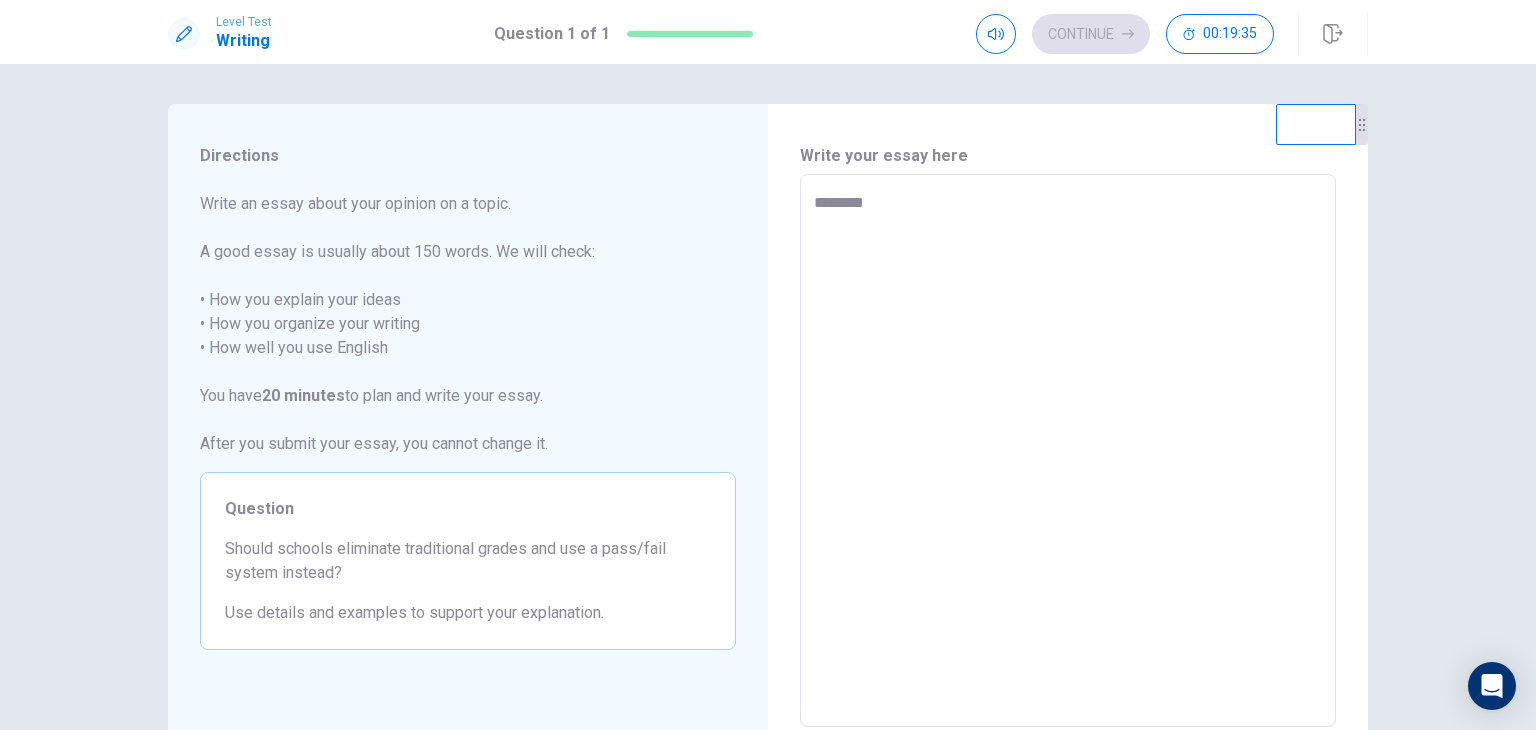 type on "*********" 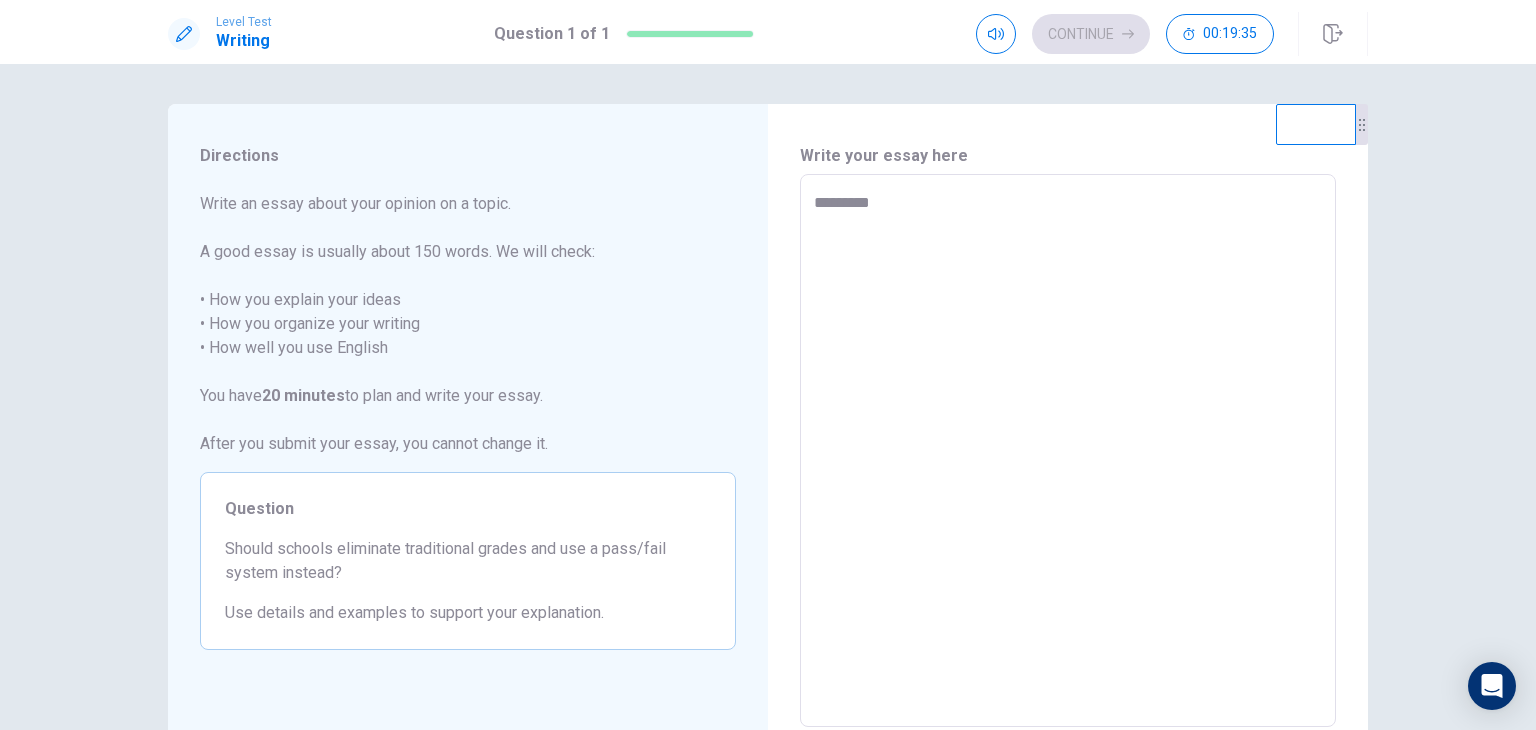 type on "*" 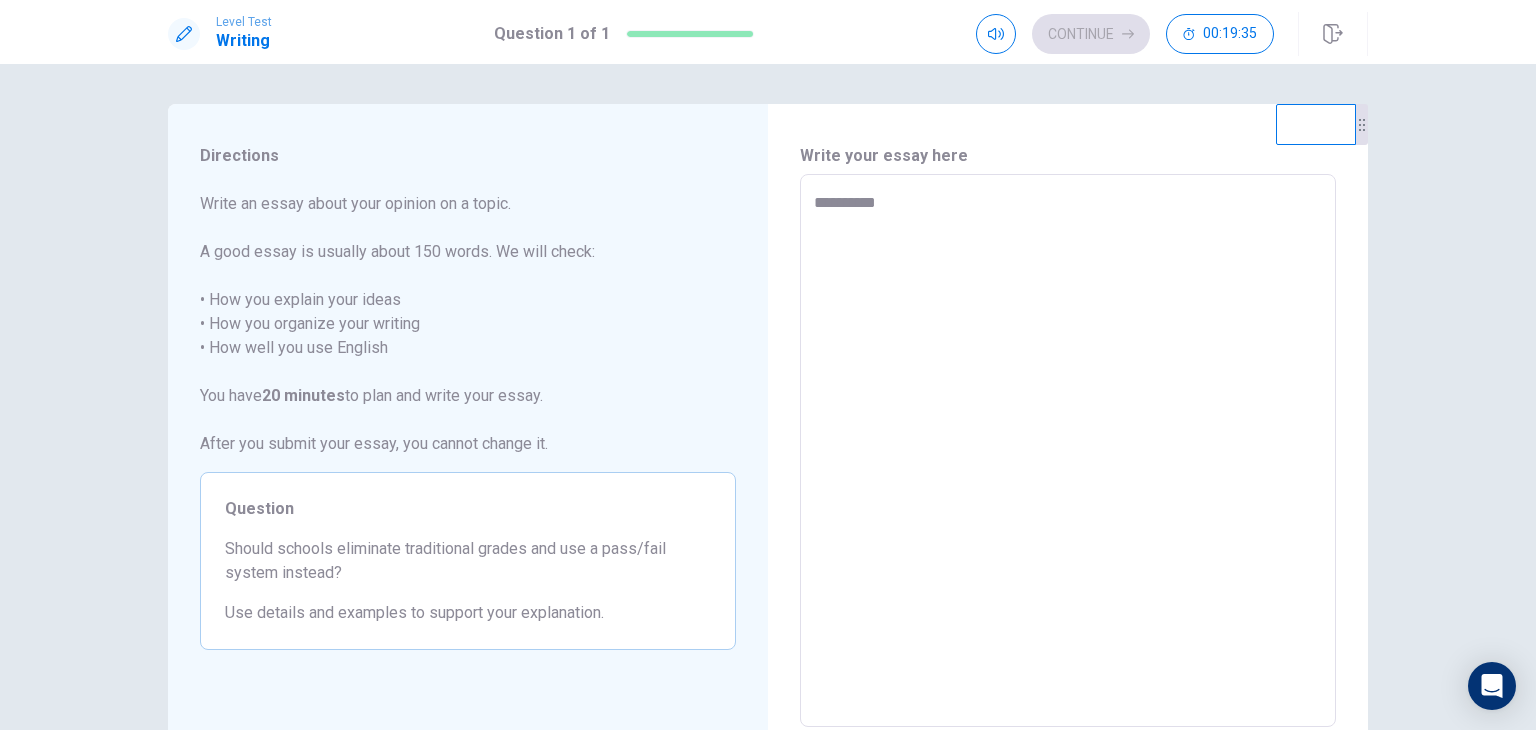 type on "*" 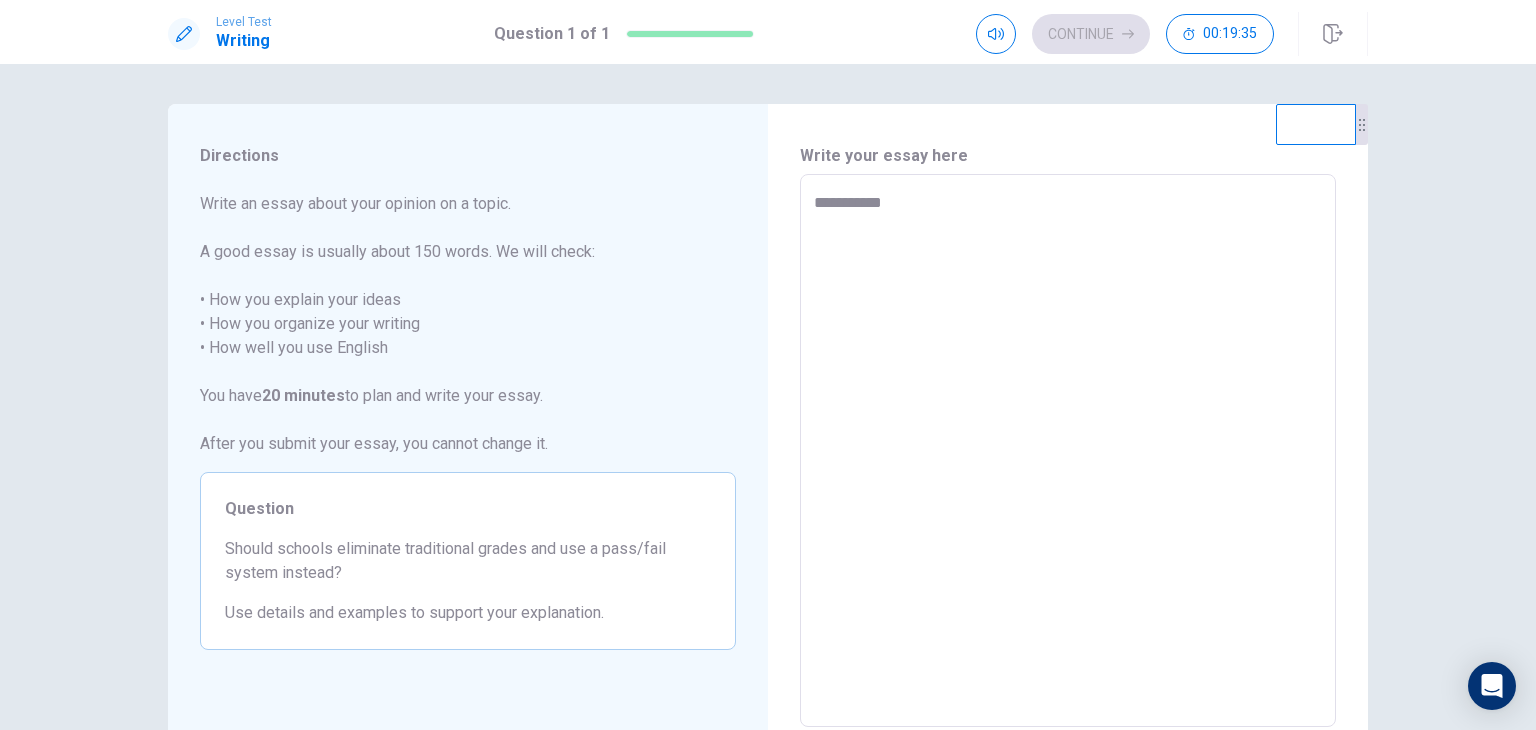 type on "*" 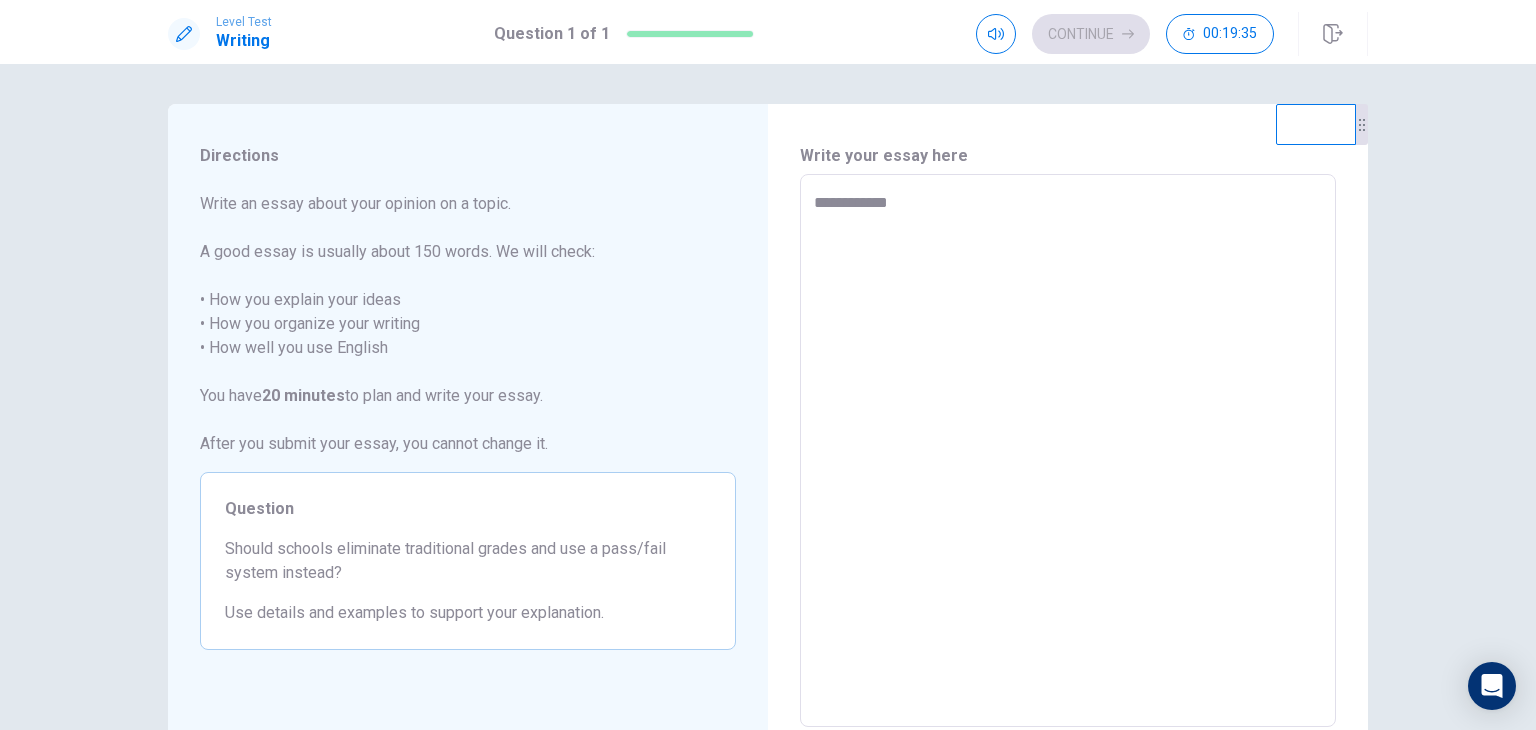 type on "*" 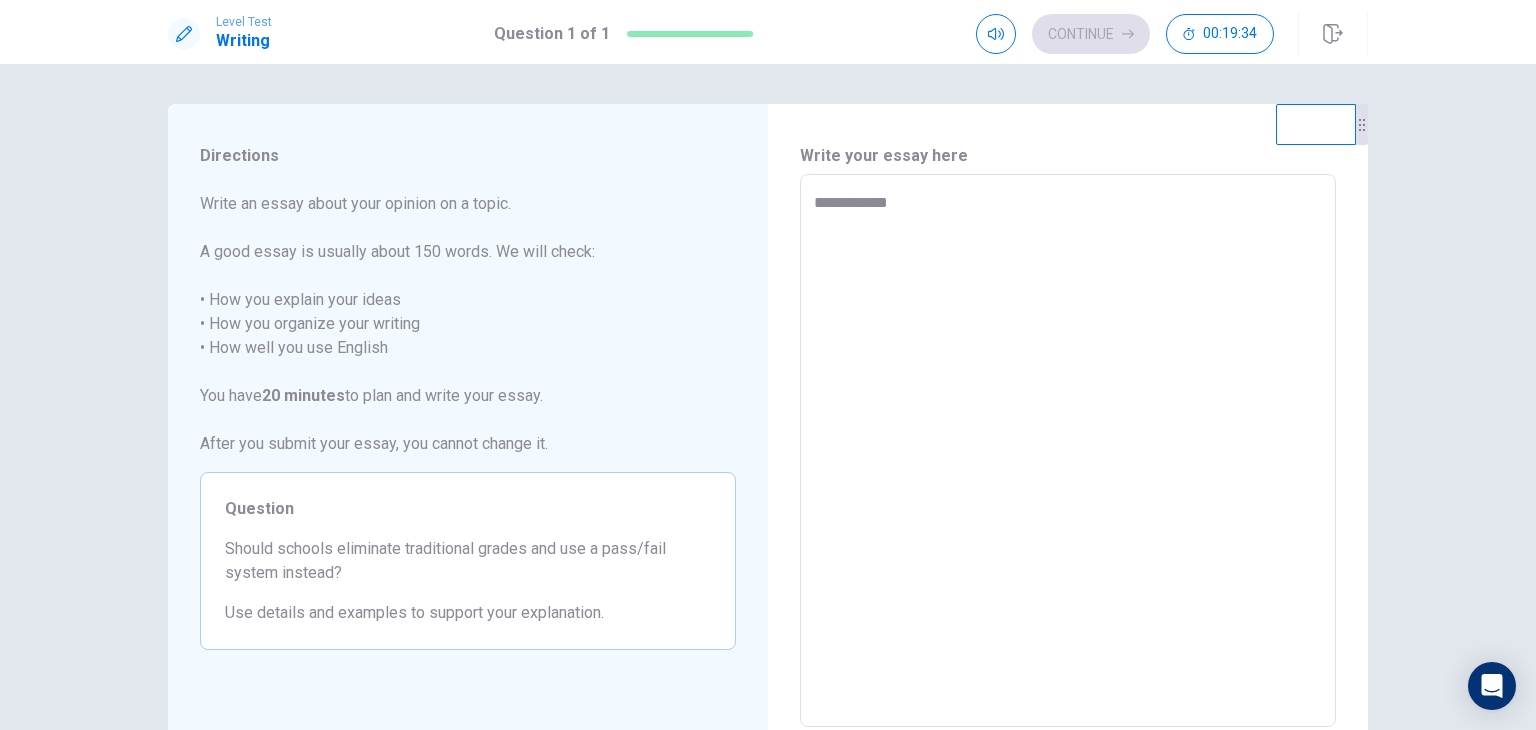 type on "**********" 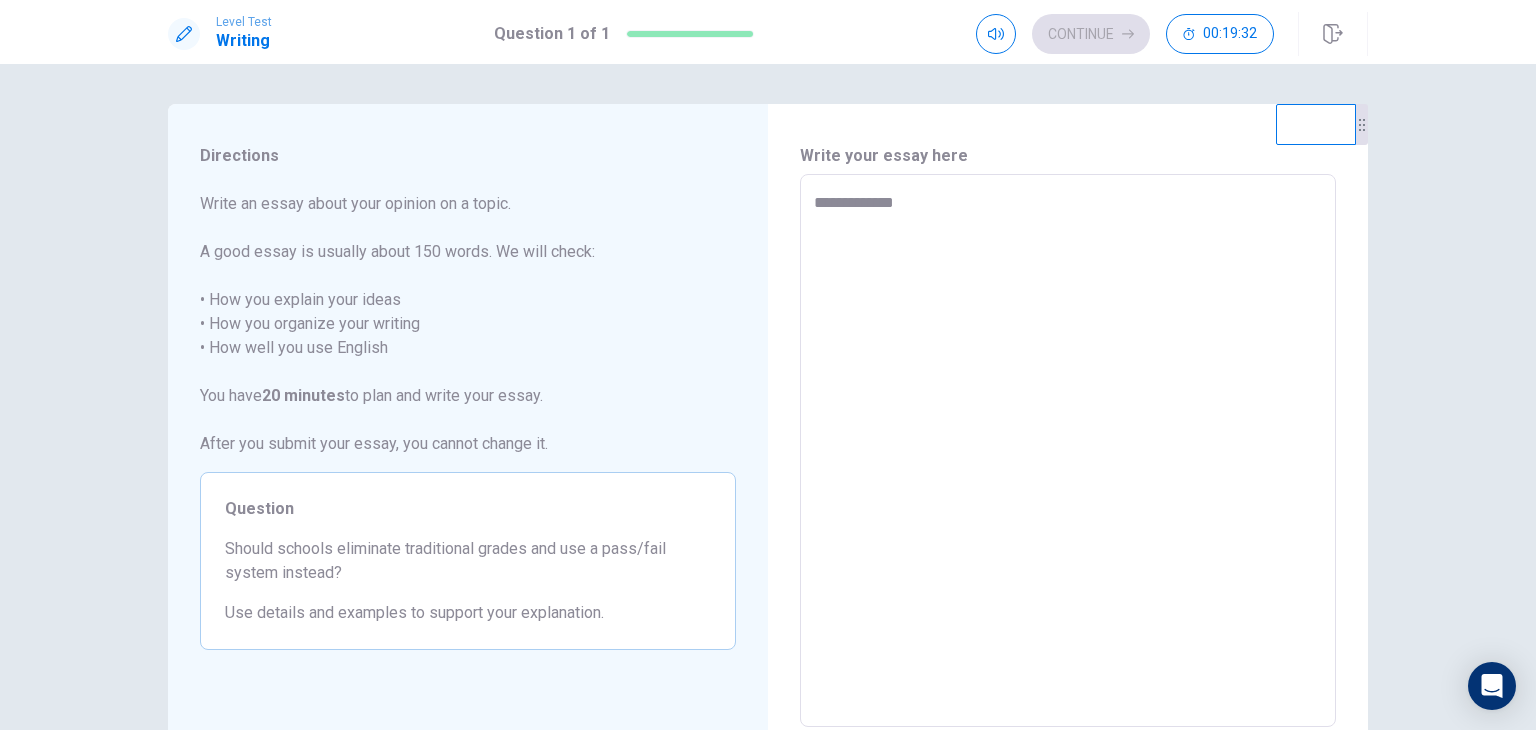 type on "*" 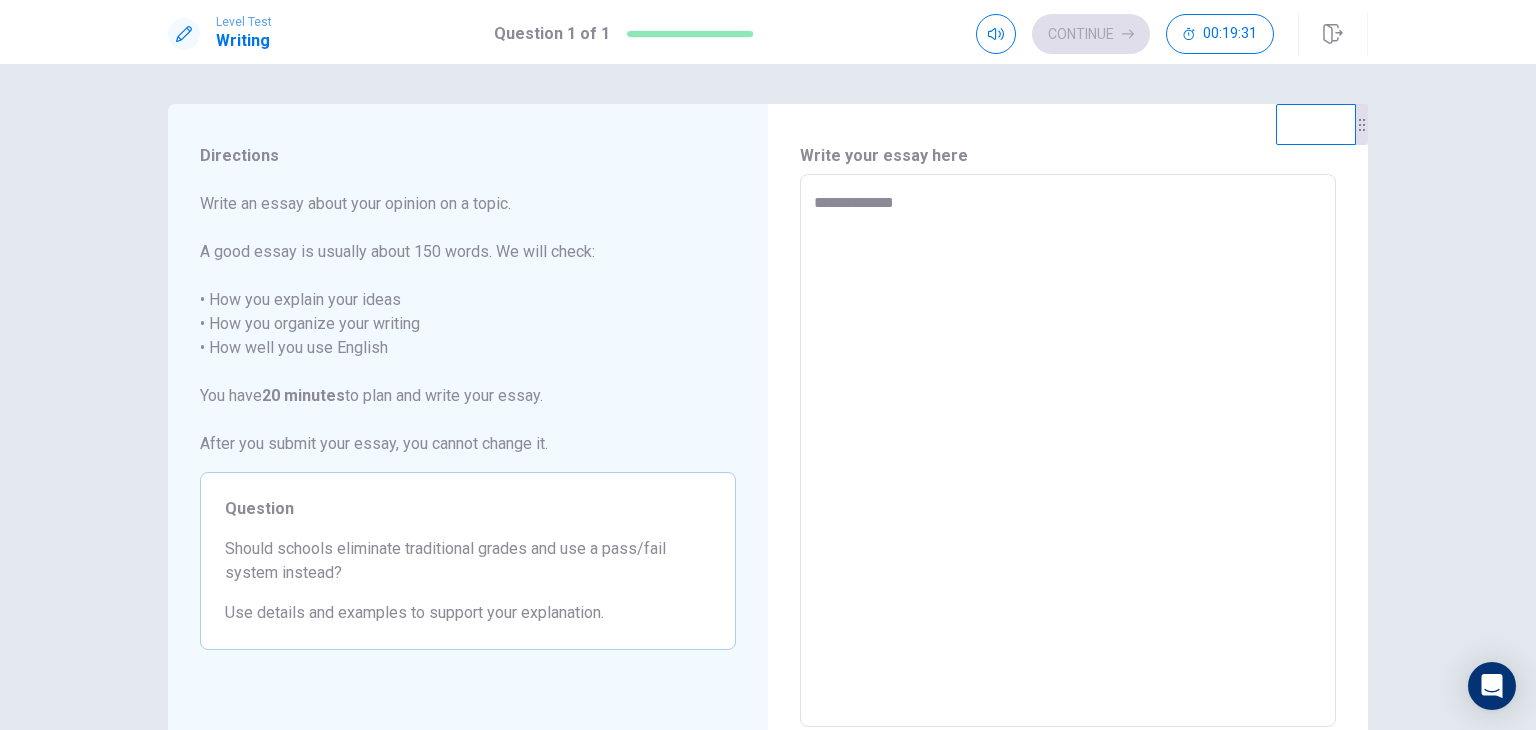 type on "**********" 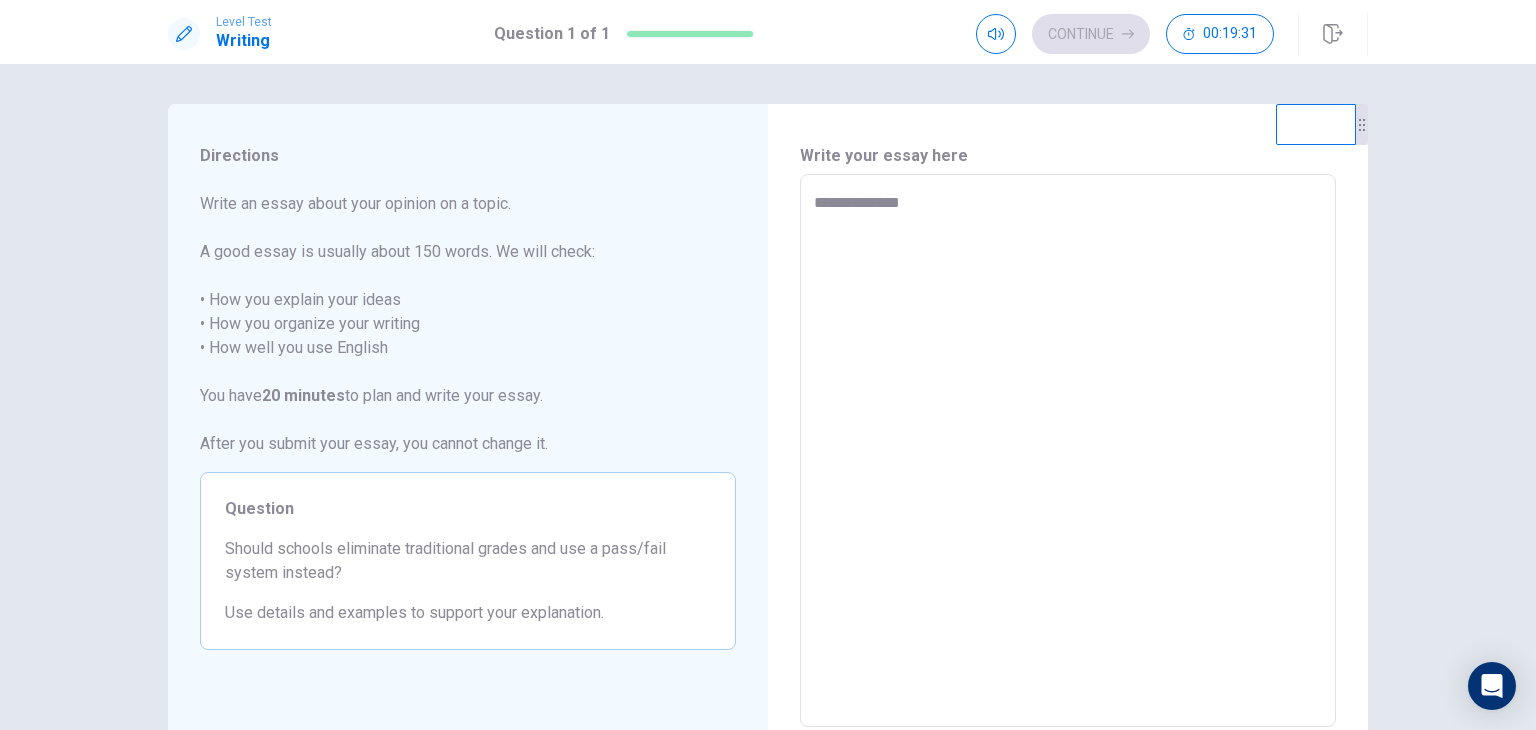 type on "*" 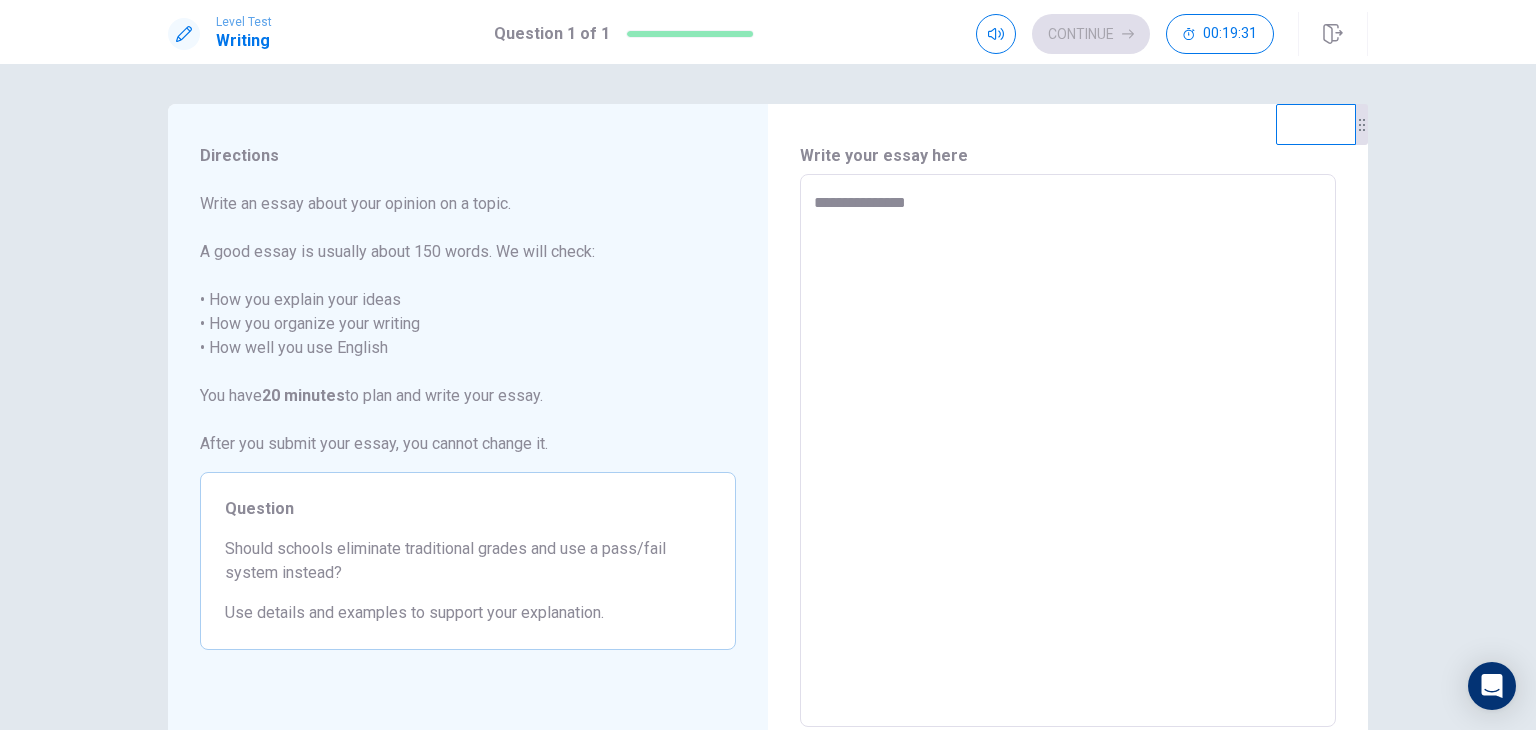 type on "*" 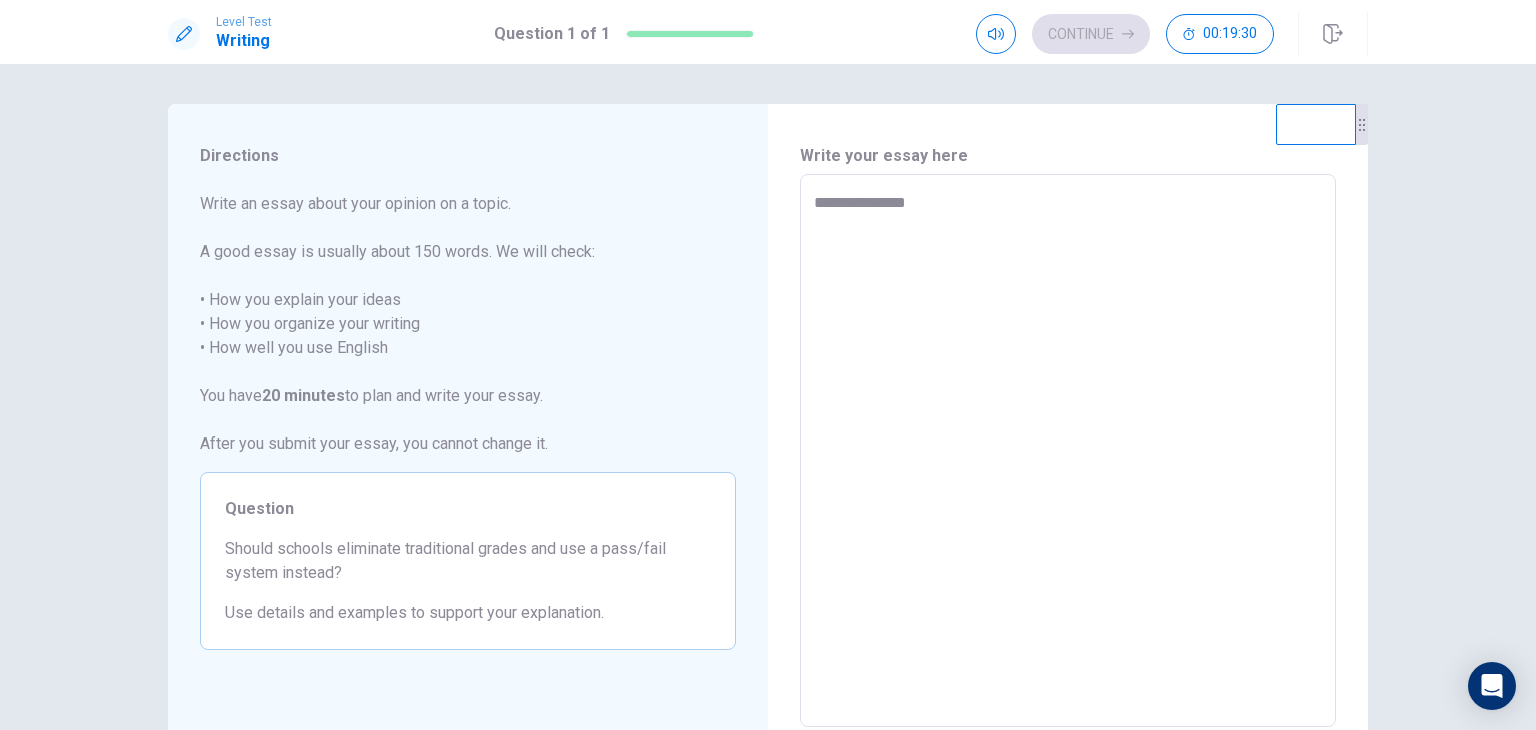 type on "**********" 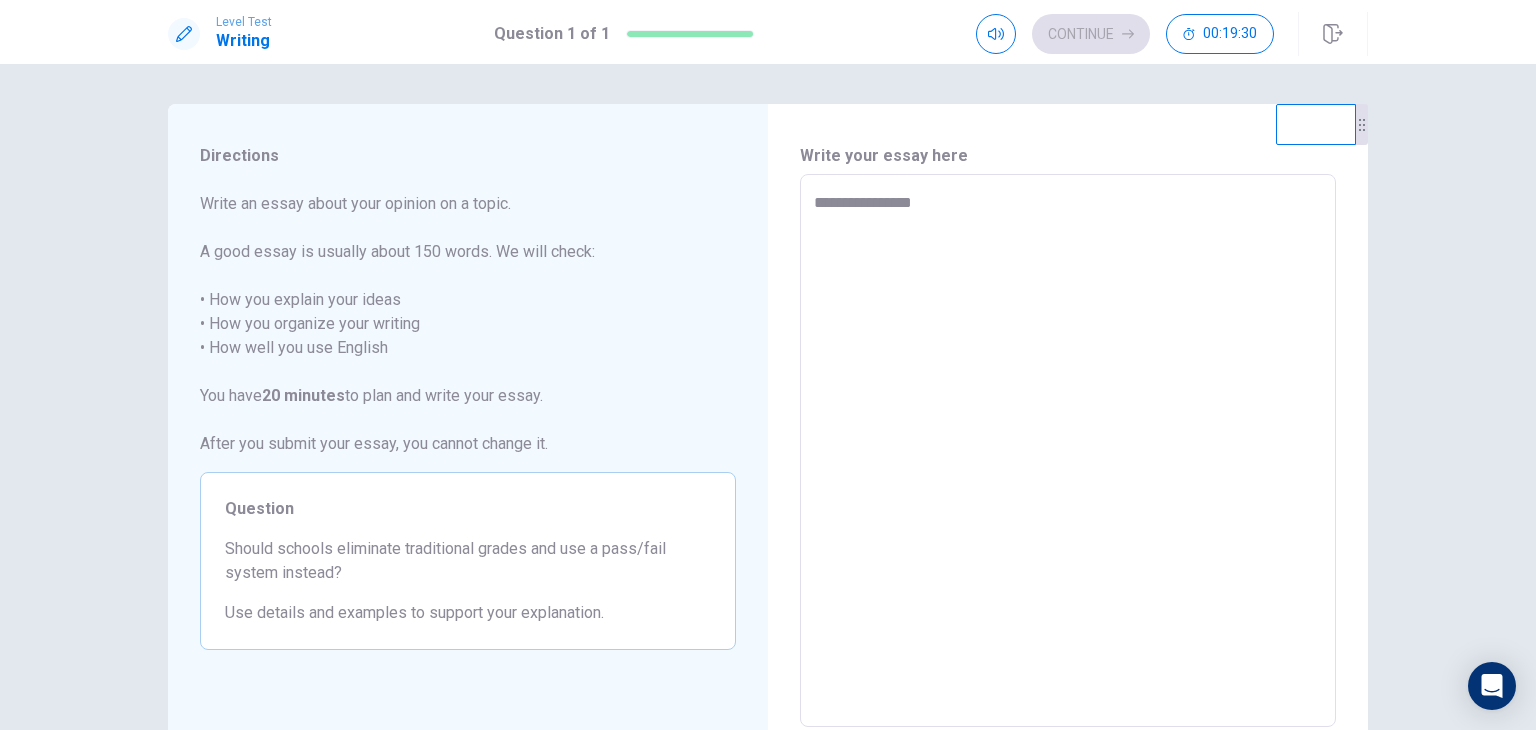 type on "*" 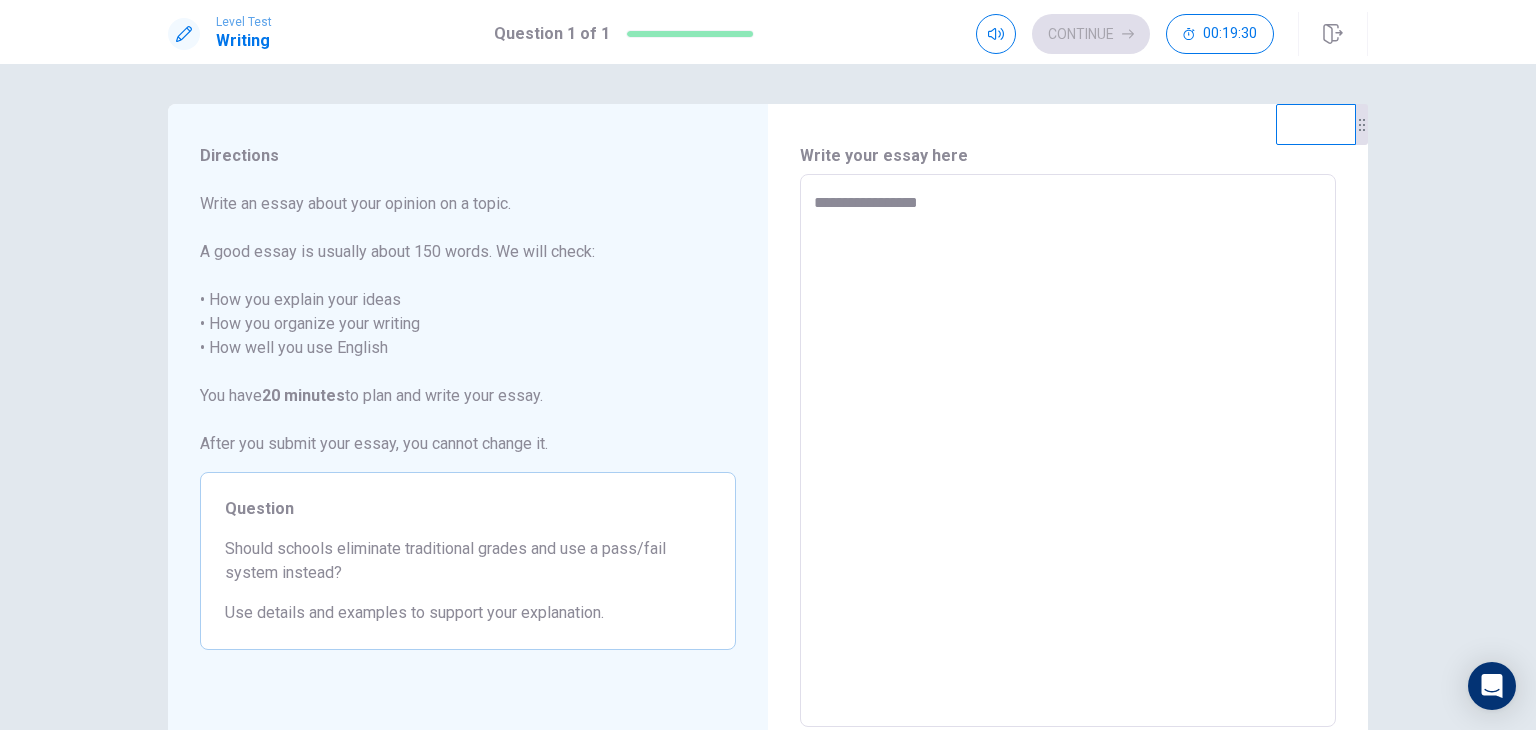 type on "*" 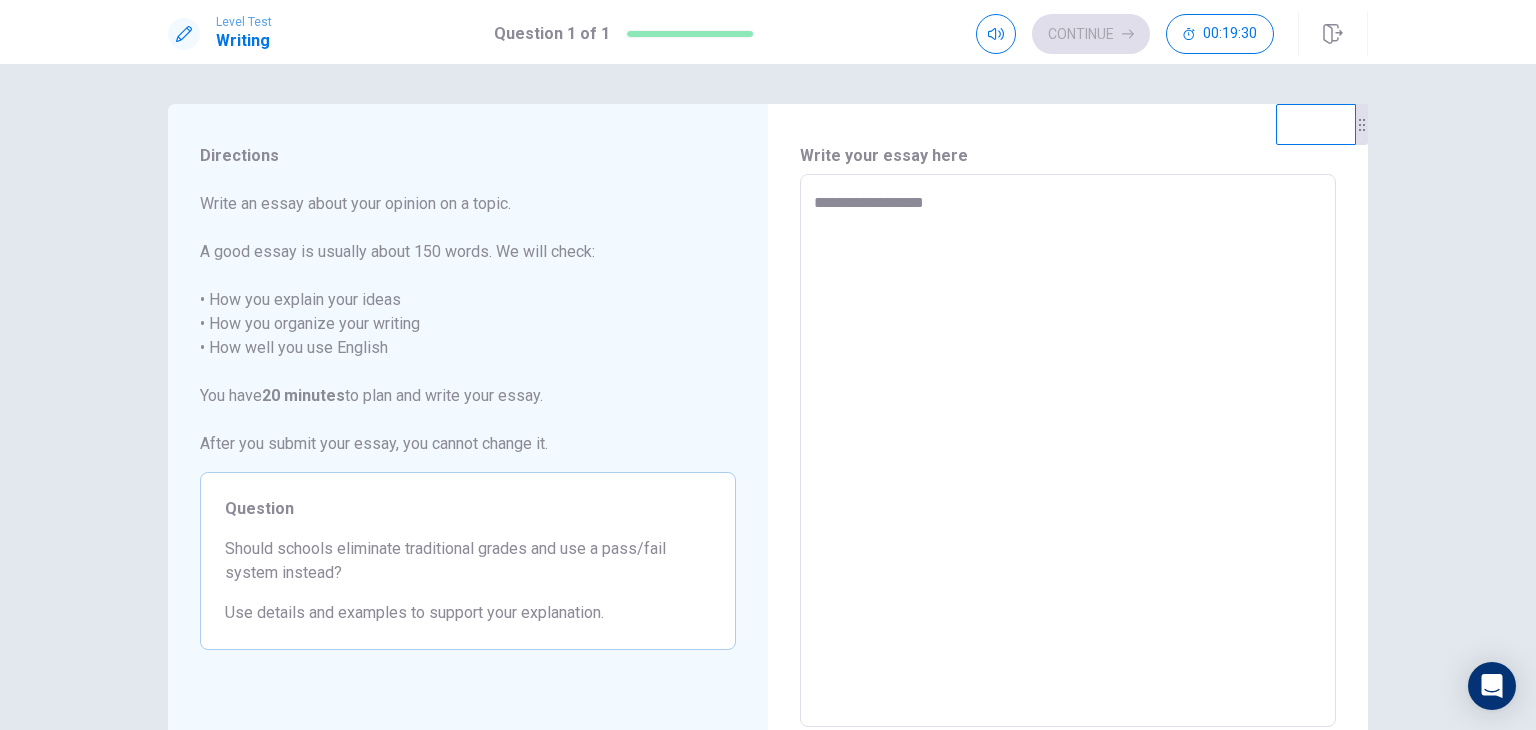type on "*" 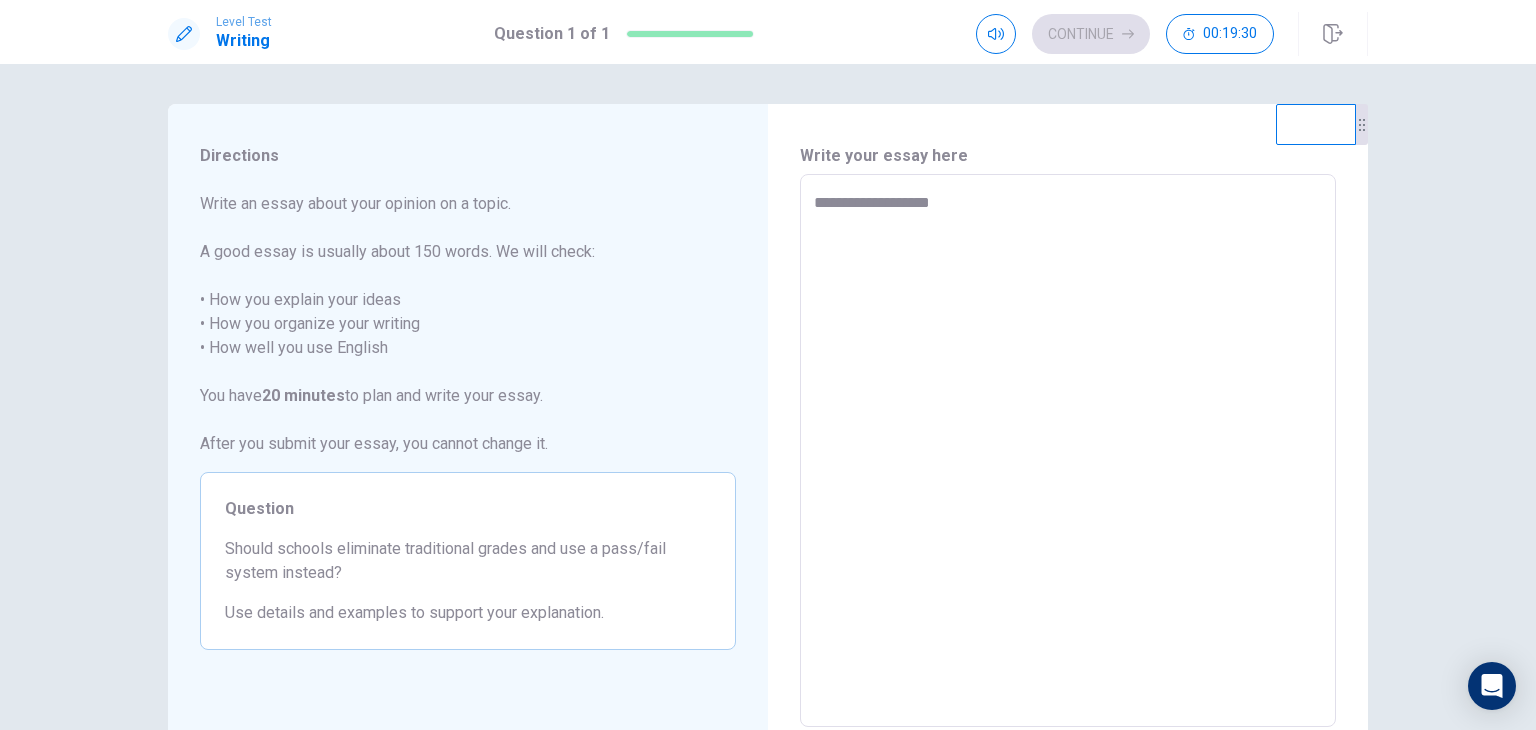 type on "*" 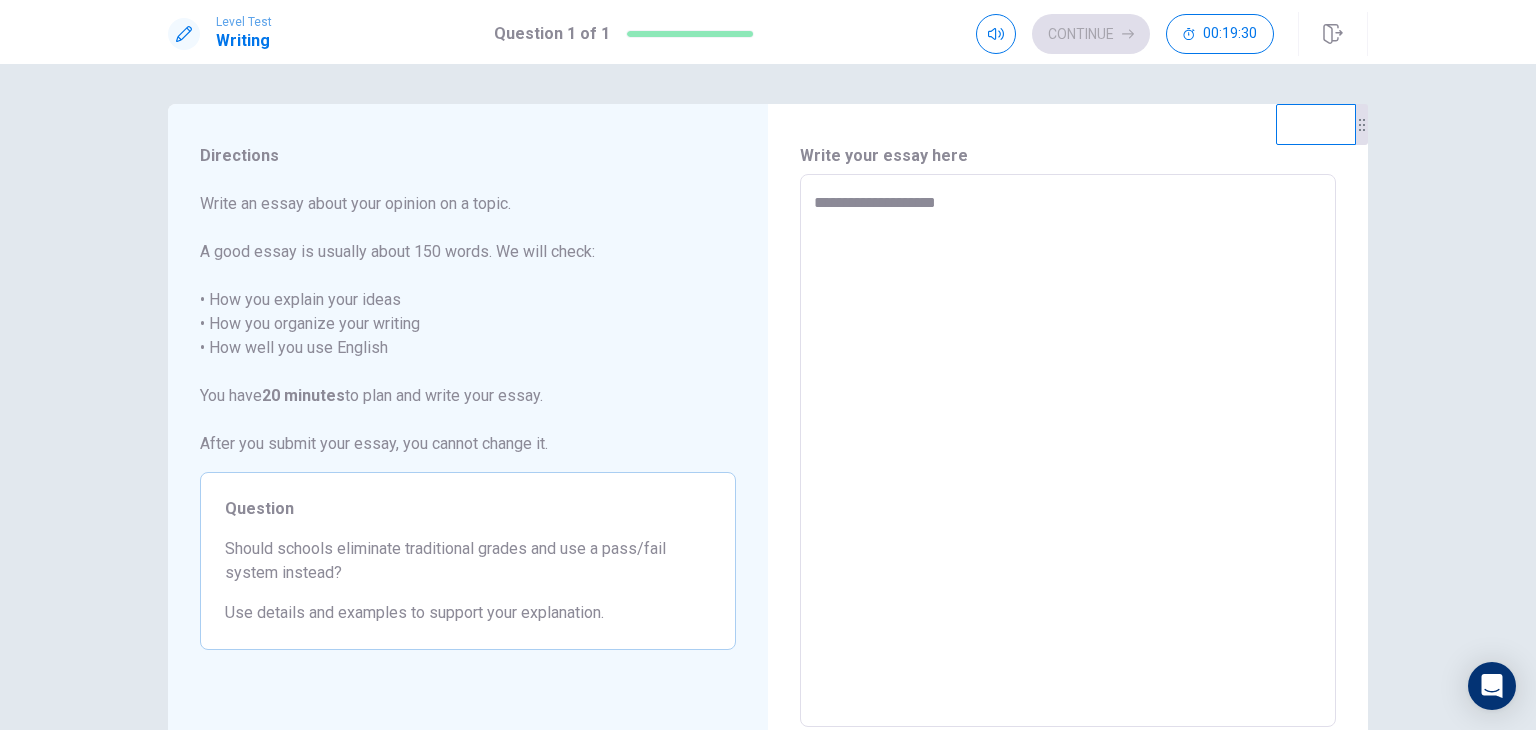 type on "*" 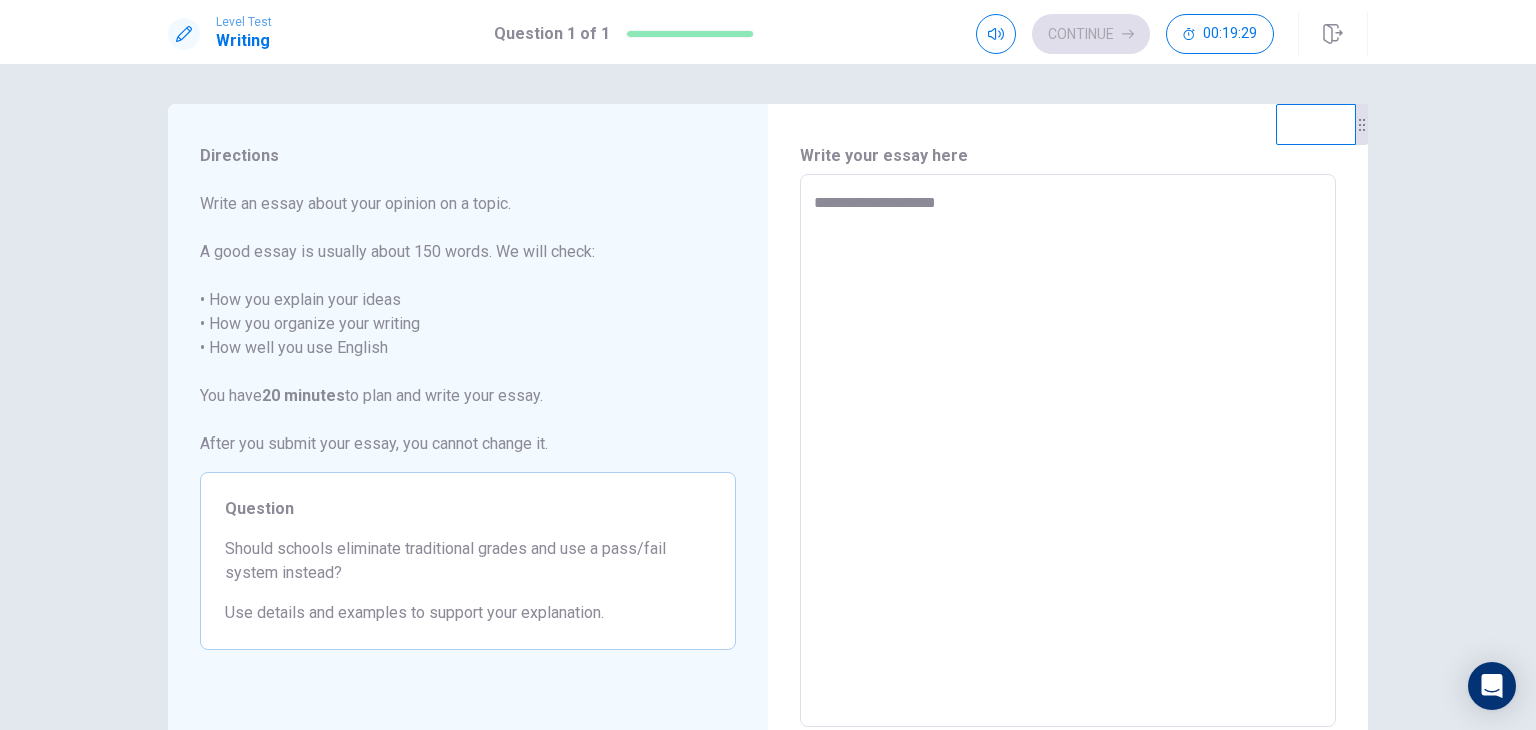 type on "**********" 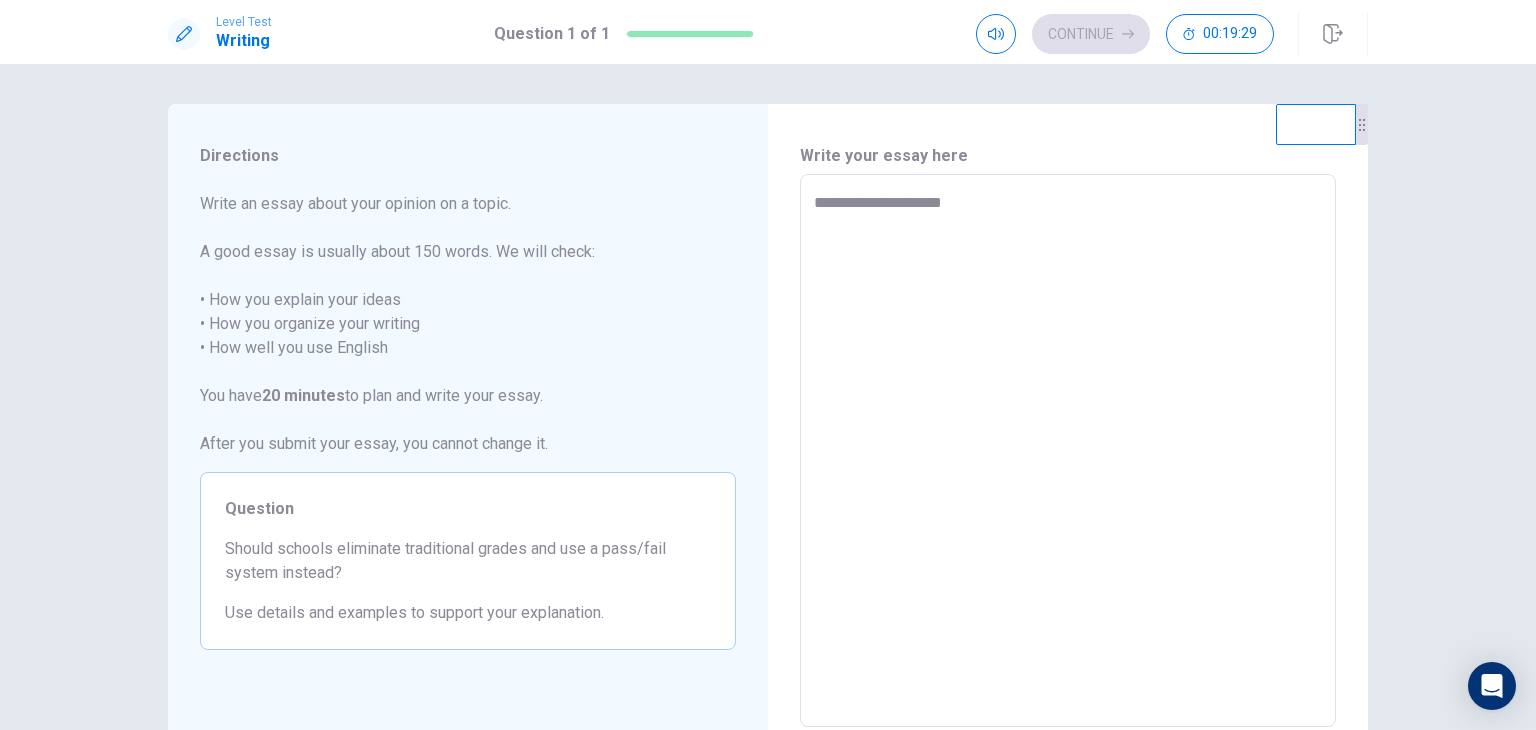 type on "*" 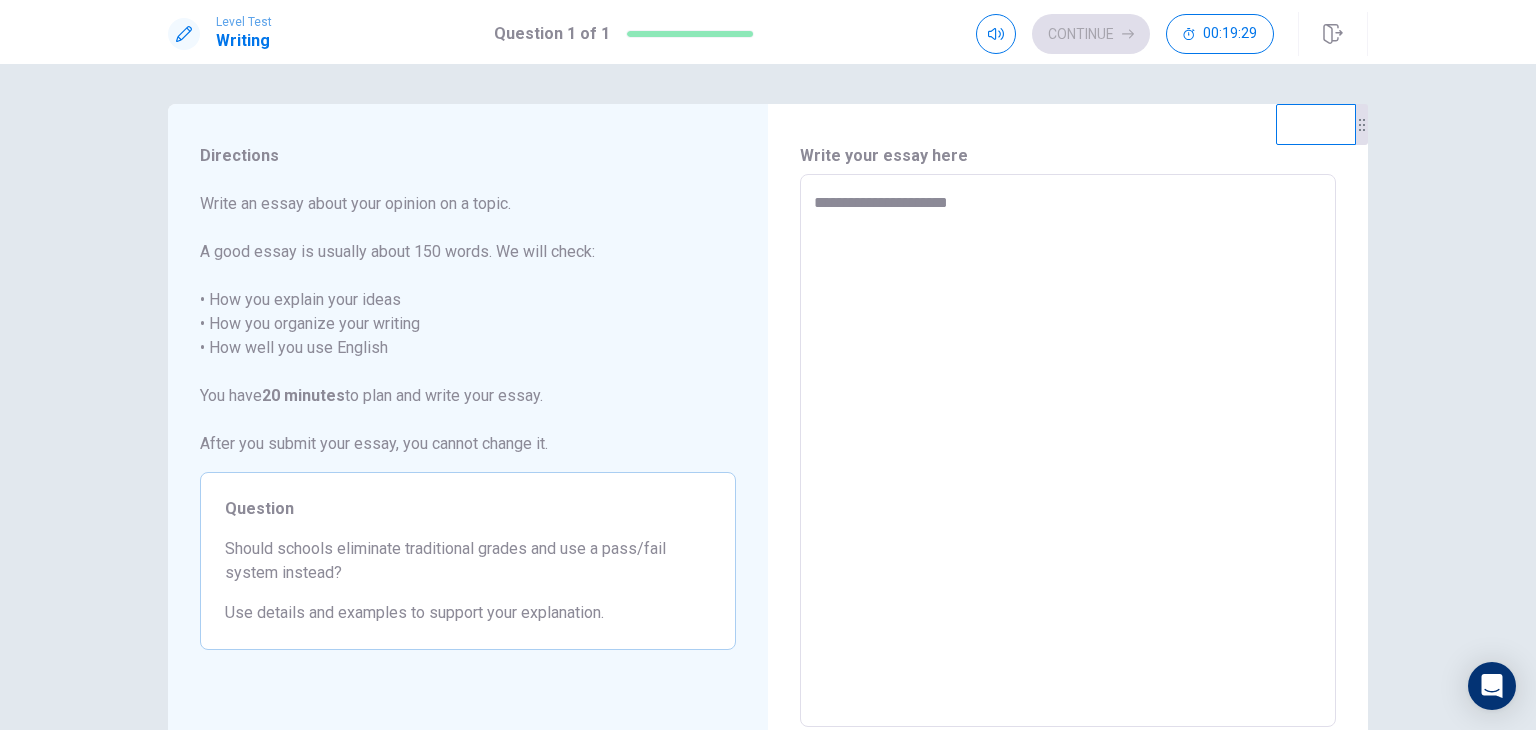 type on "*" 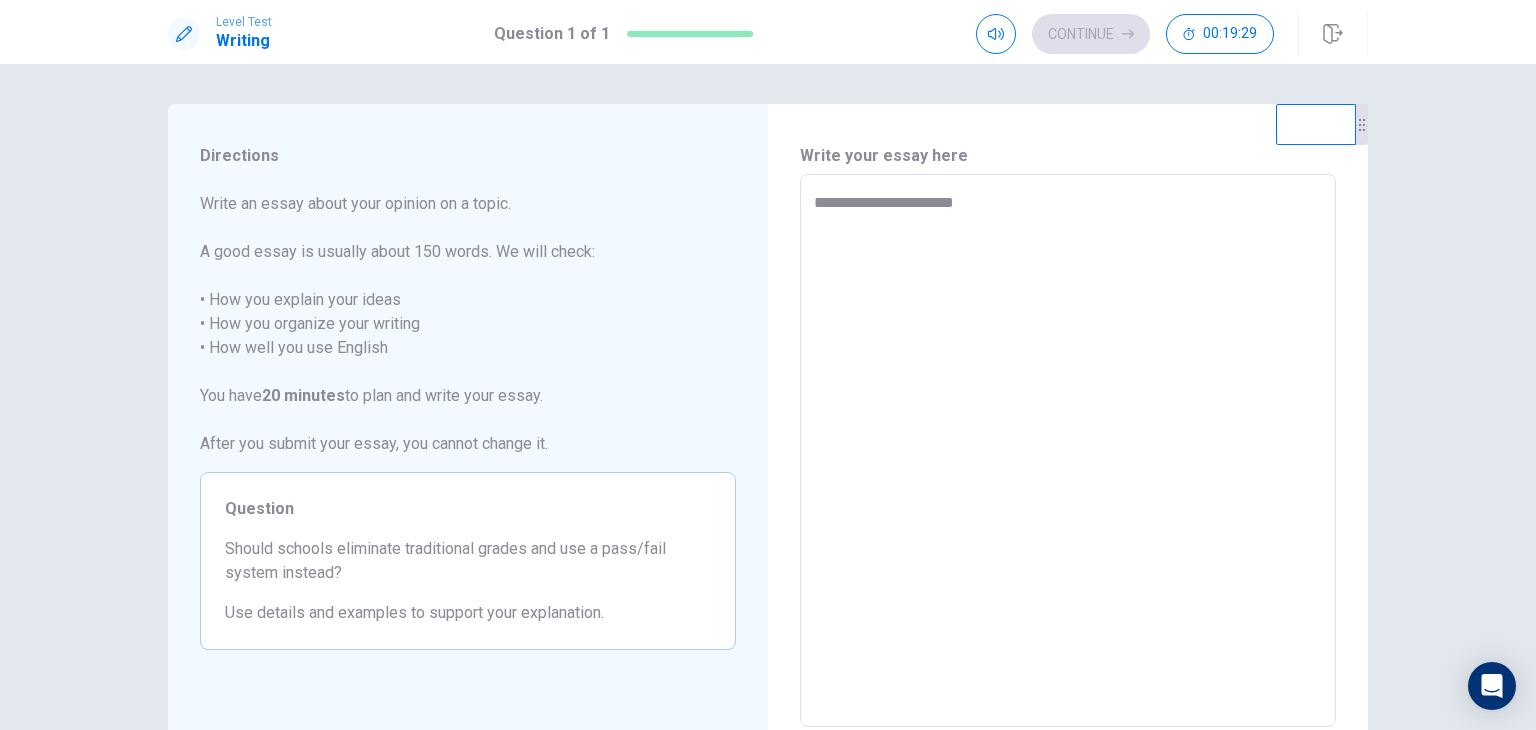 type on "*" 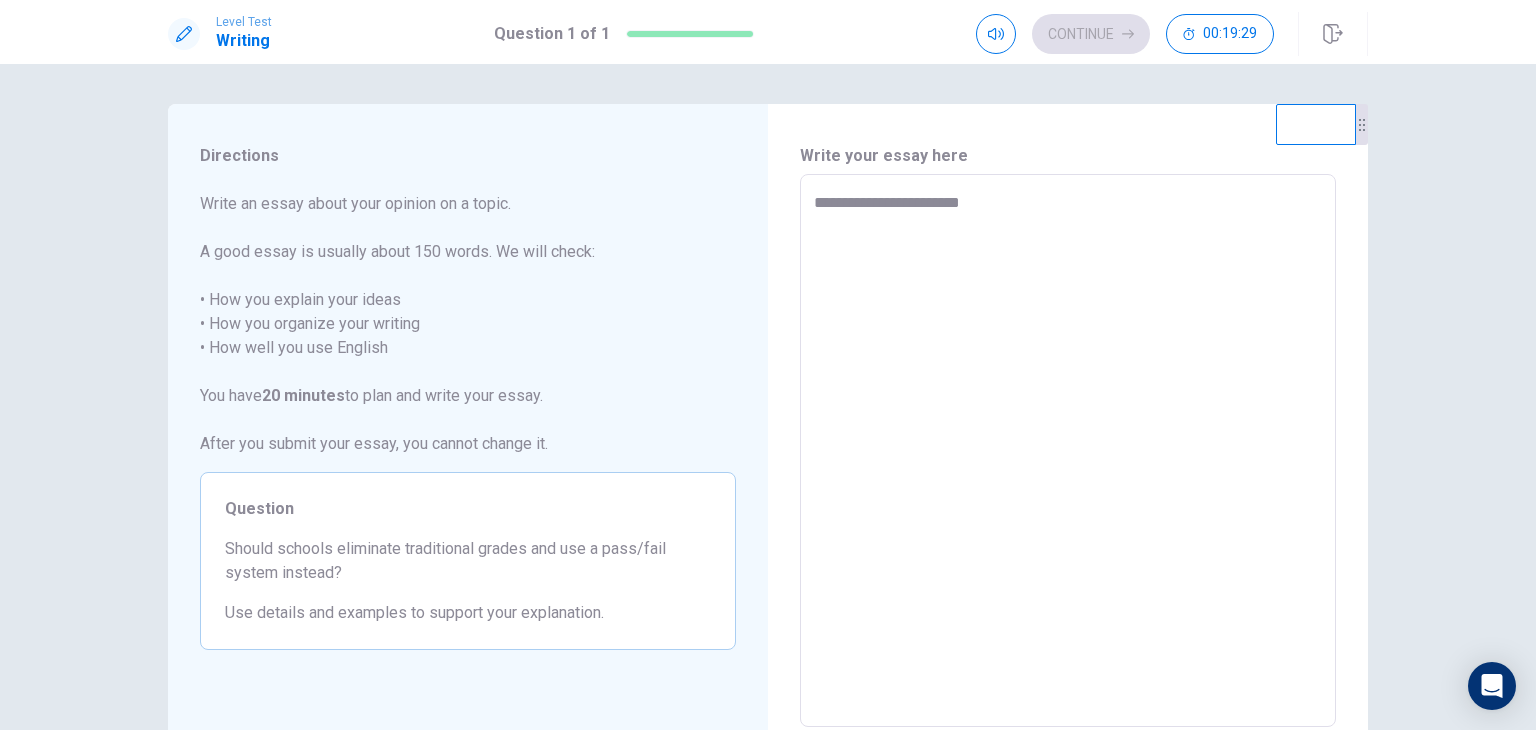 type on "*" 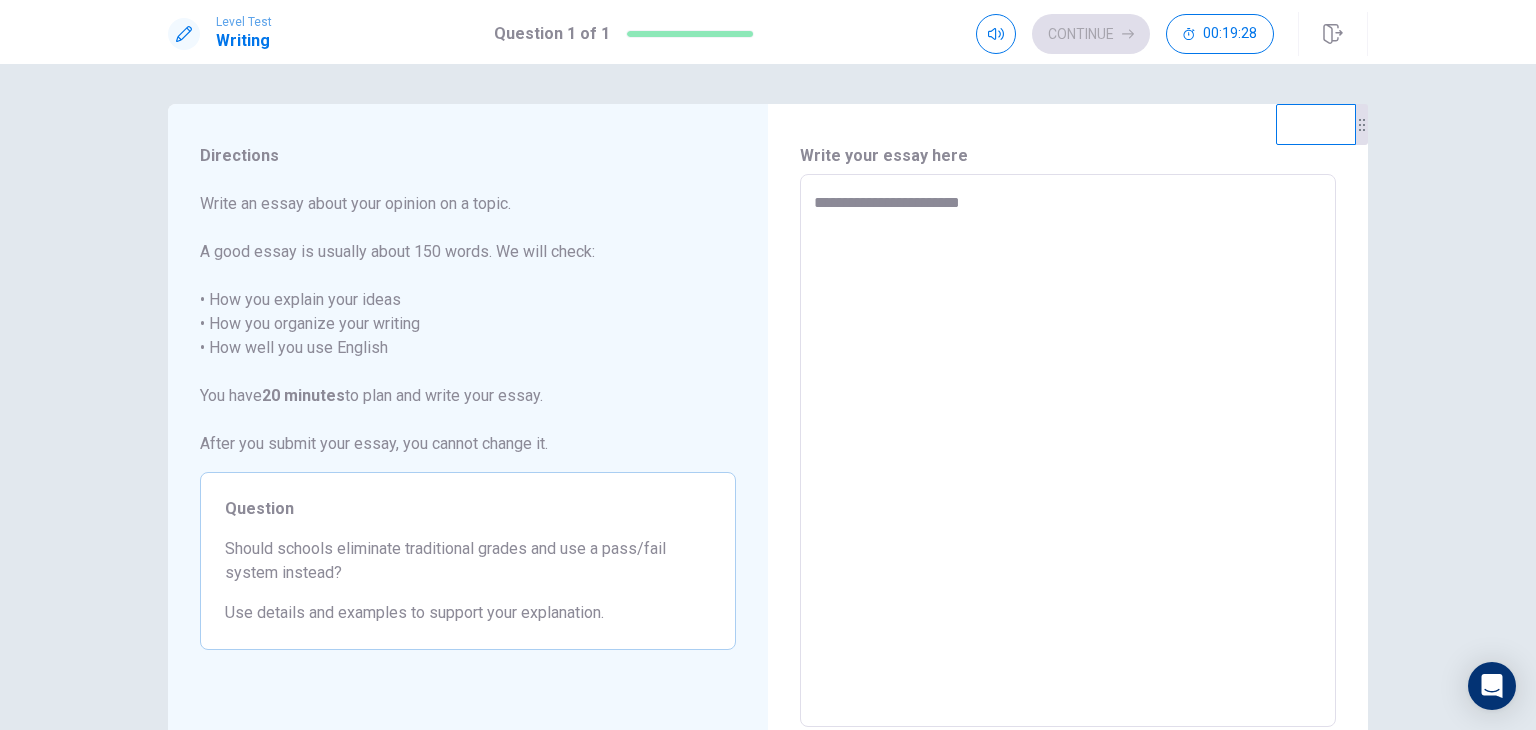 type on "**********" 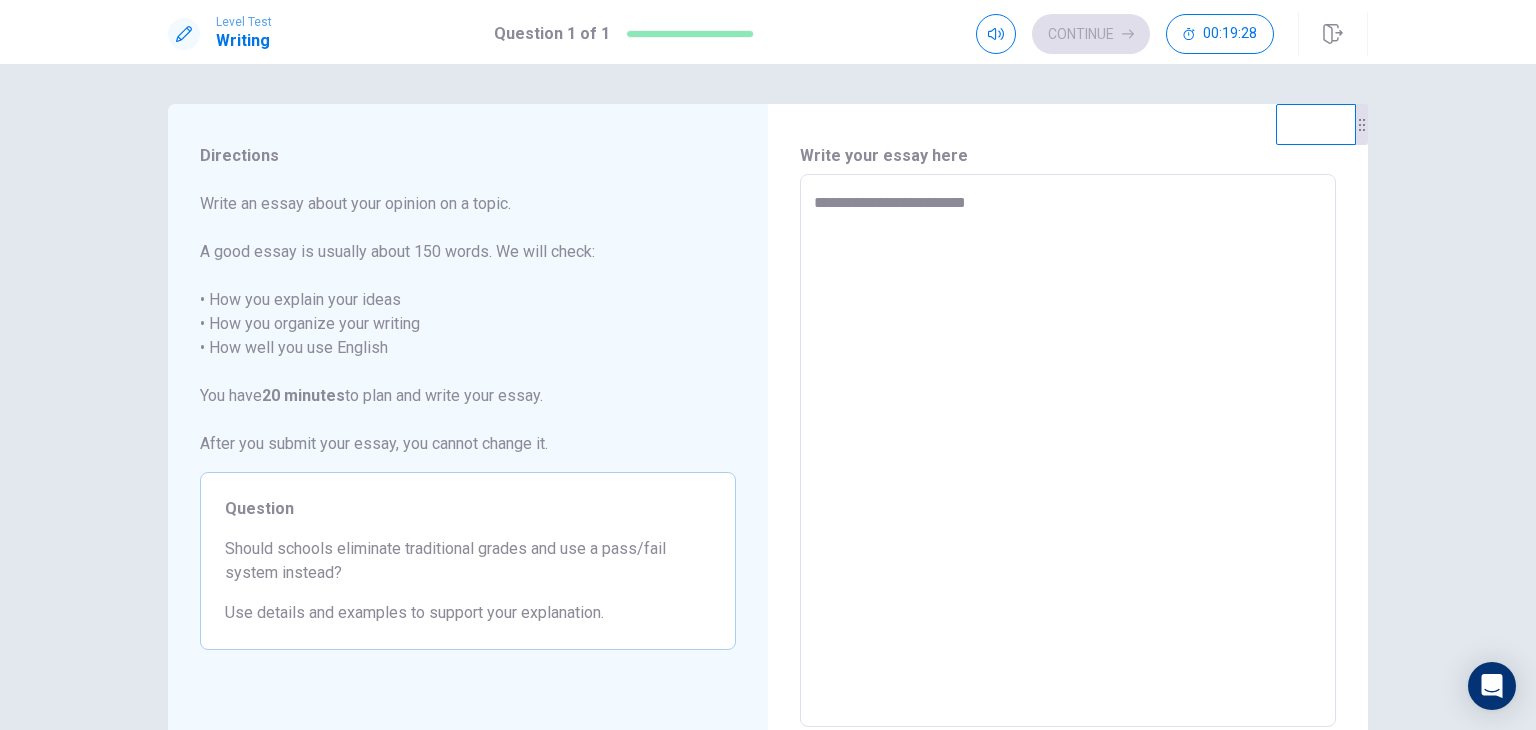 type on "*" 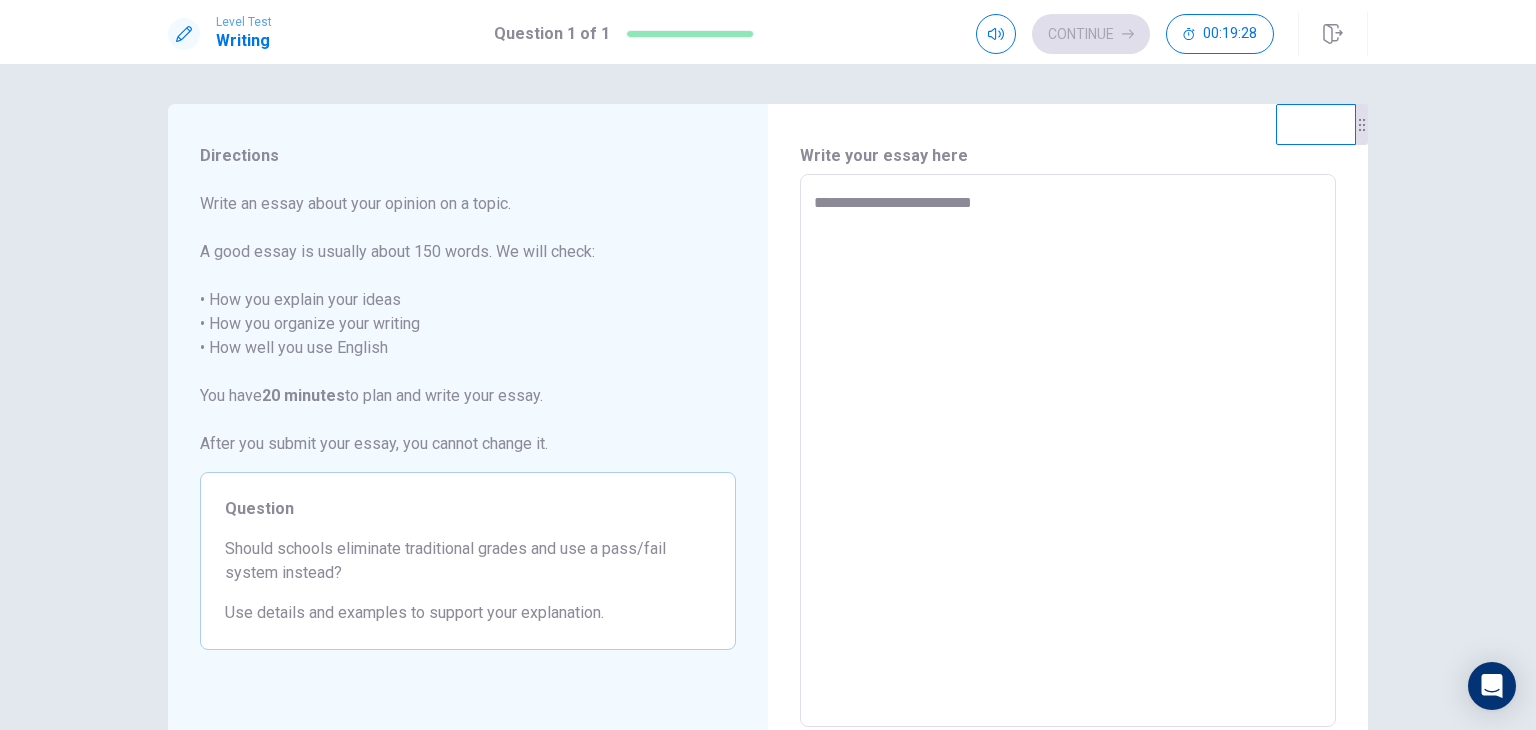 type on "*" 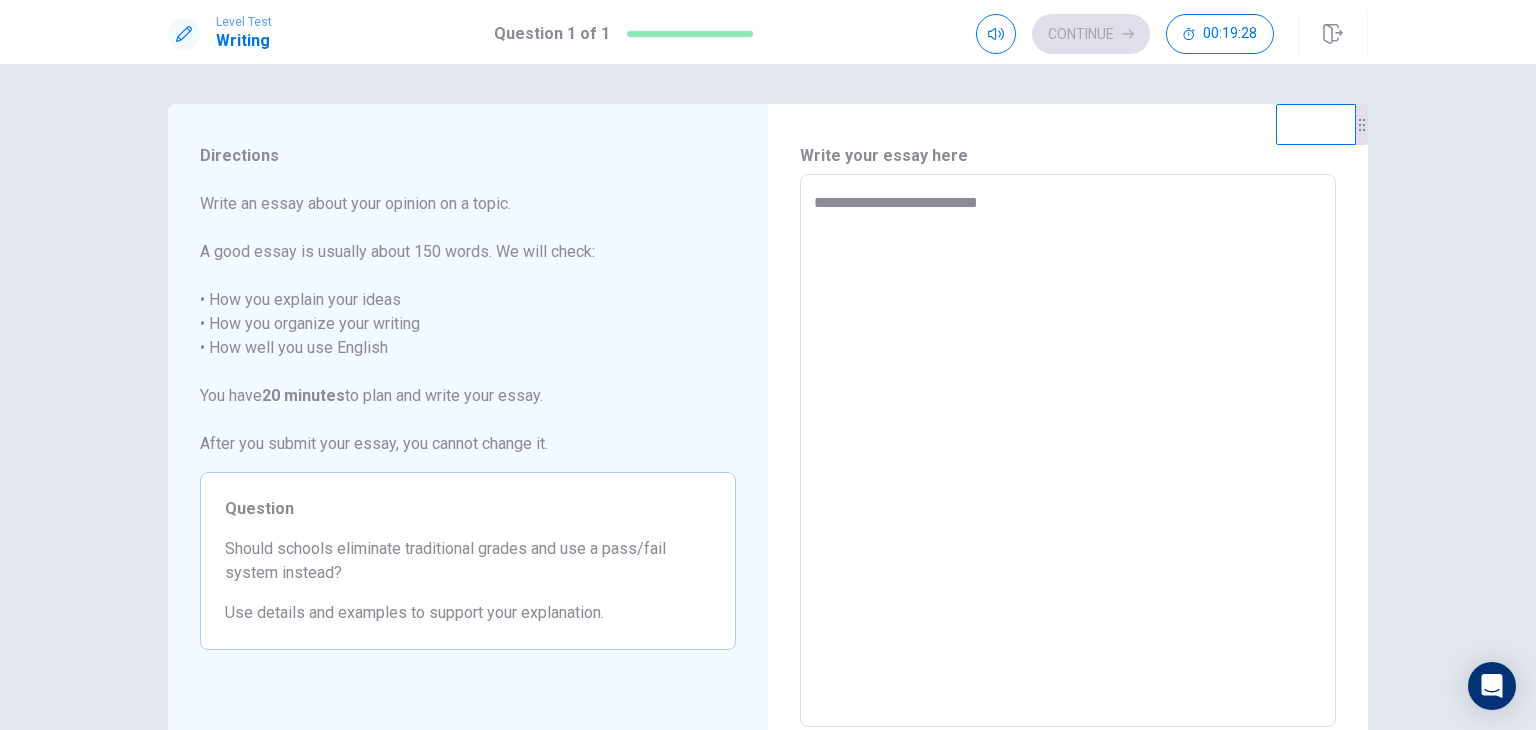 type on "*" 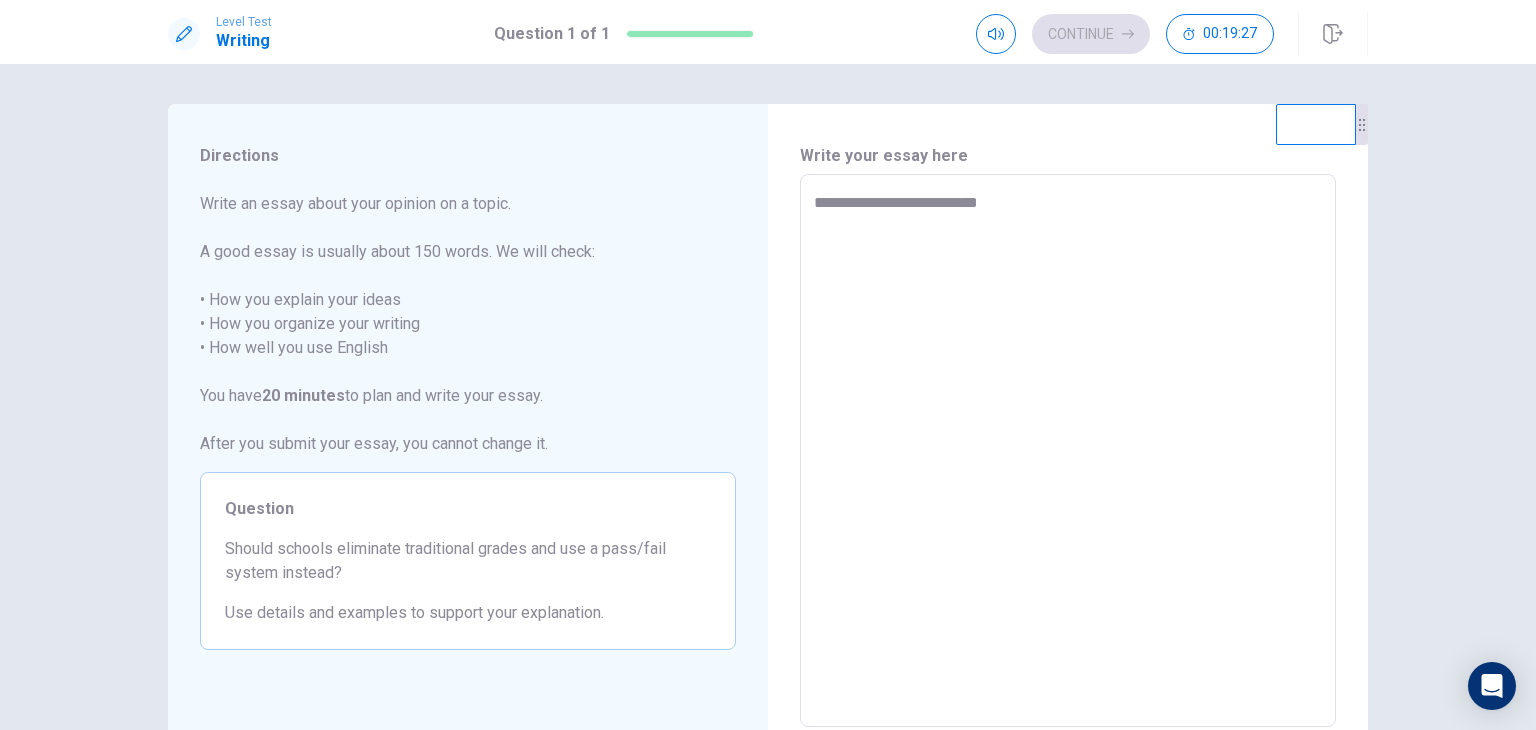 type on "**********" 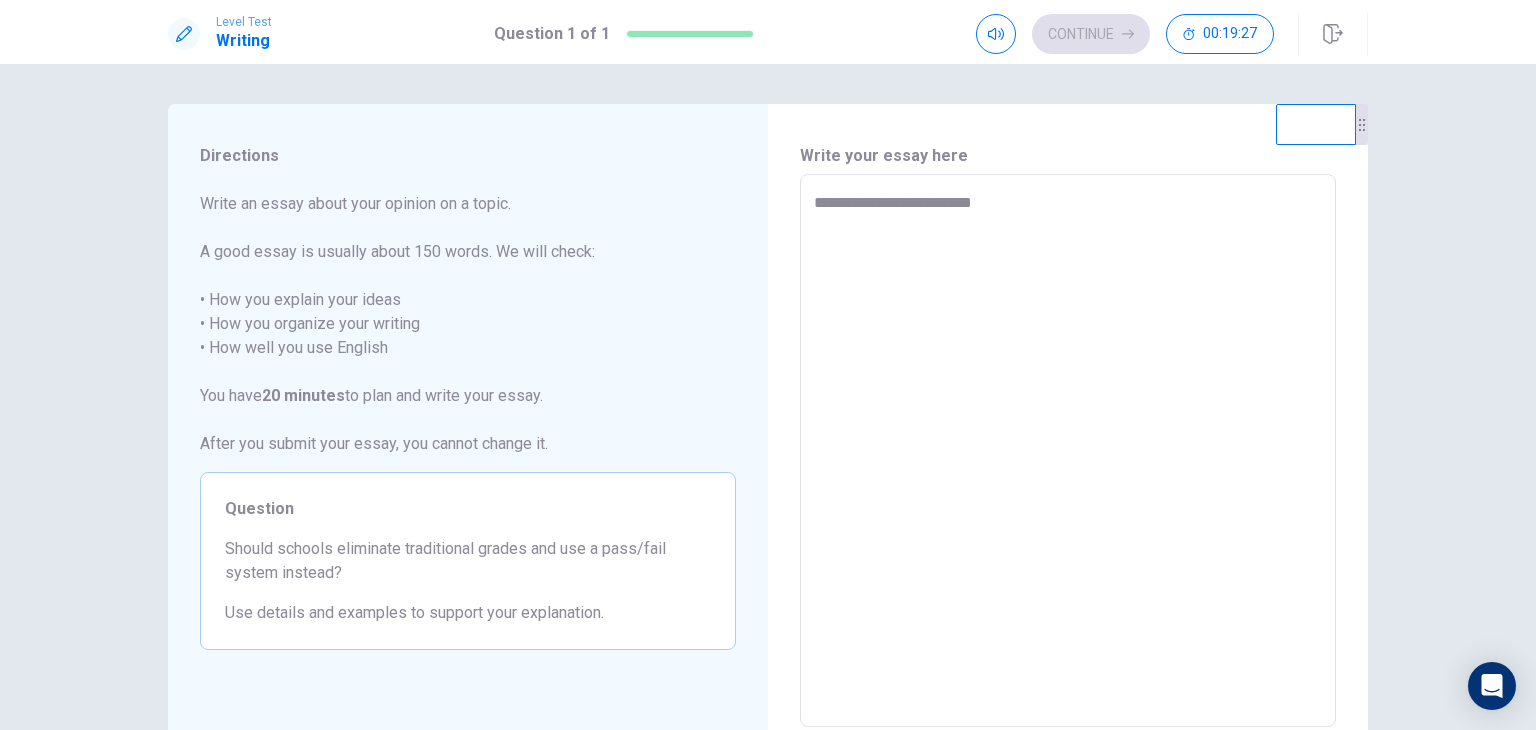 type on "*" 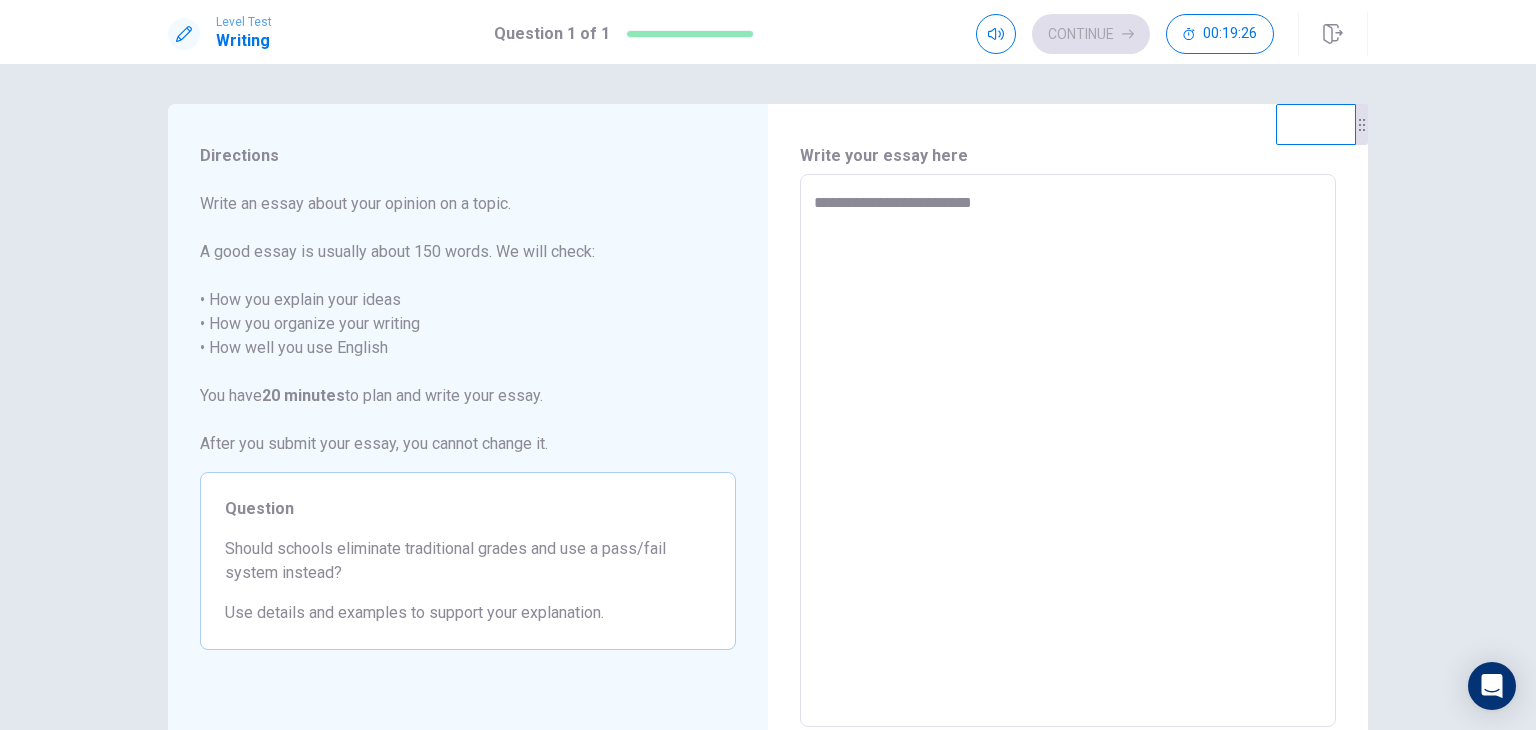 type on "**********" 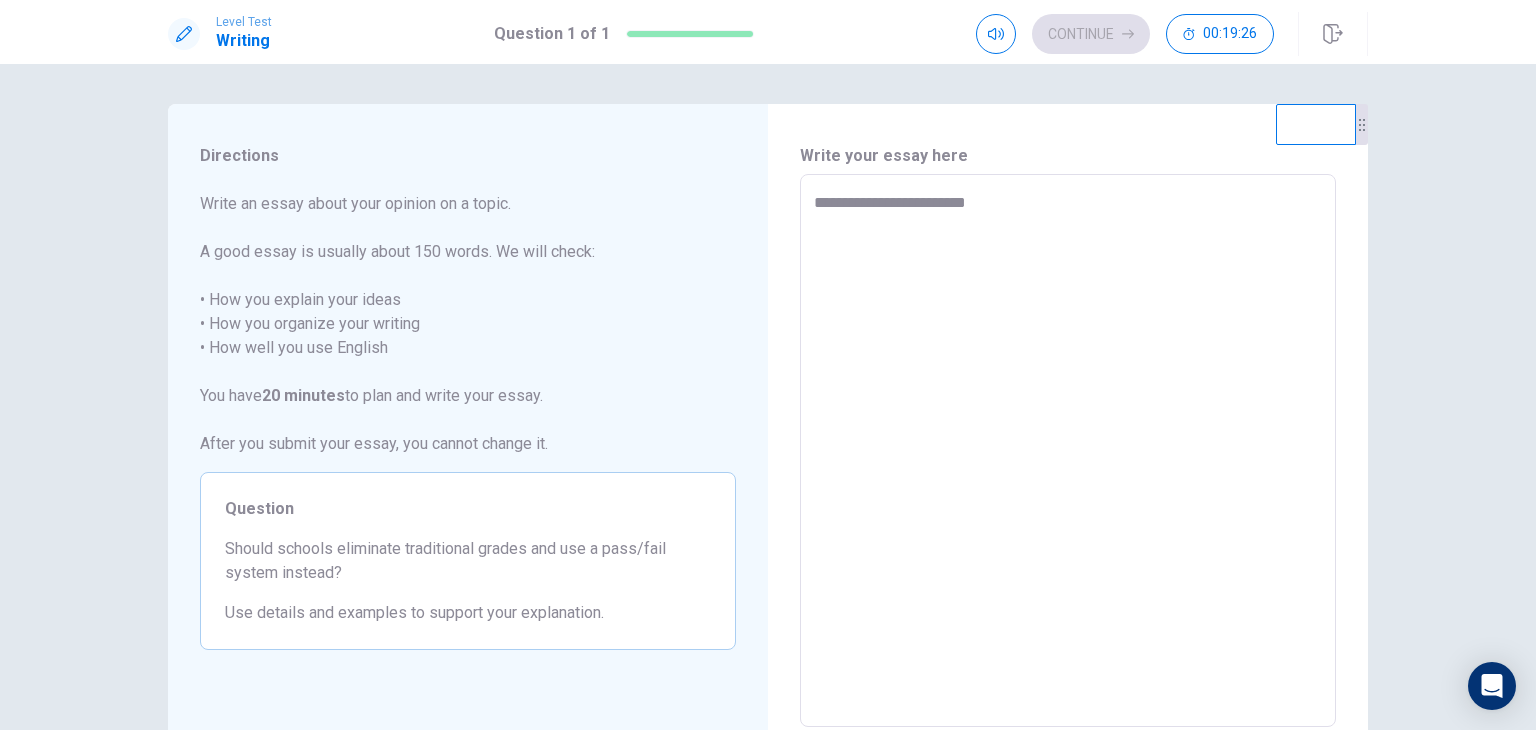 type on "*" 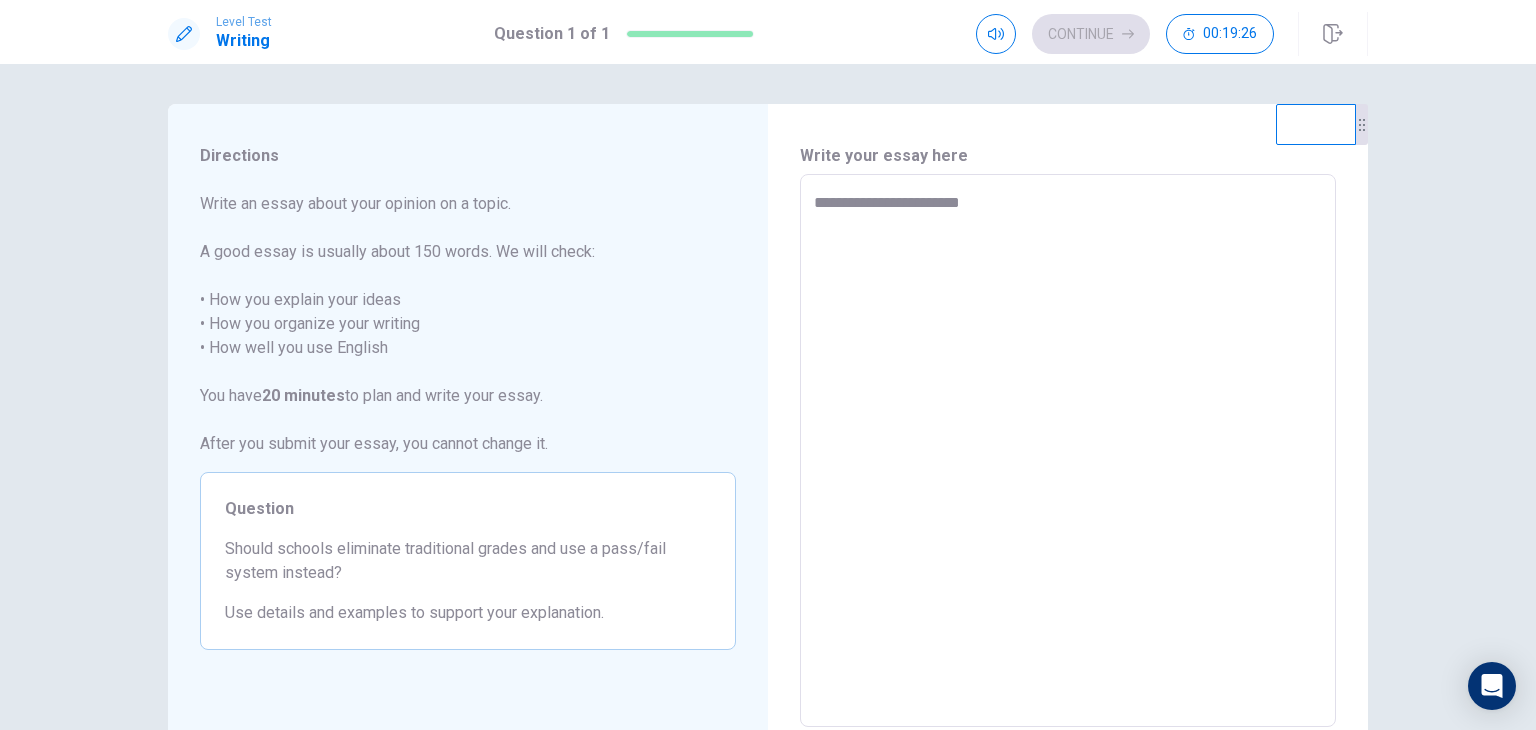 type on "*" 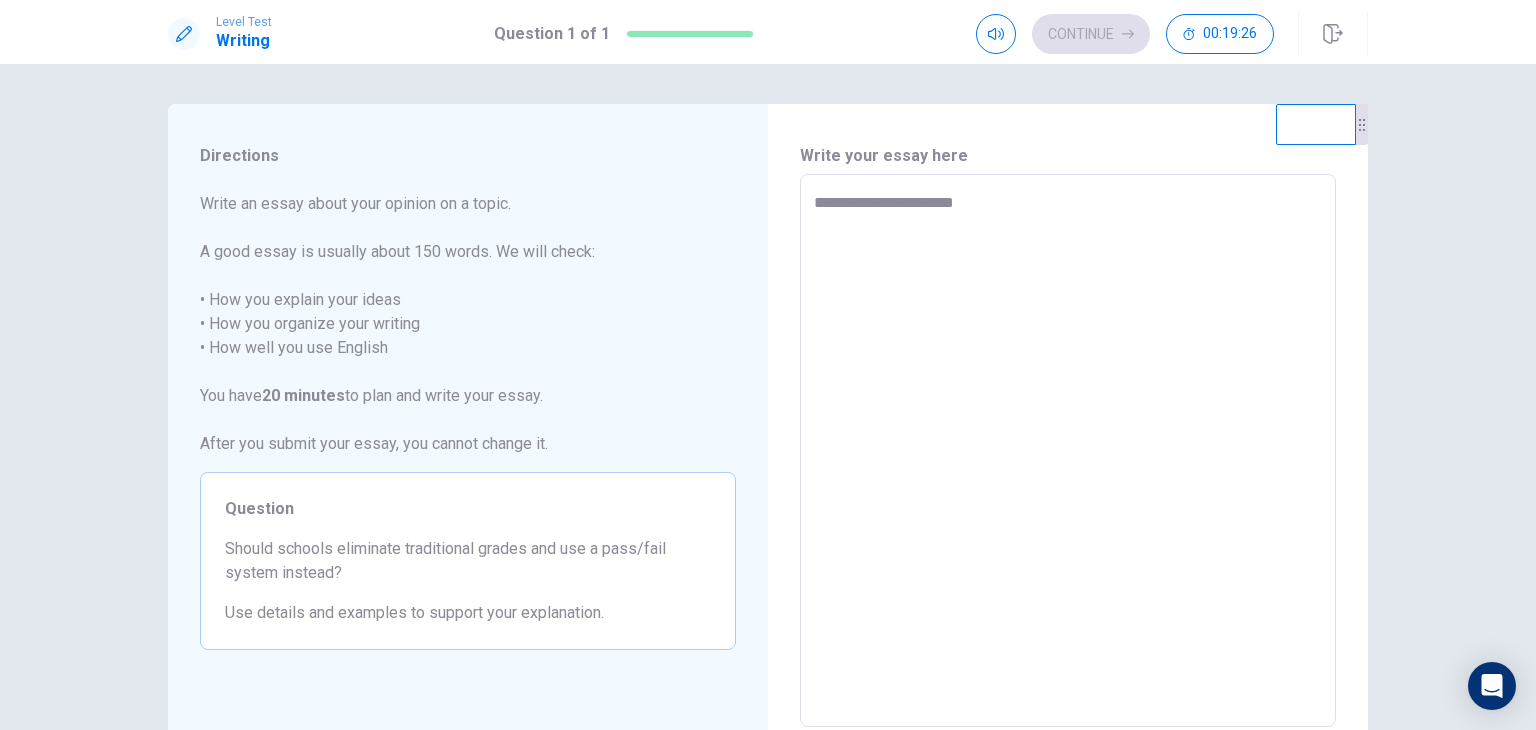 type on "*" 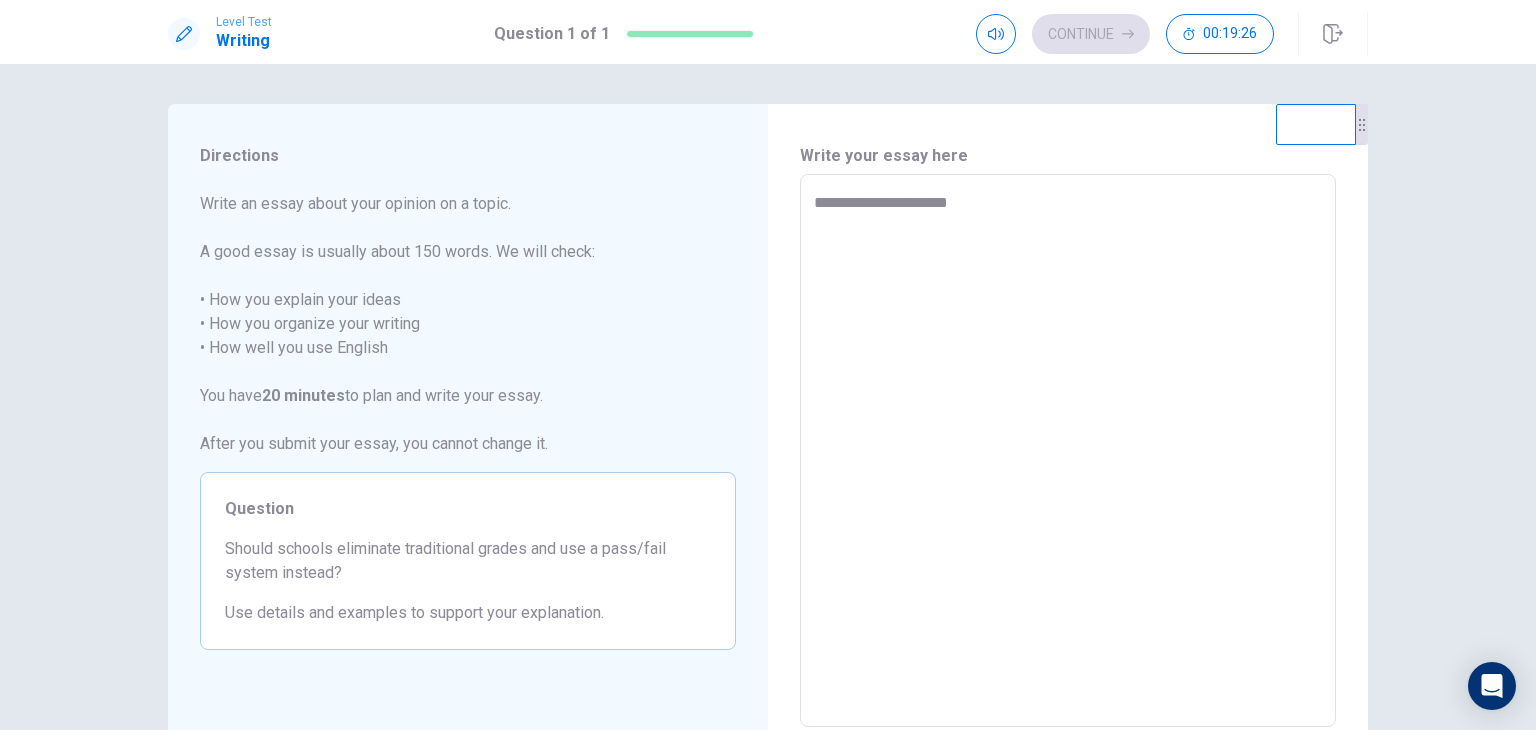 type on "*" 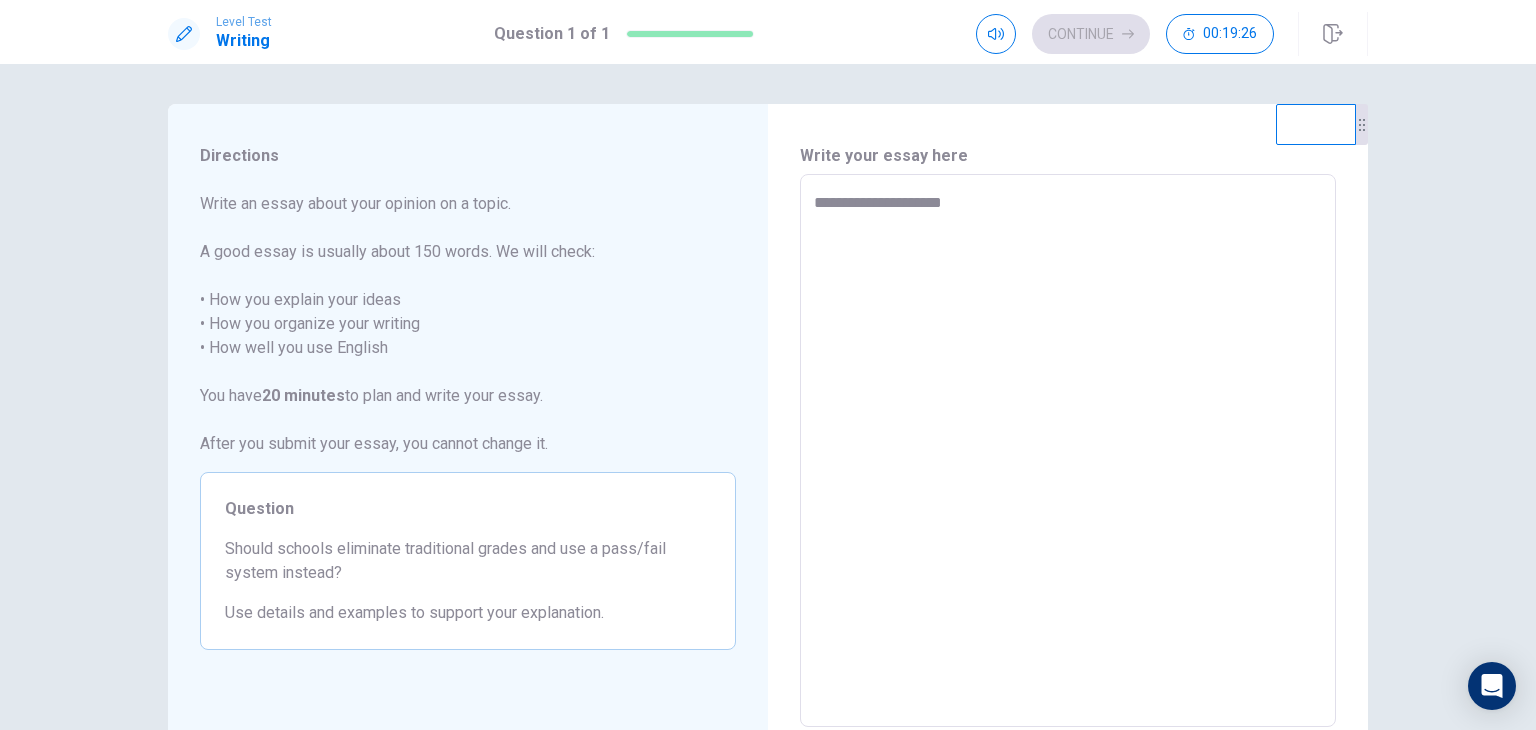 type on "*" 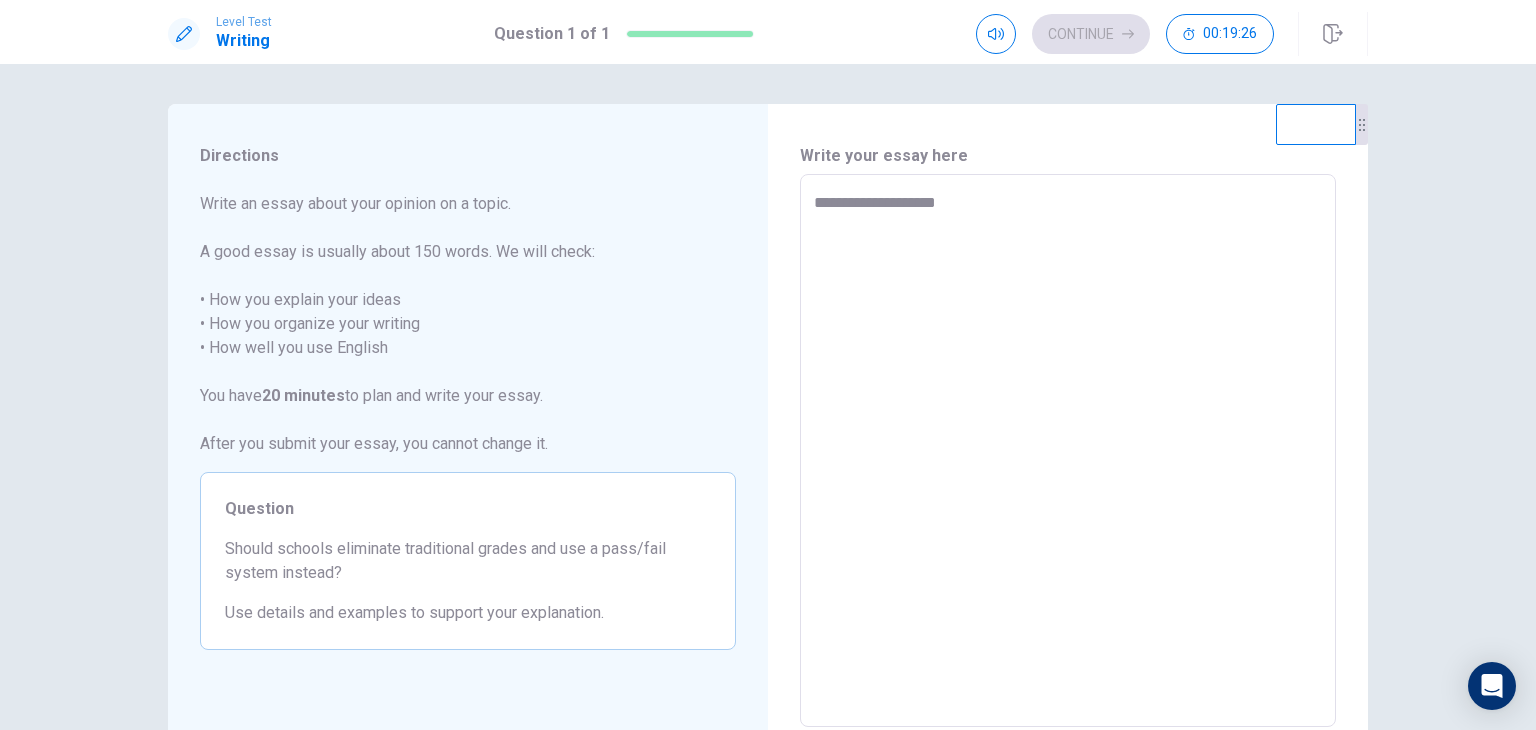 type on "*" 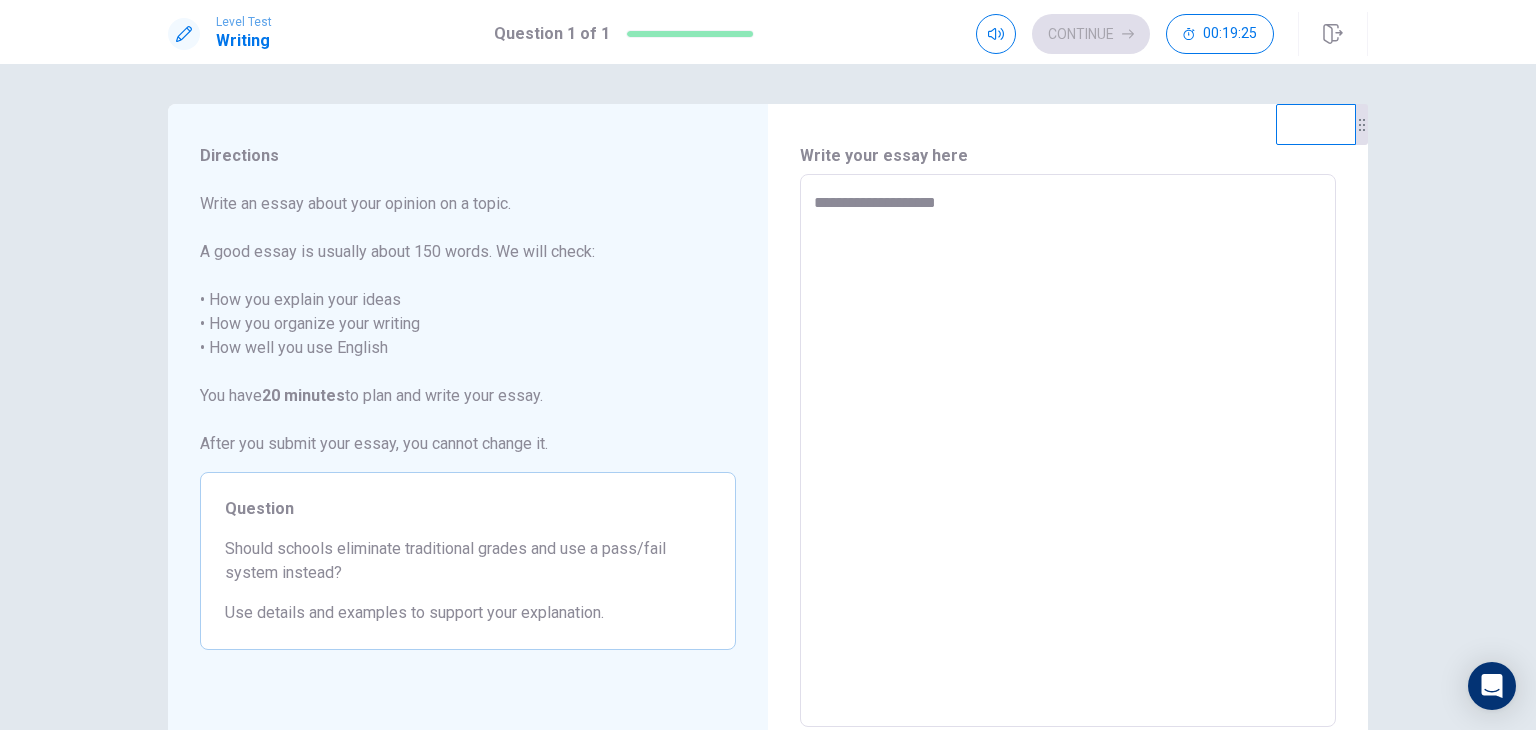type on "**********" 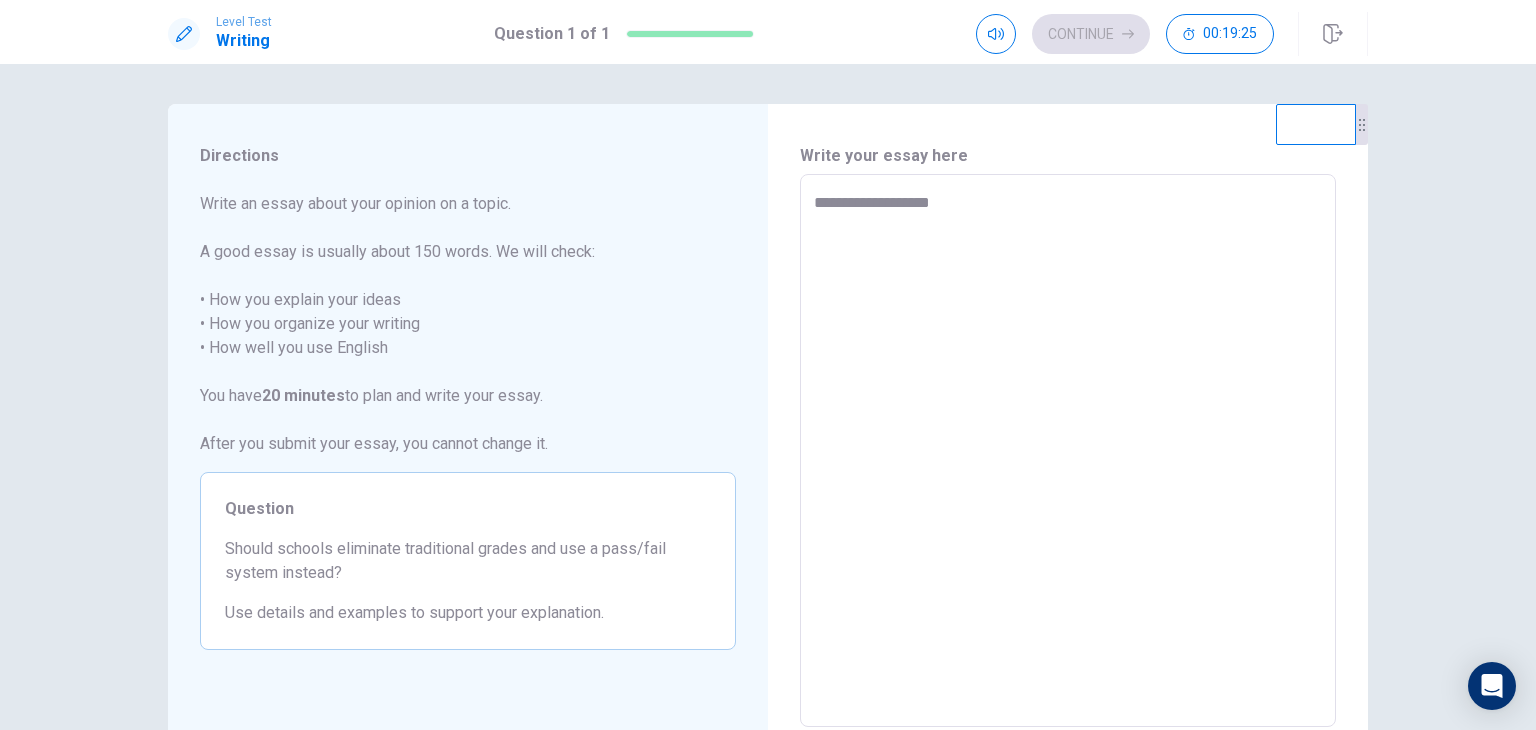 type on "*" 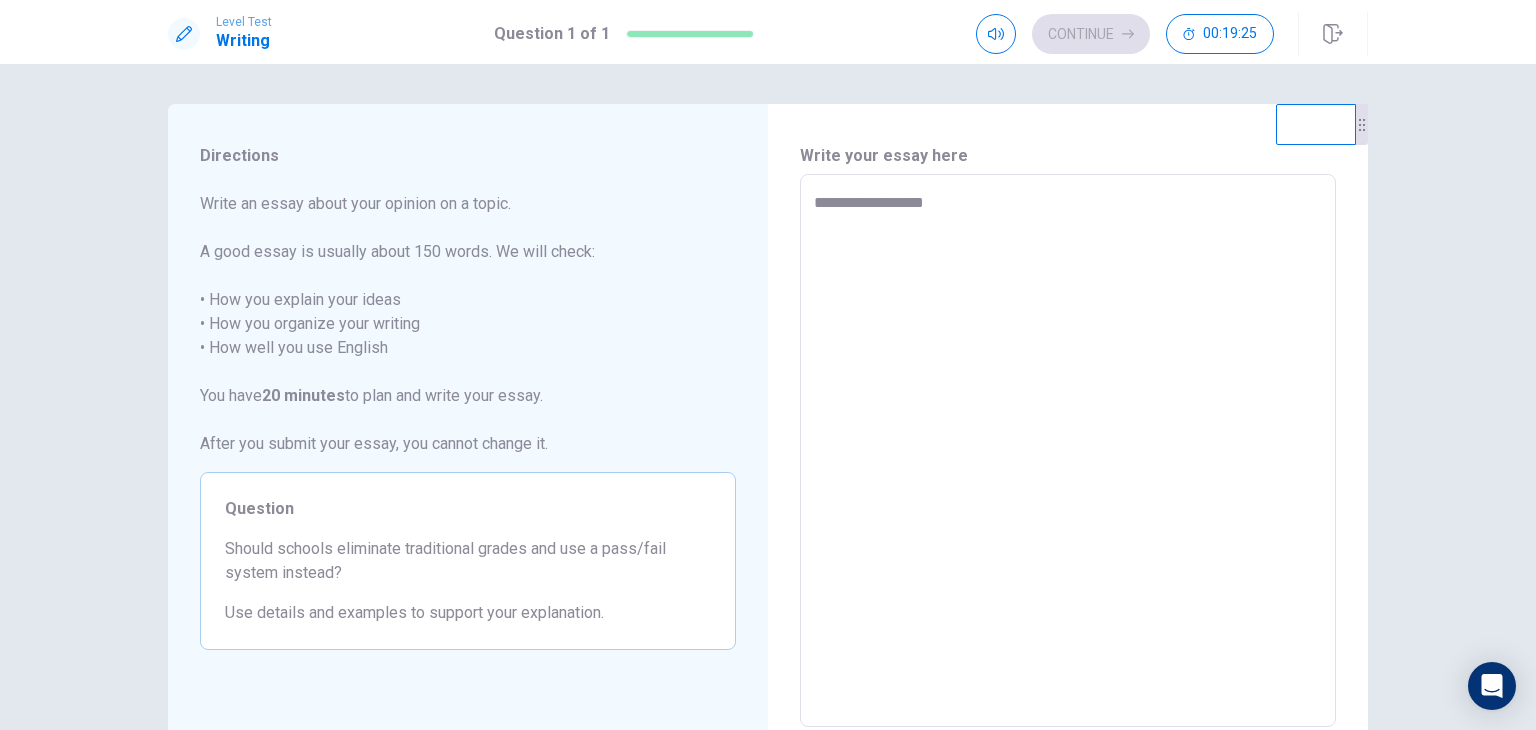 type on "*" 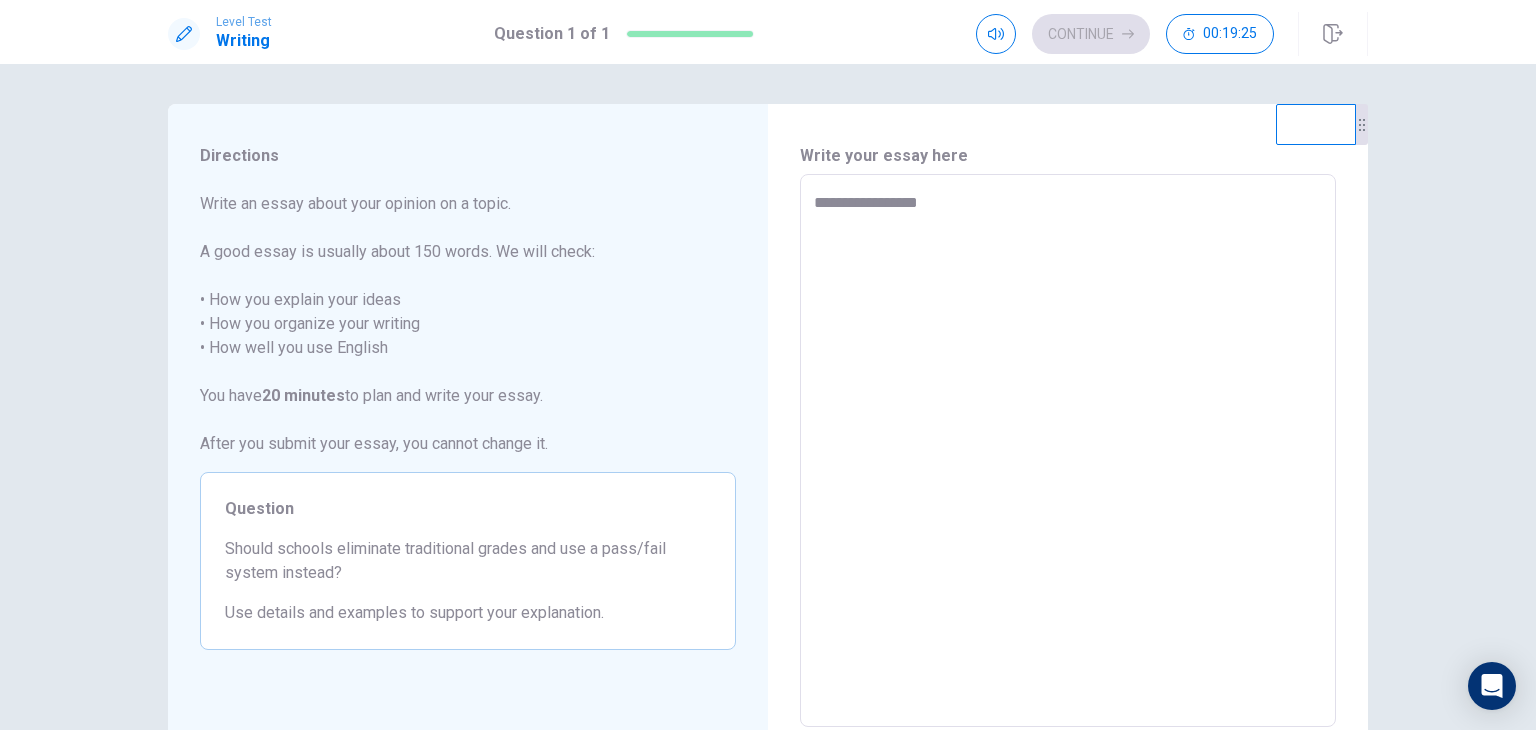 type on "**********" 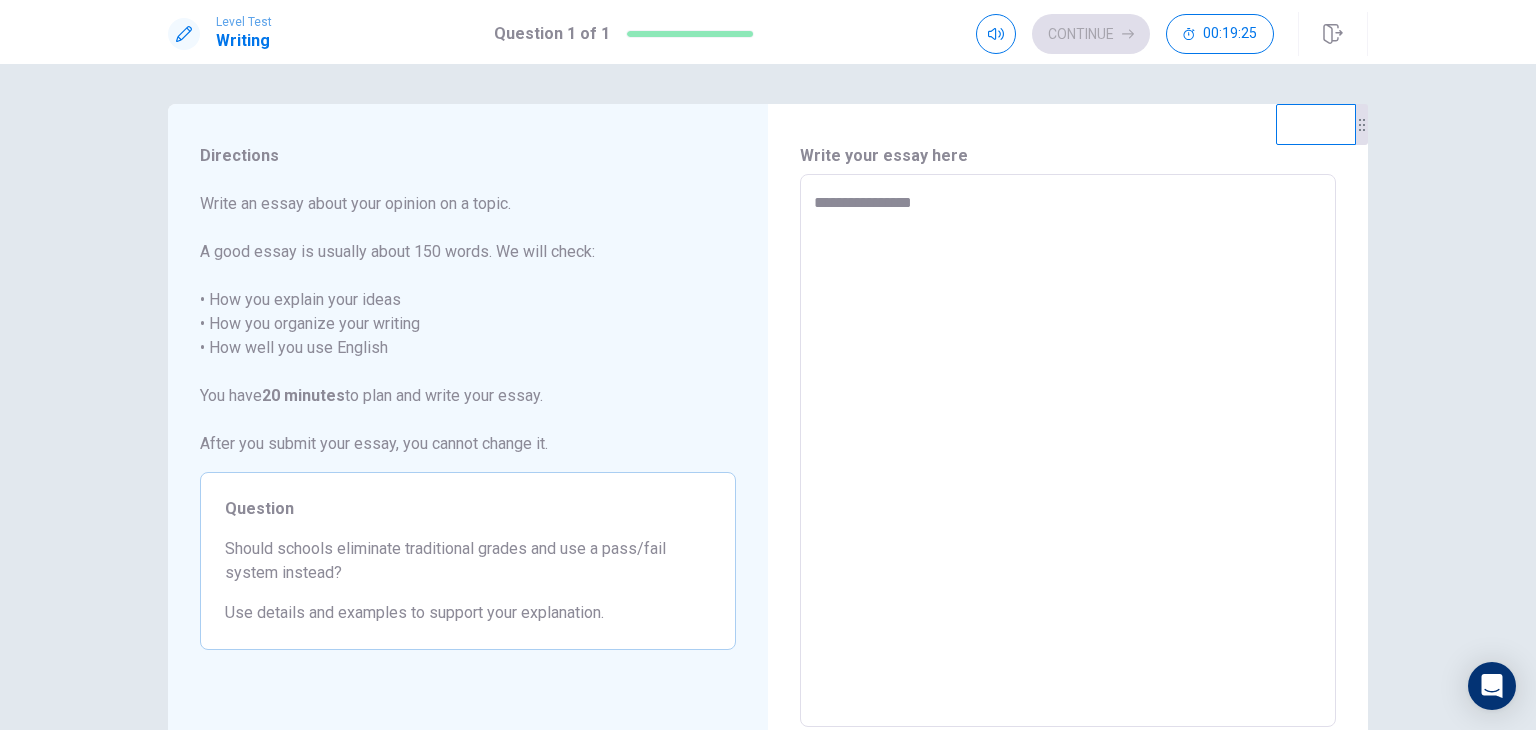 type on "*" 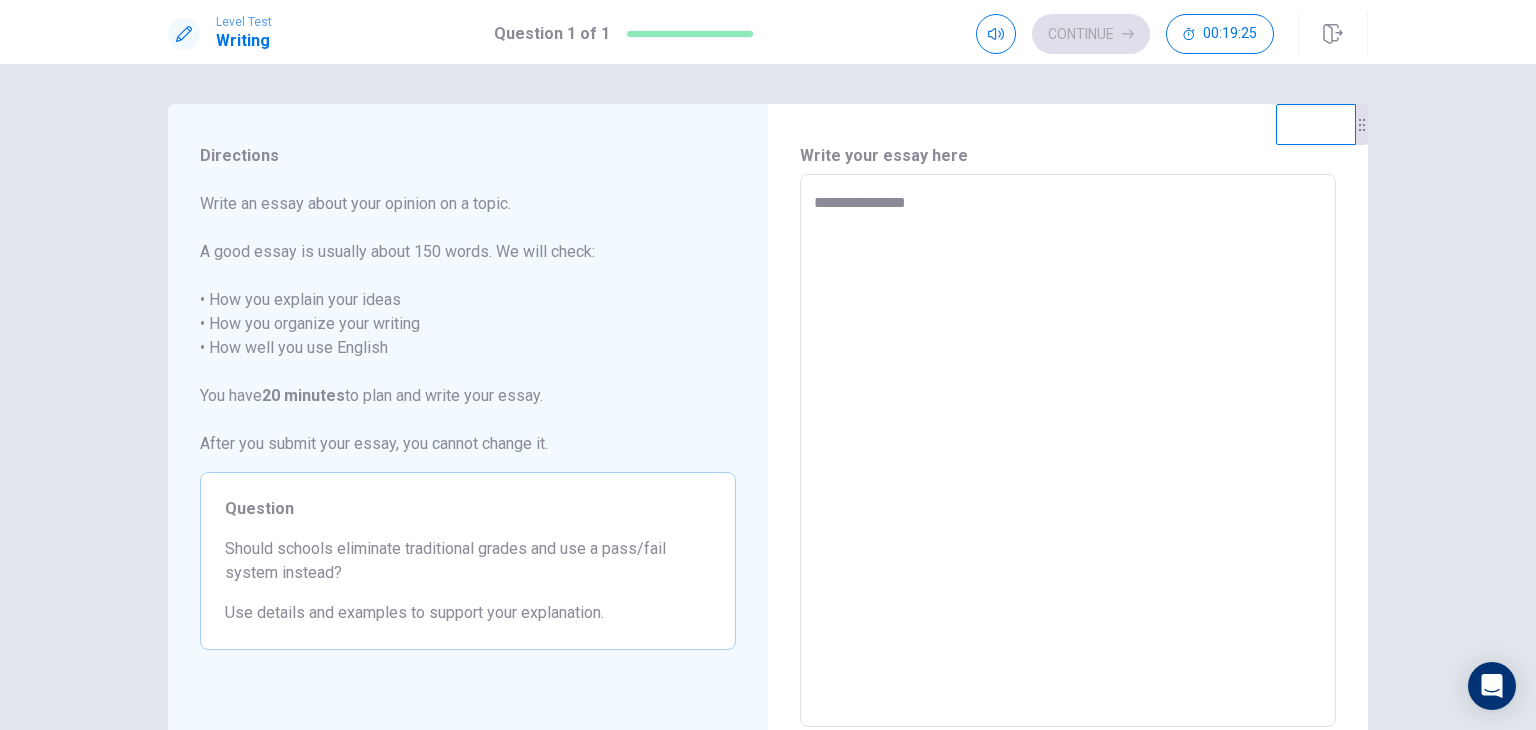 type on "*" 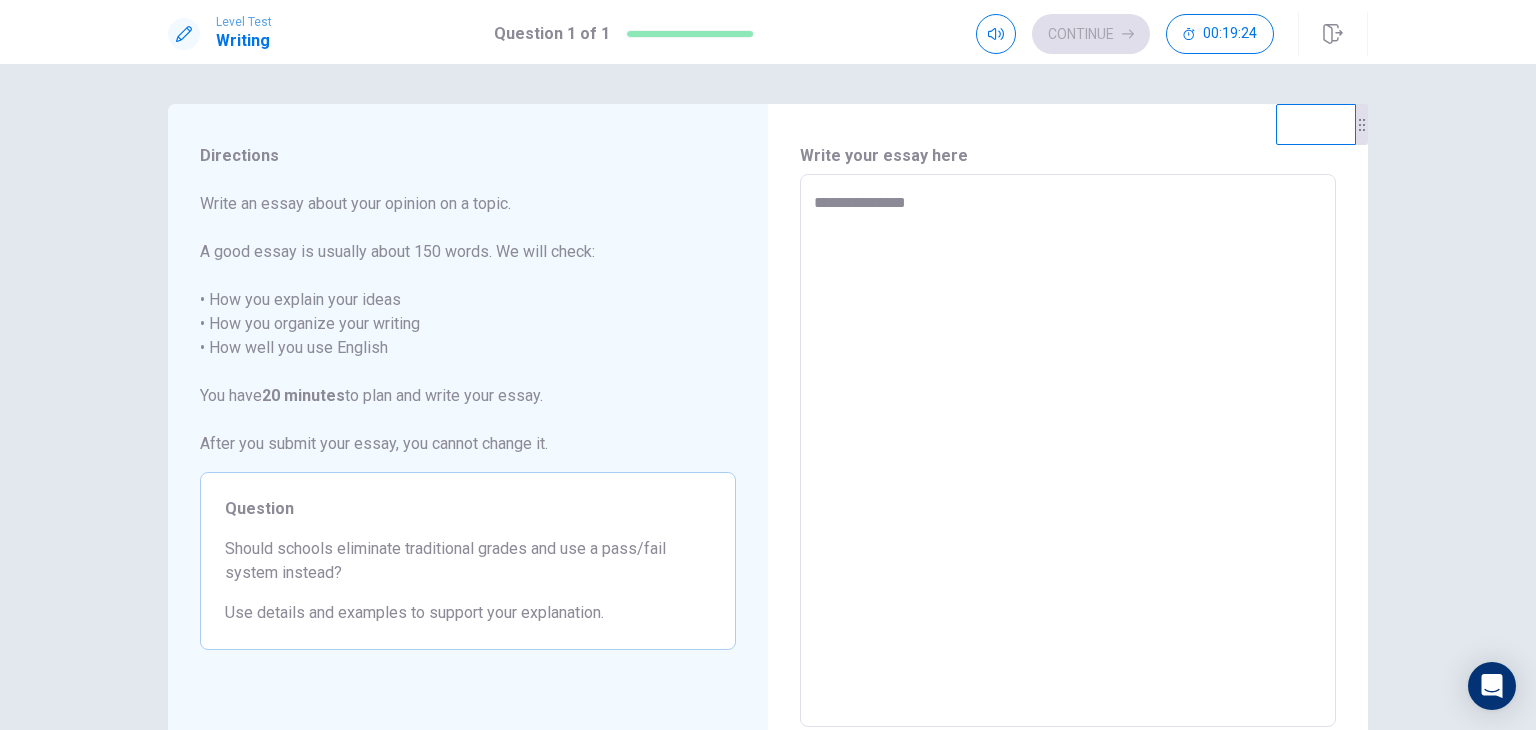 type on "**********" 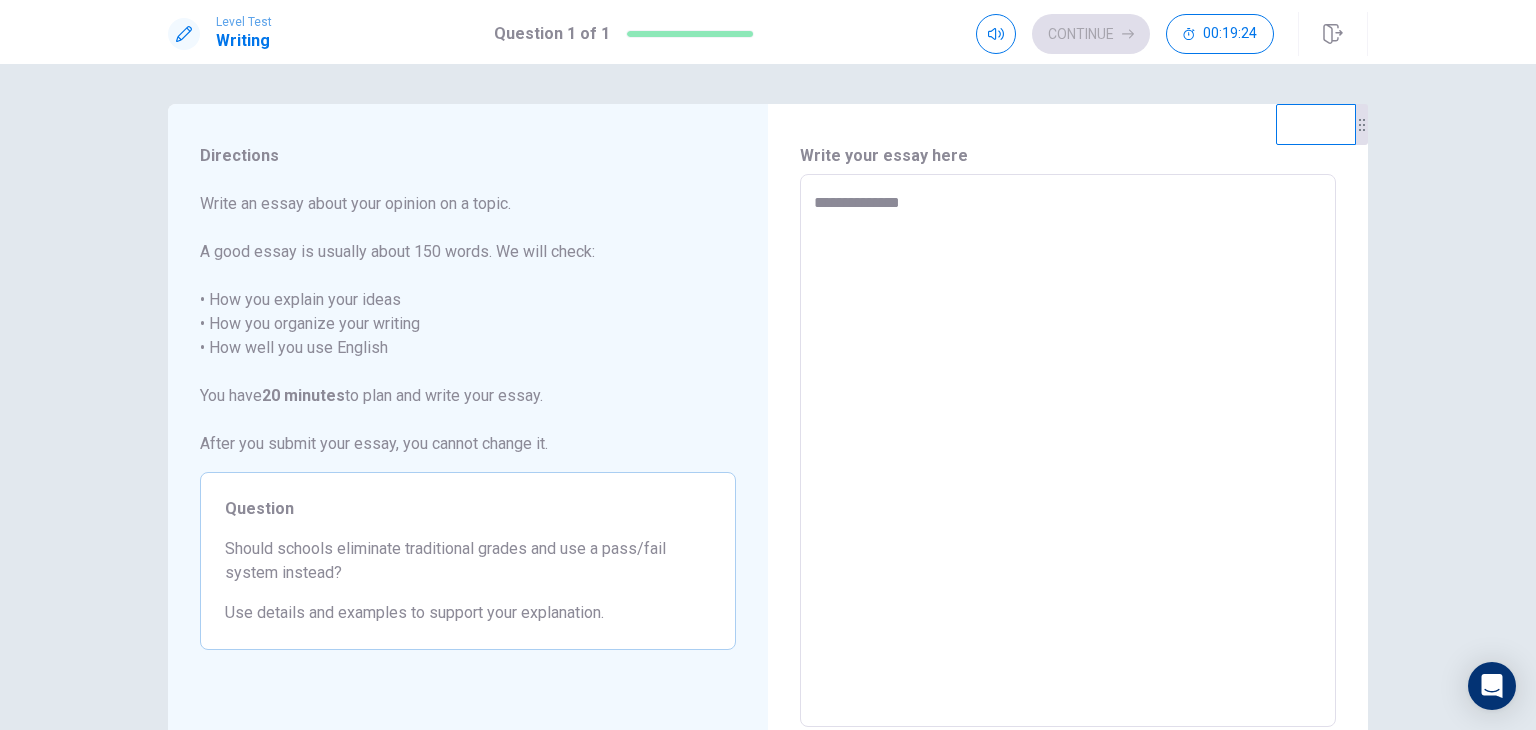 type on "*" 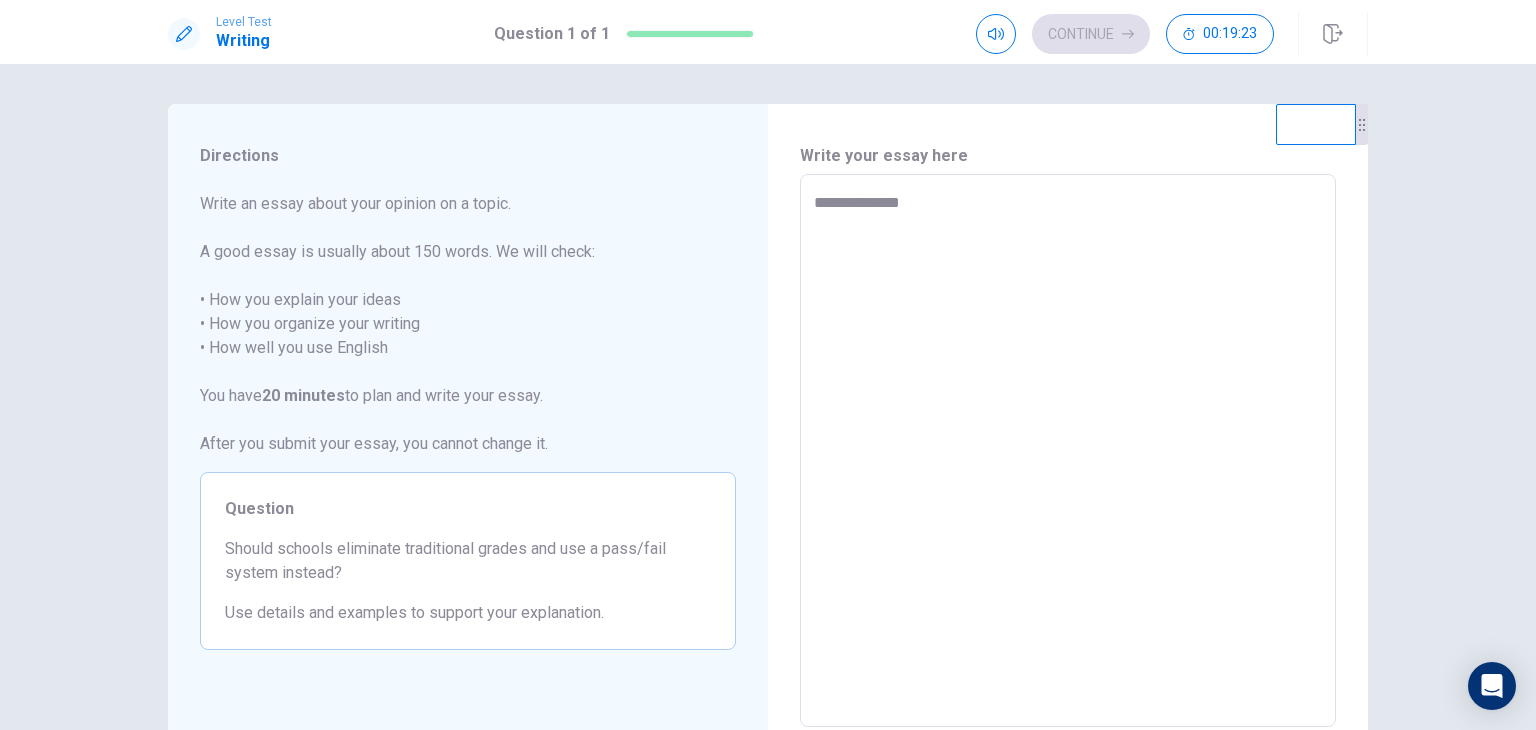 type on "**********" 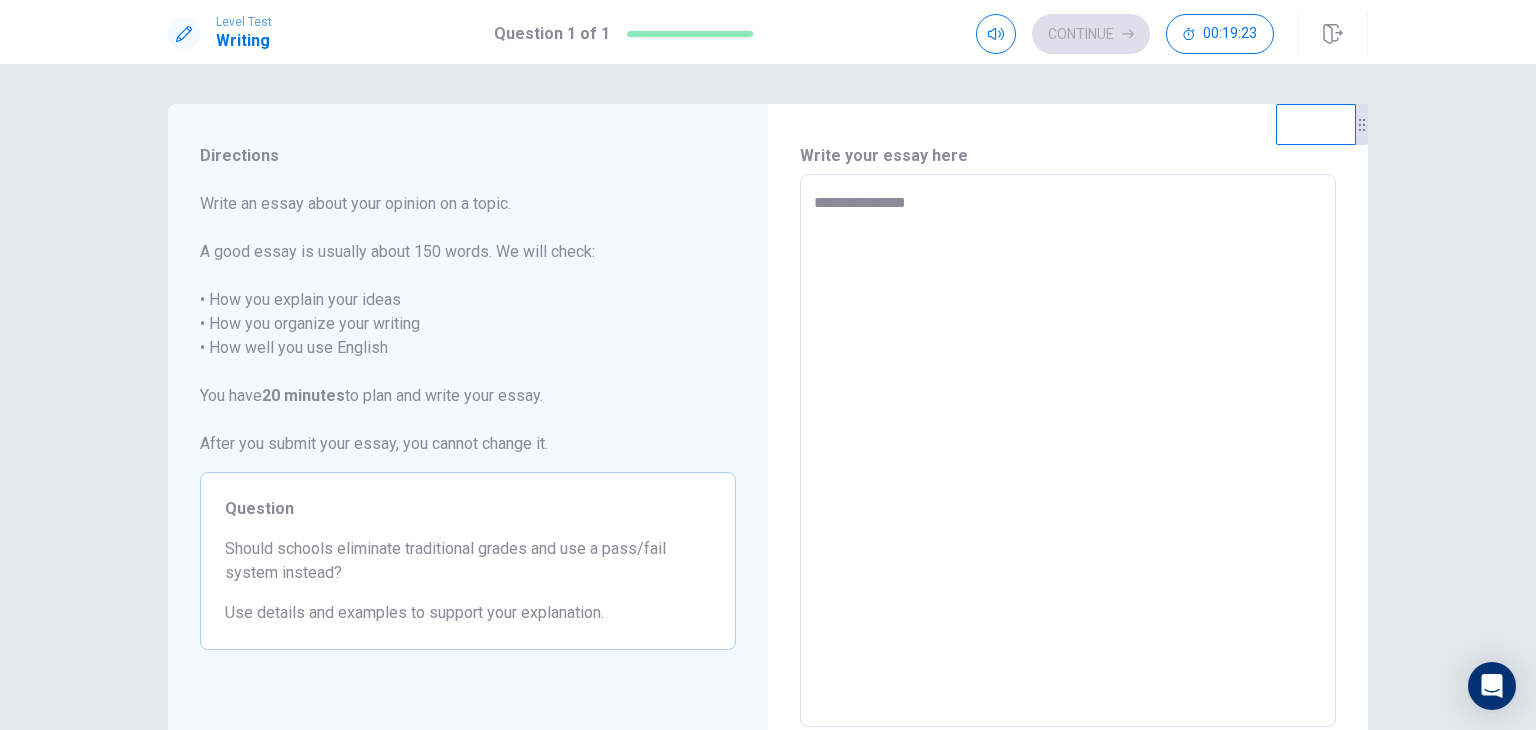 type on "*" 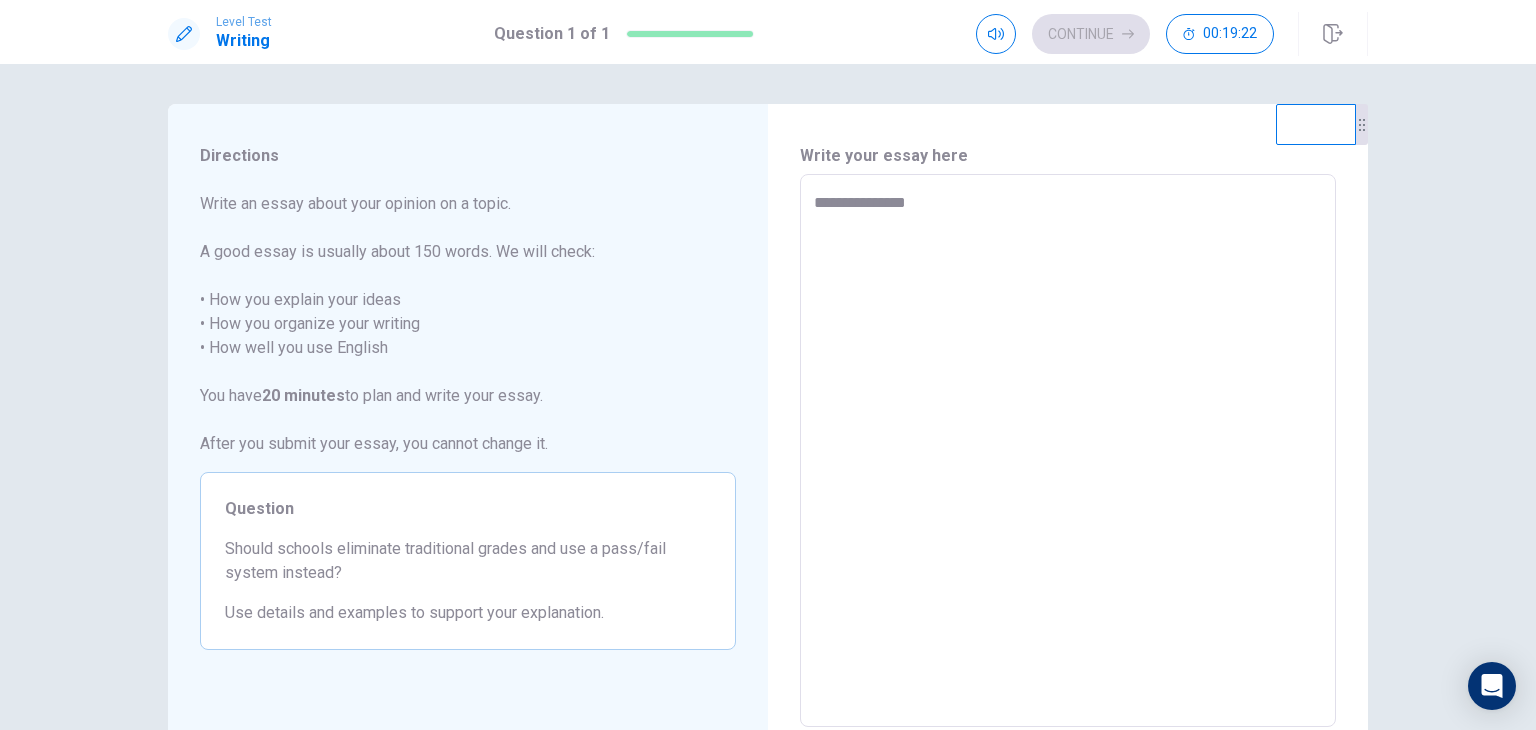 type on "**********" 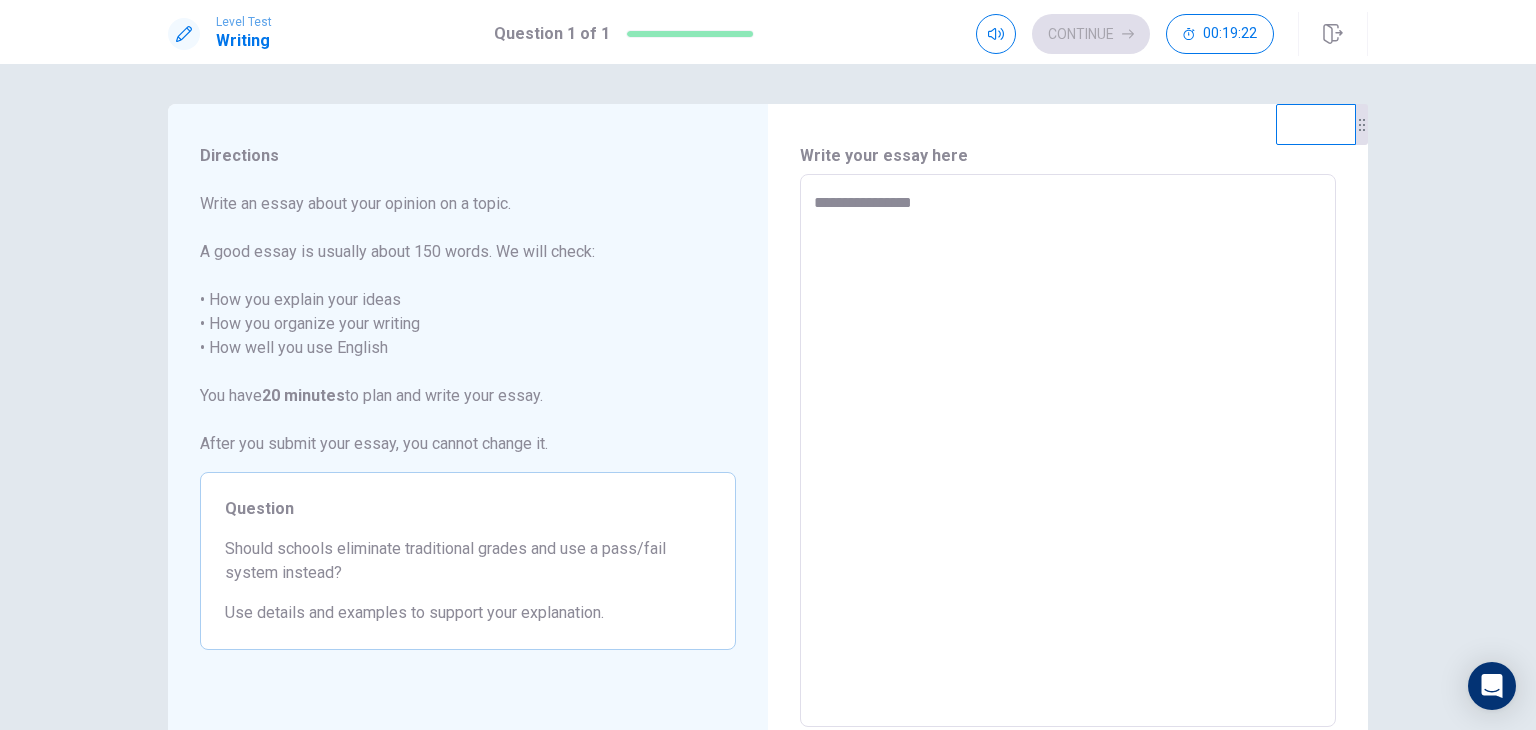 type on "*" 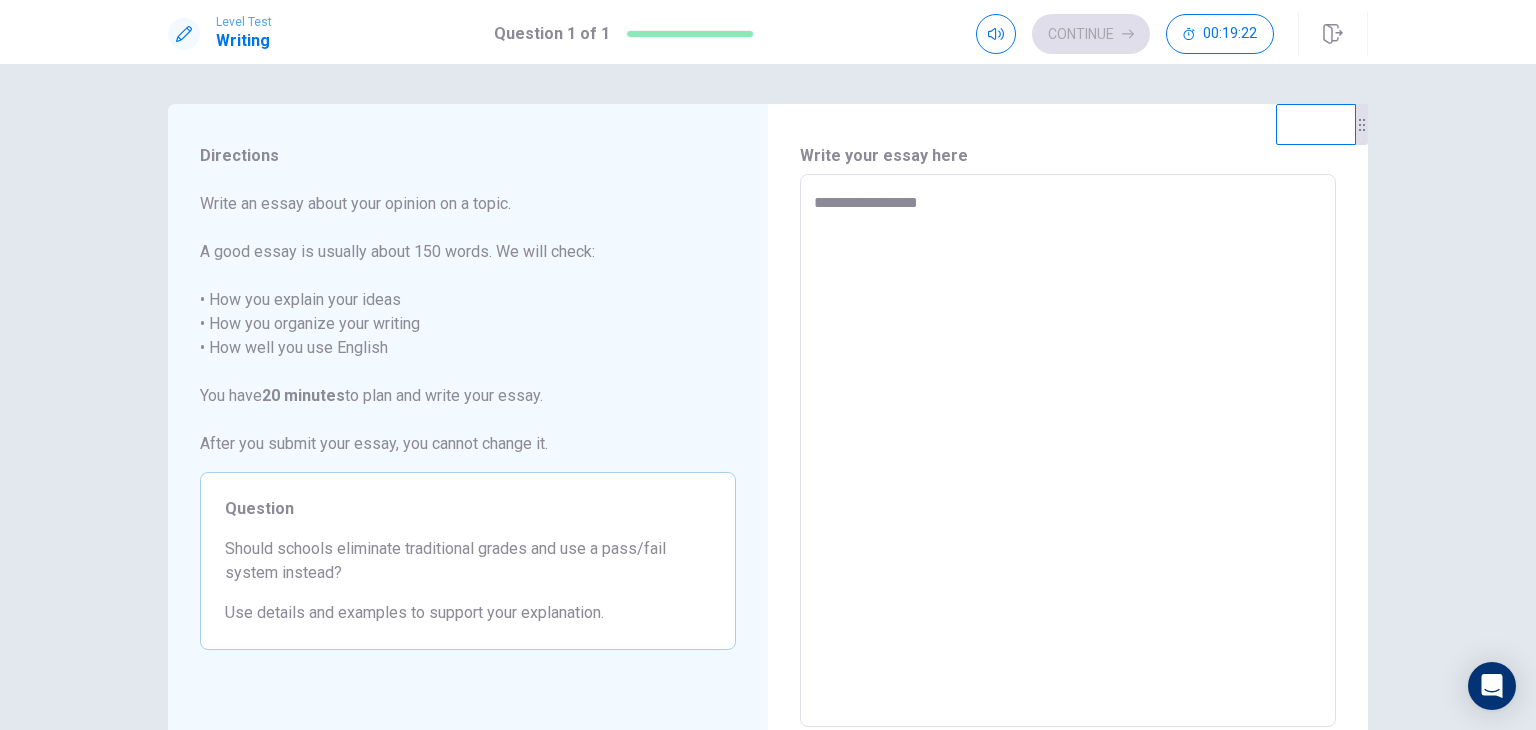 type on "*" 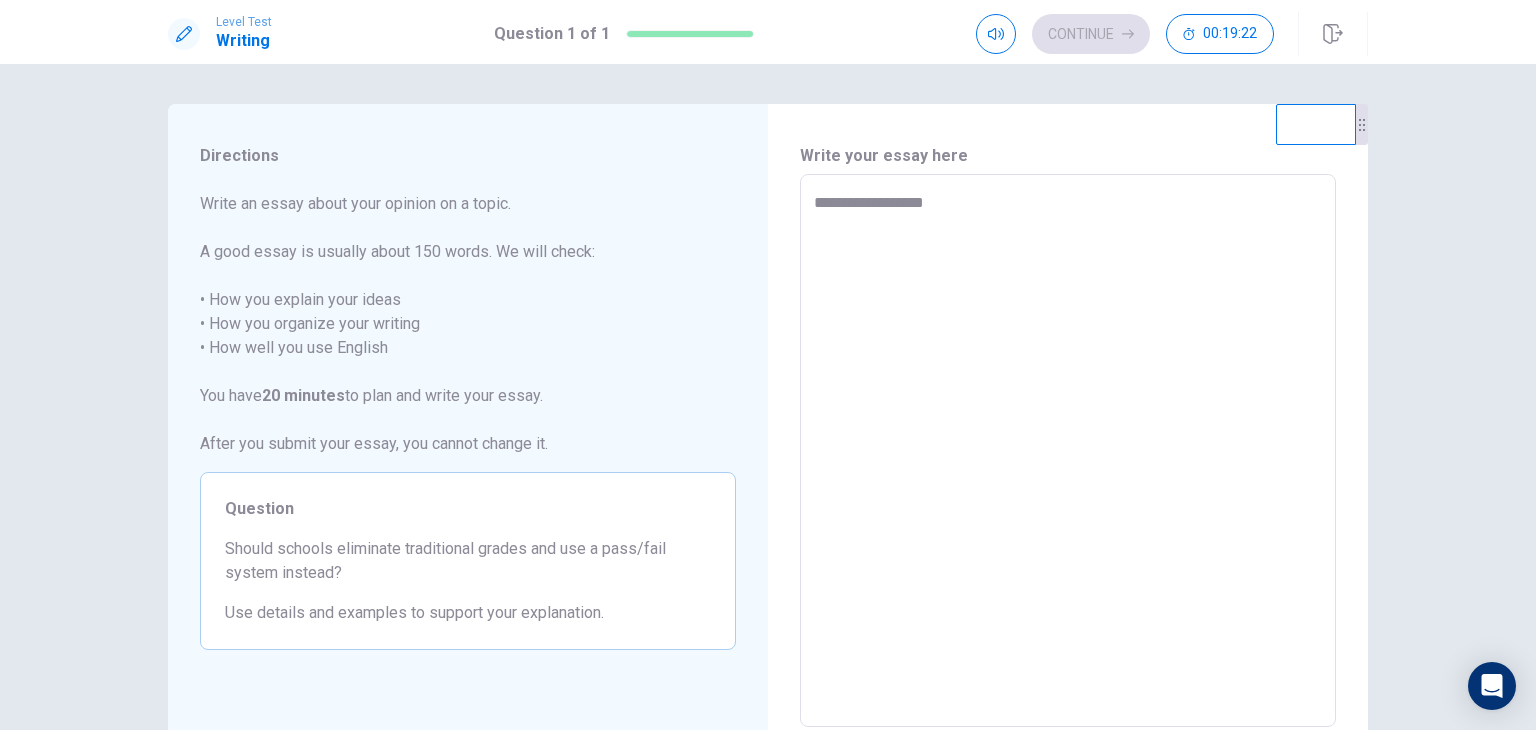 type on "*" 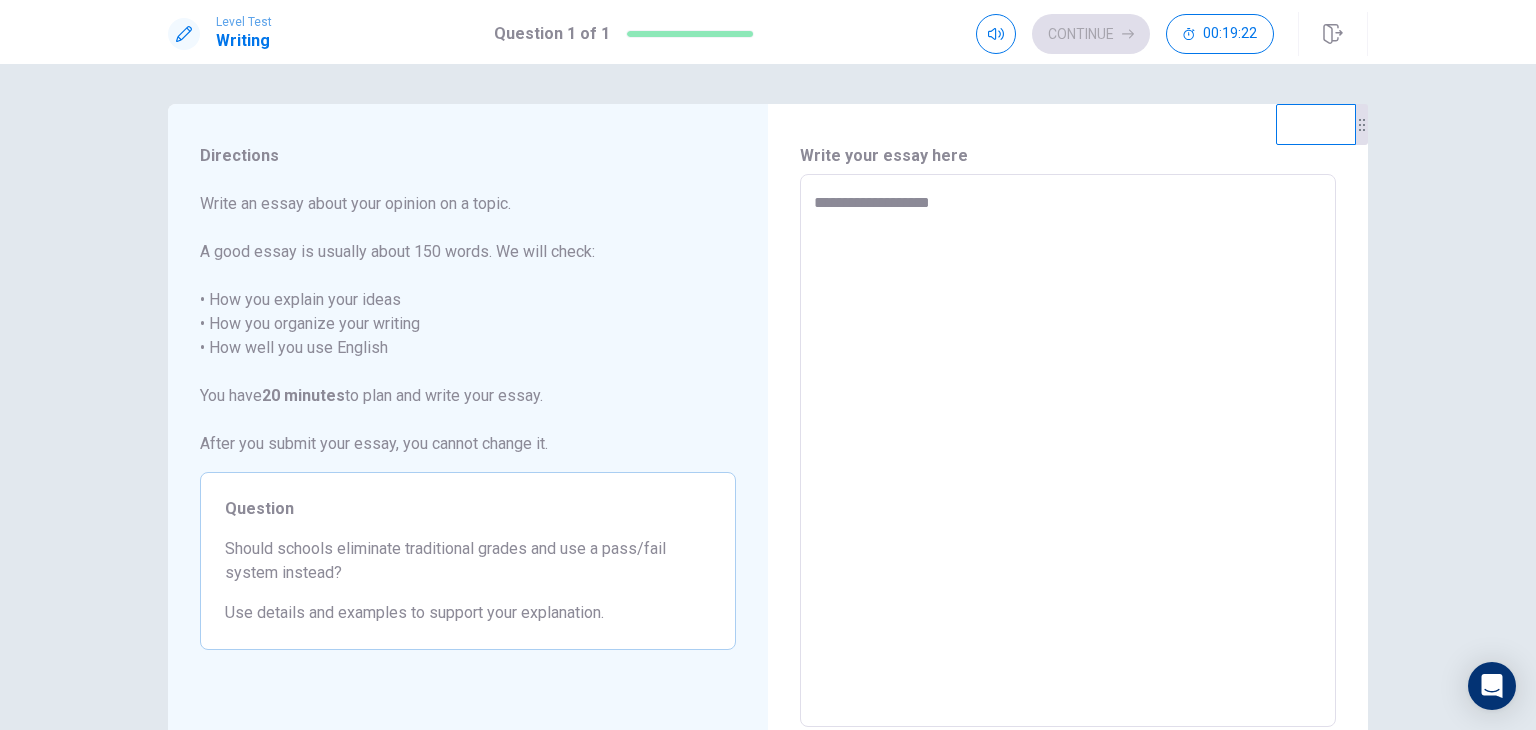 type on "*" 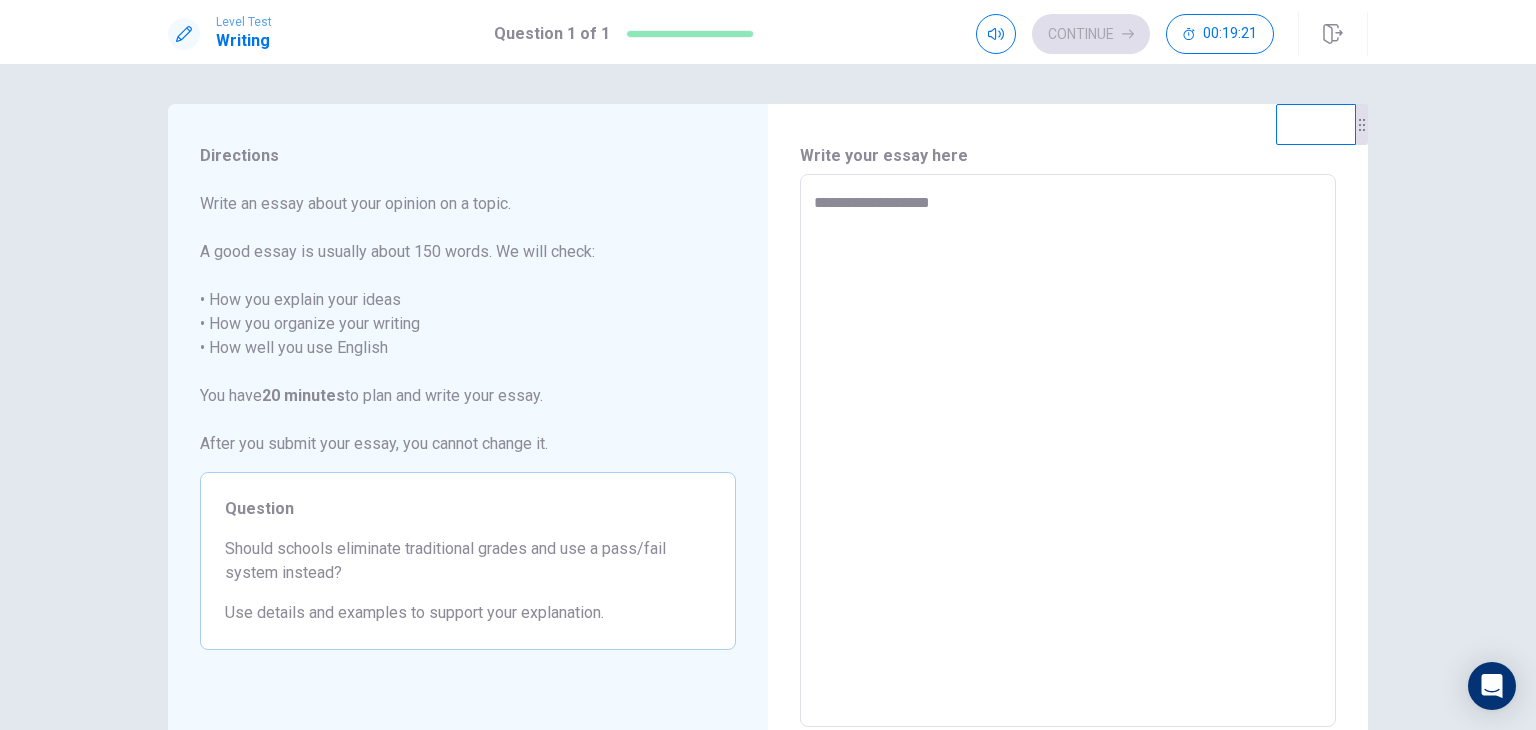 type on "**********" 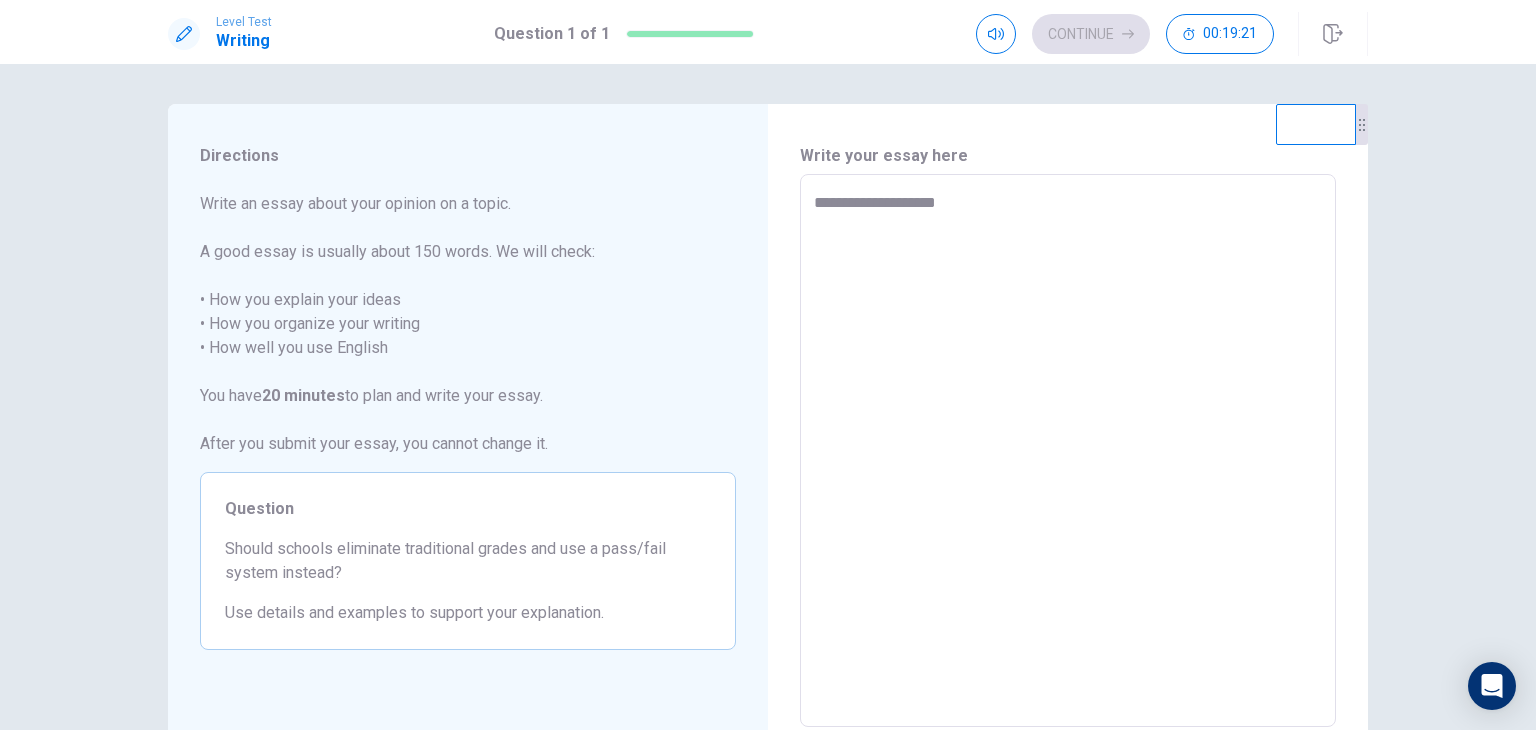 type on "*" 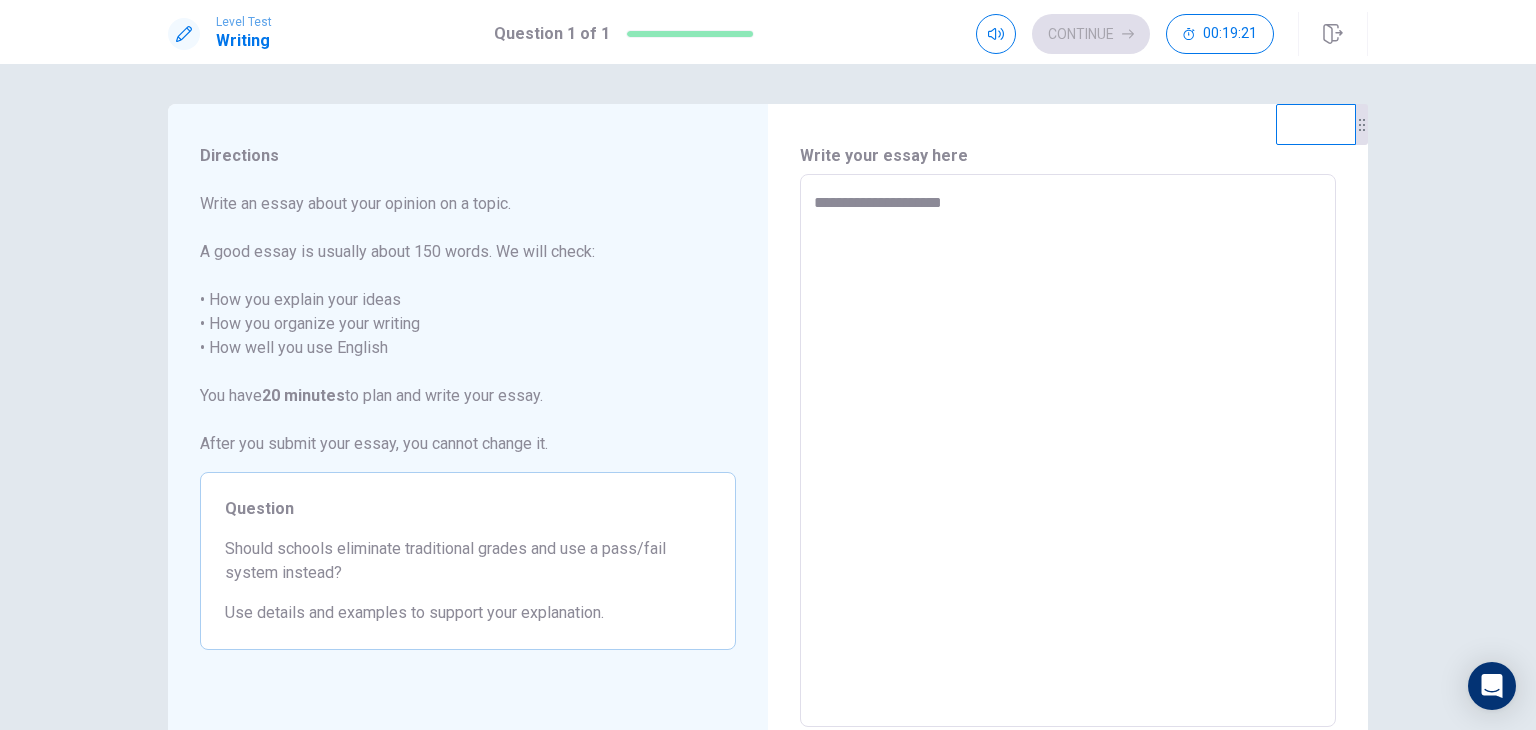 type on "*" 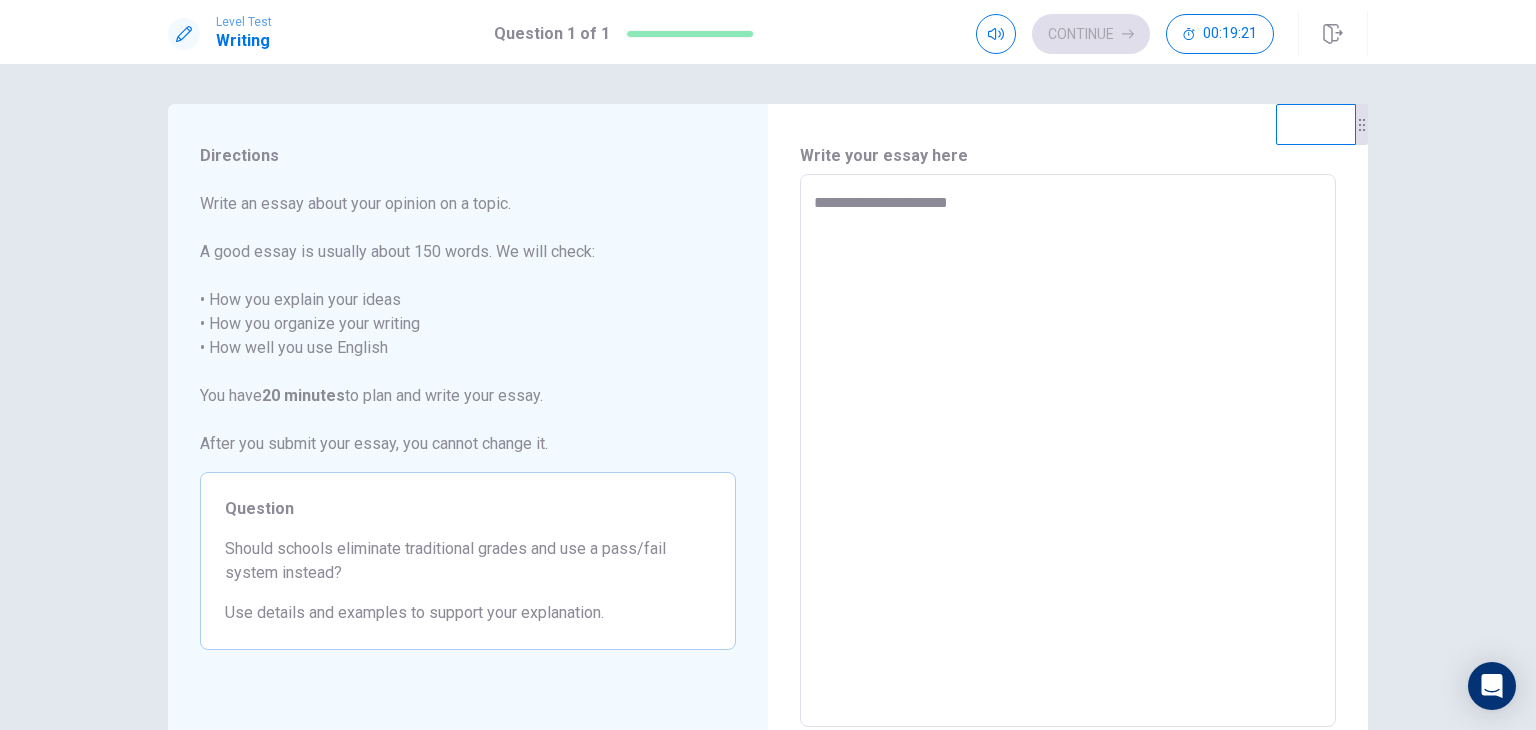 type on "*" 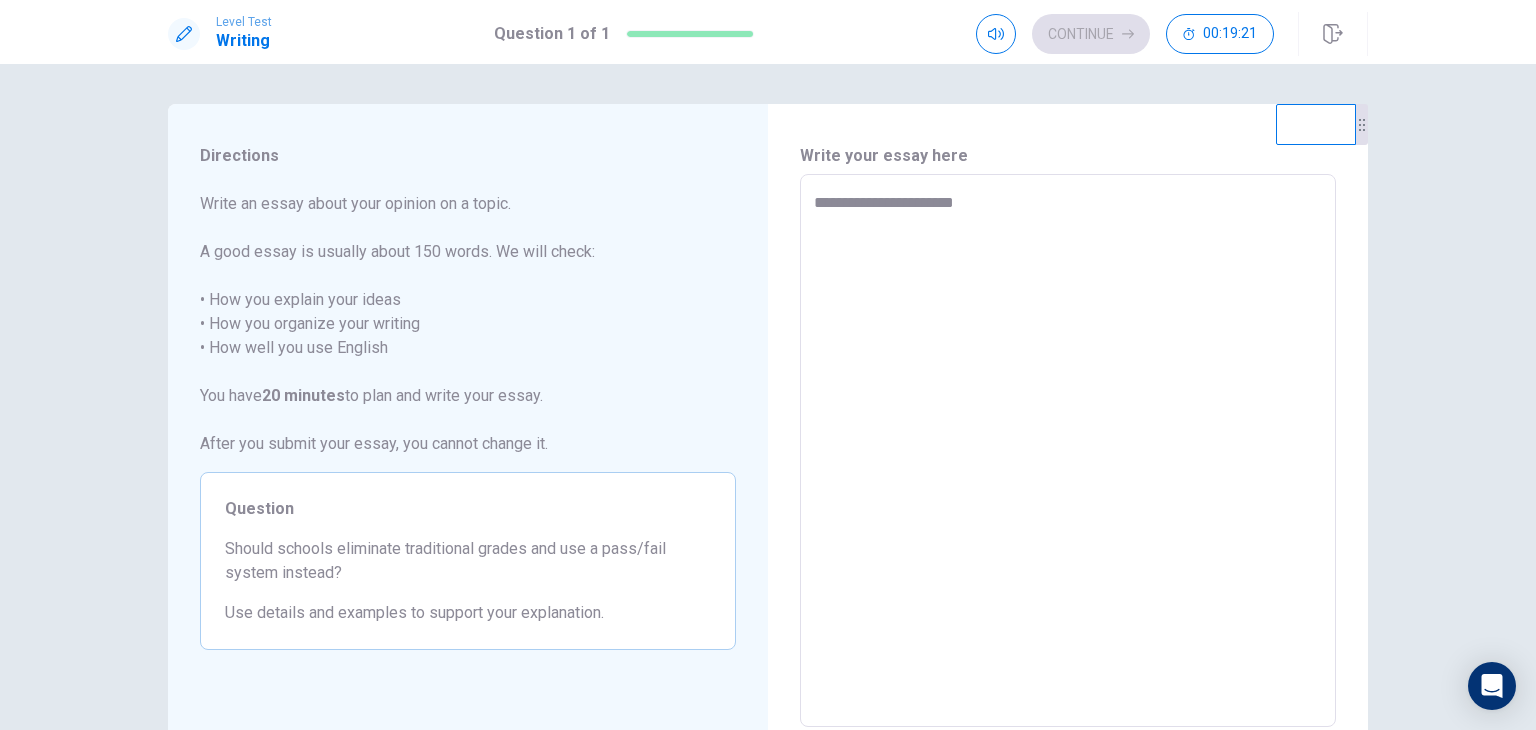type on "*" 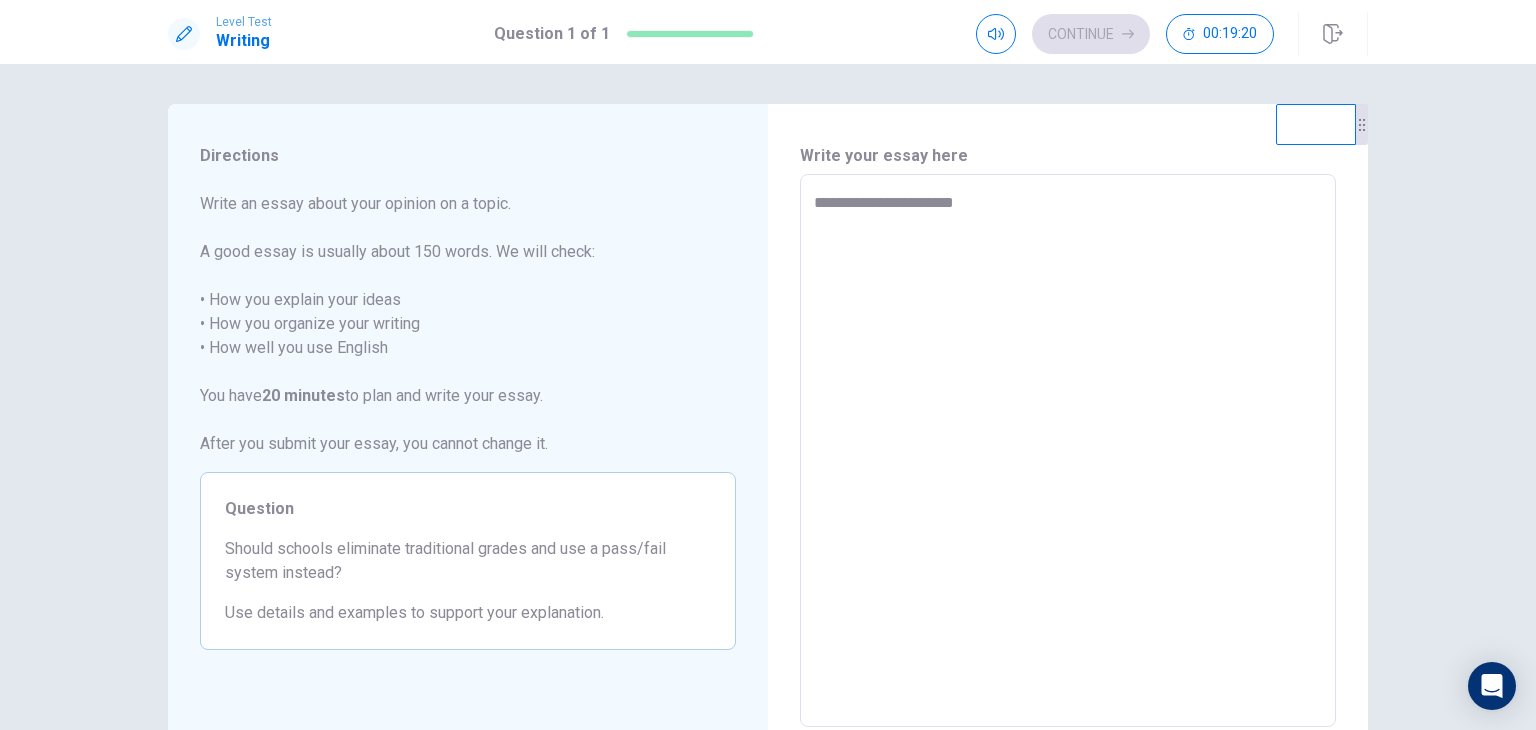 type on "**********" 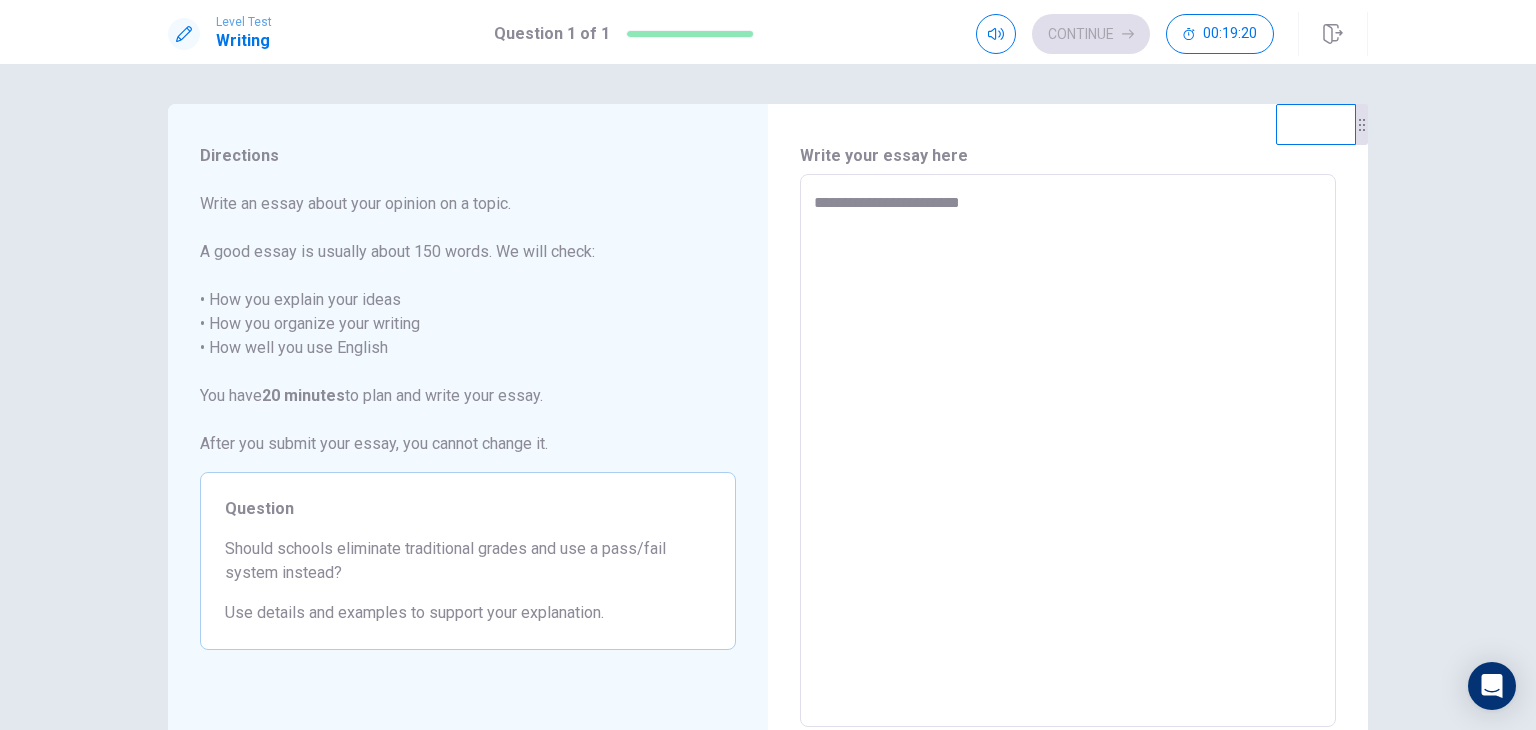 type on "**********" 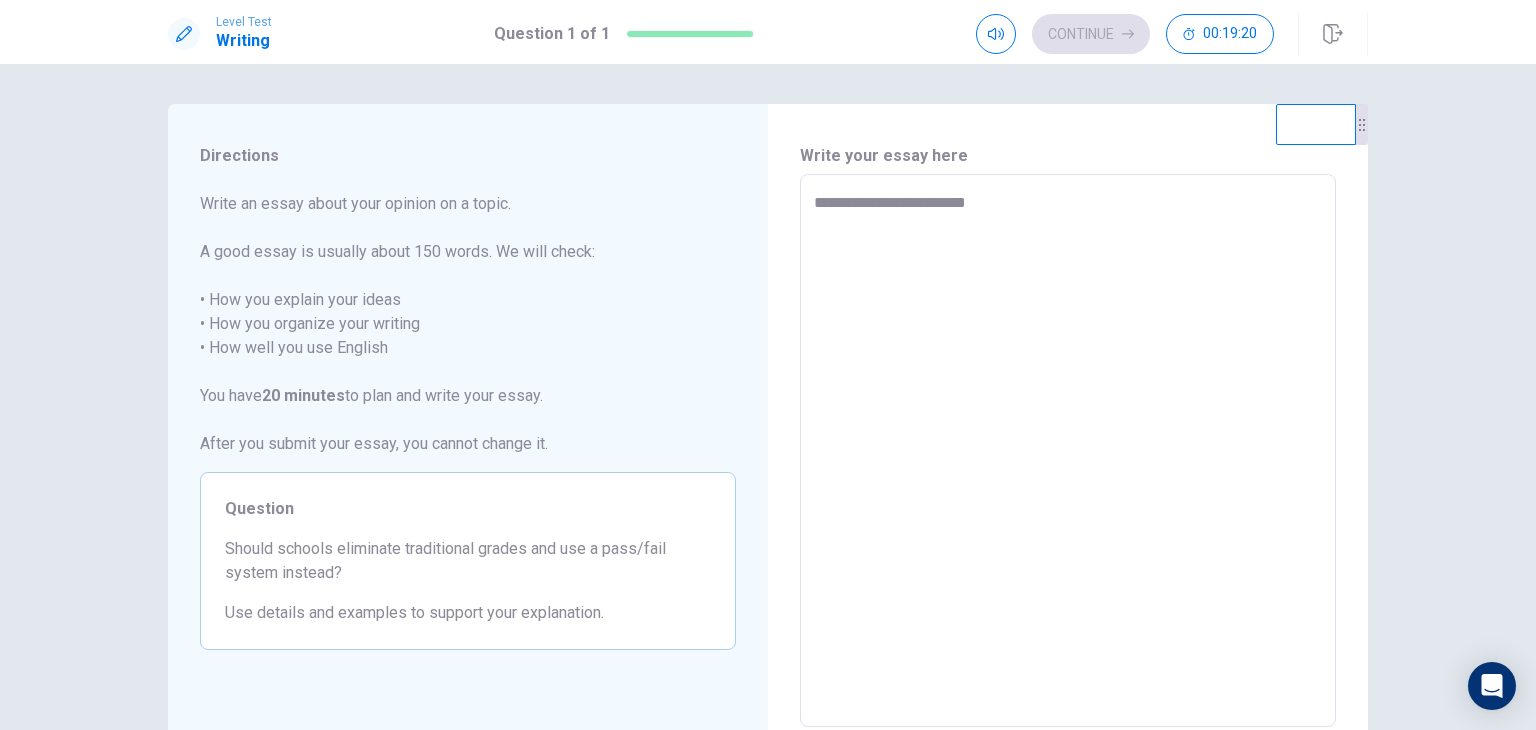type on "*" 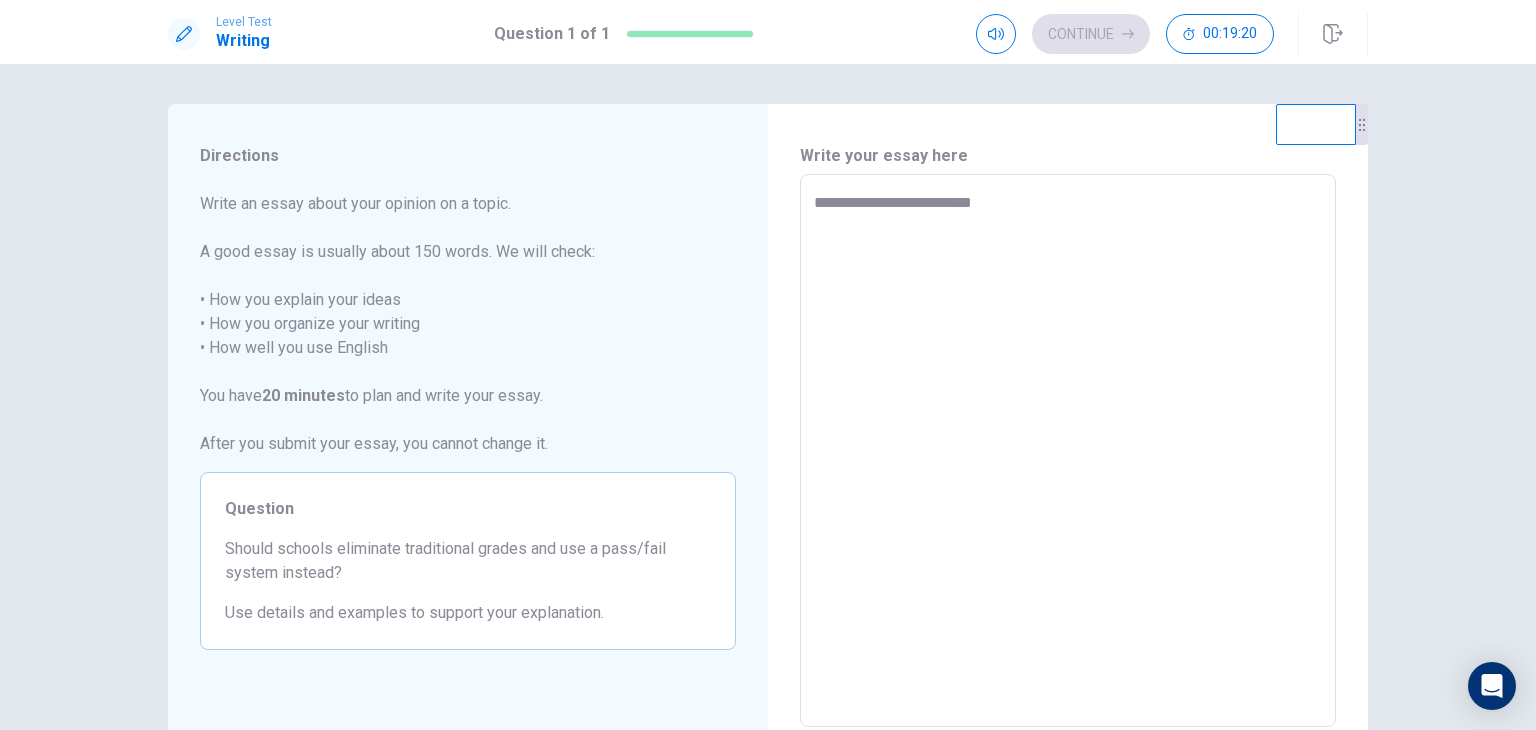 type on "*" 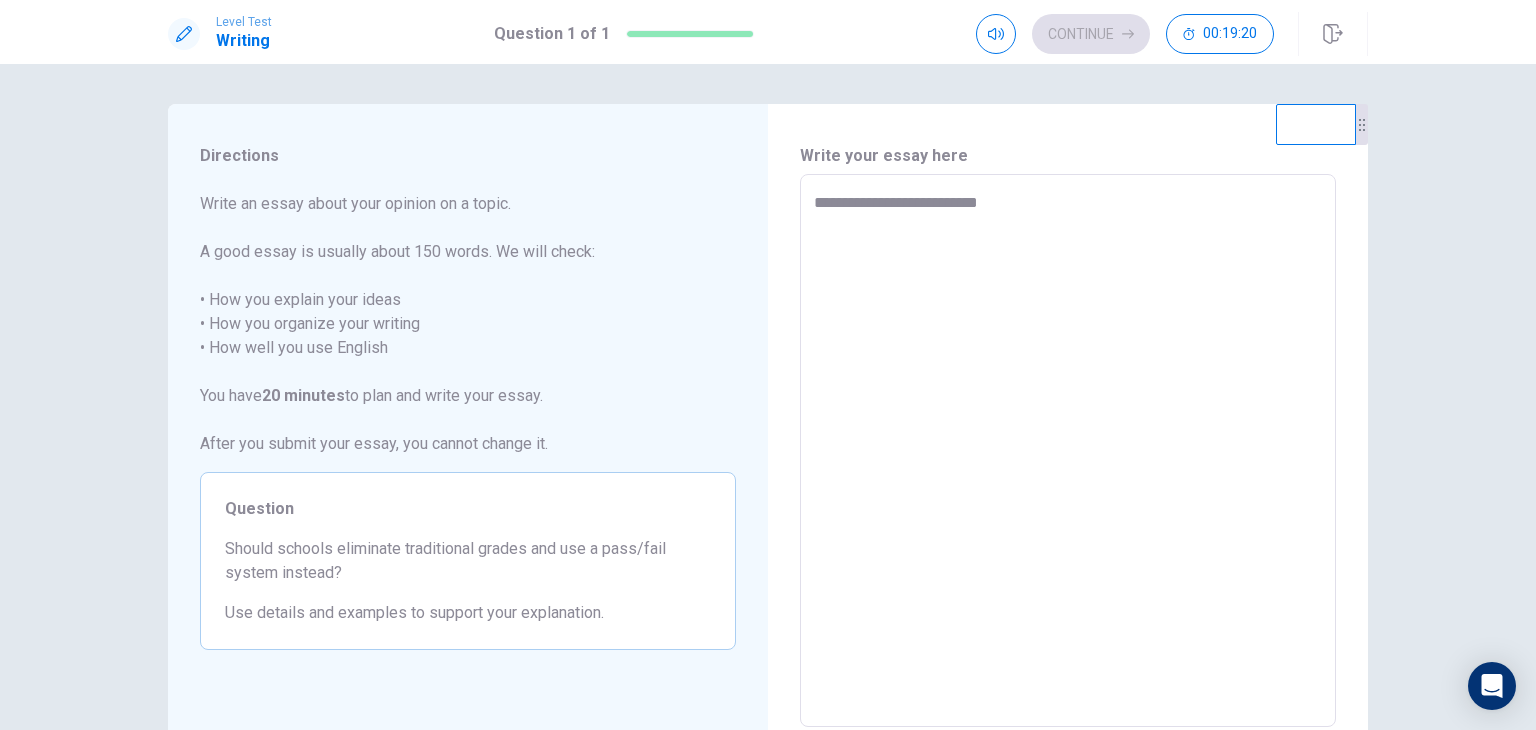 type on "*" 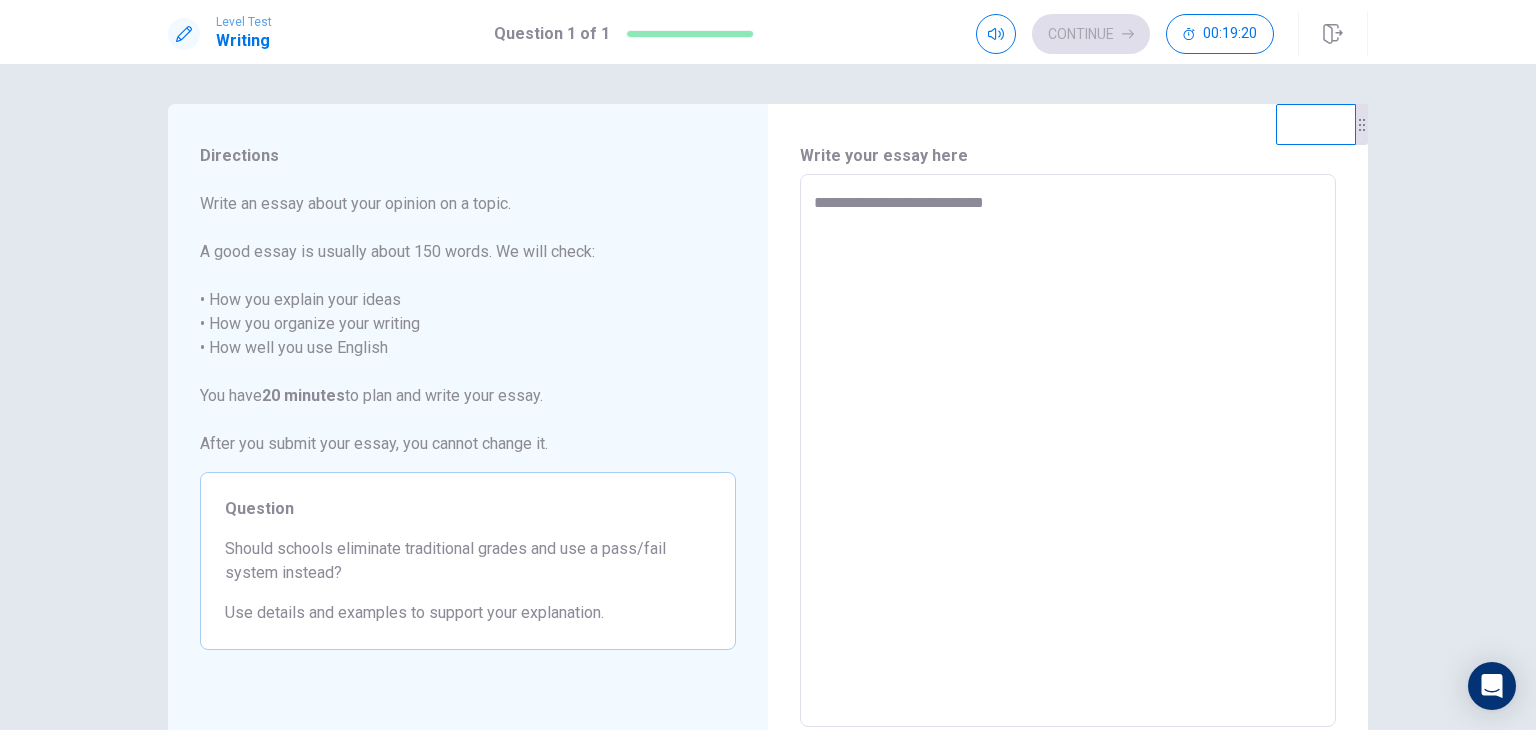 type on "*" 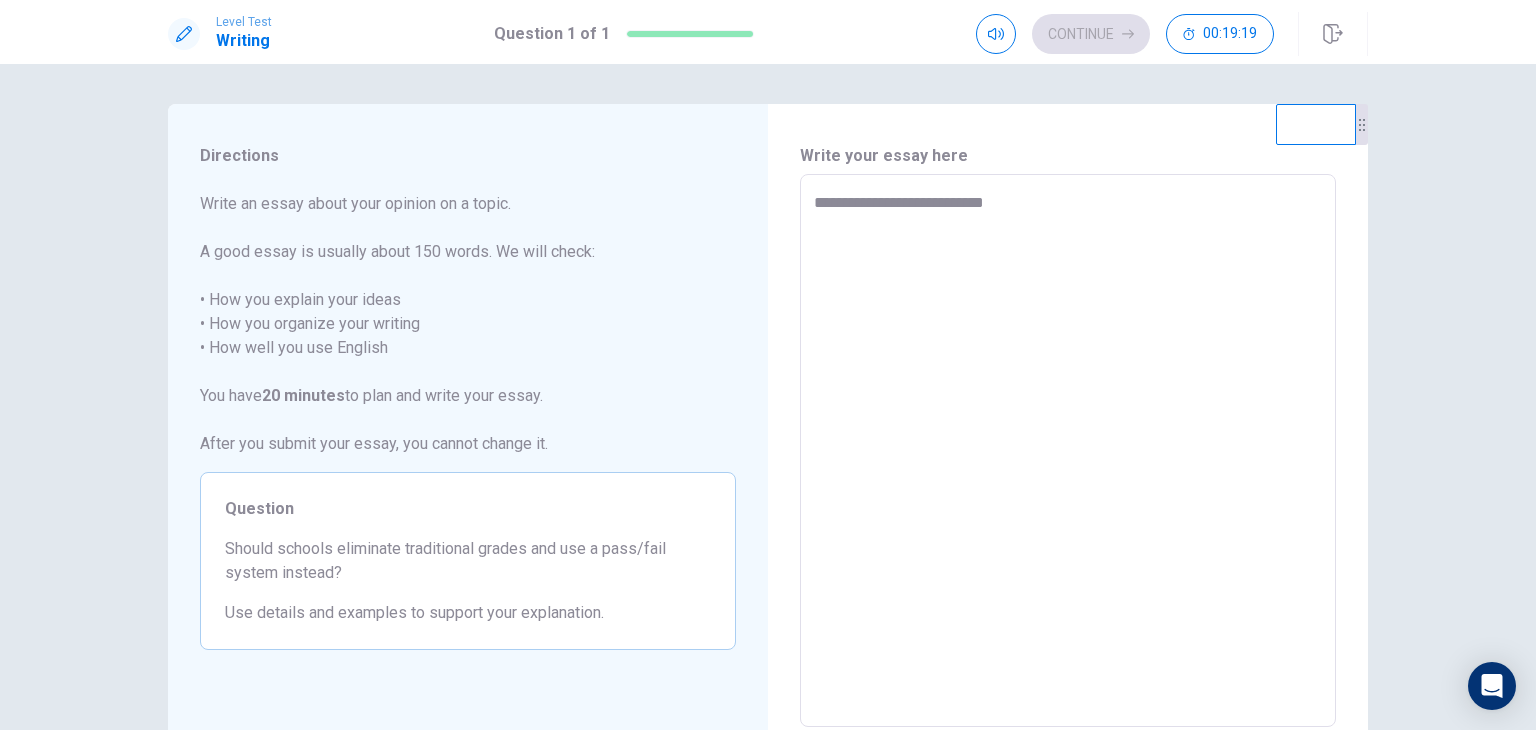 type on "**********" 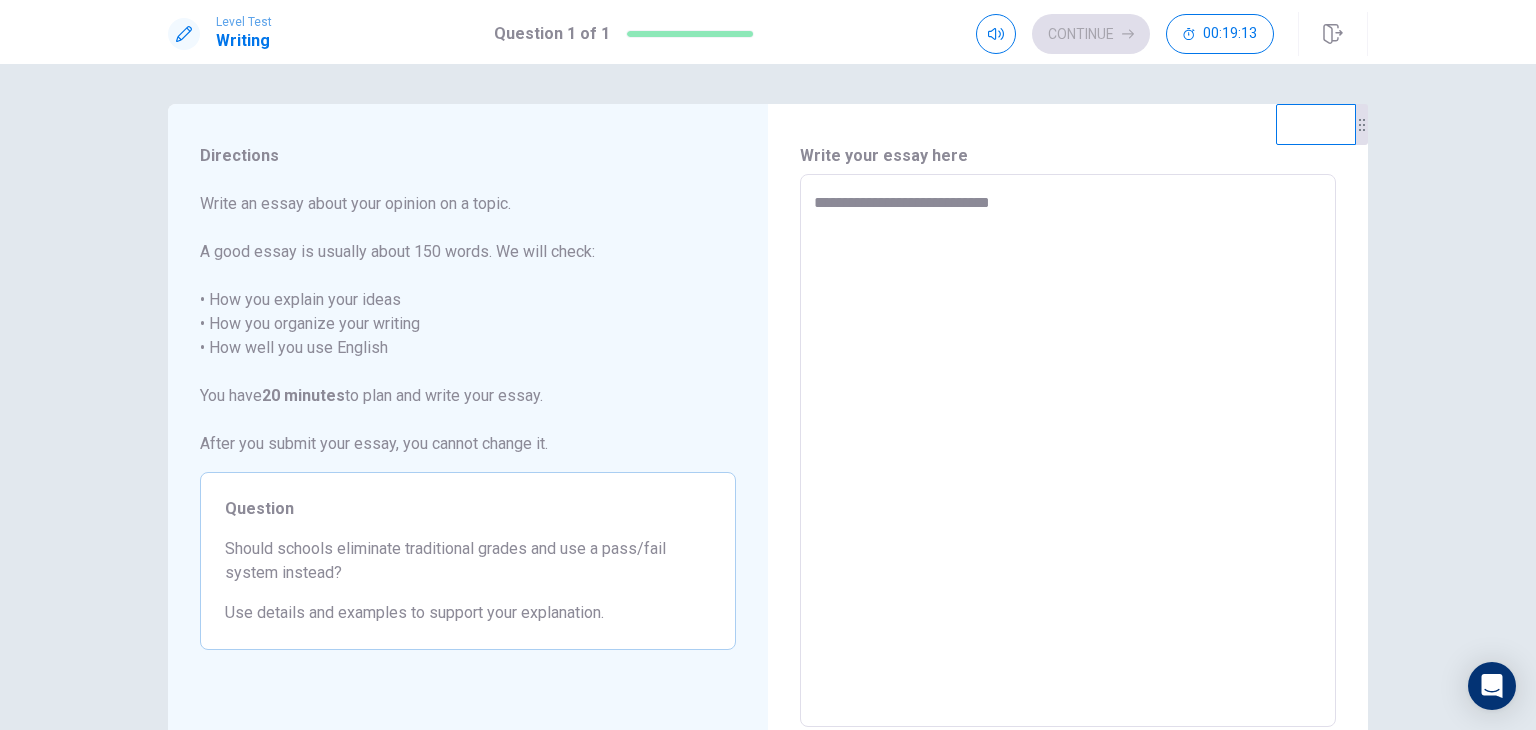 type on "*" 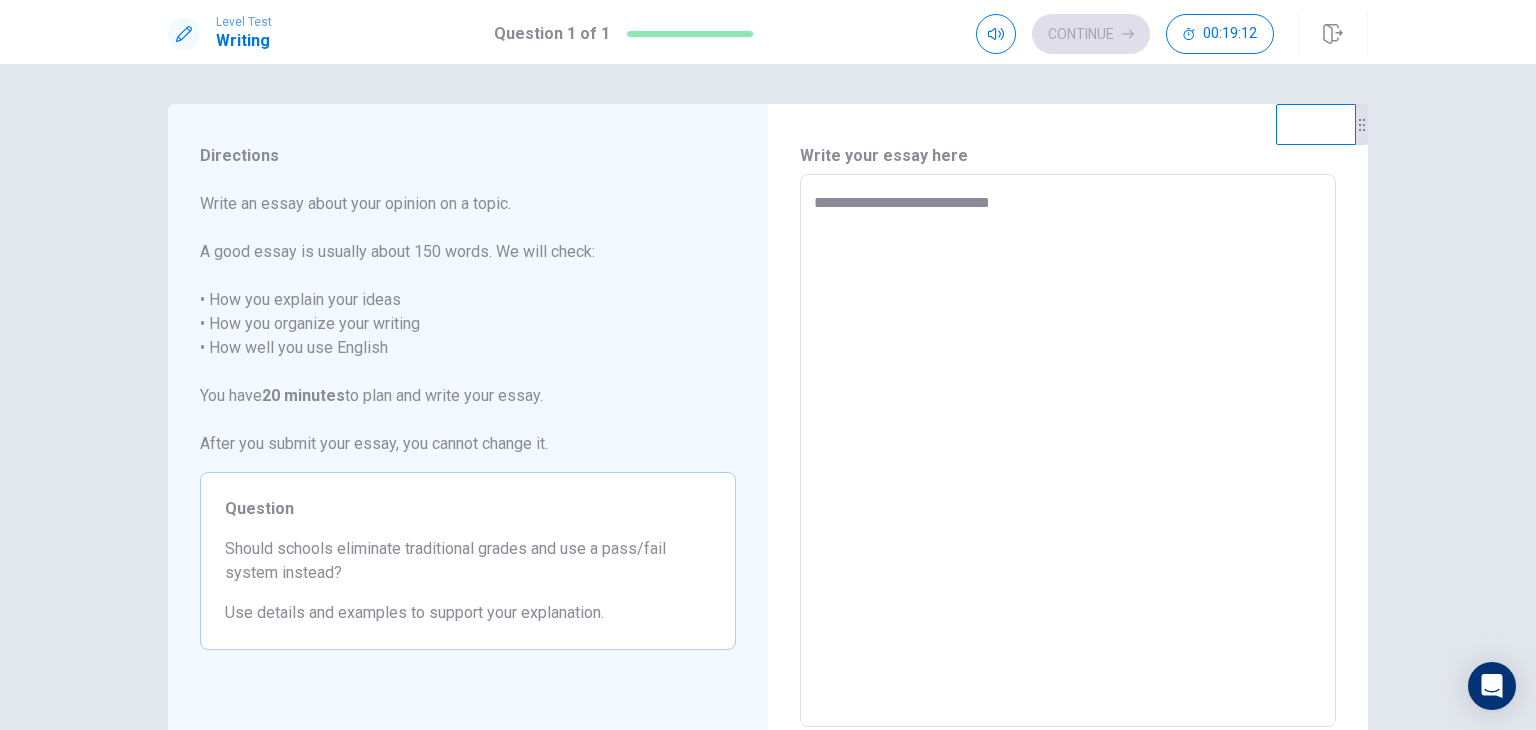 type on "**********" 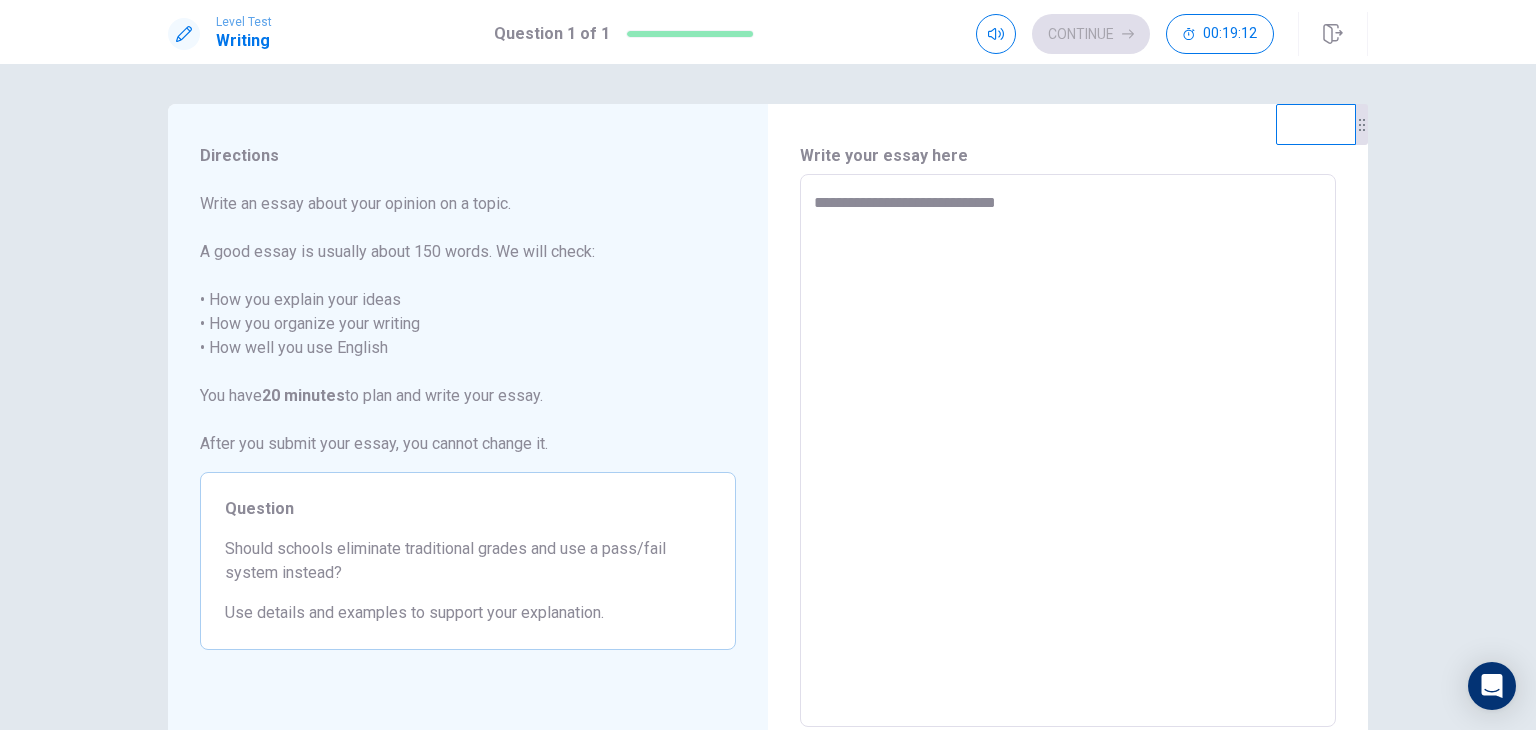 type on "*" 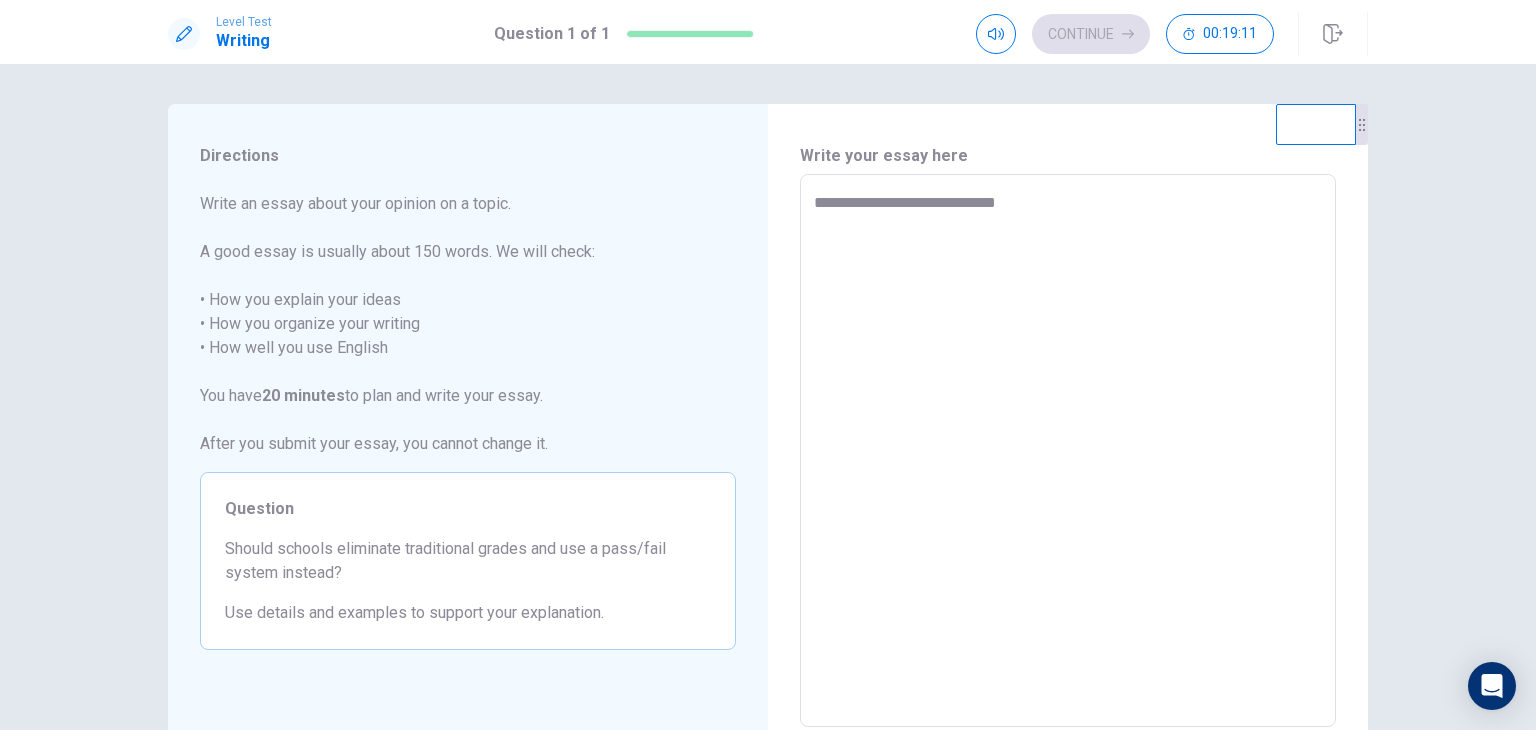 type on "**********" 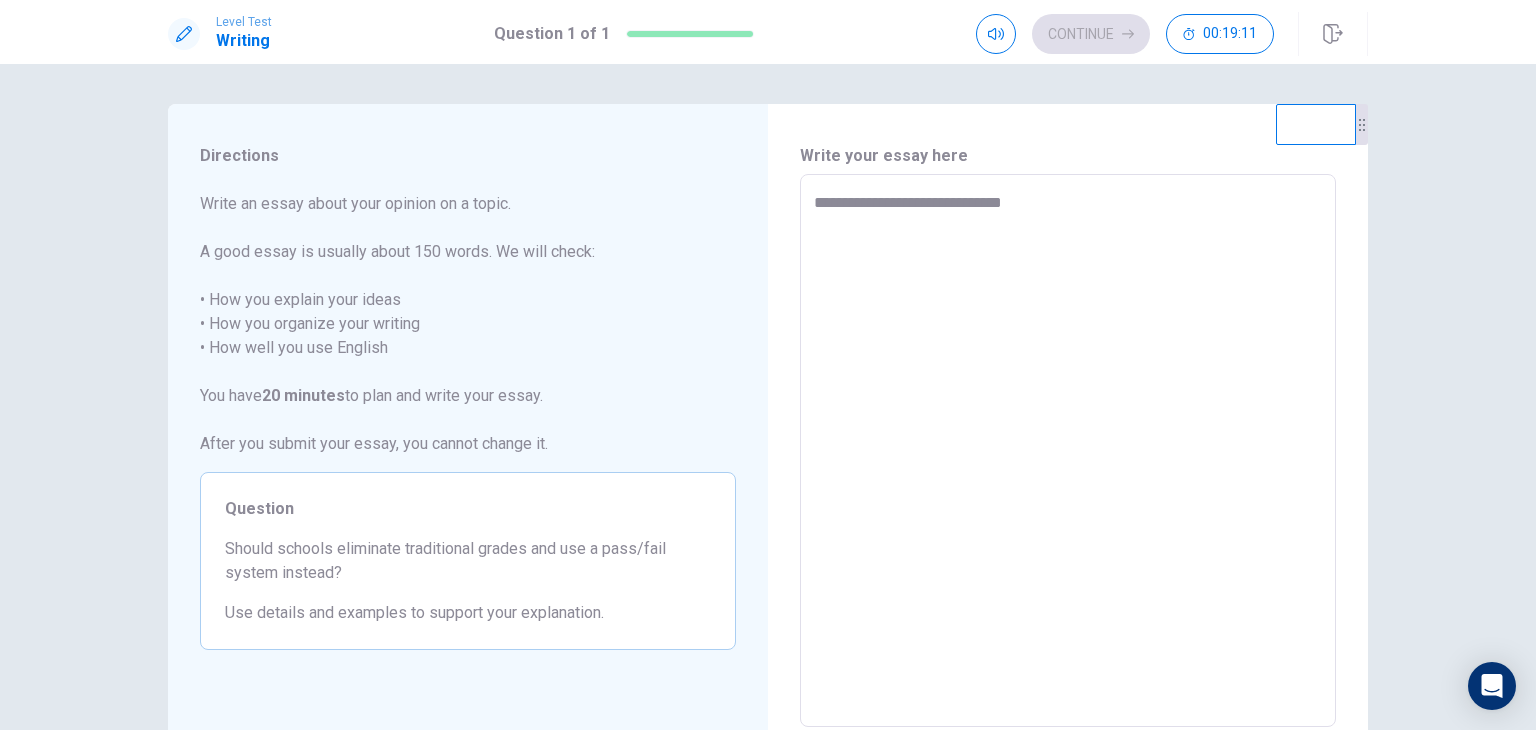 type on "*" 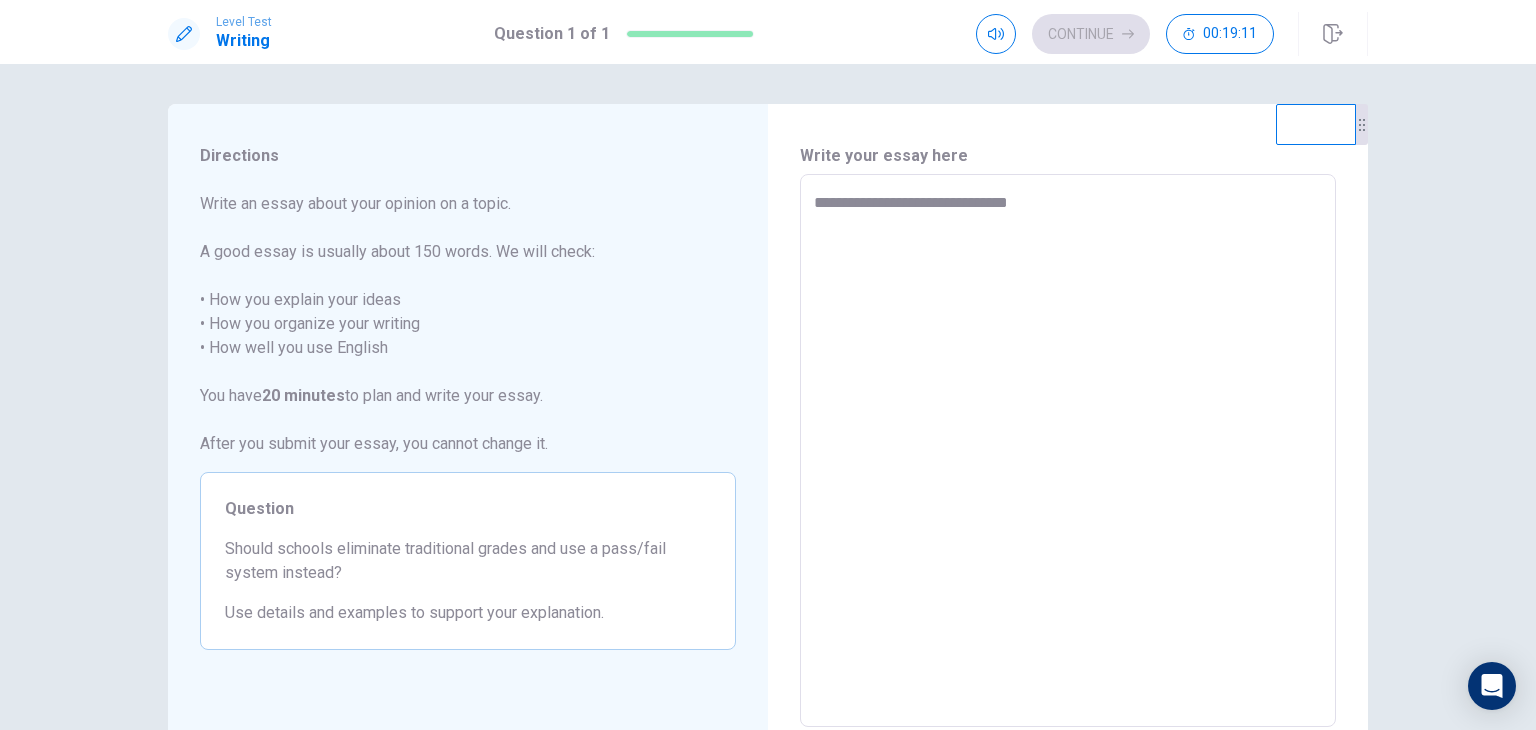 type on "*" 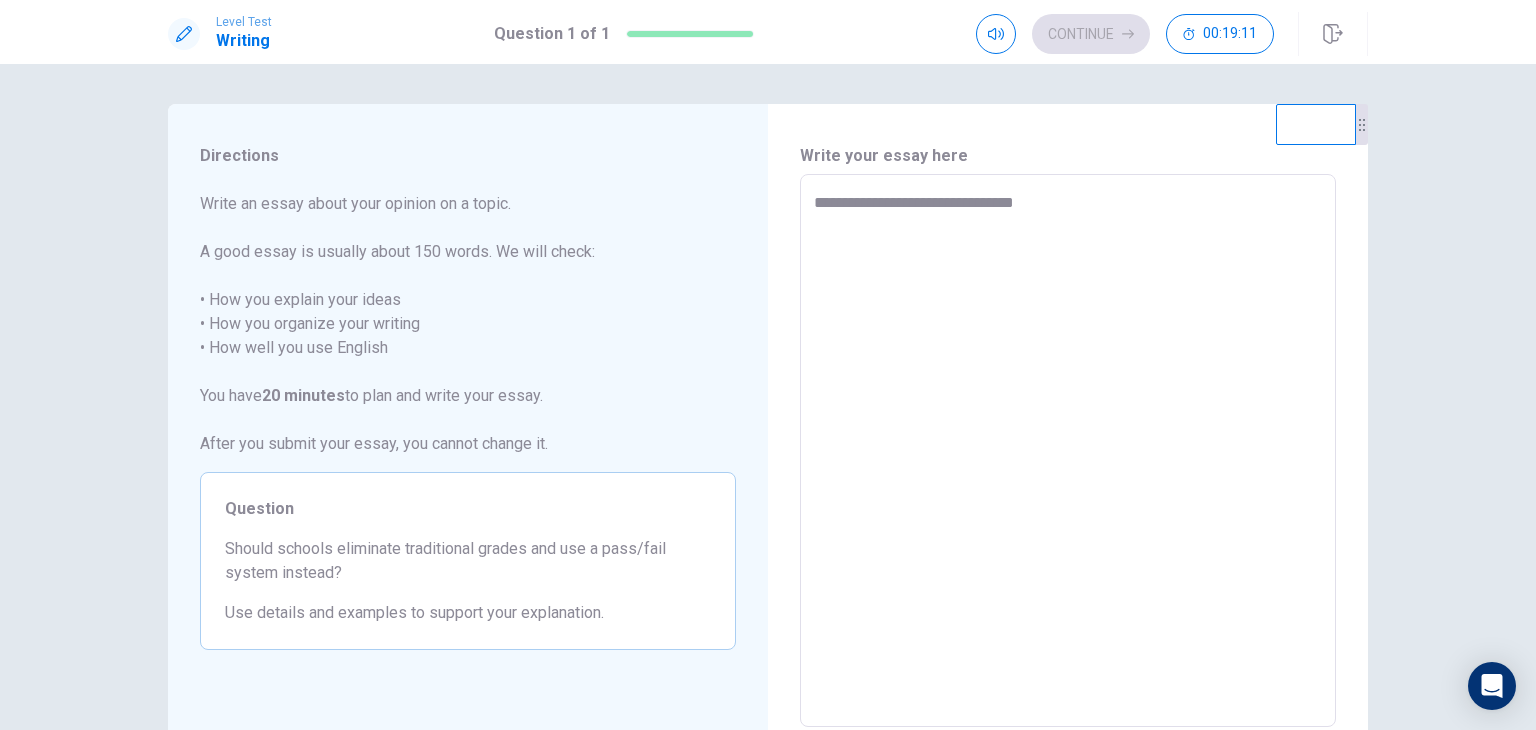 type on "*" 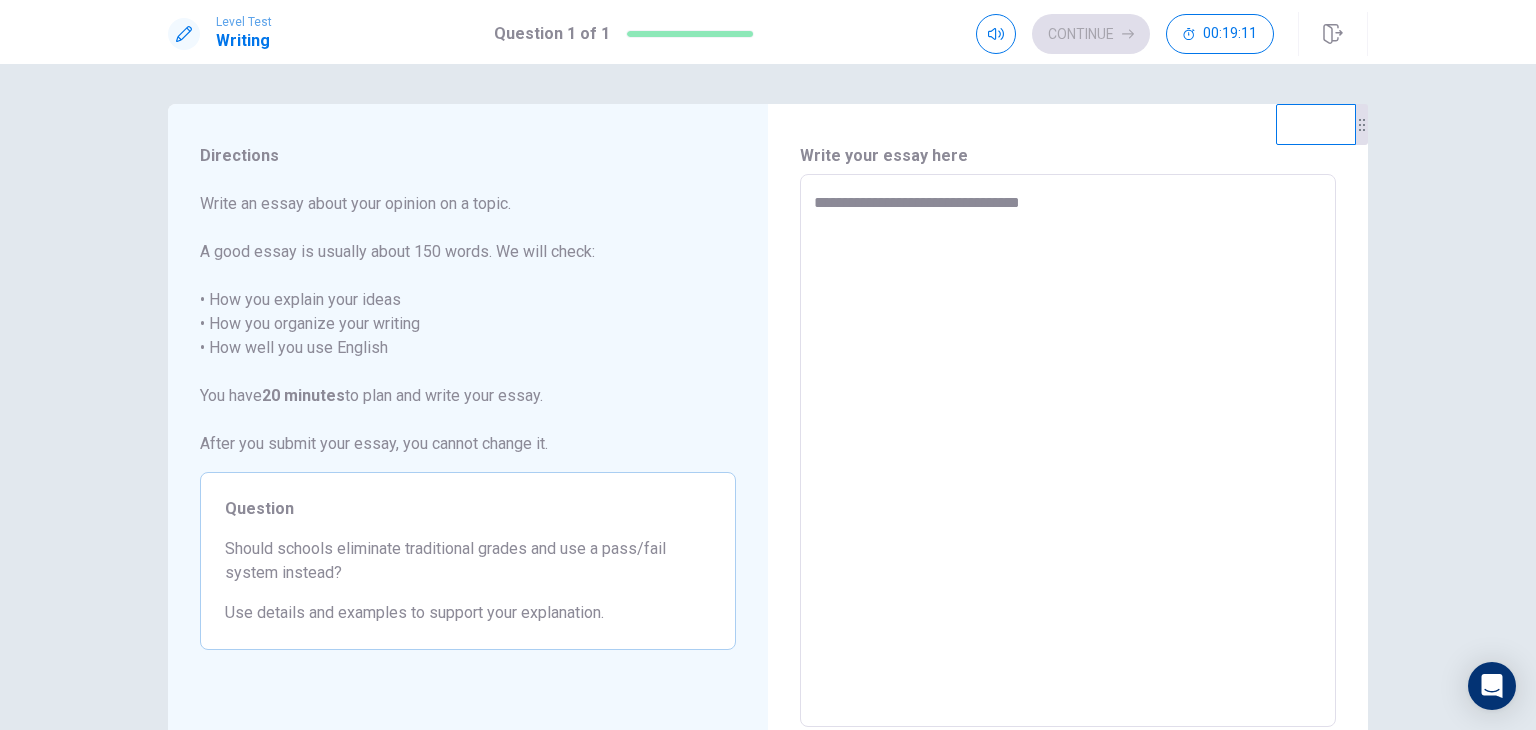 type on "*" 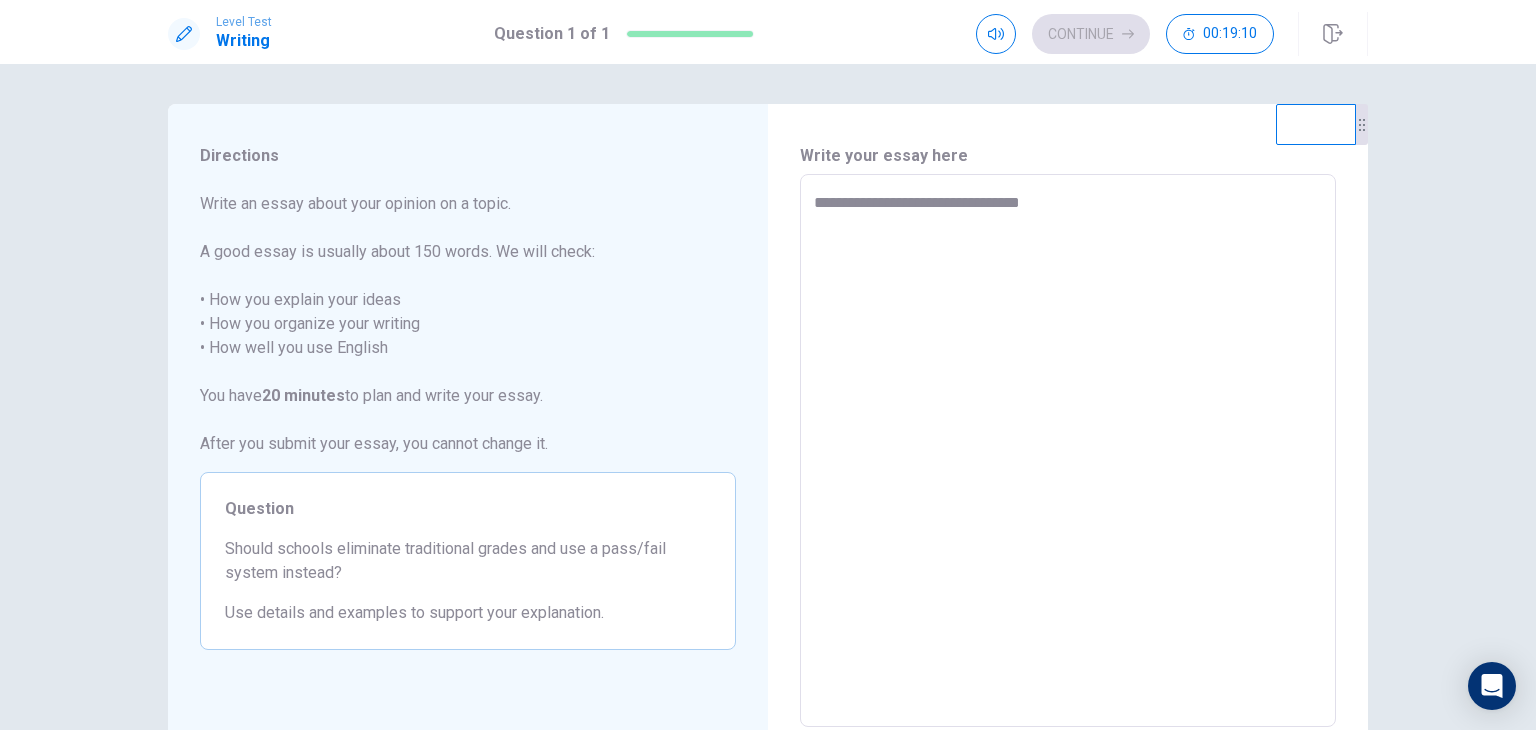 type on "**********" 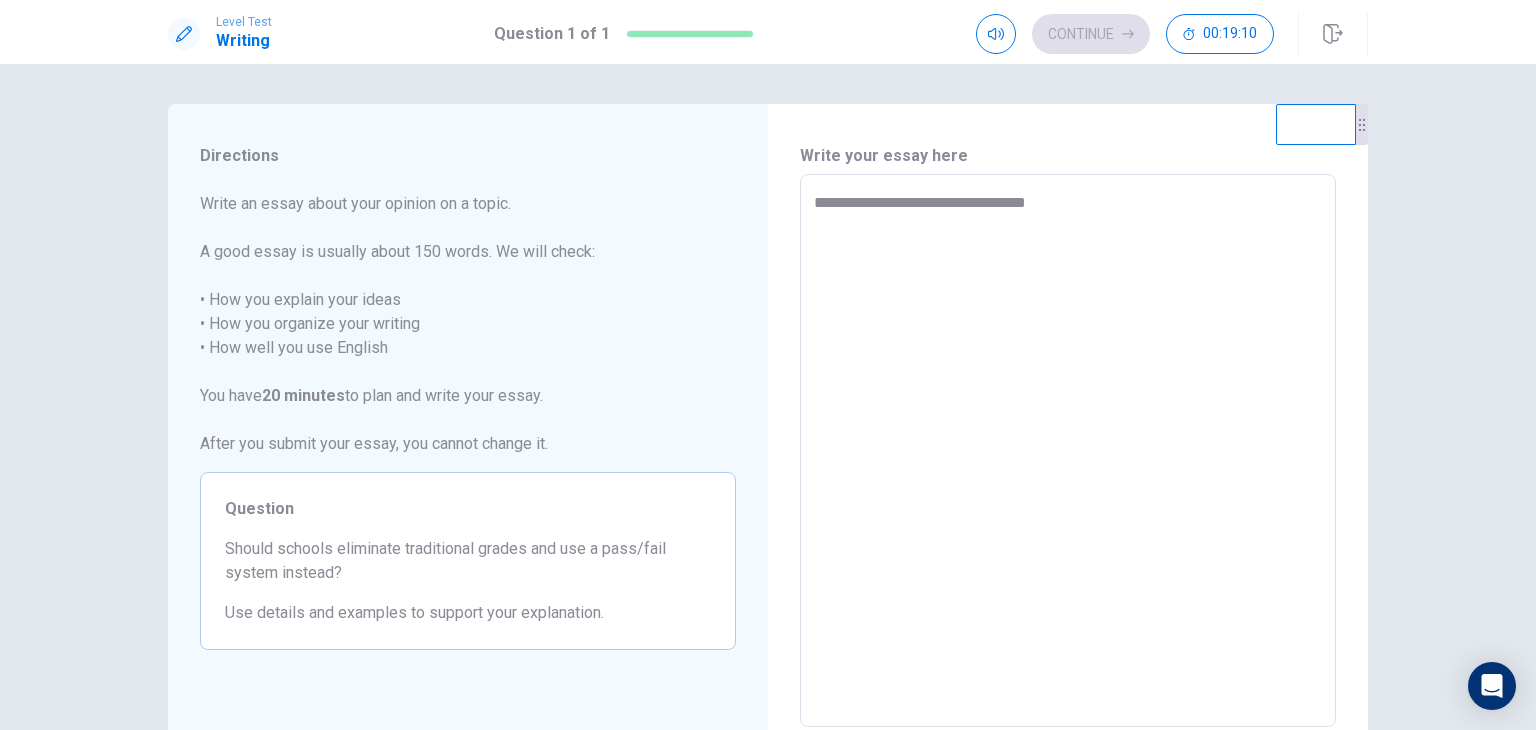 type on "*" 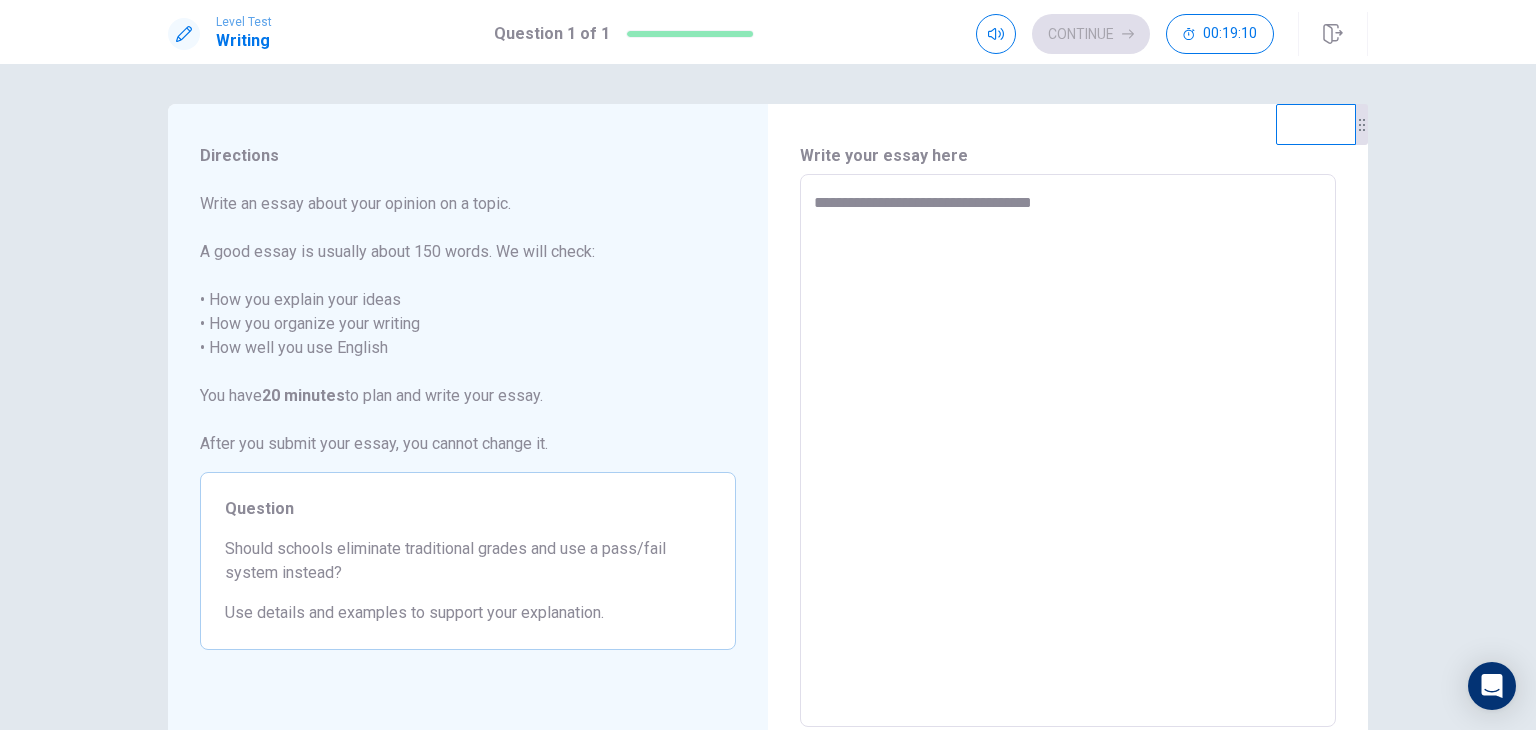 type on "*" 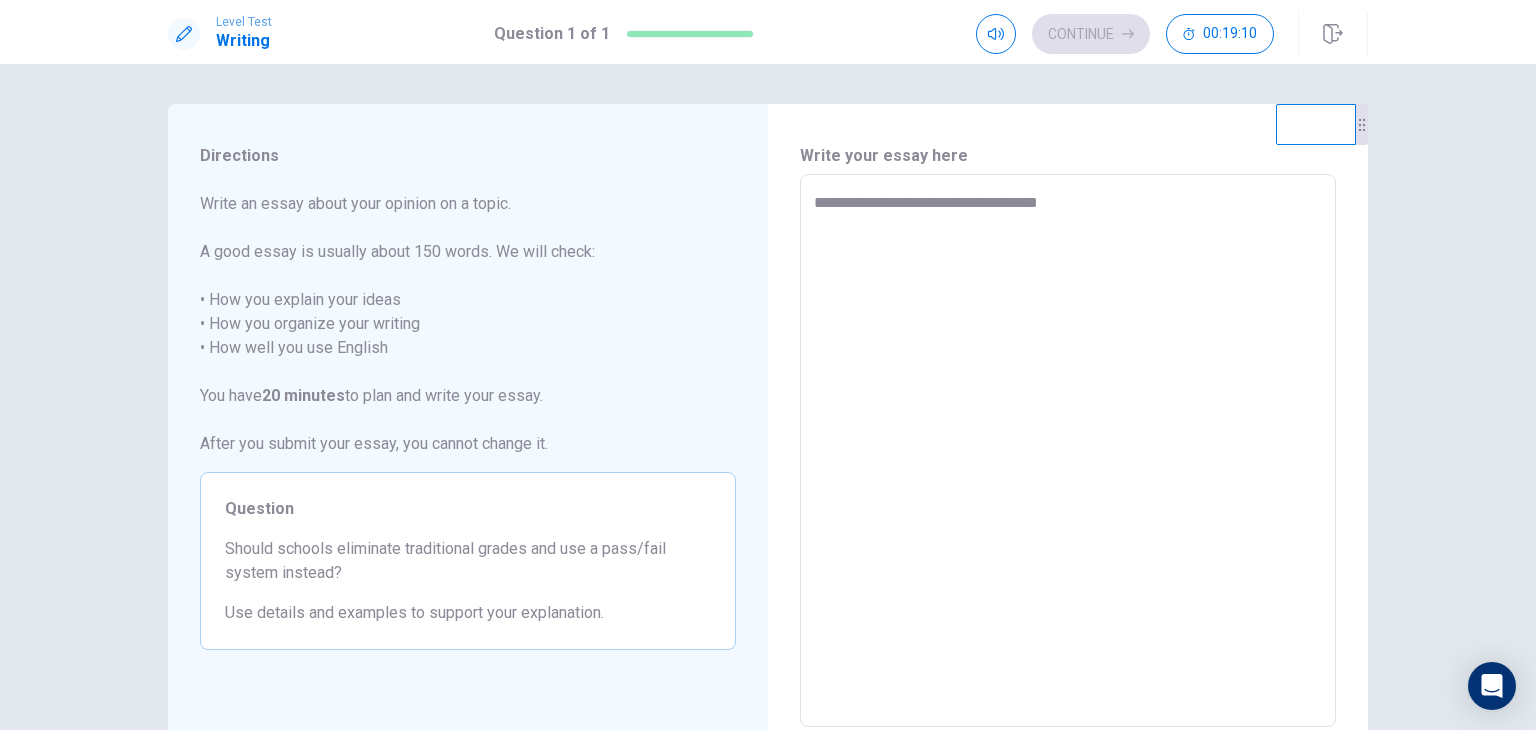 type on "*" 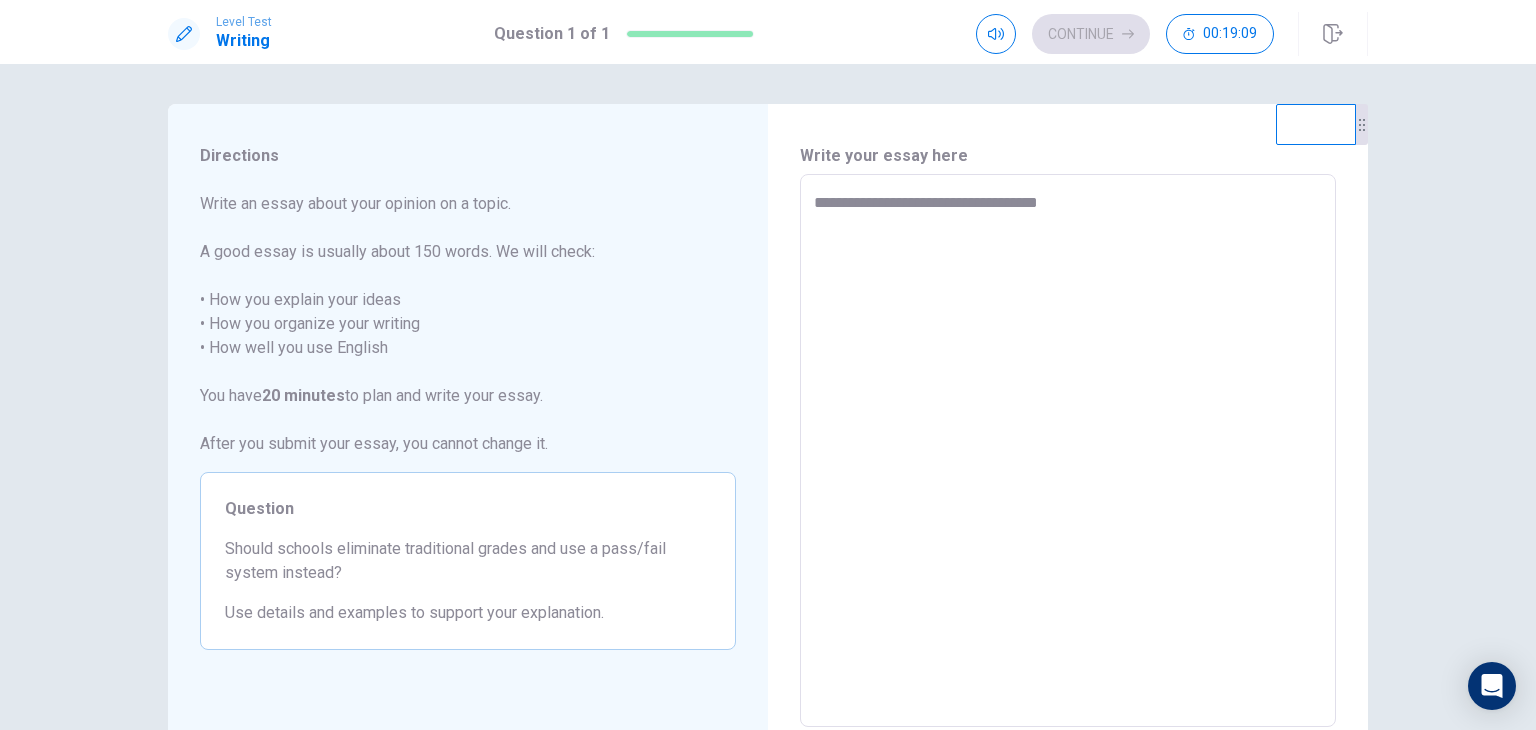 type on "**********" 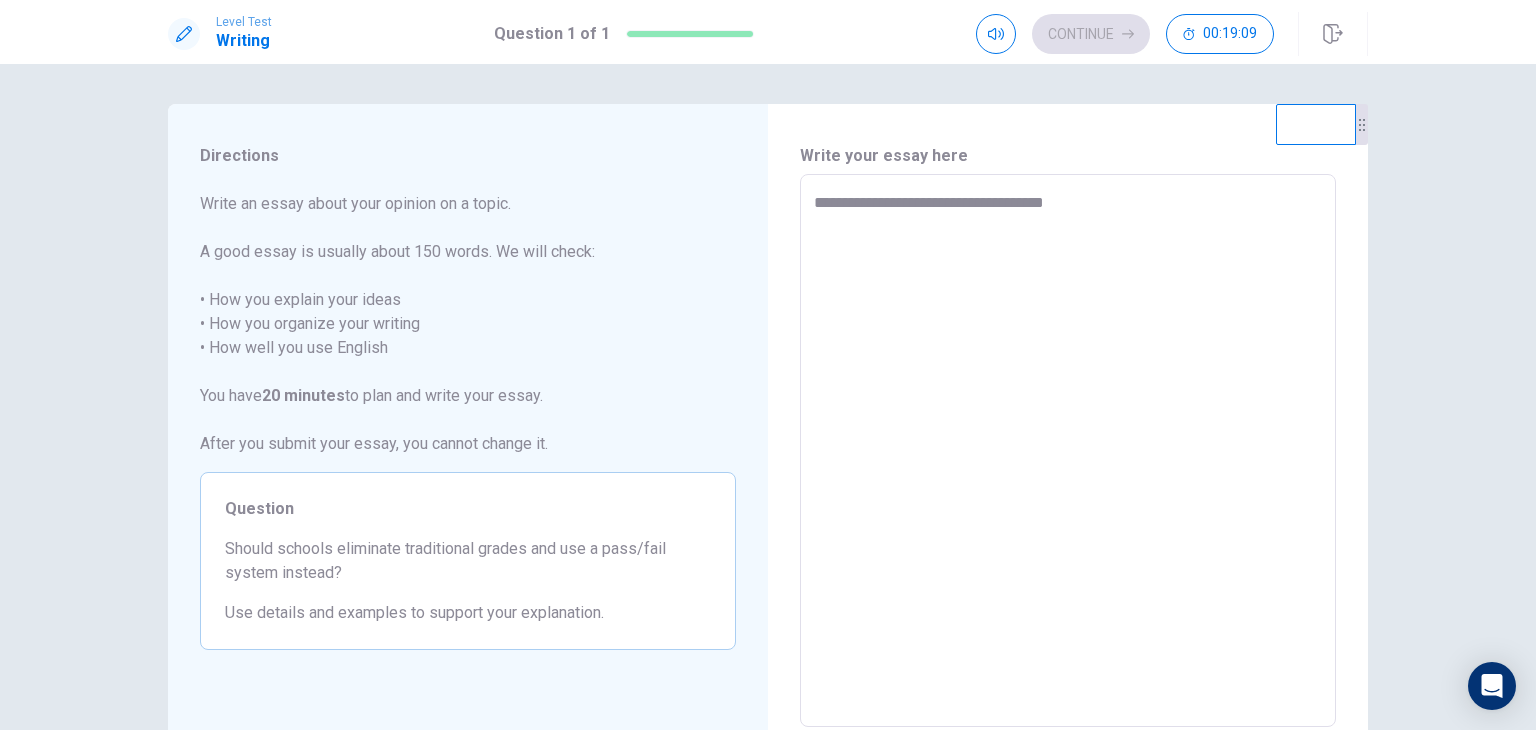 type on "*" 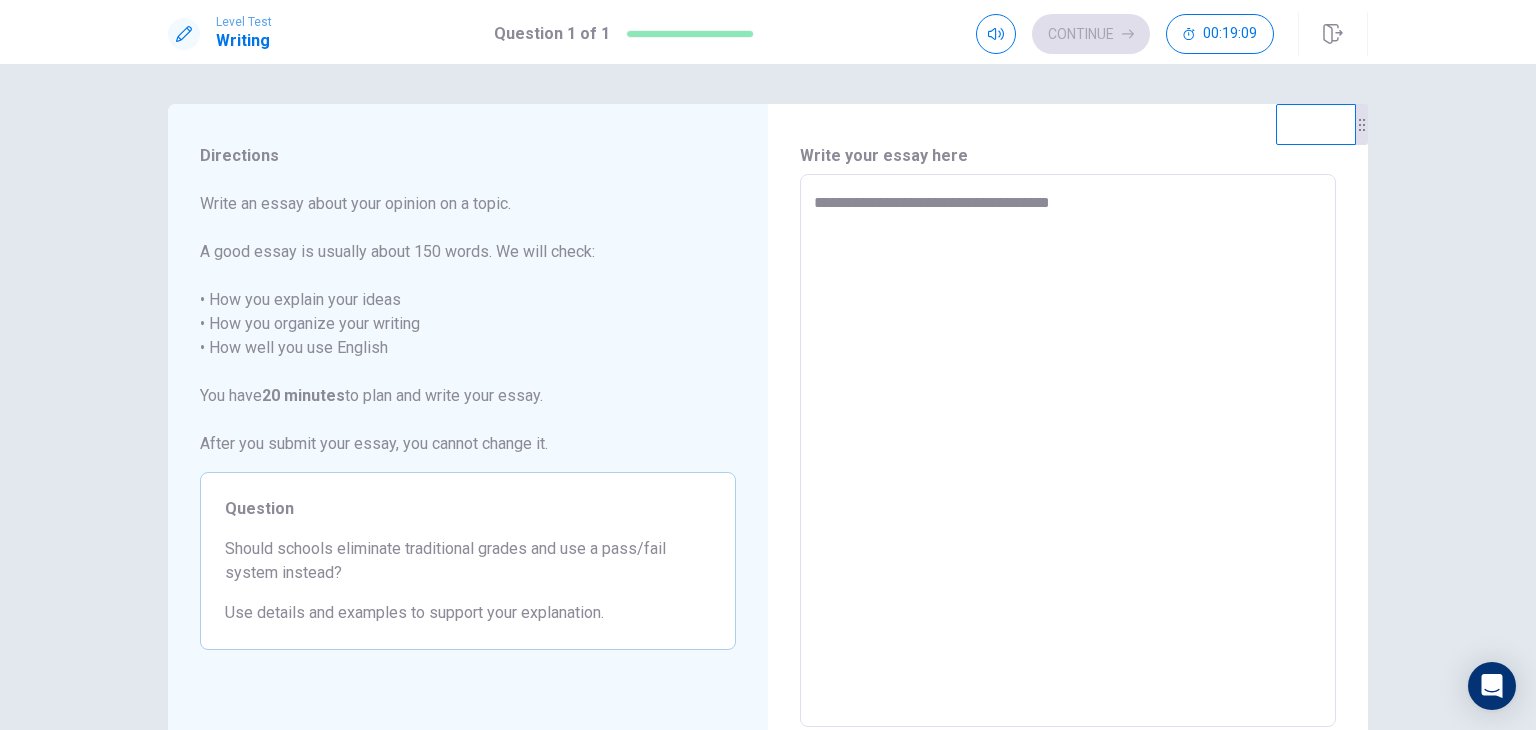 type on "*" 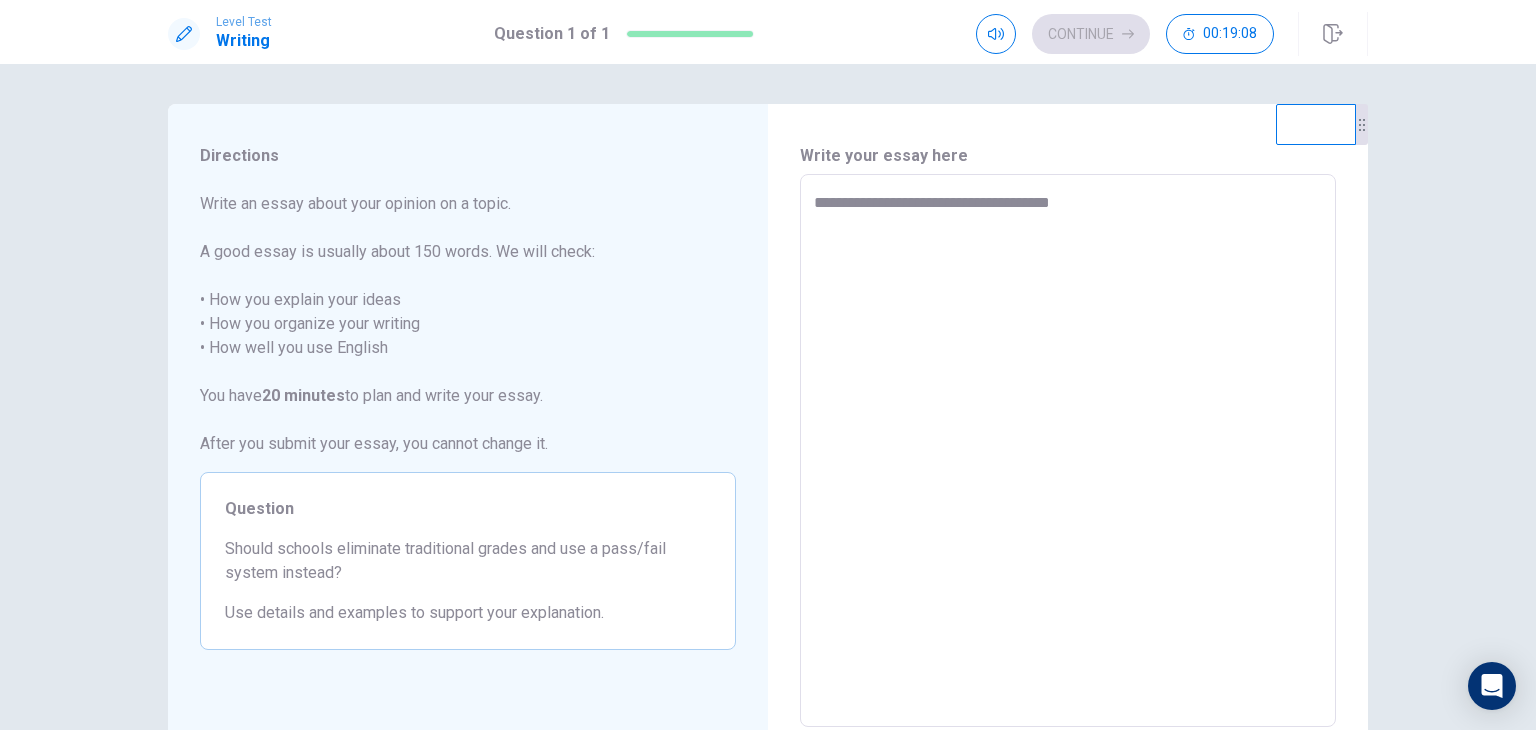 type on "**********" 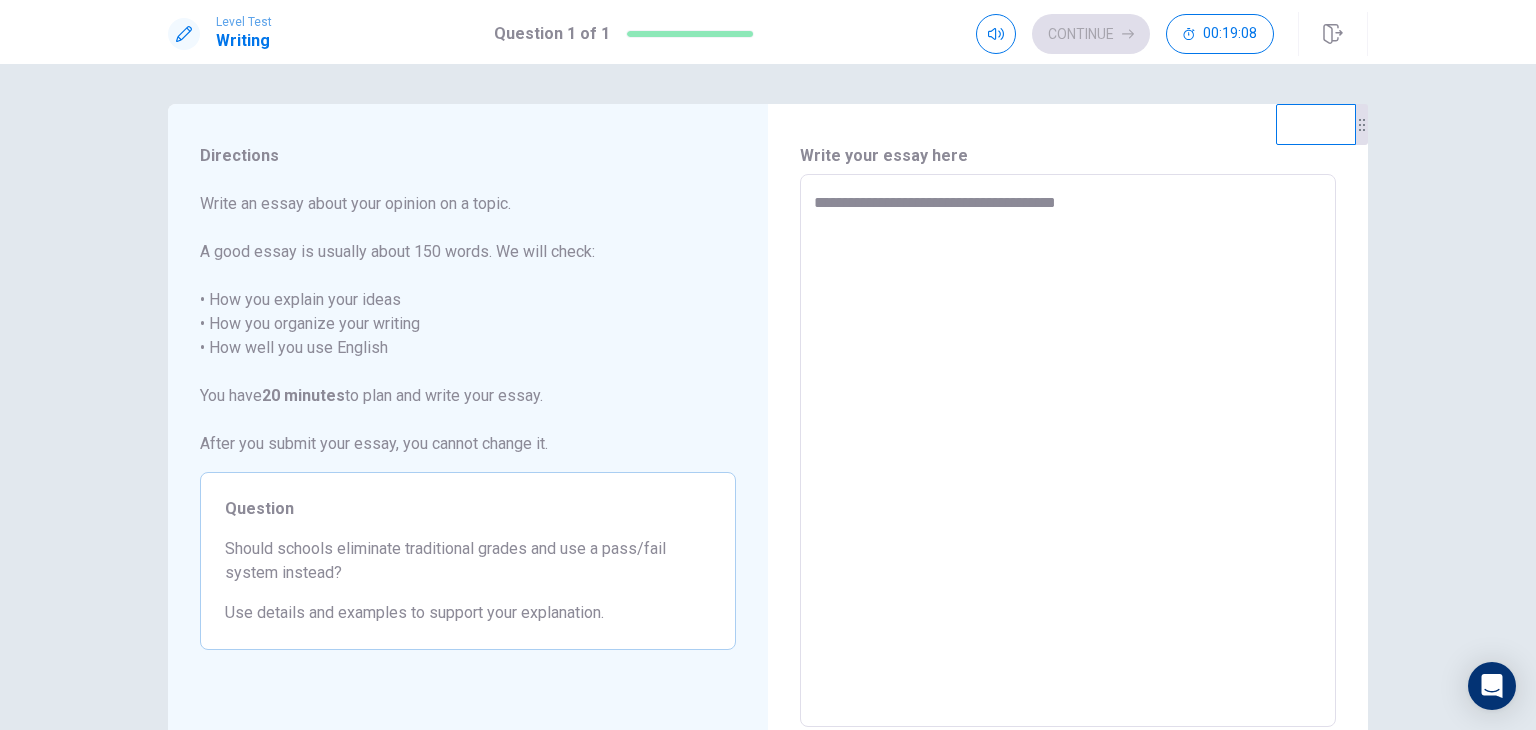 type on "*" 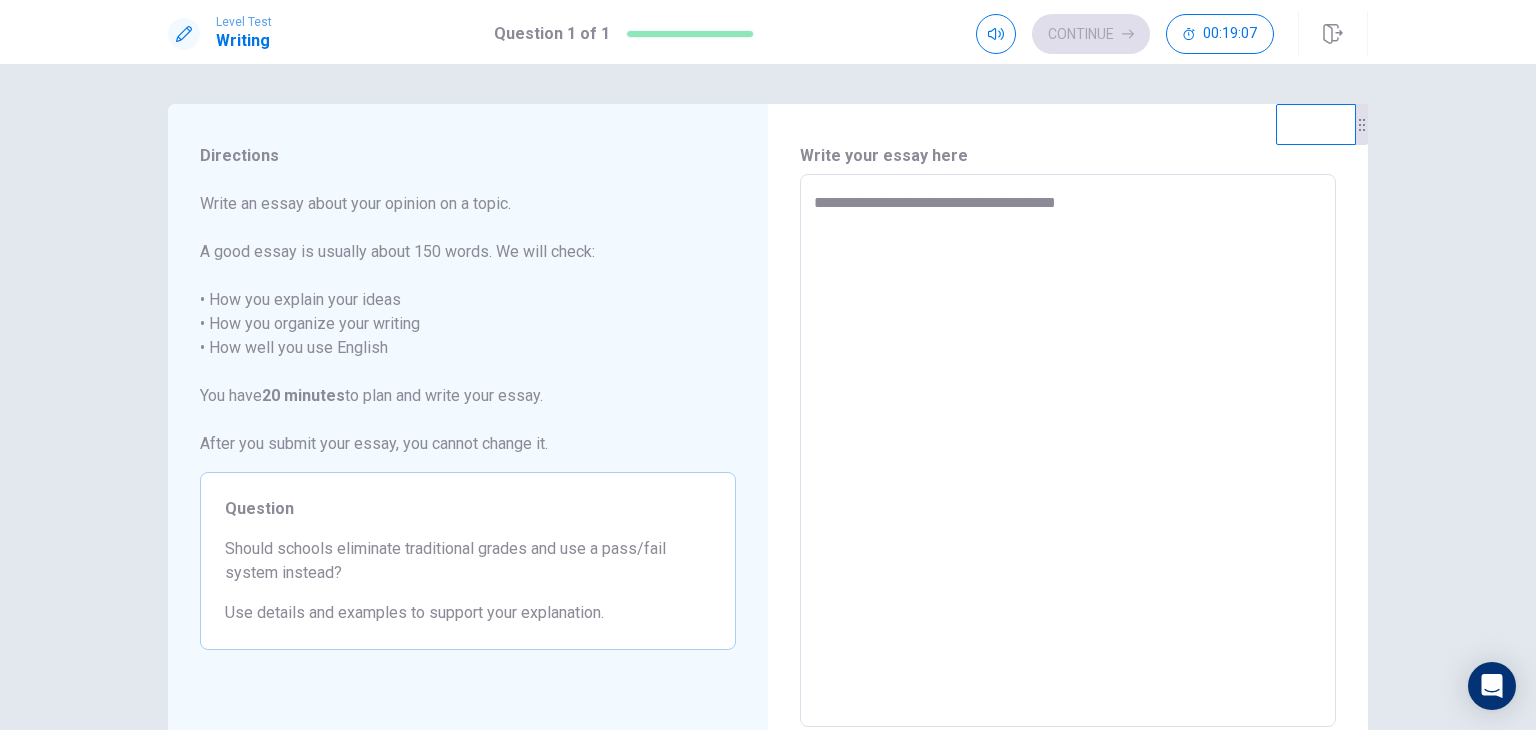 type on "**********" 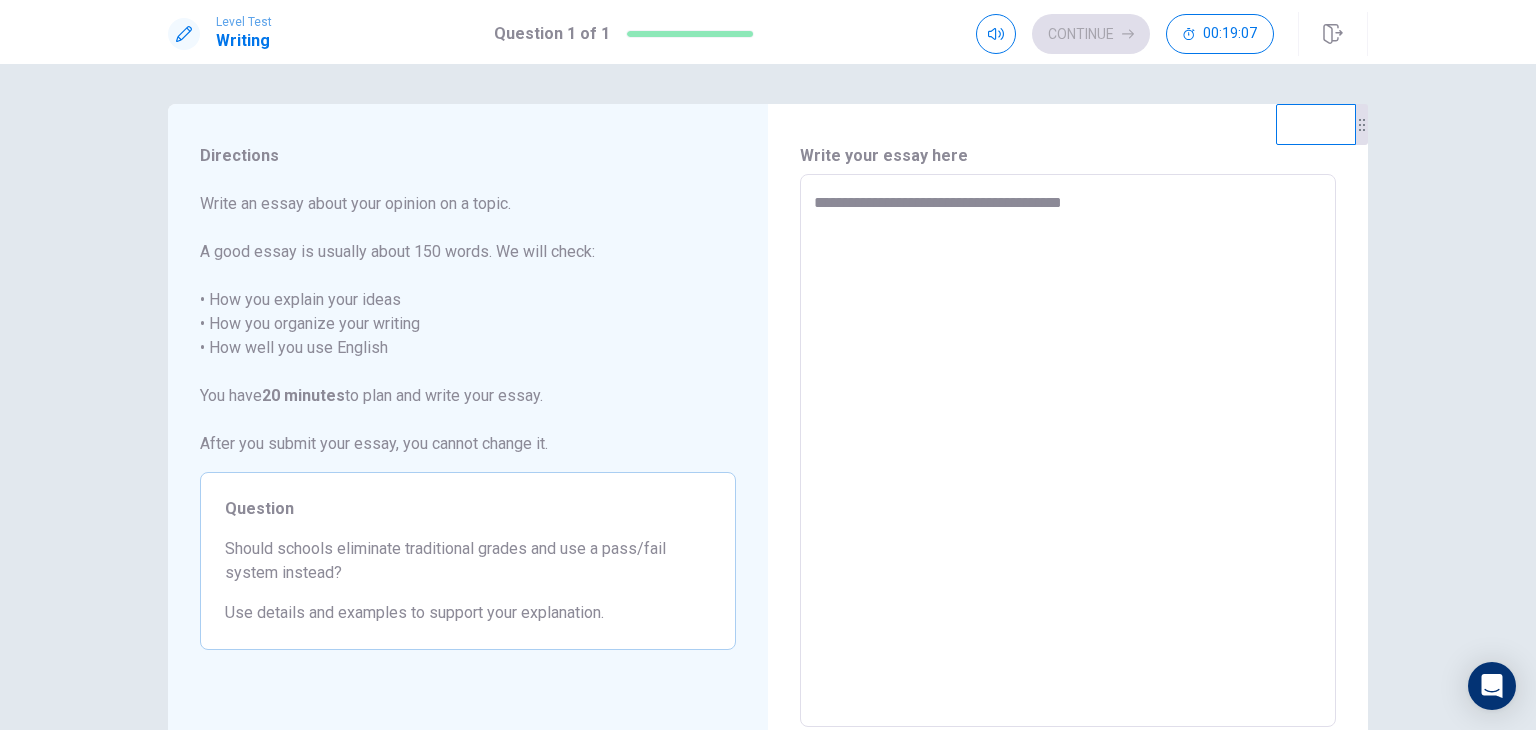 type on "*" 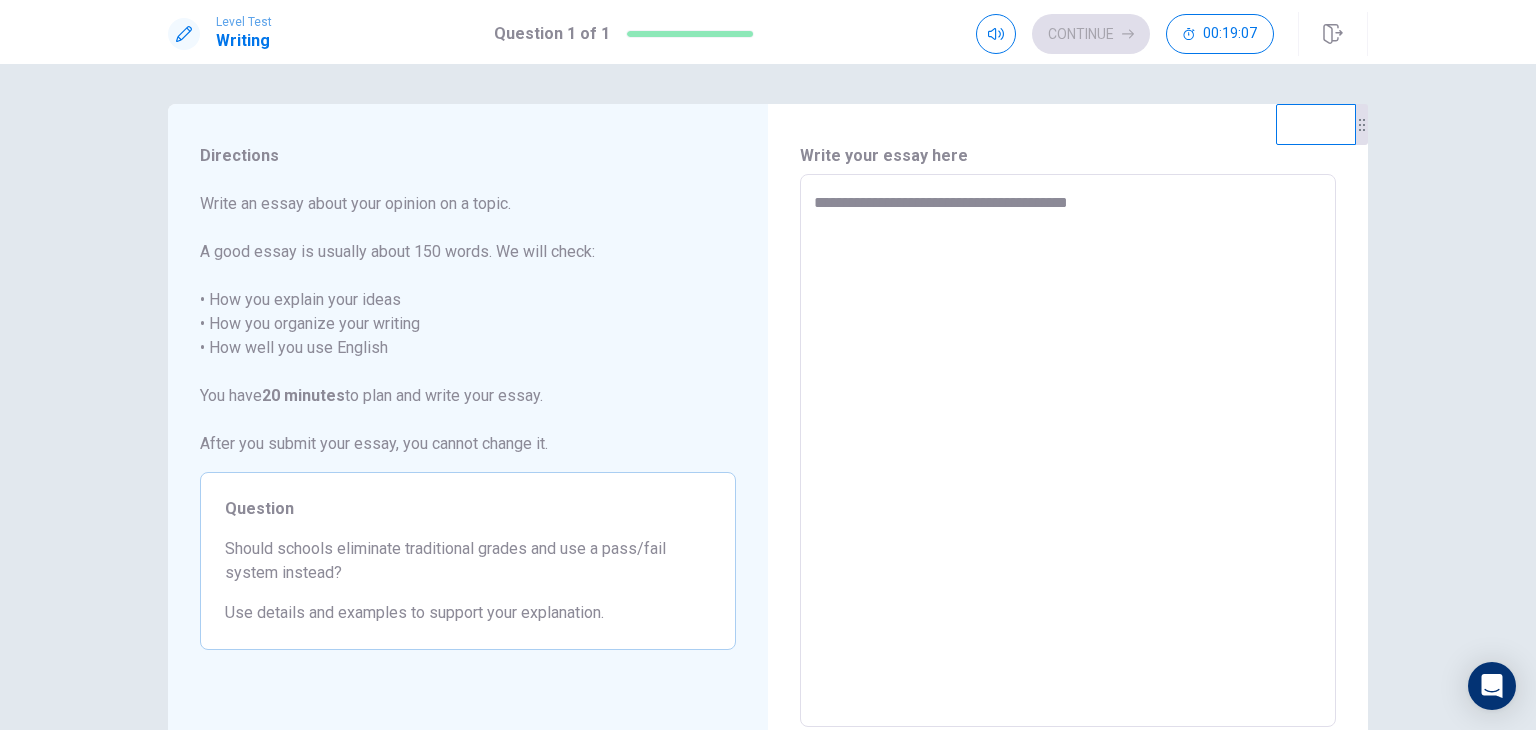 type on "*" 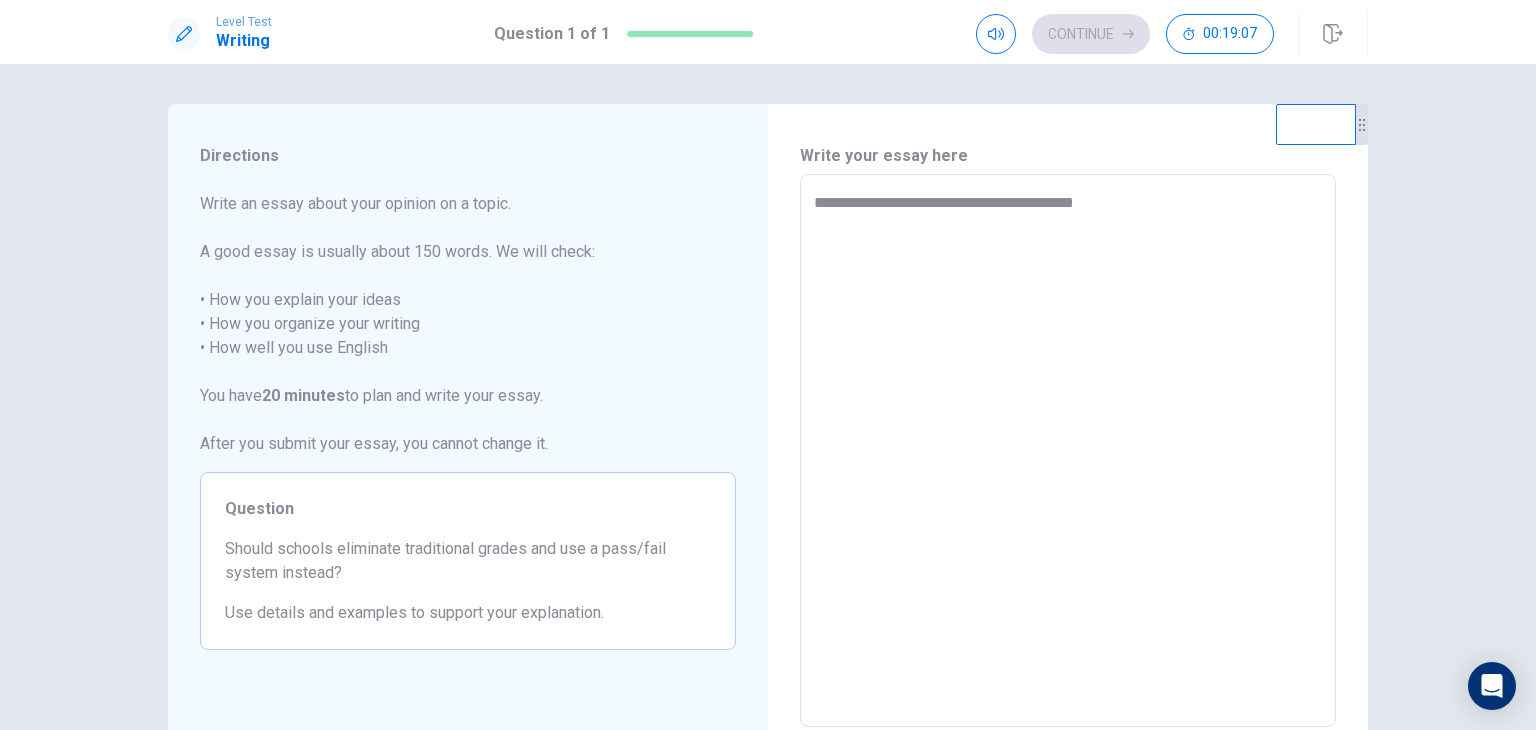 type on "*" 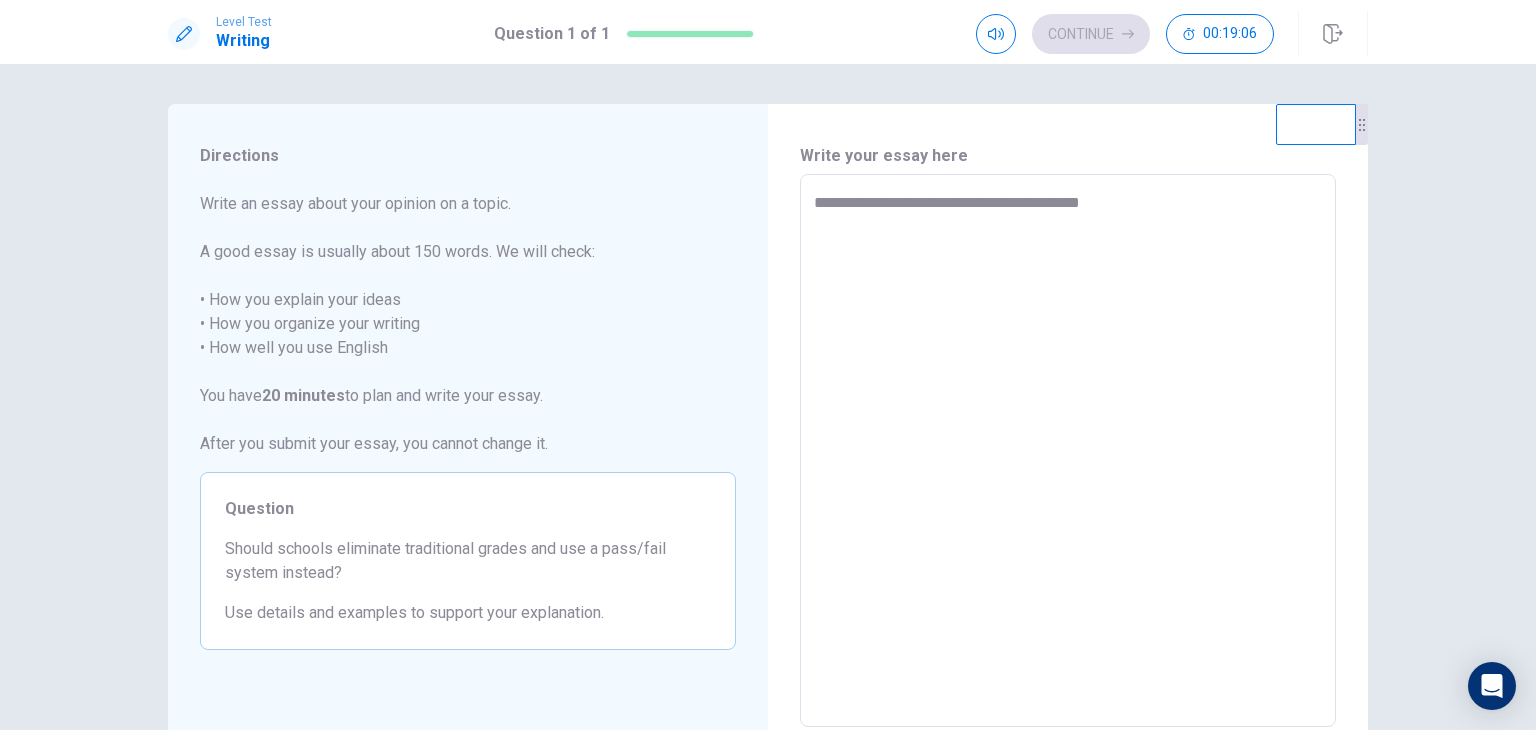 type on "*" 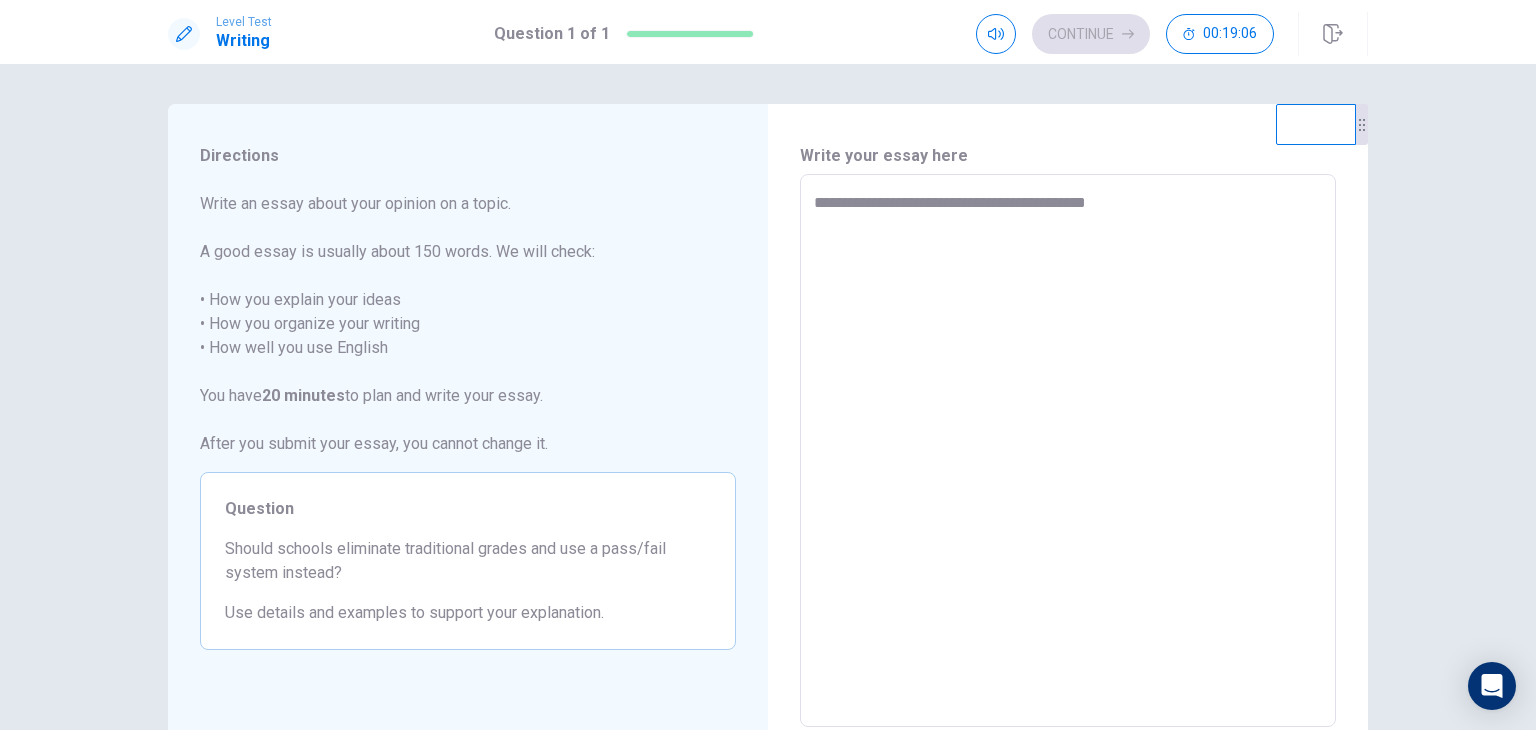 type on "*" 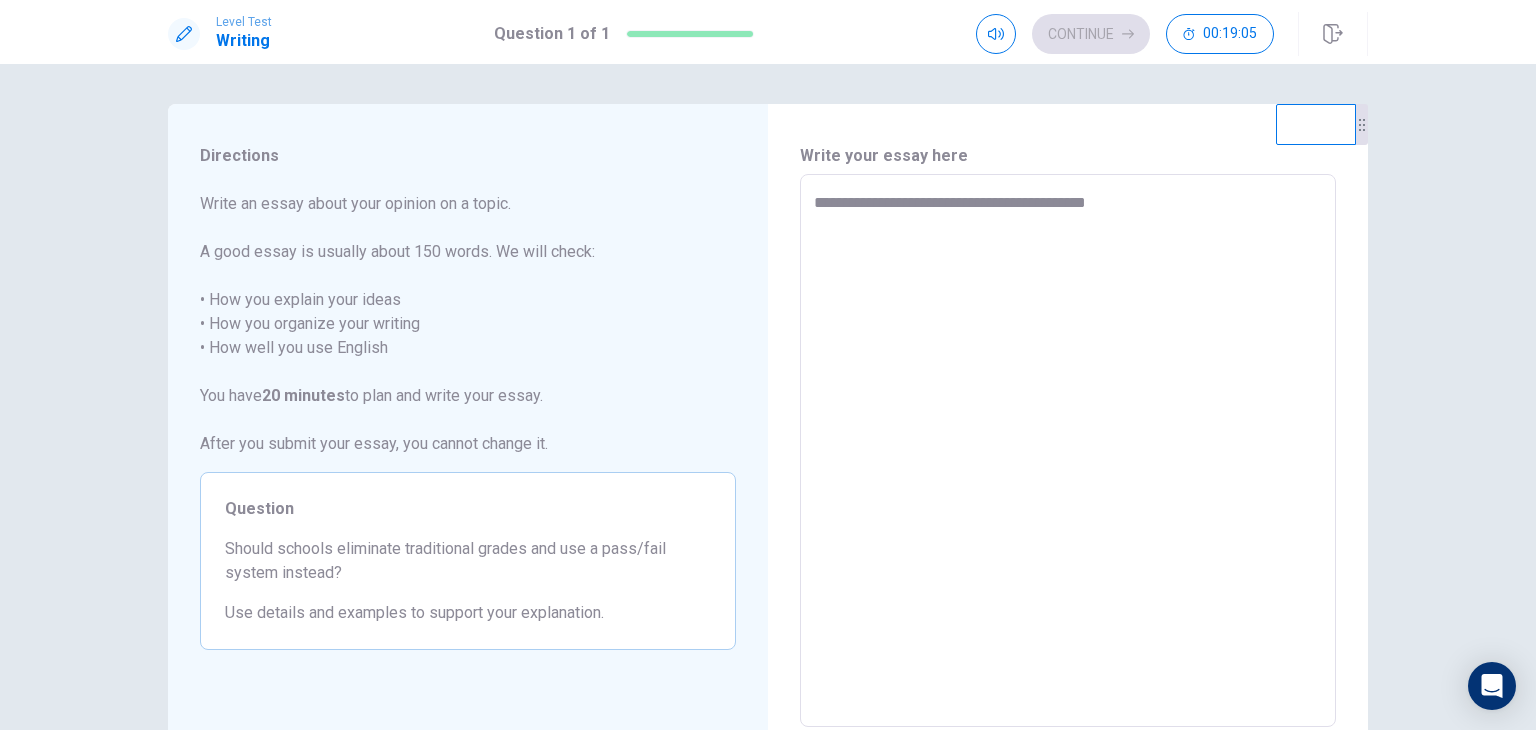 type on "**********" 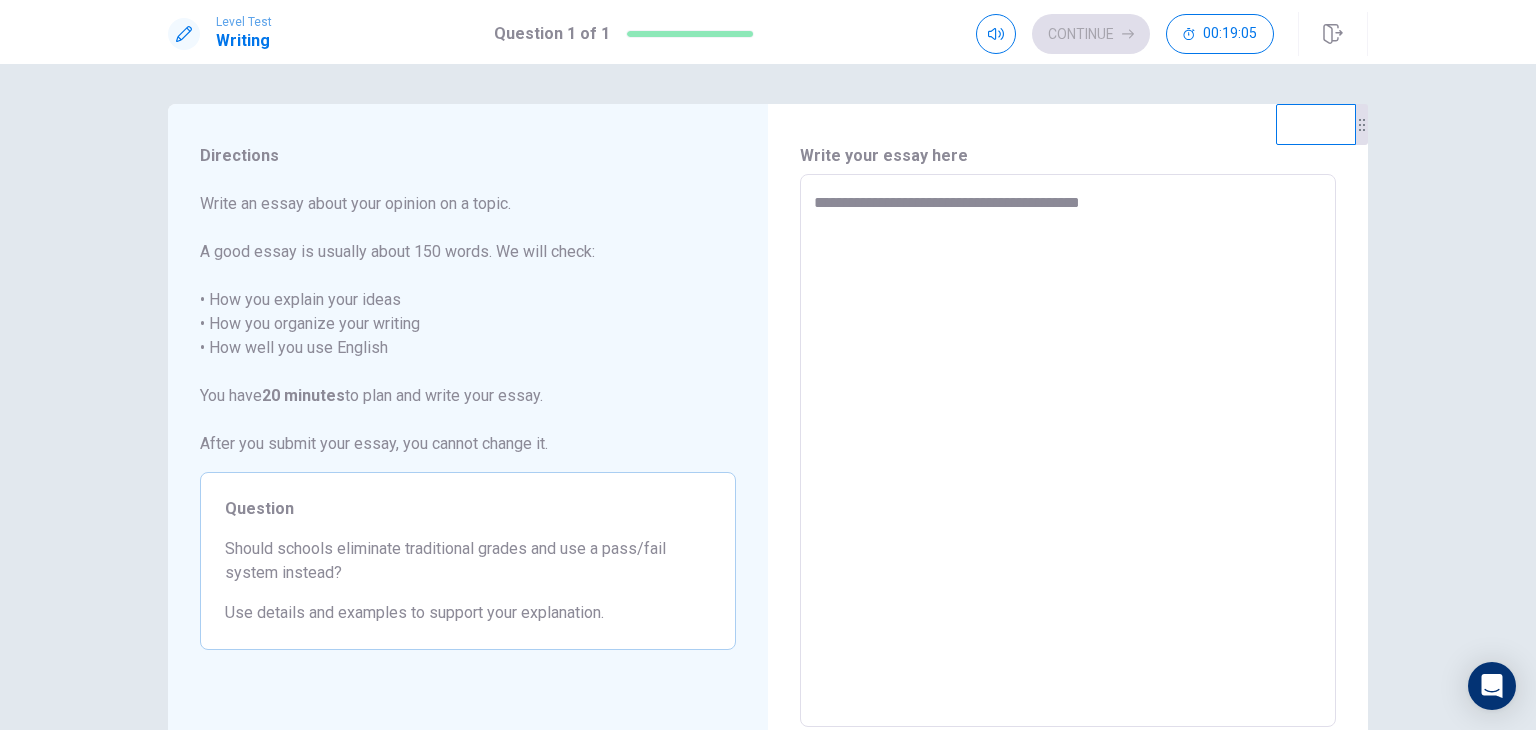 type on "*" 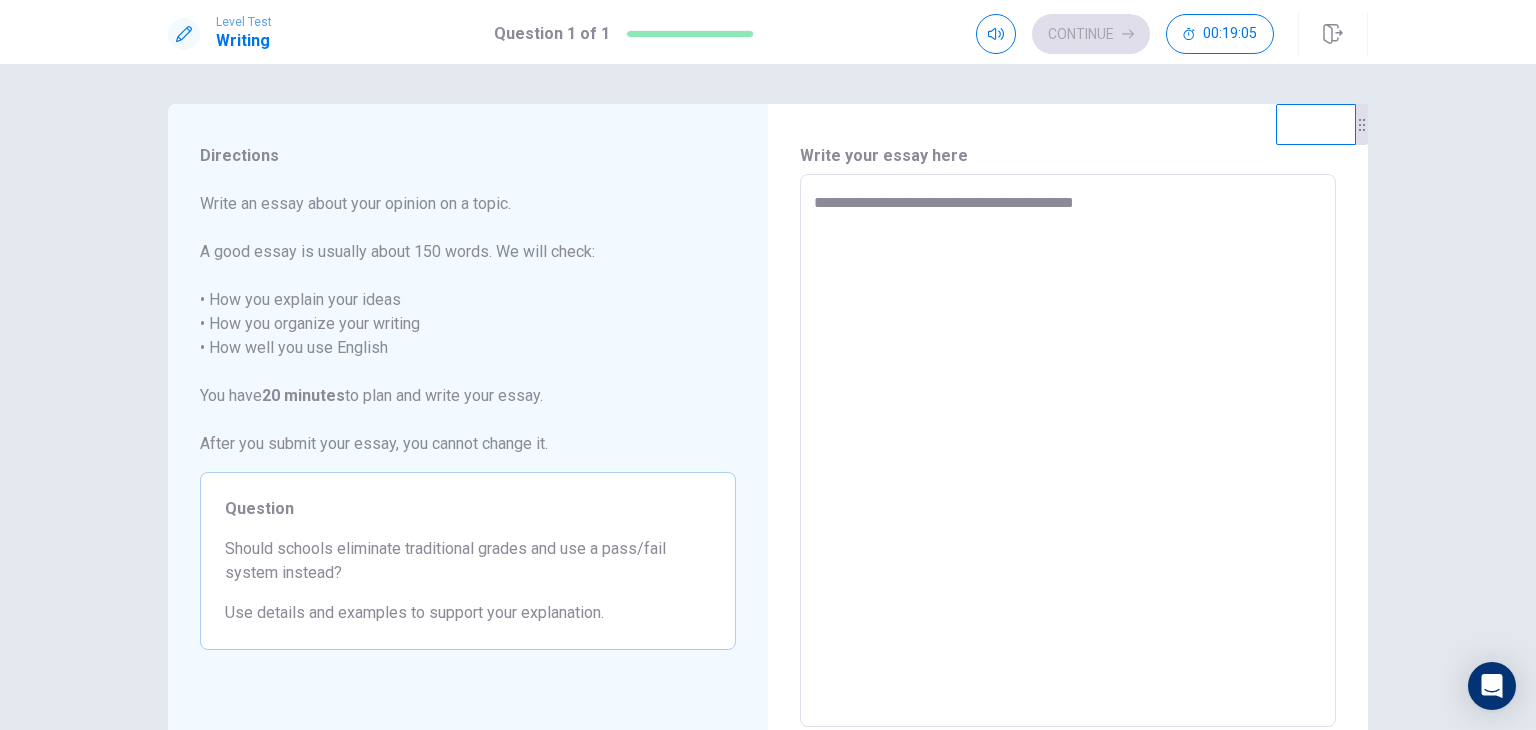 type on "*" 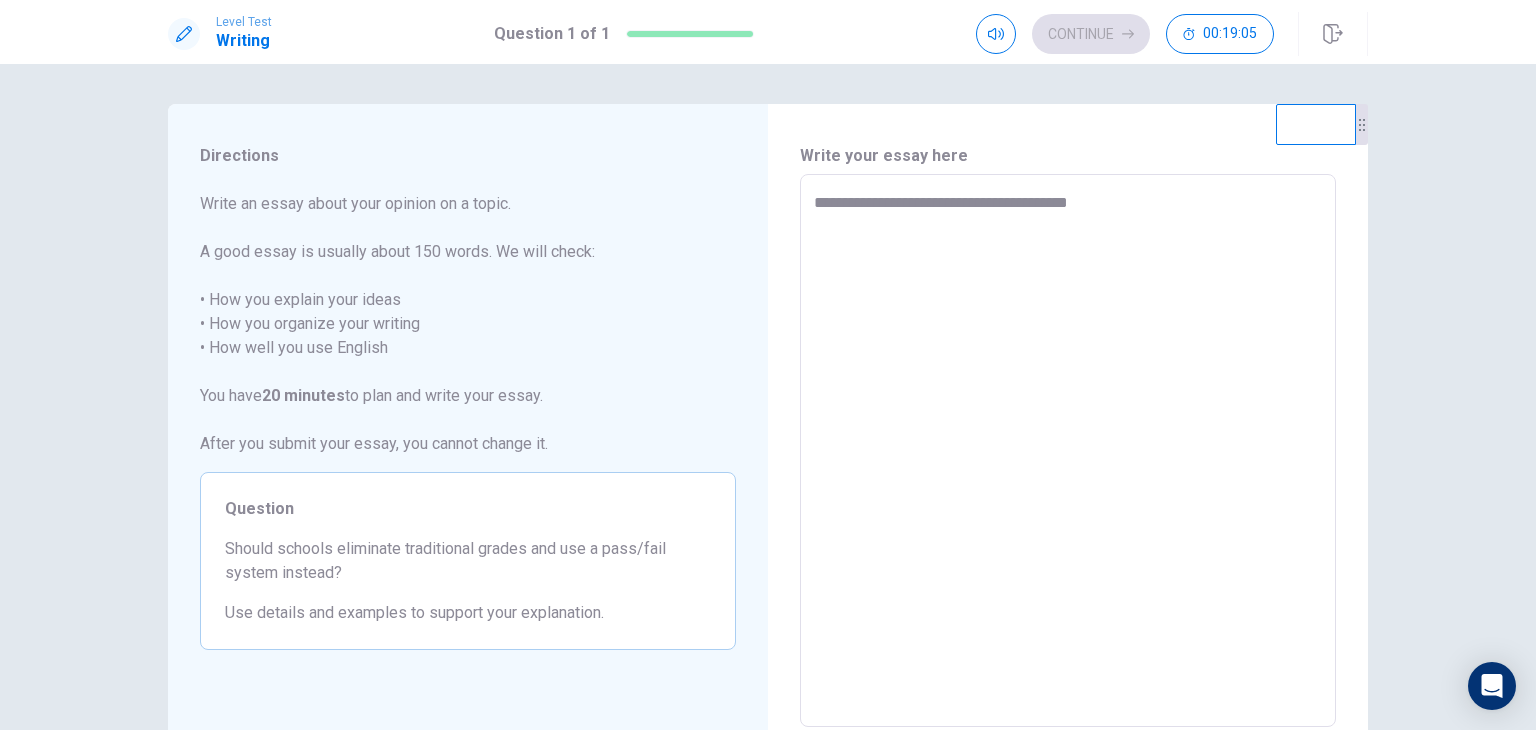 type on "*" 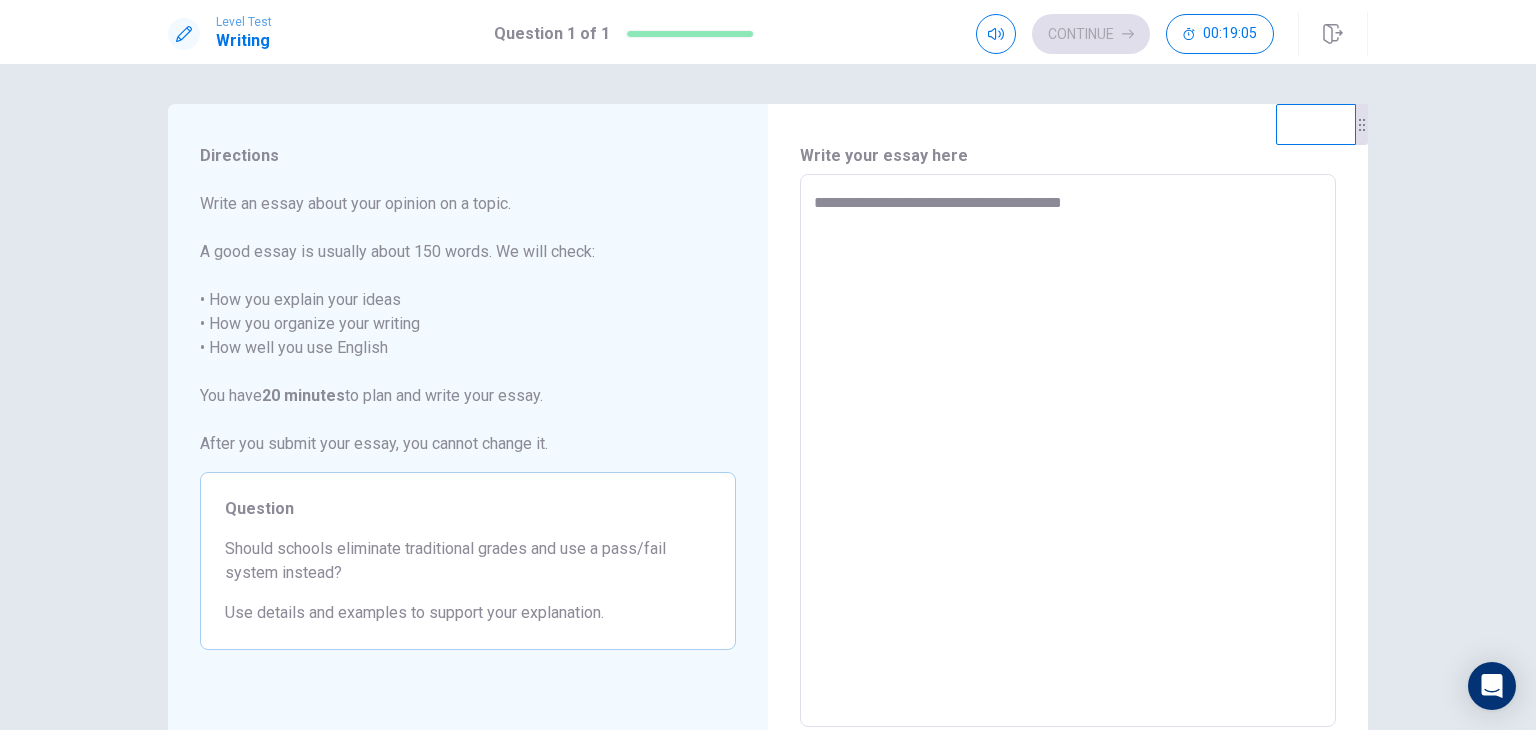 type on "*" 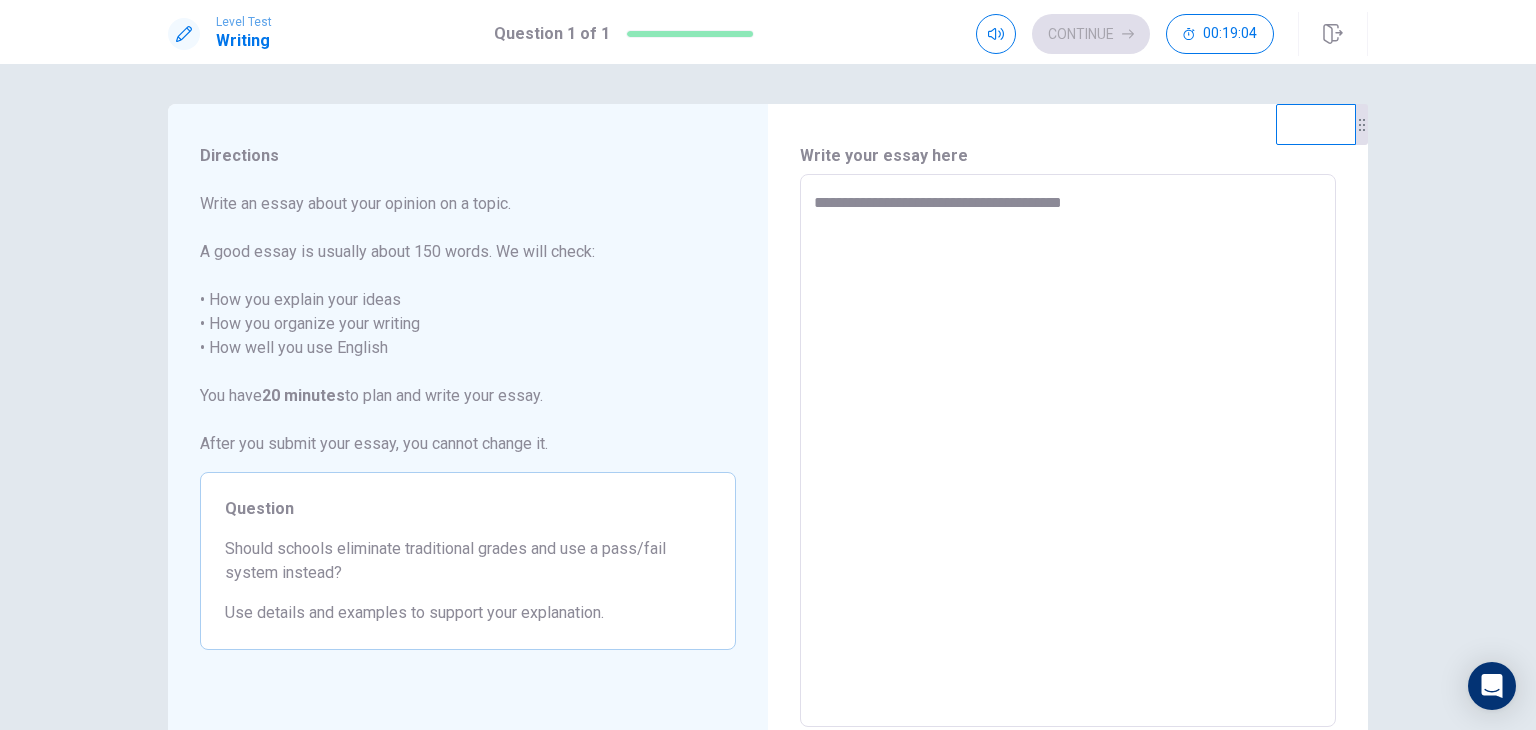 type on "**********" 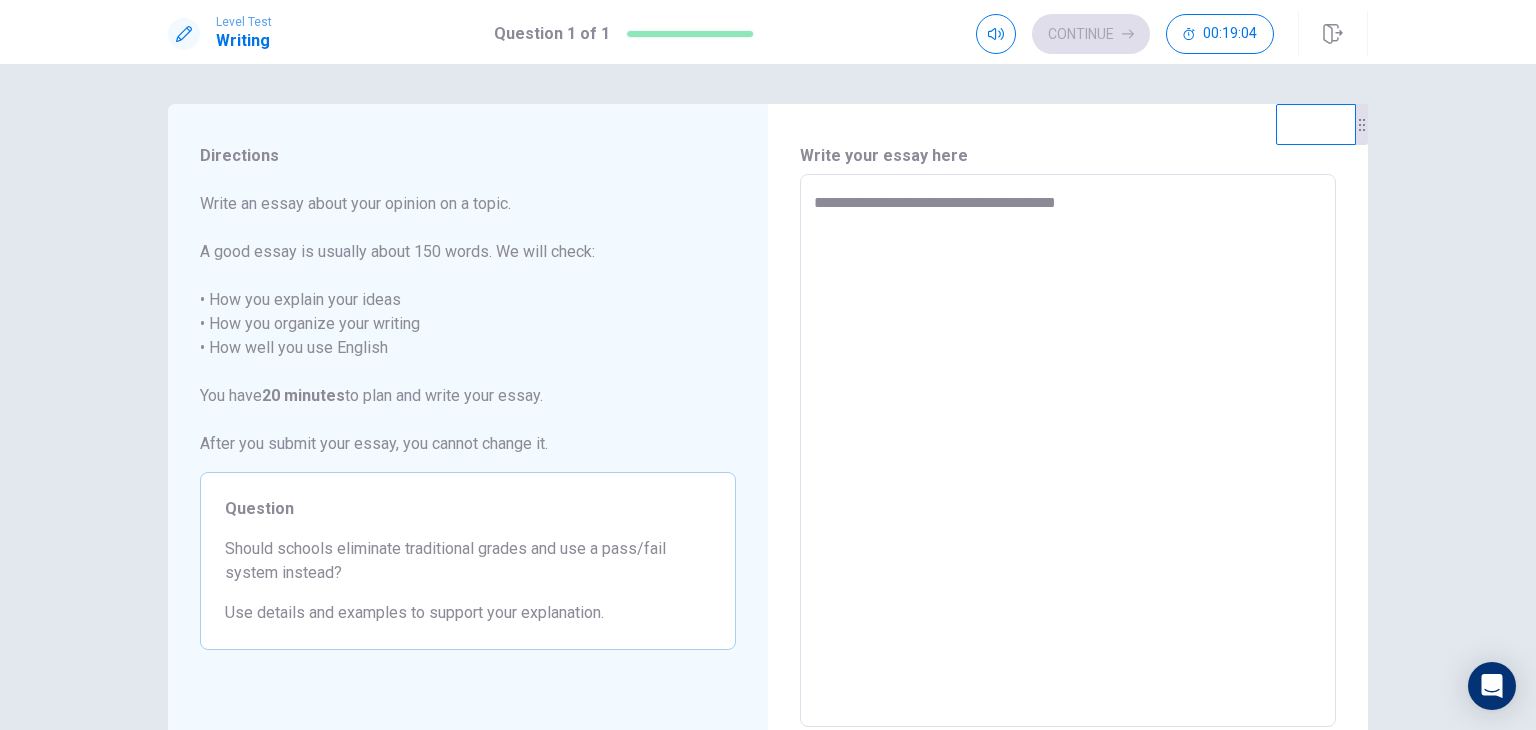 type on "*" 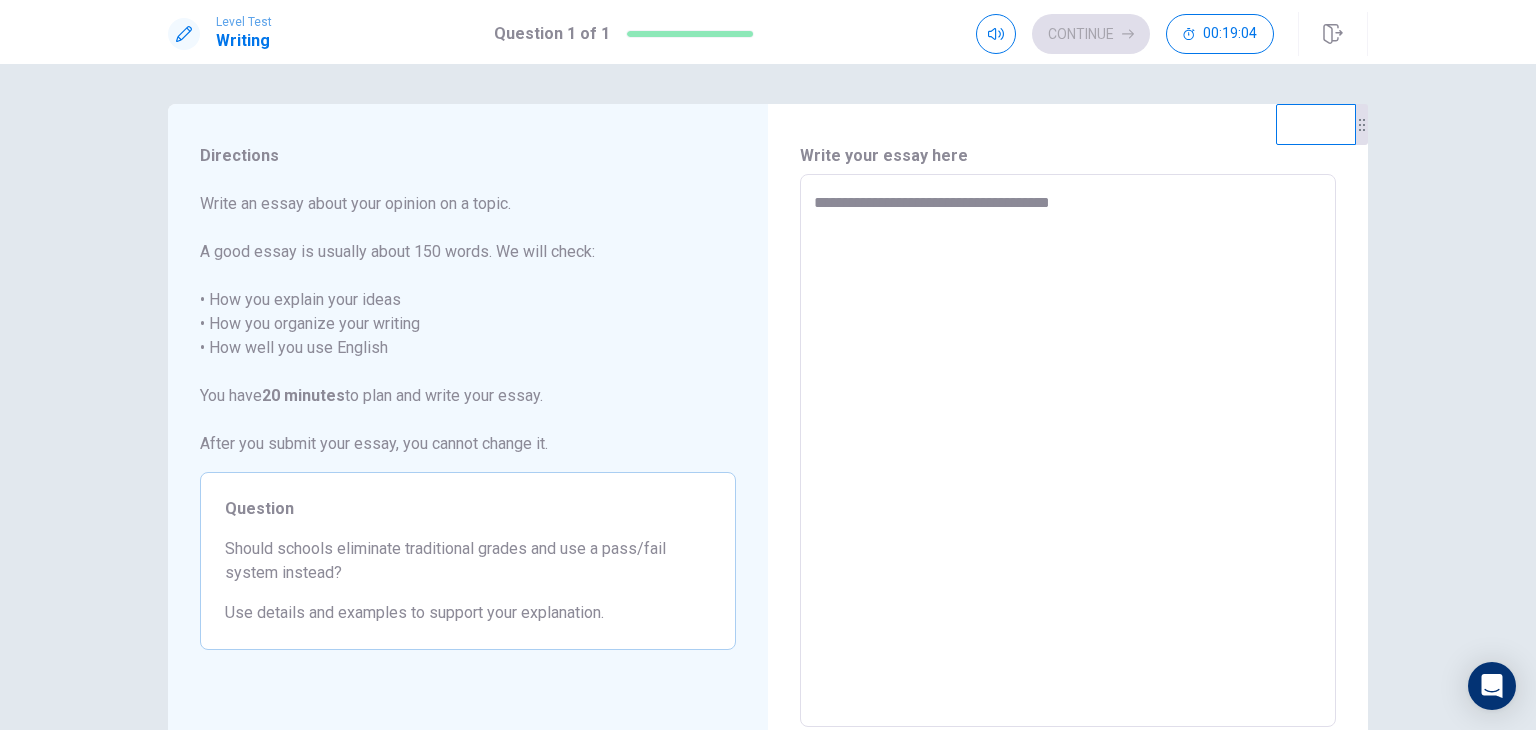 type on "*" 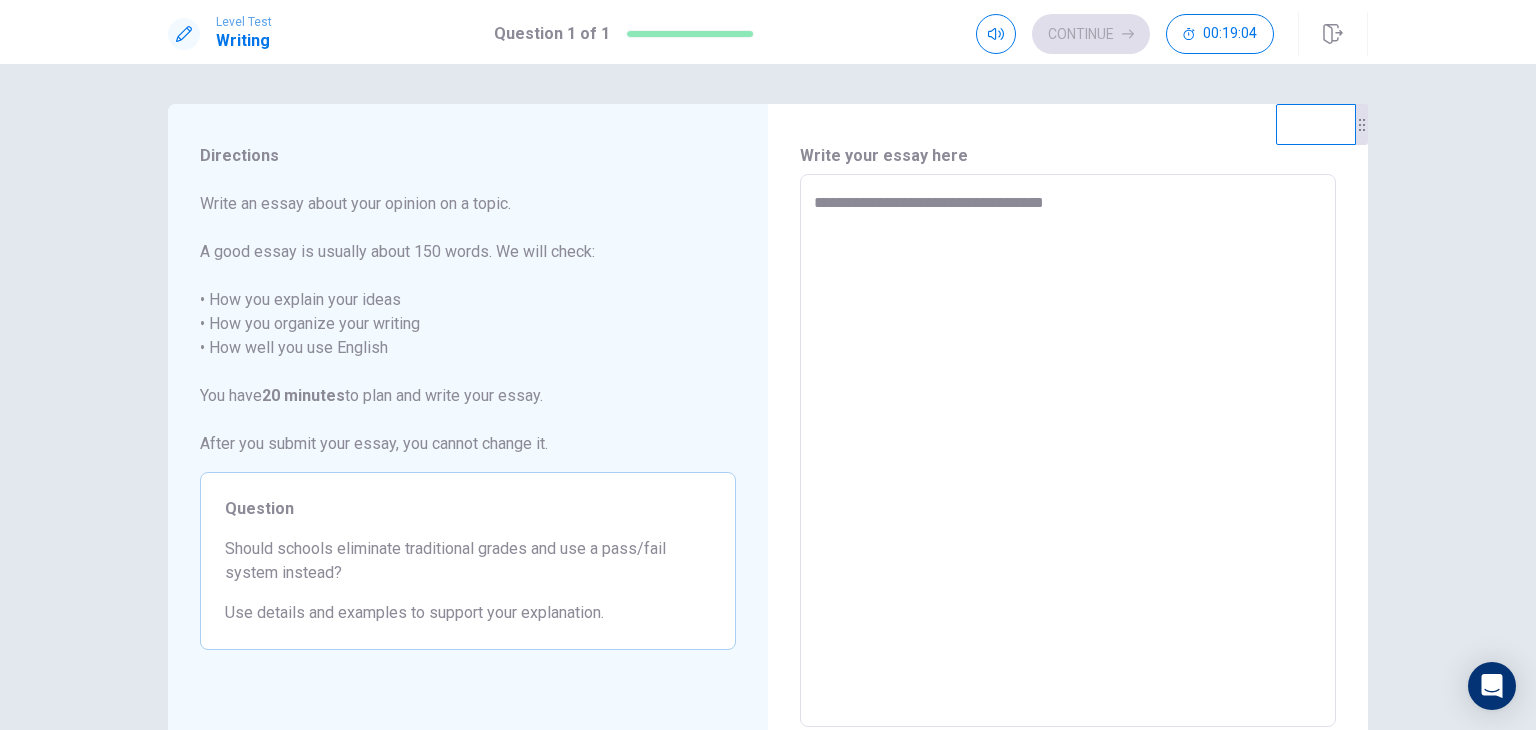 type on "*" 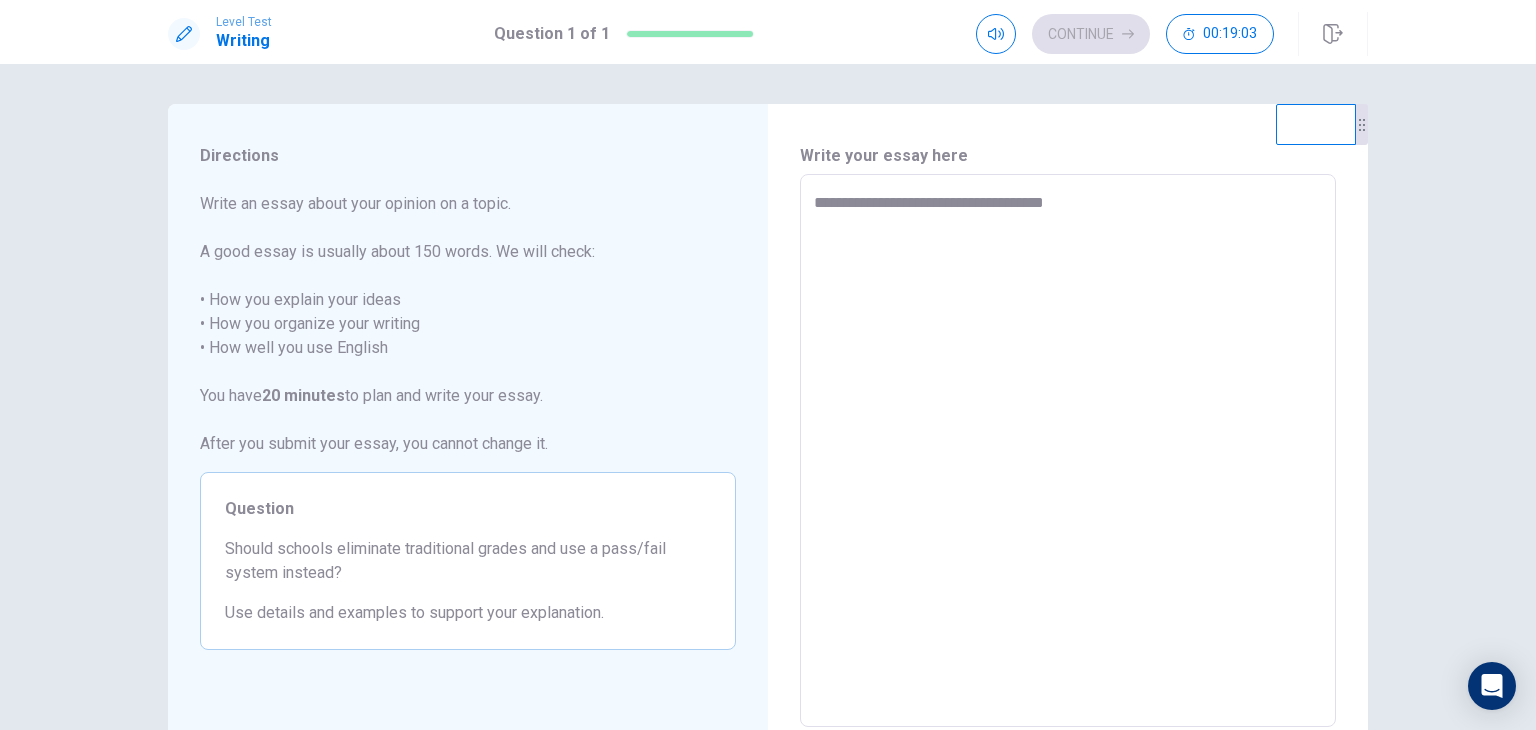 type on "**********" 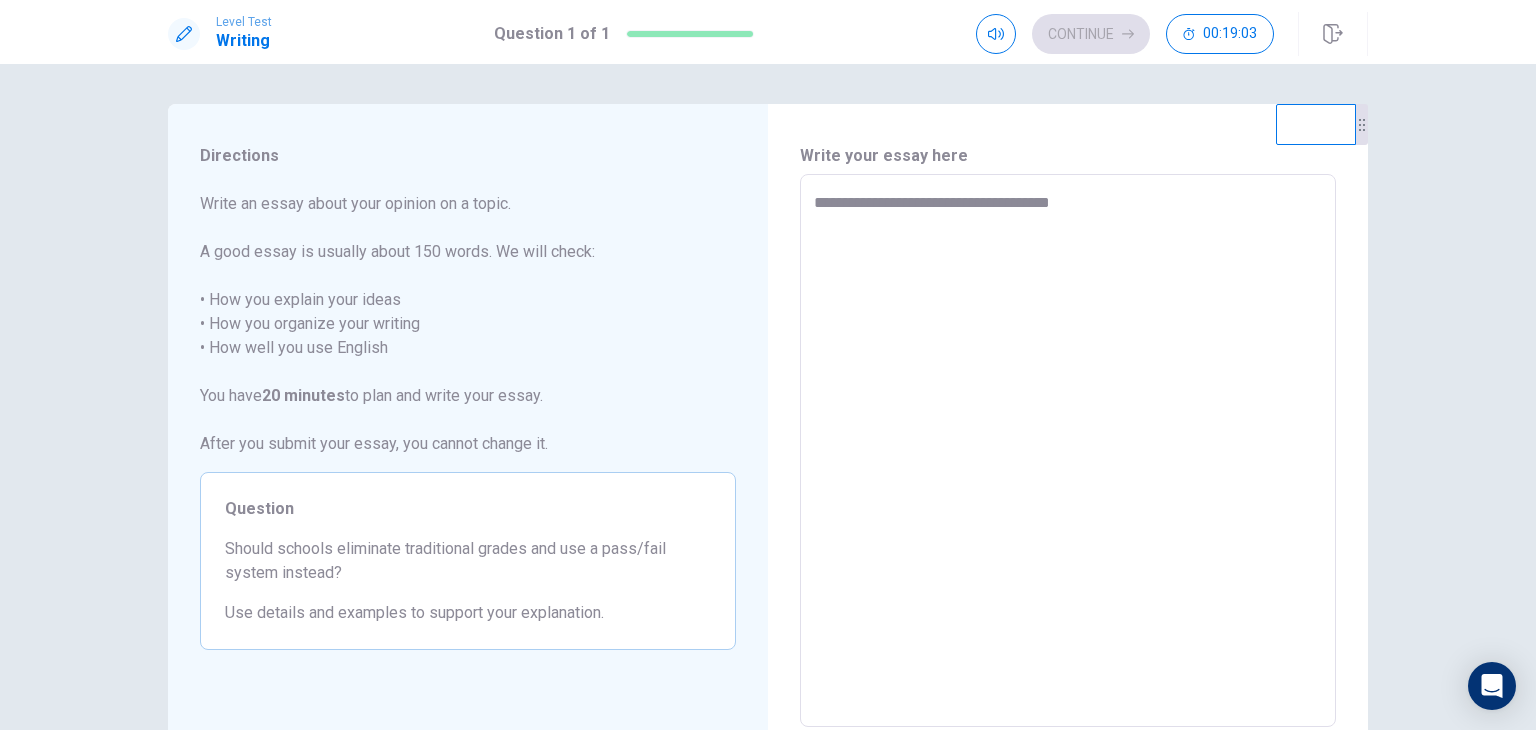 type on "*" 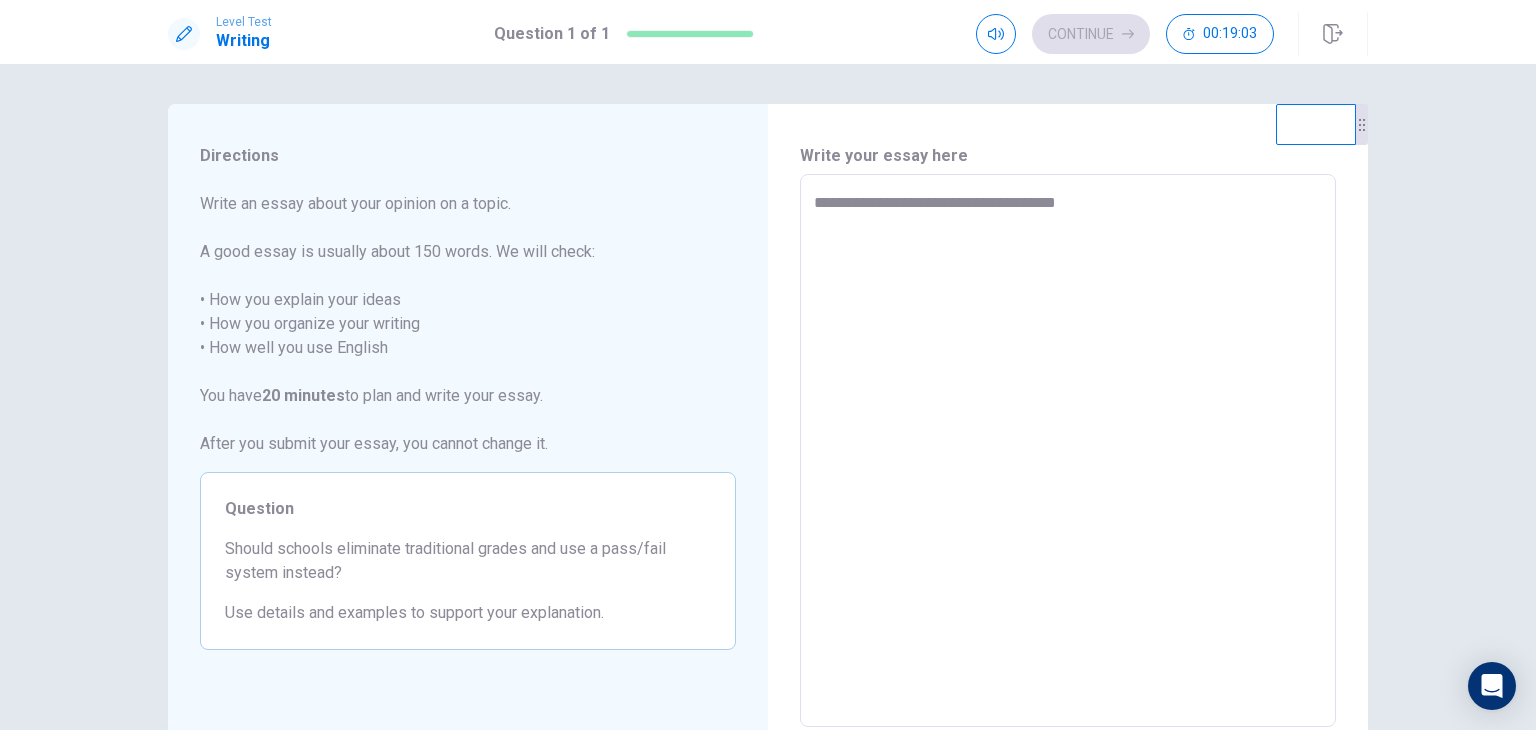 type on "*" 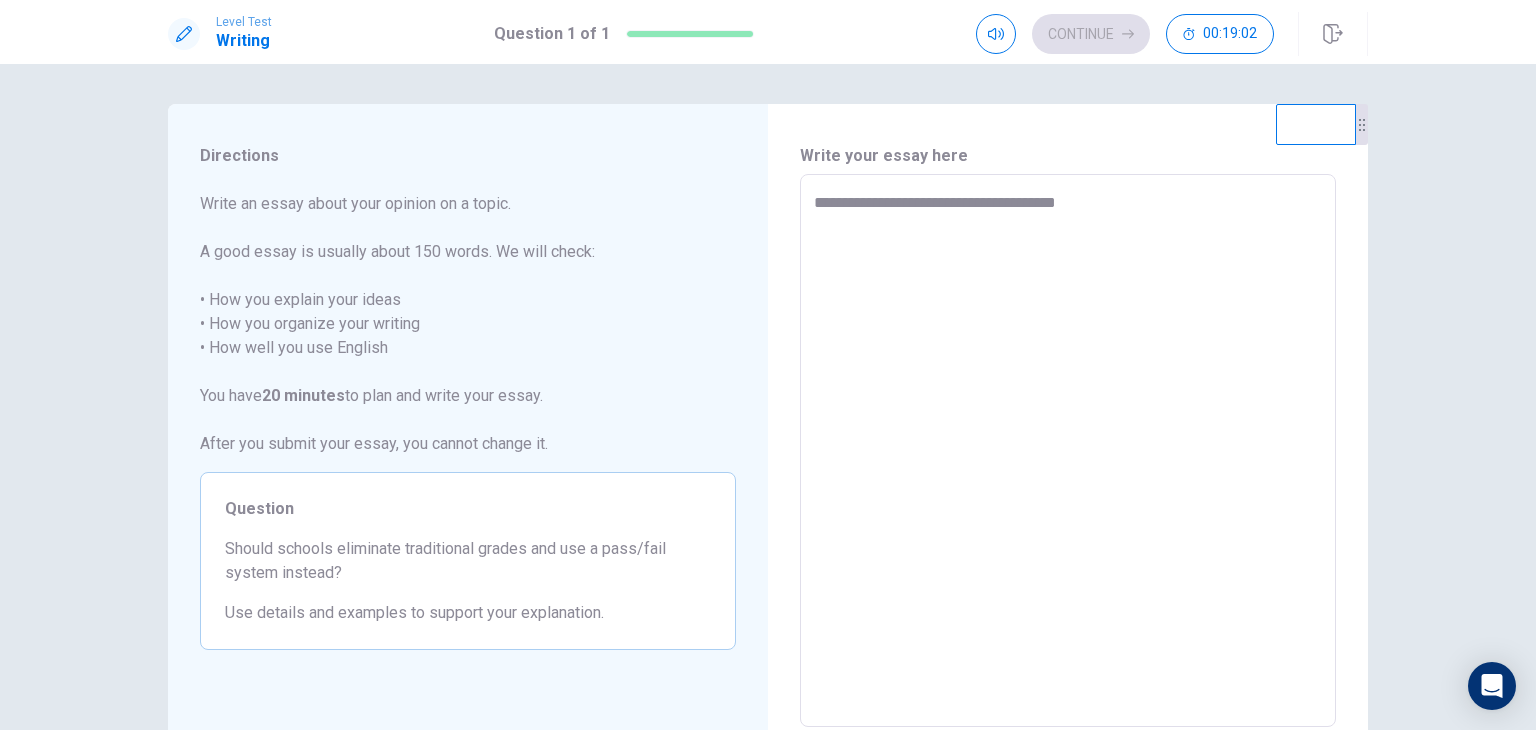type on "**********" 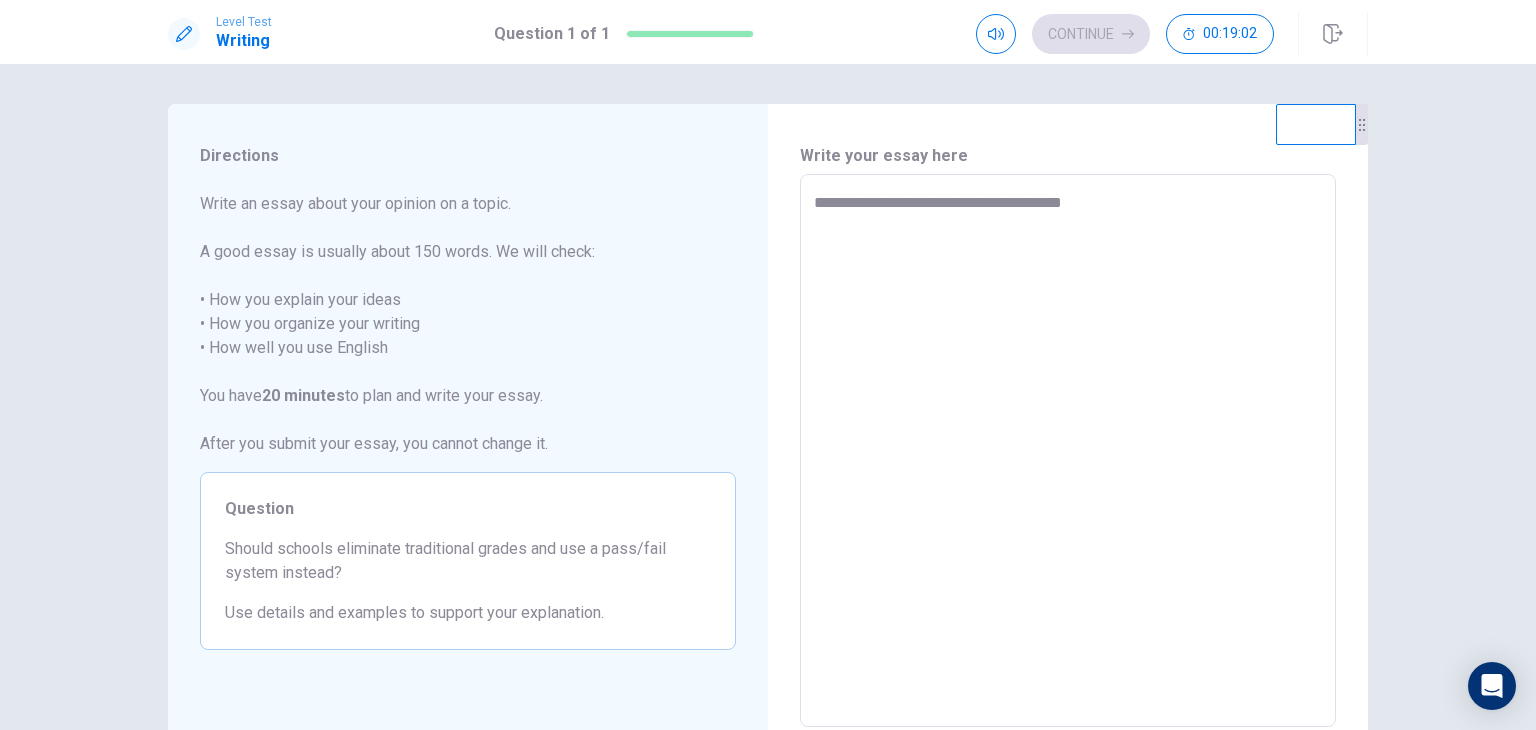 type on "*" 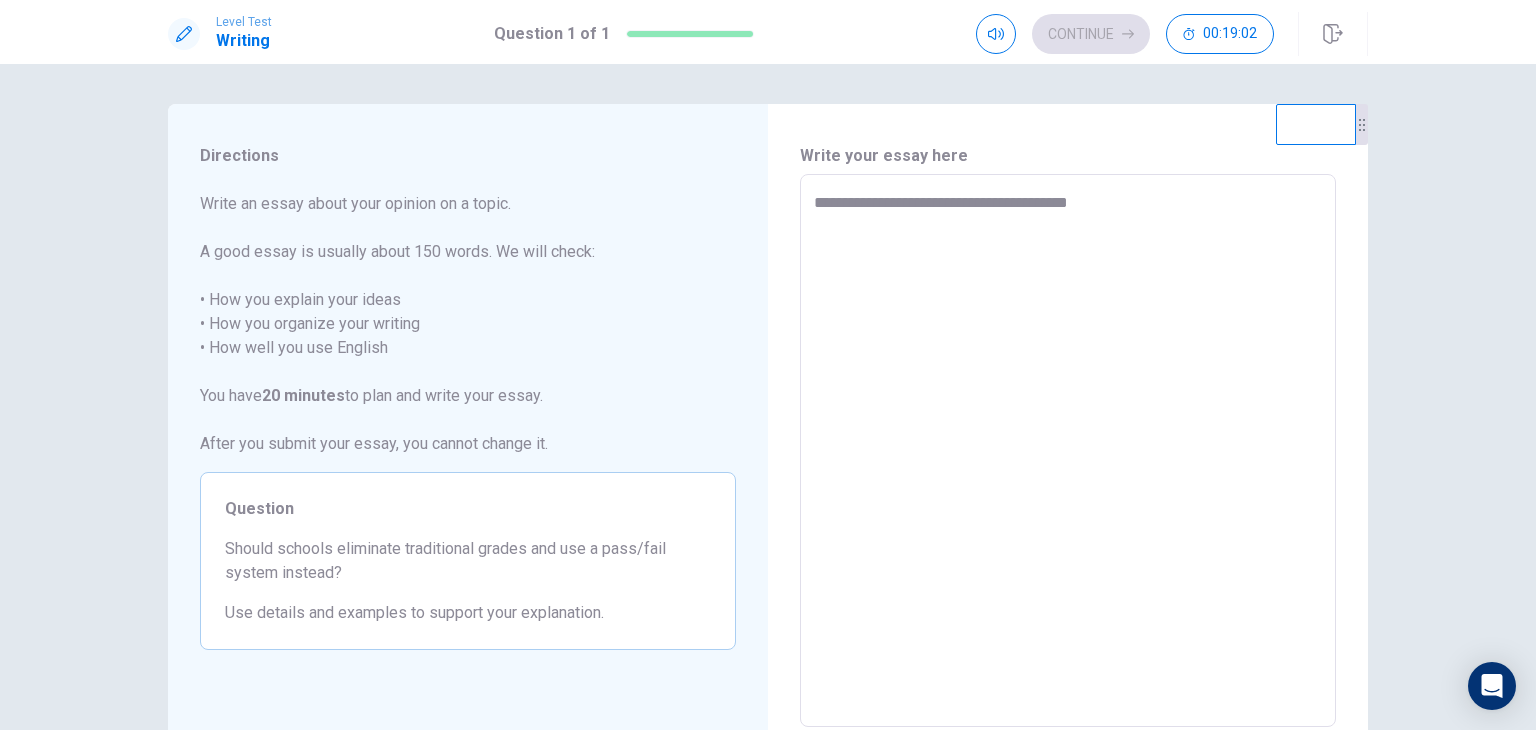 type on "*" 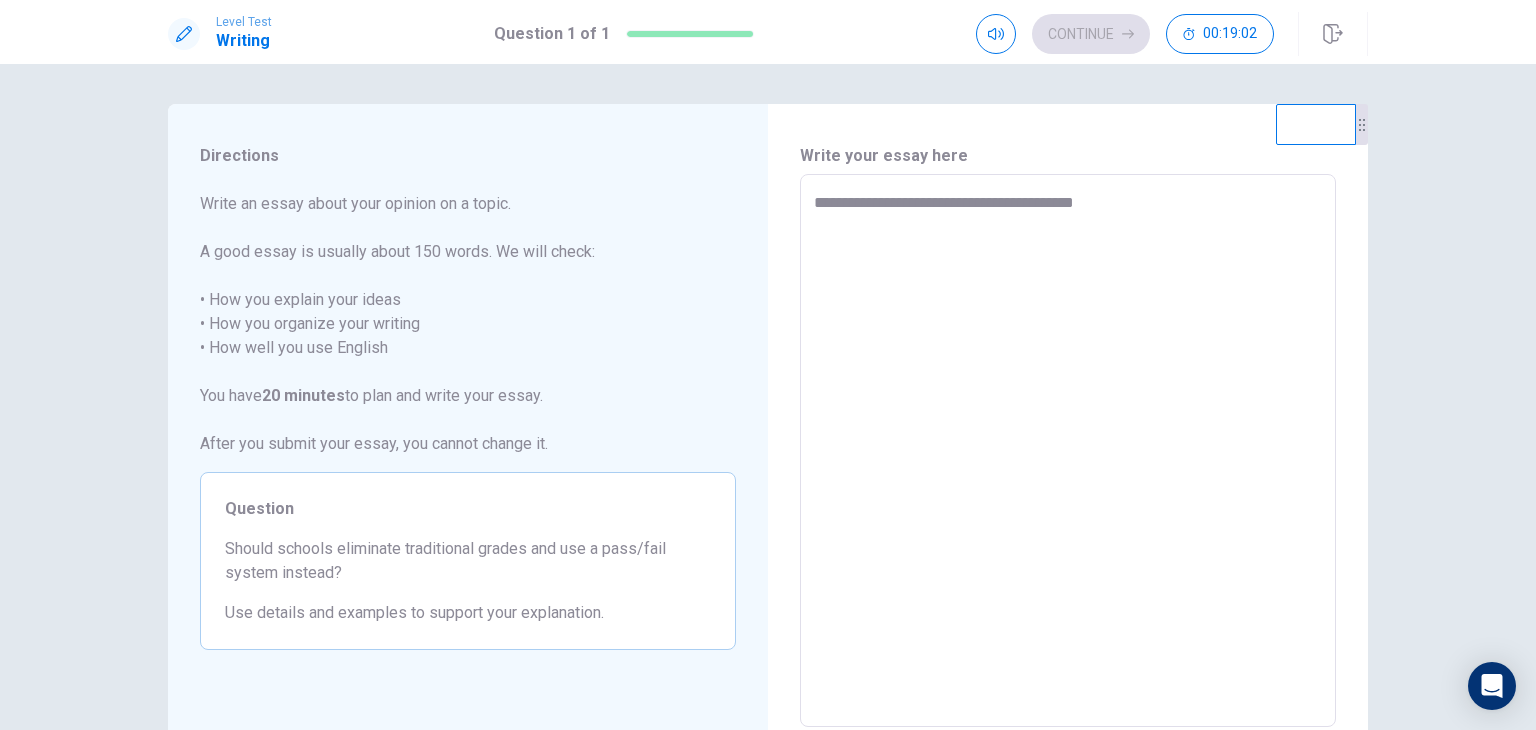 type on "*" 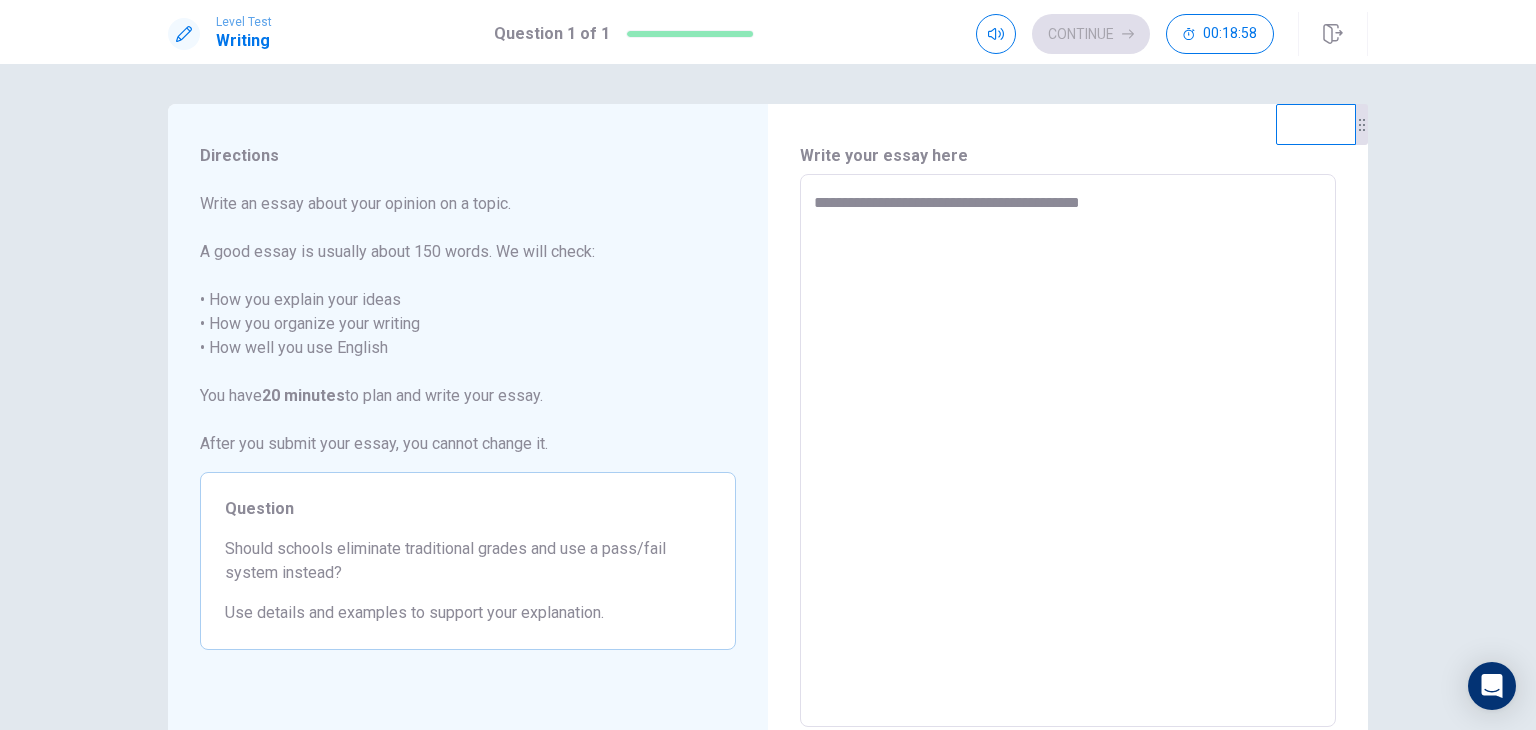 type on "*" 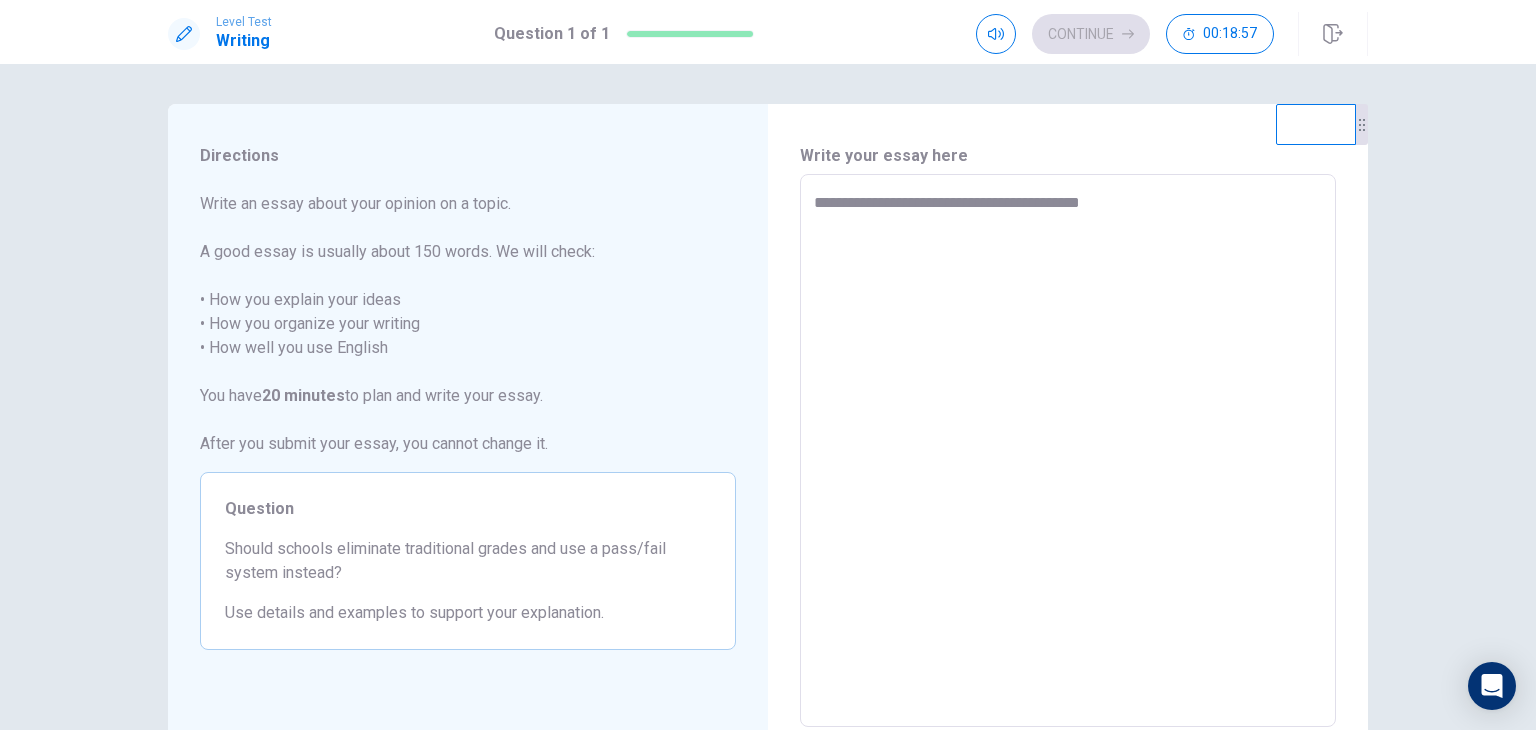 type on "**********" 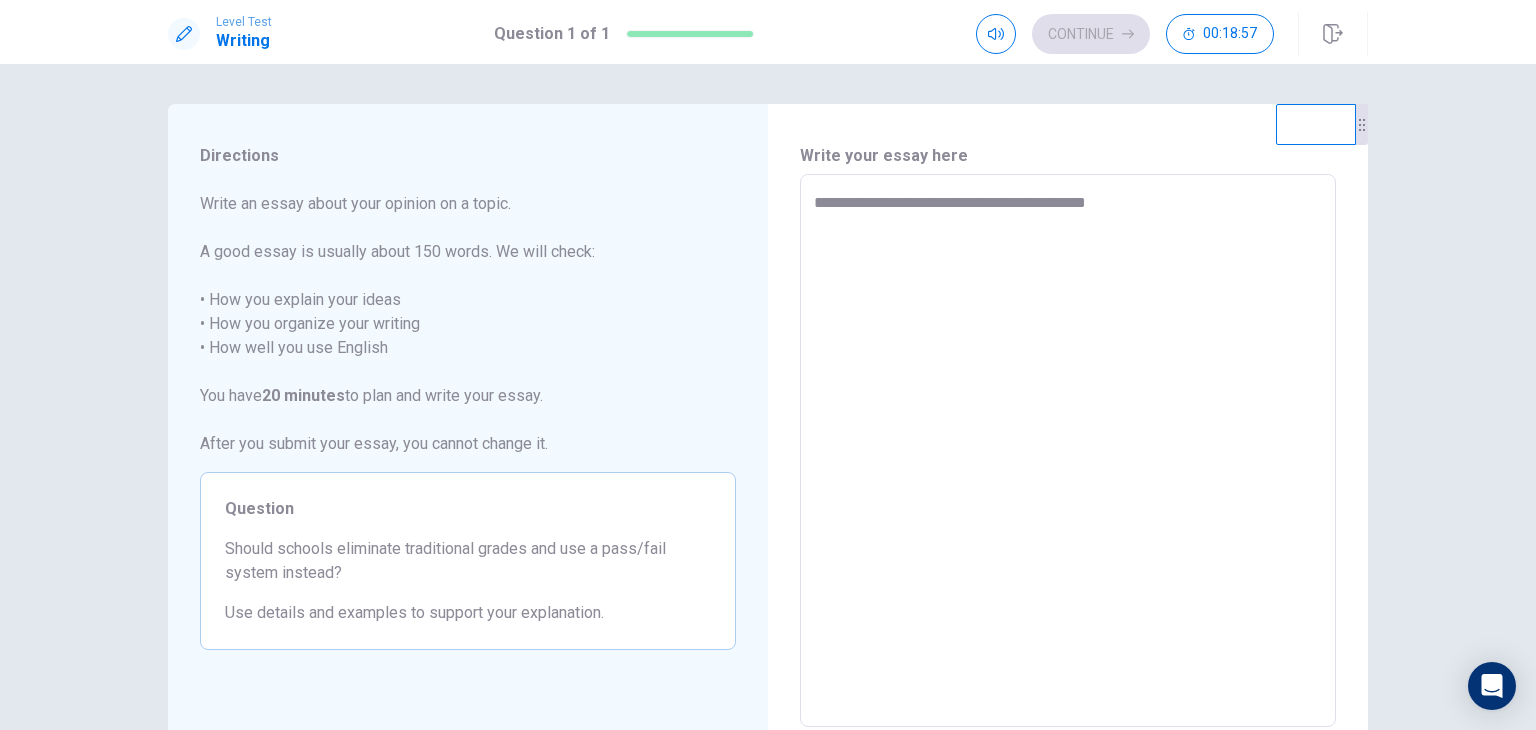type on "*" 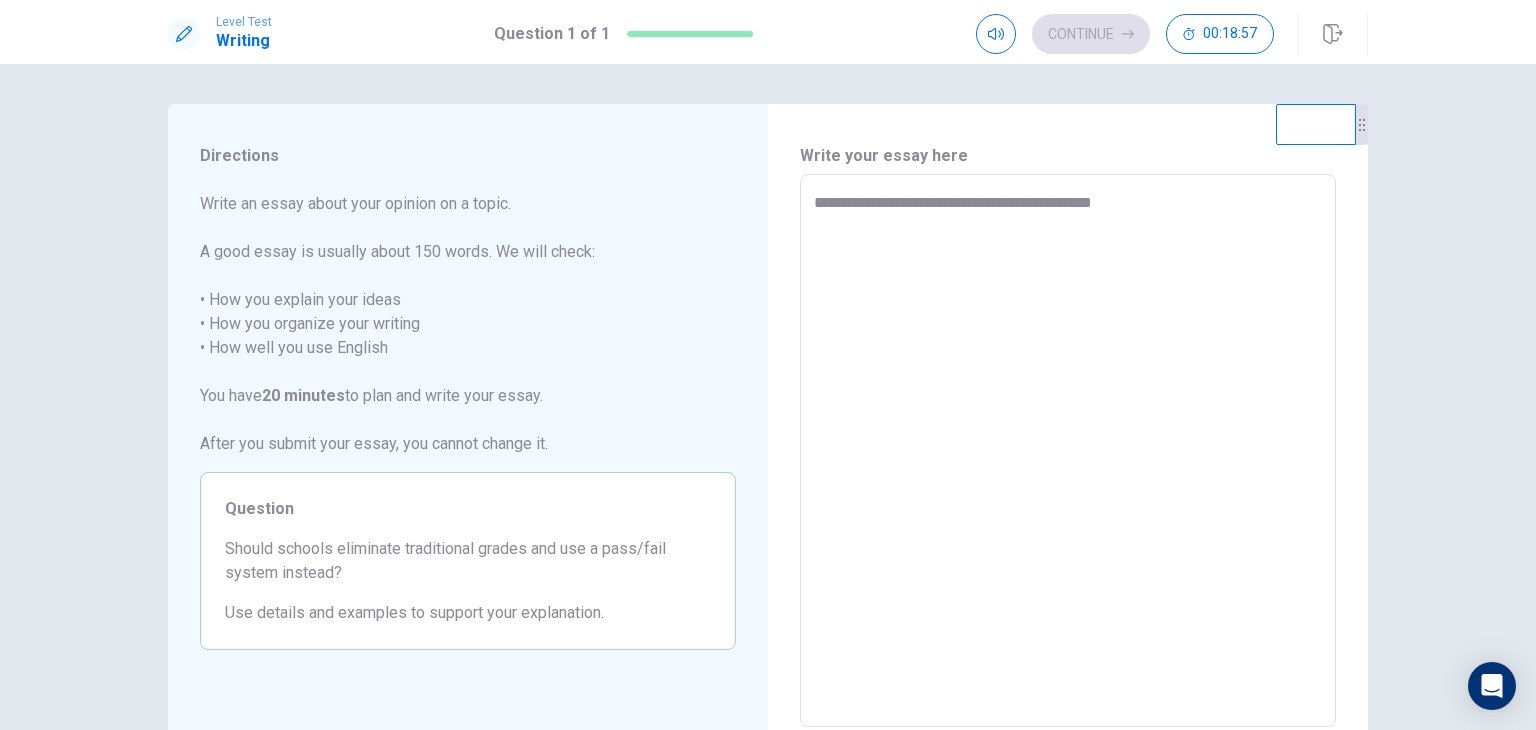 type on "*" 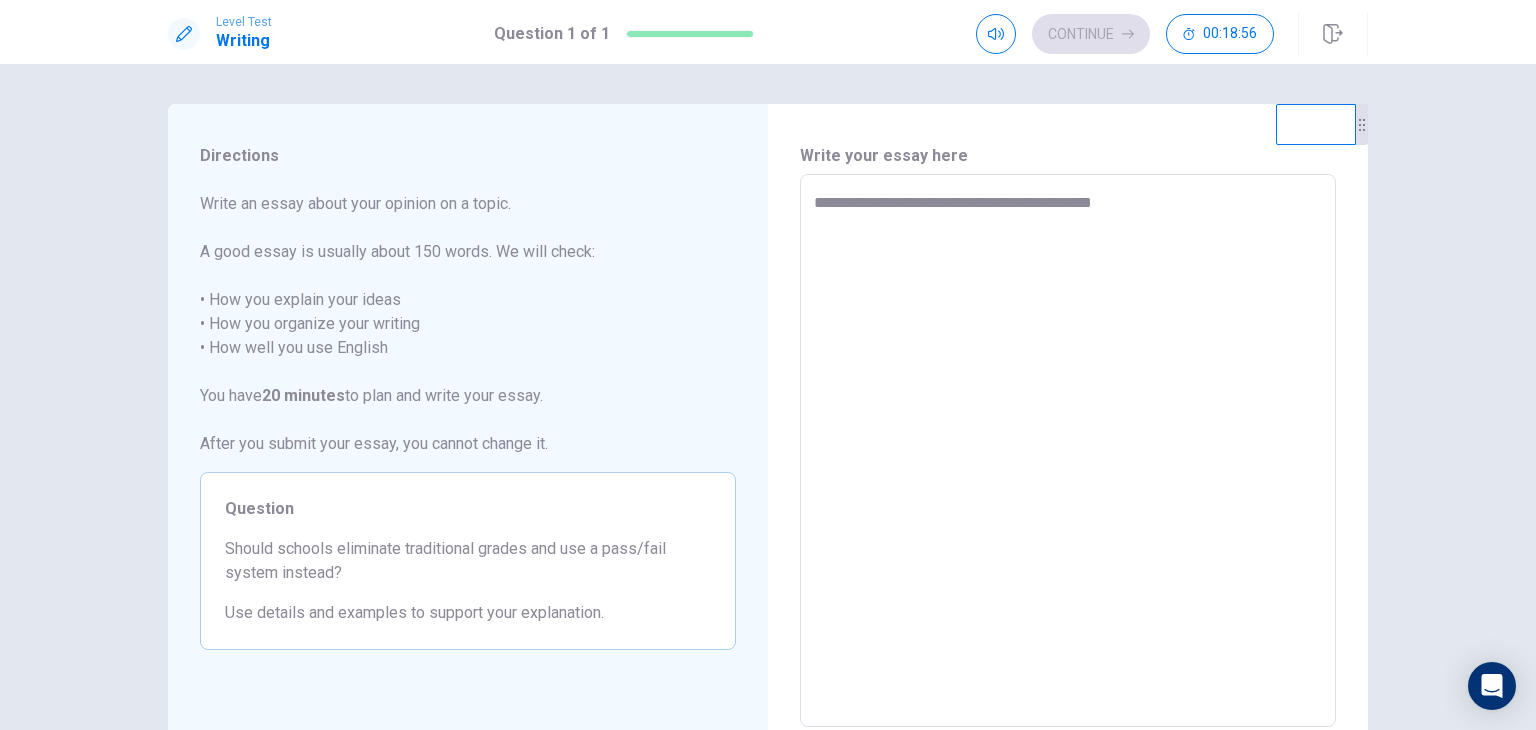 type on "**********" 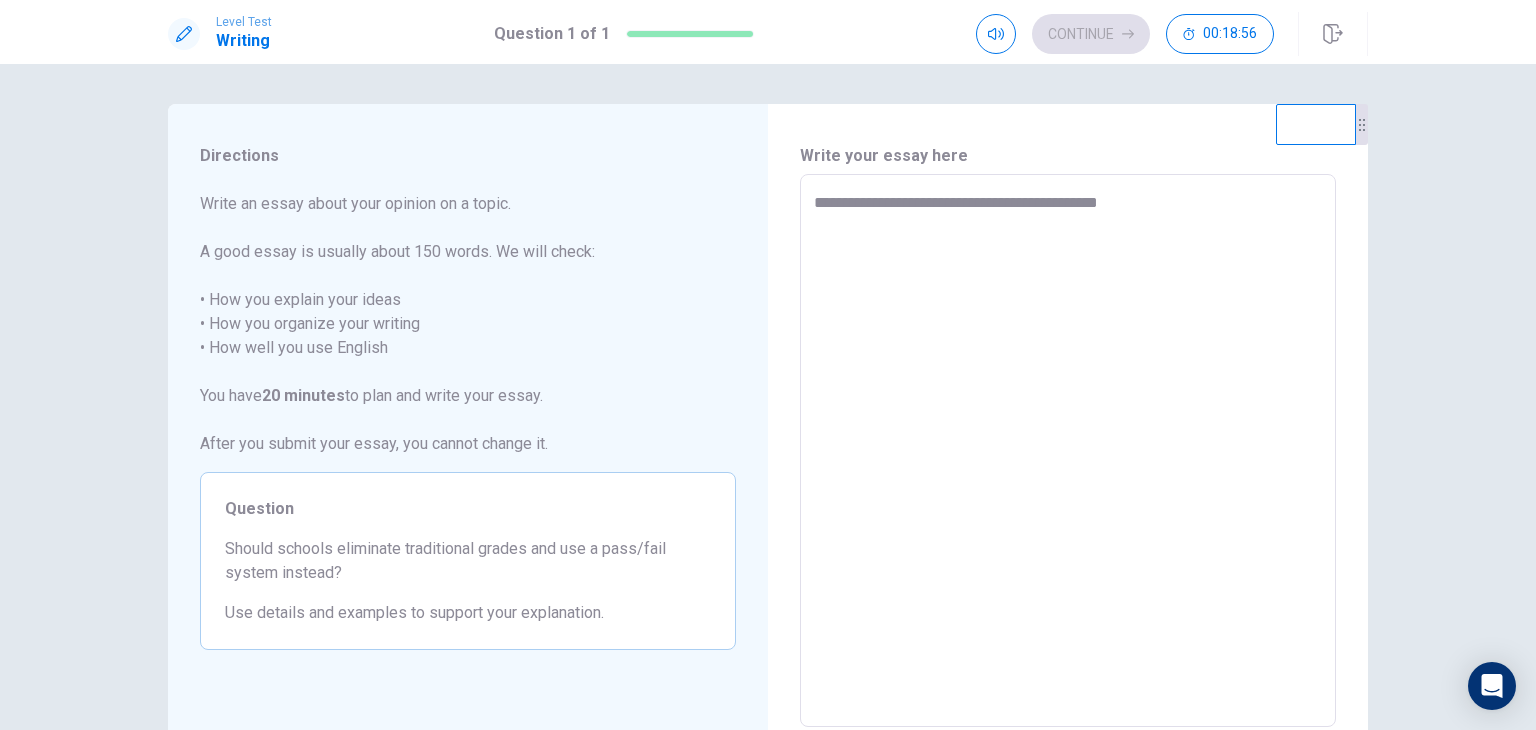 type on "*" 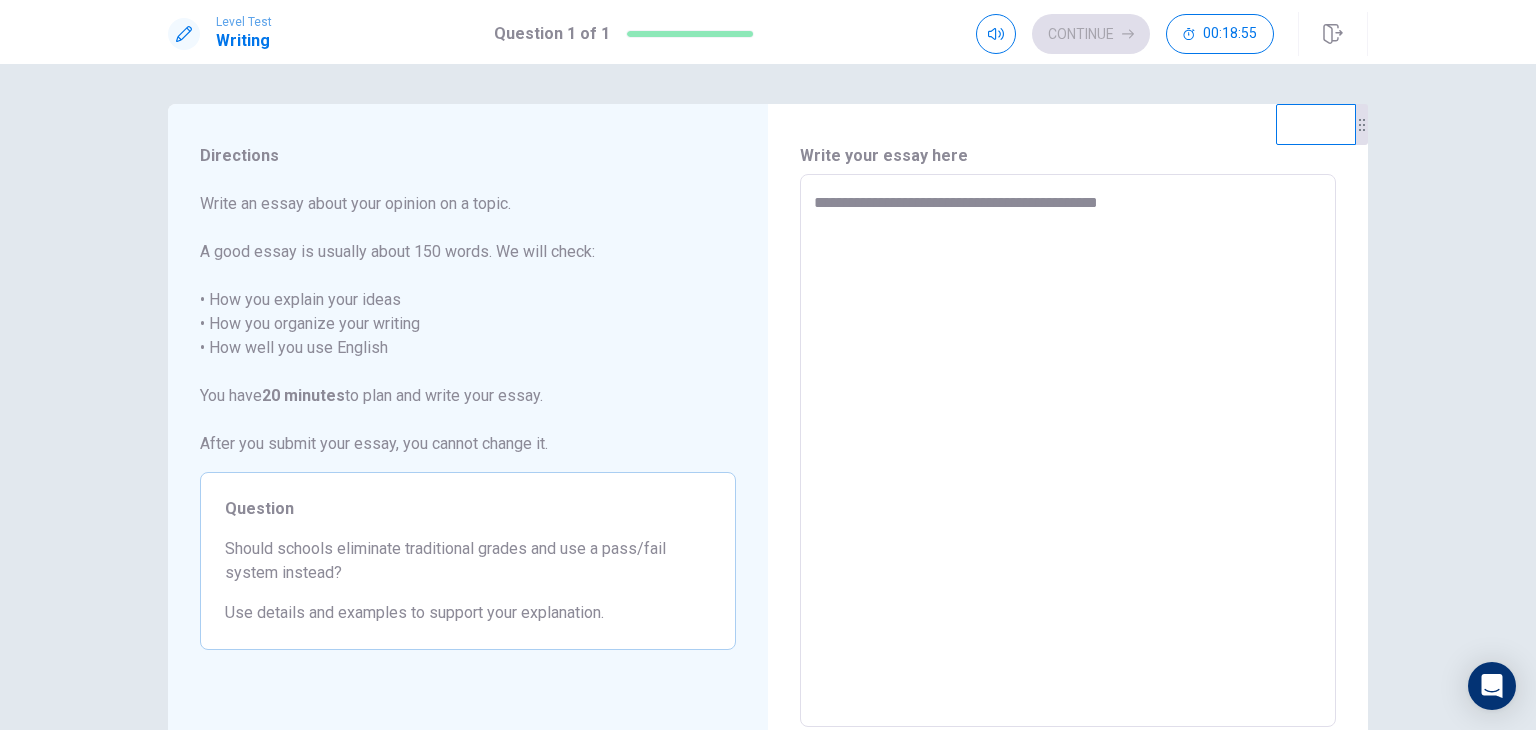 type on "**********" 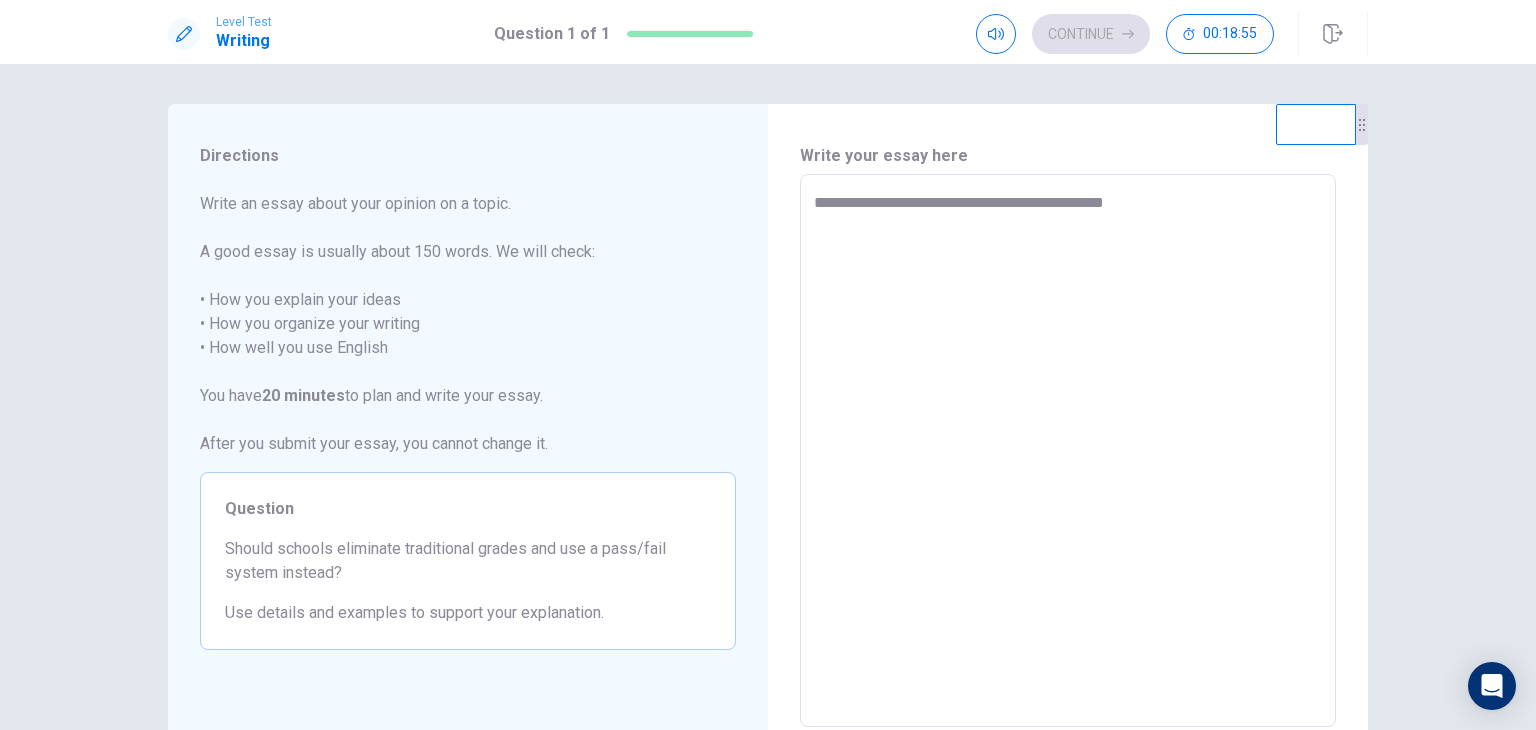 type on "*" 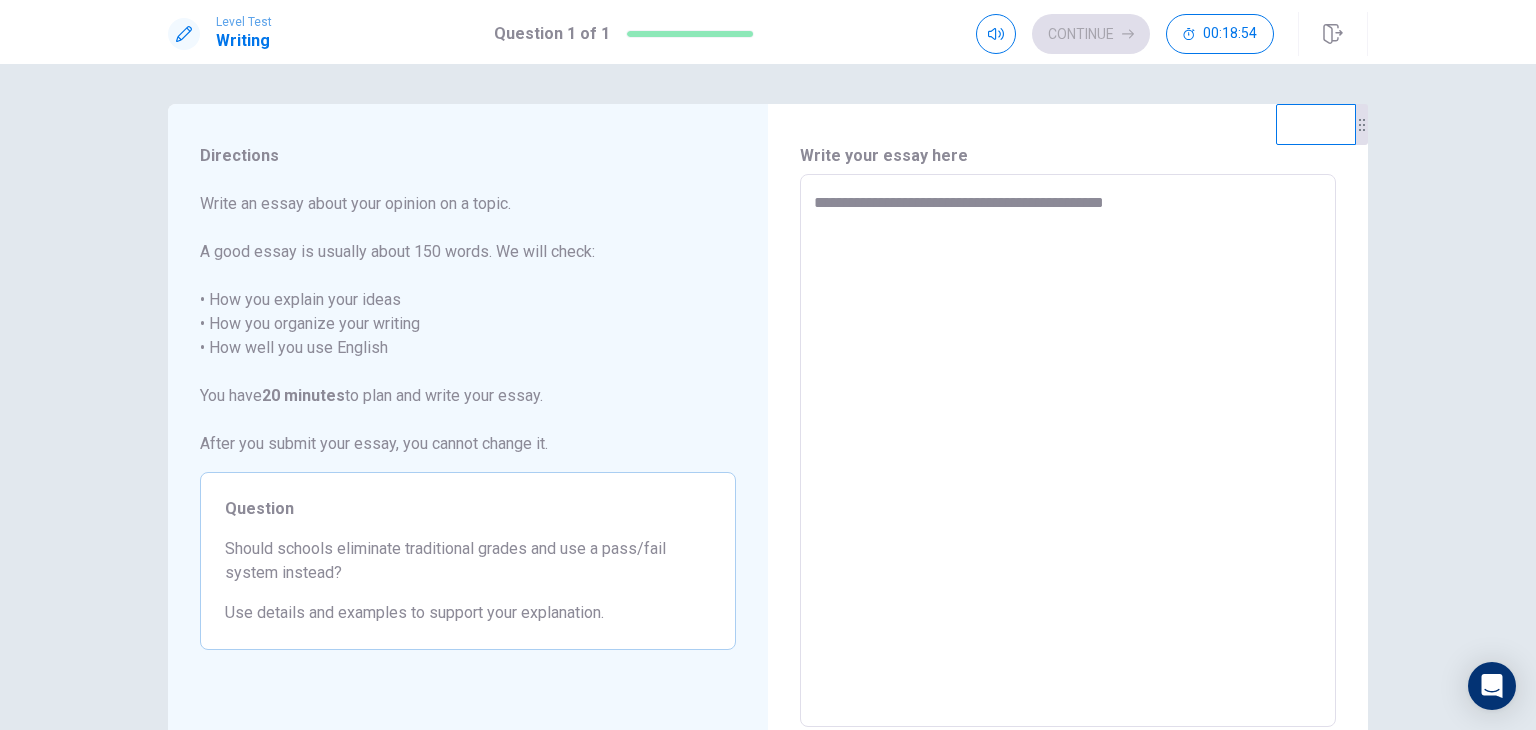 type on "**********" 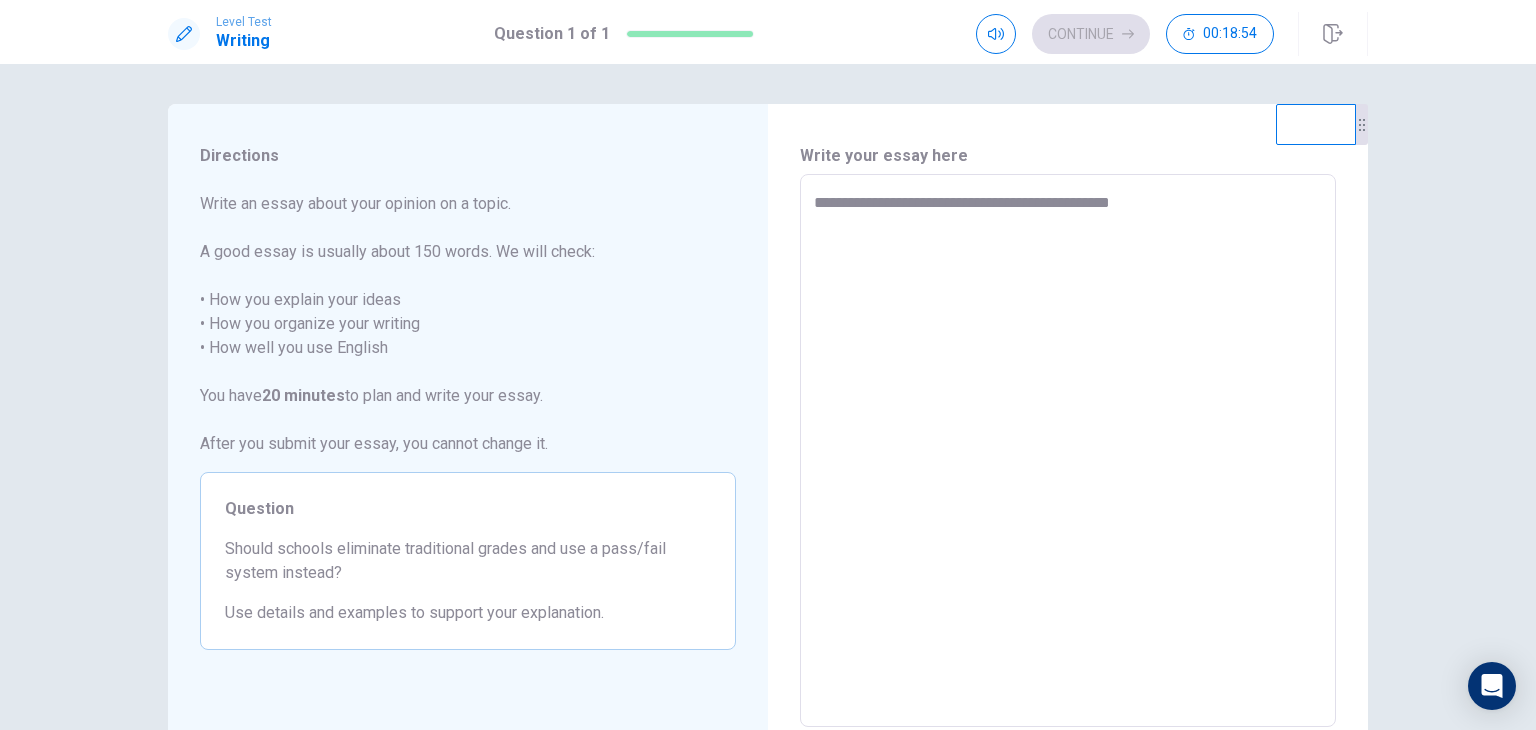 type on "*" 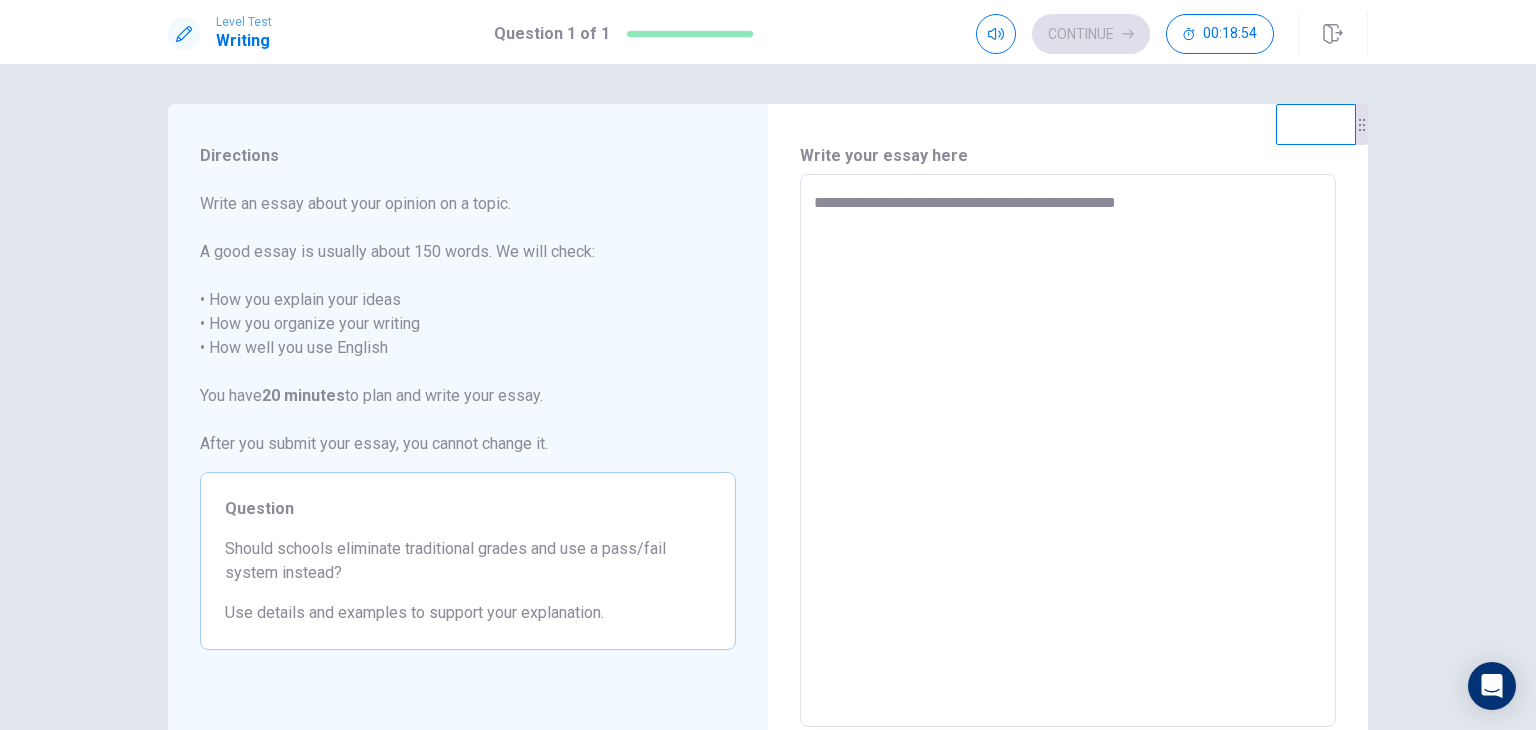 type on "*" 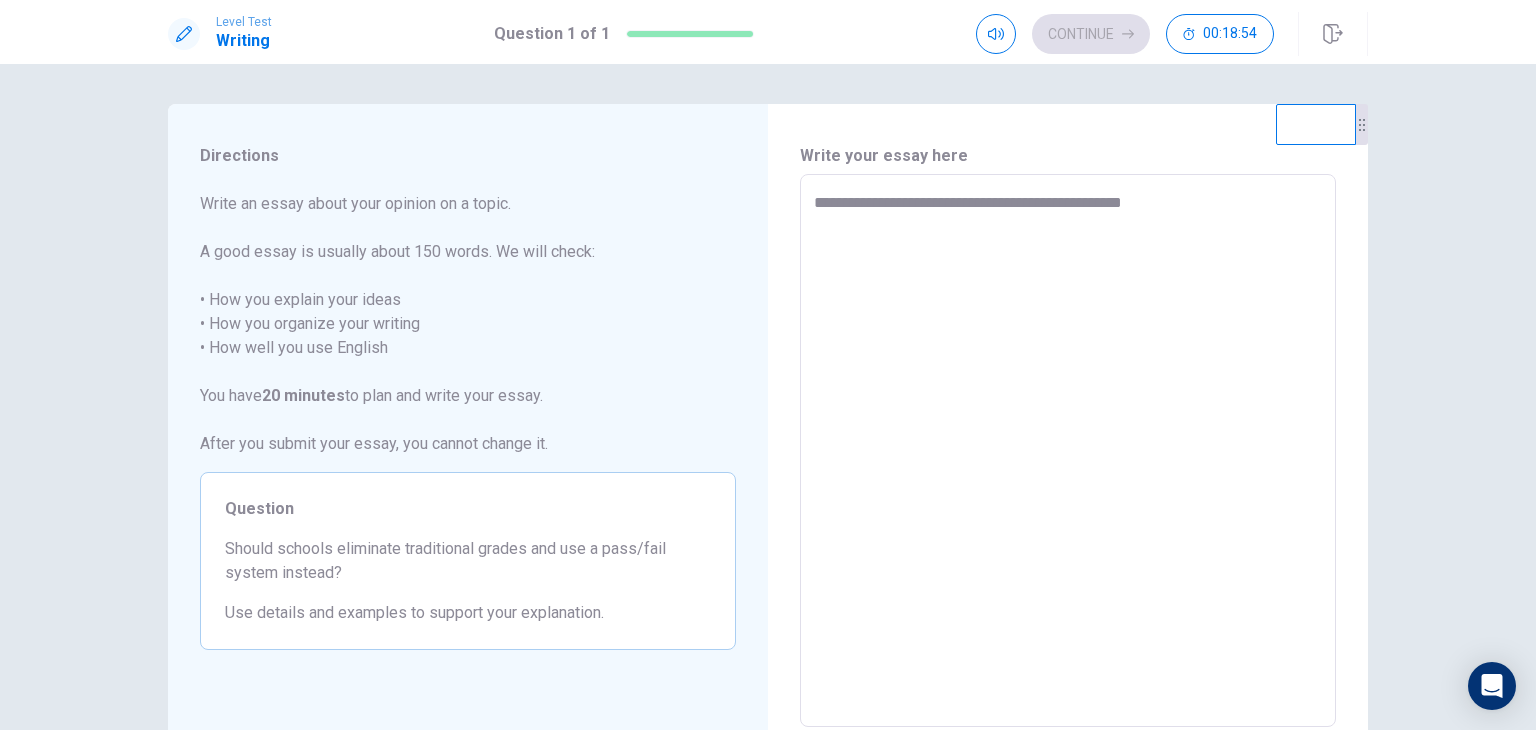 type on "*" 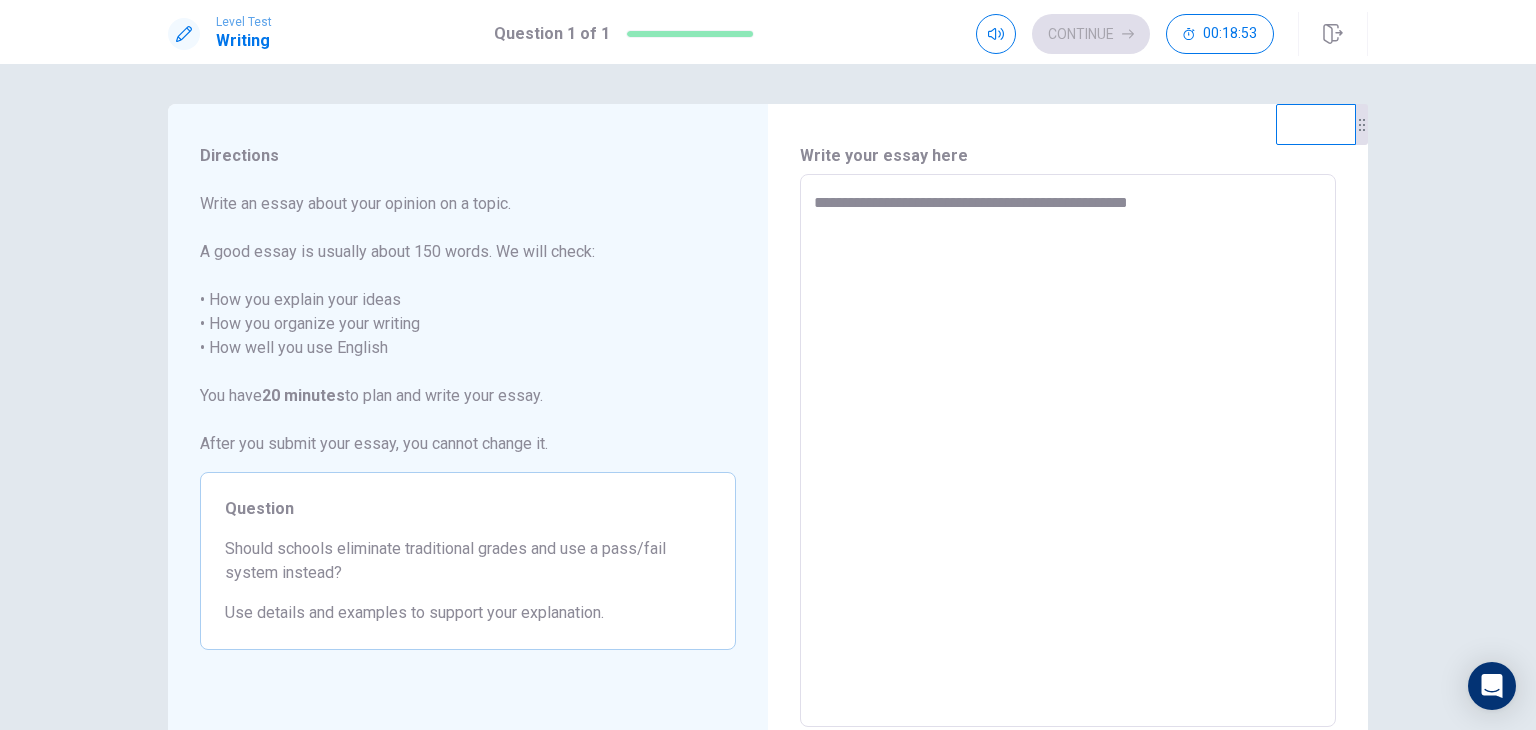 type on "*" 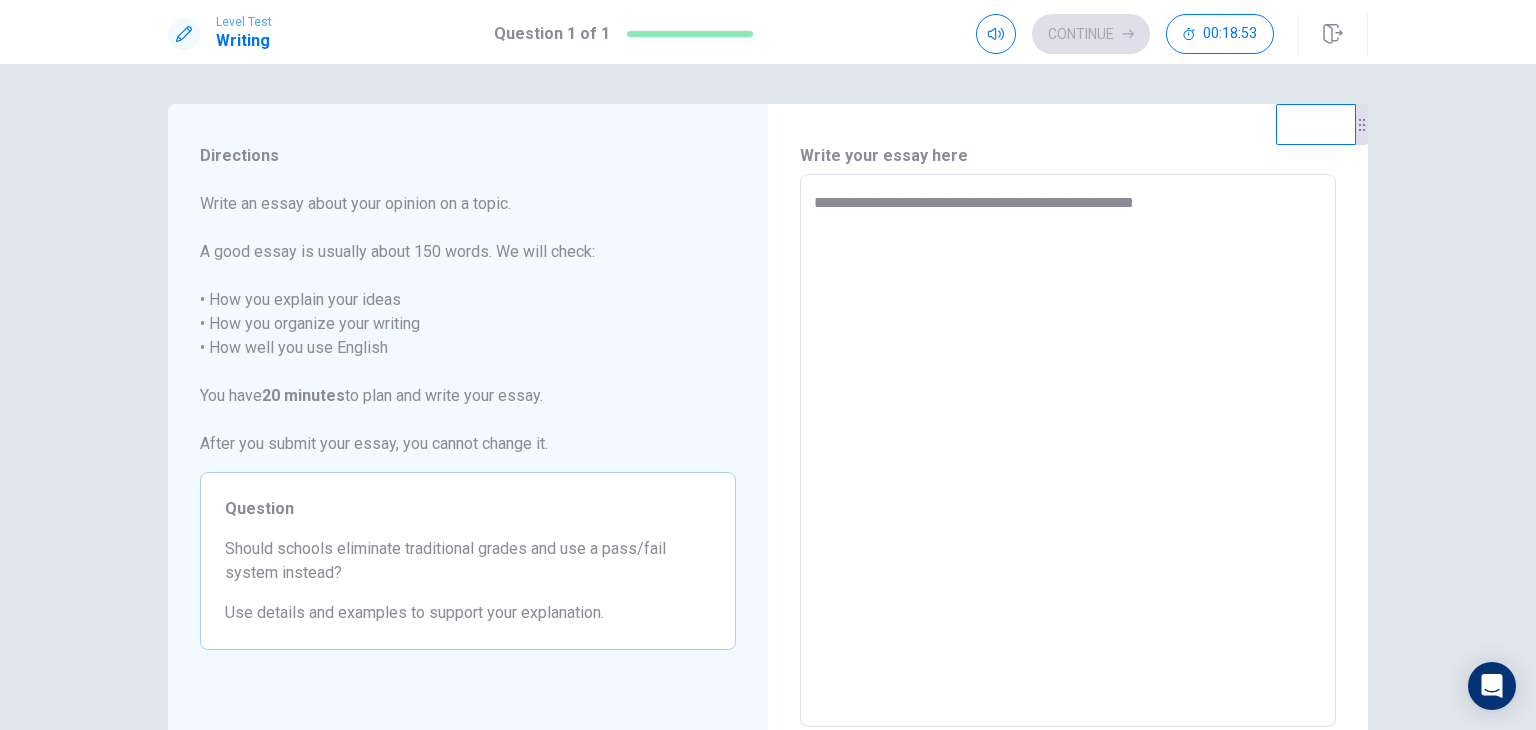 type on "*" 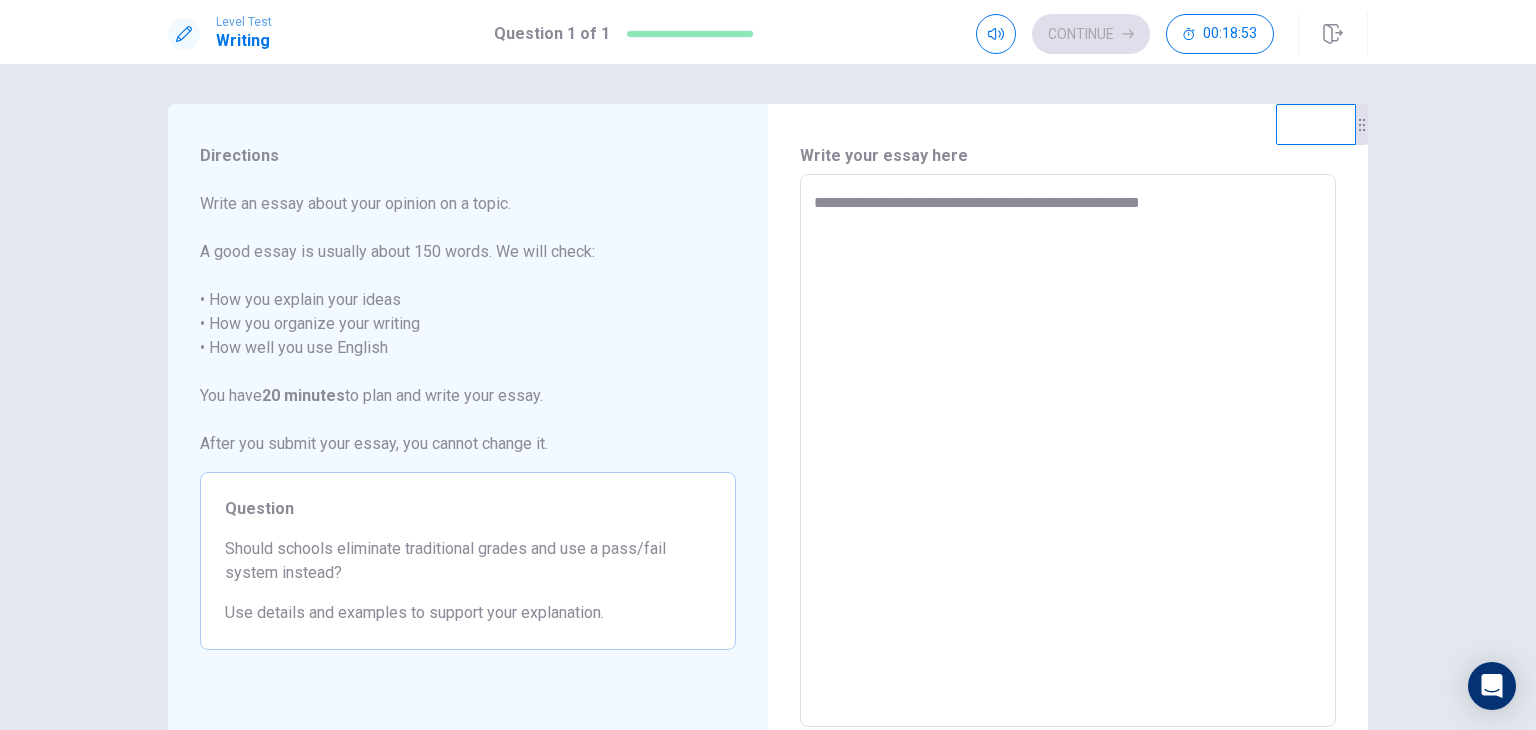 type on "*" 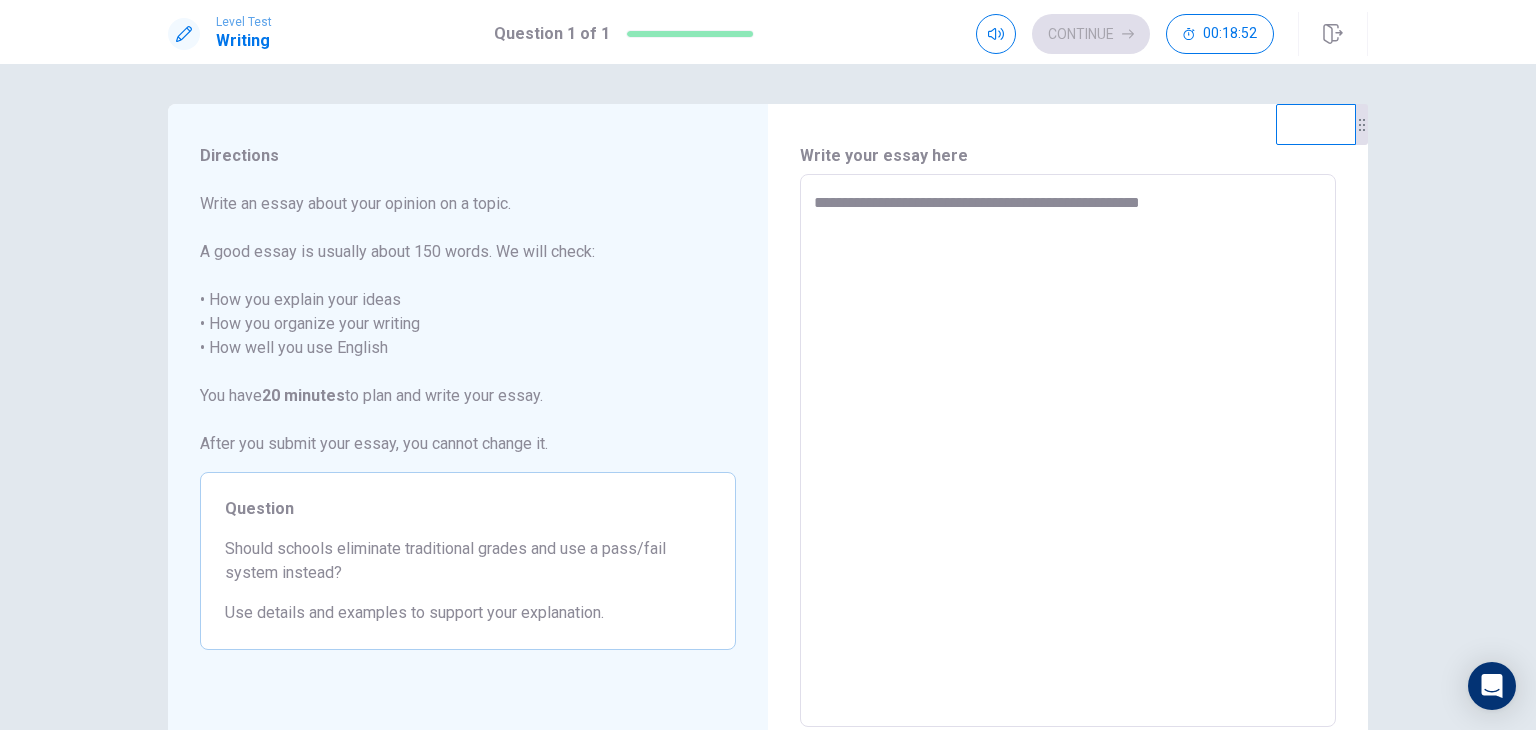 type on "**********" 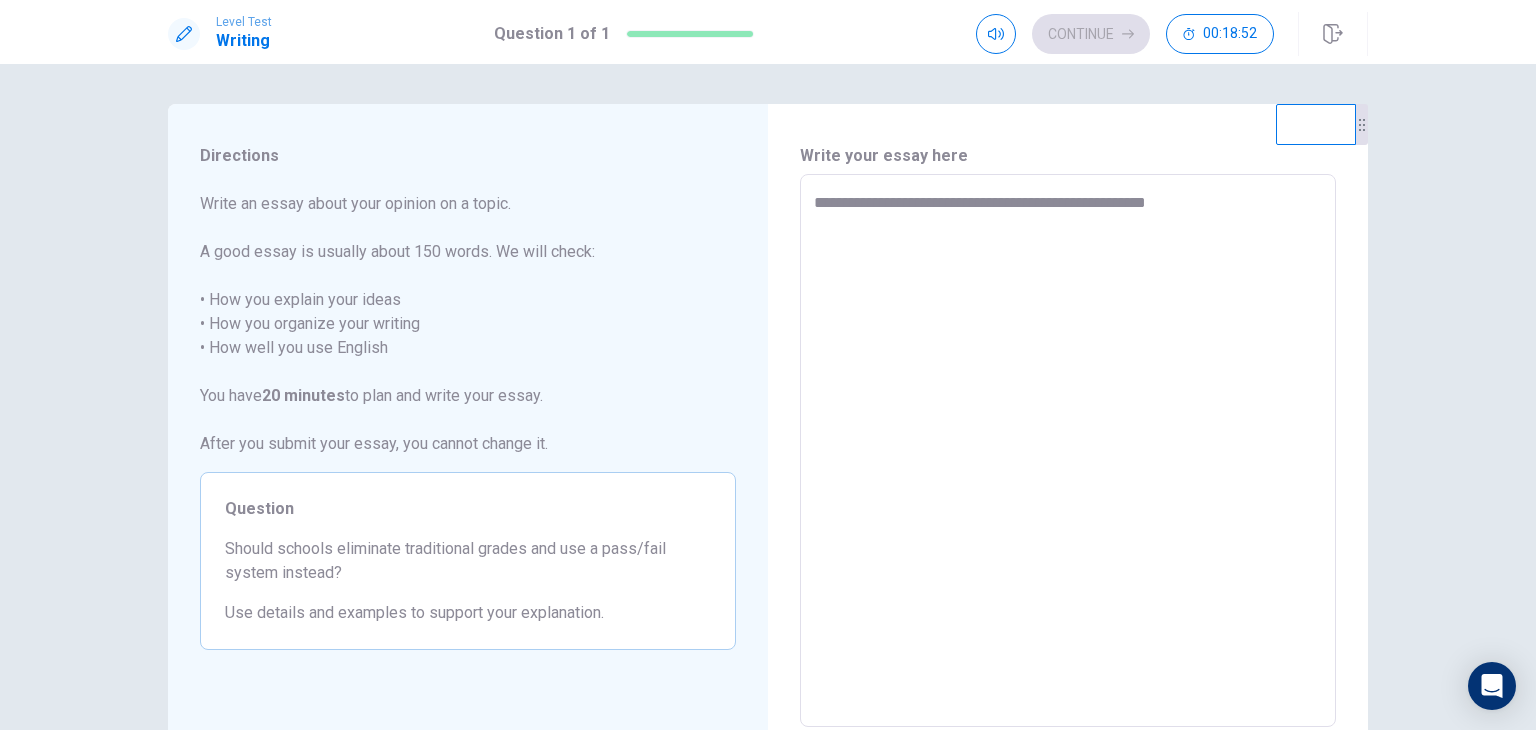 type on "*" 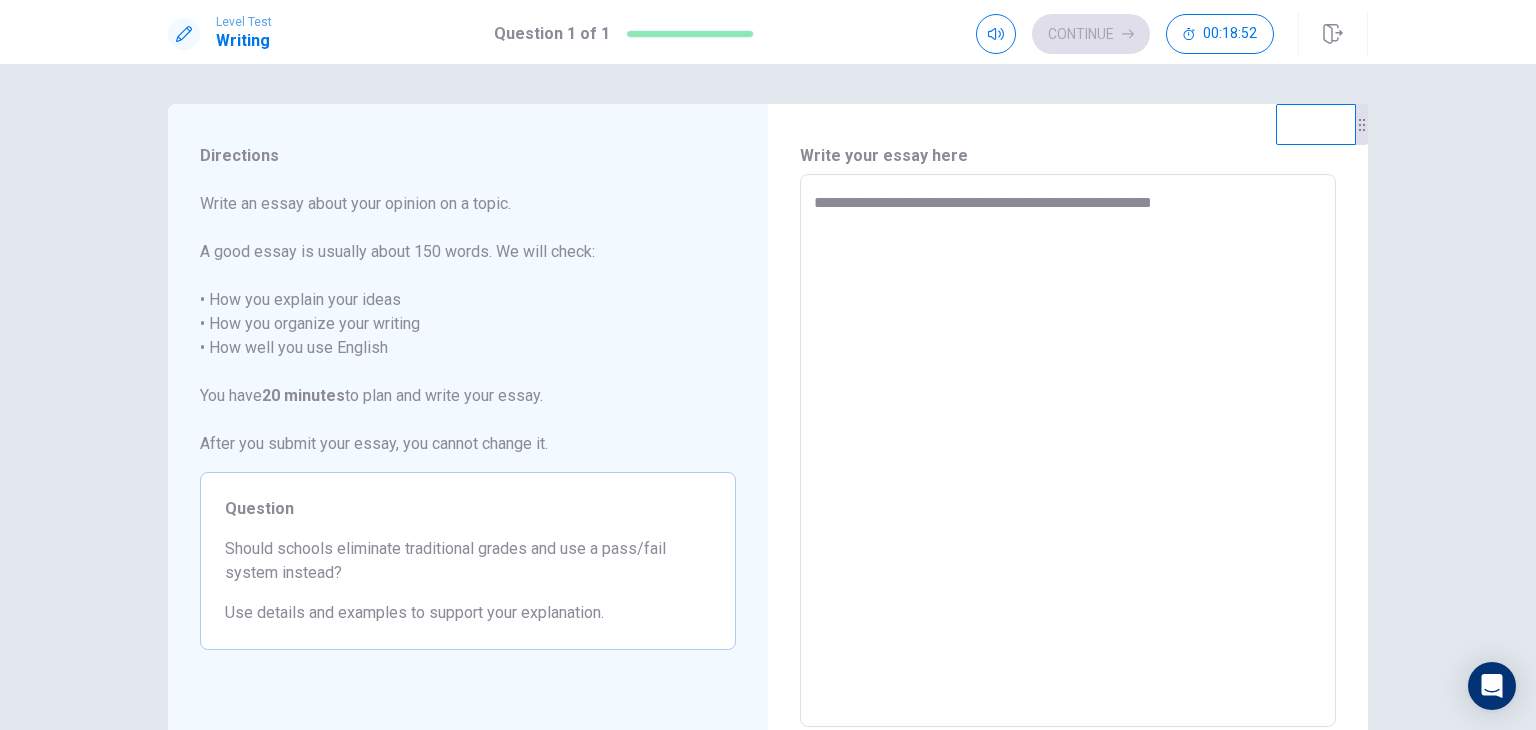 type on "*" 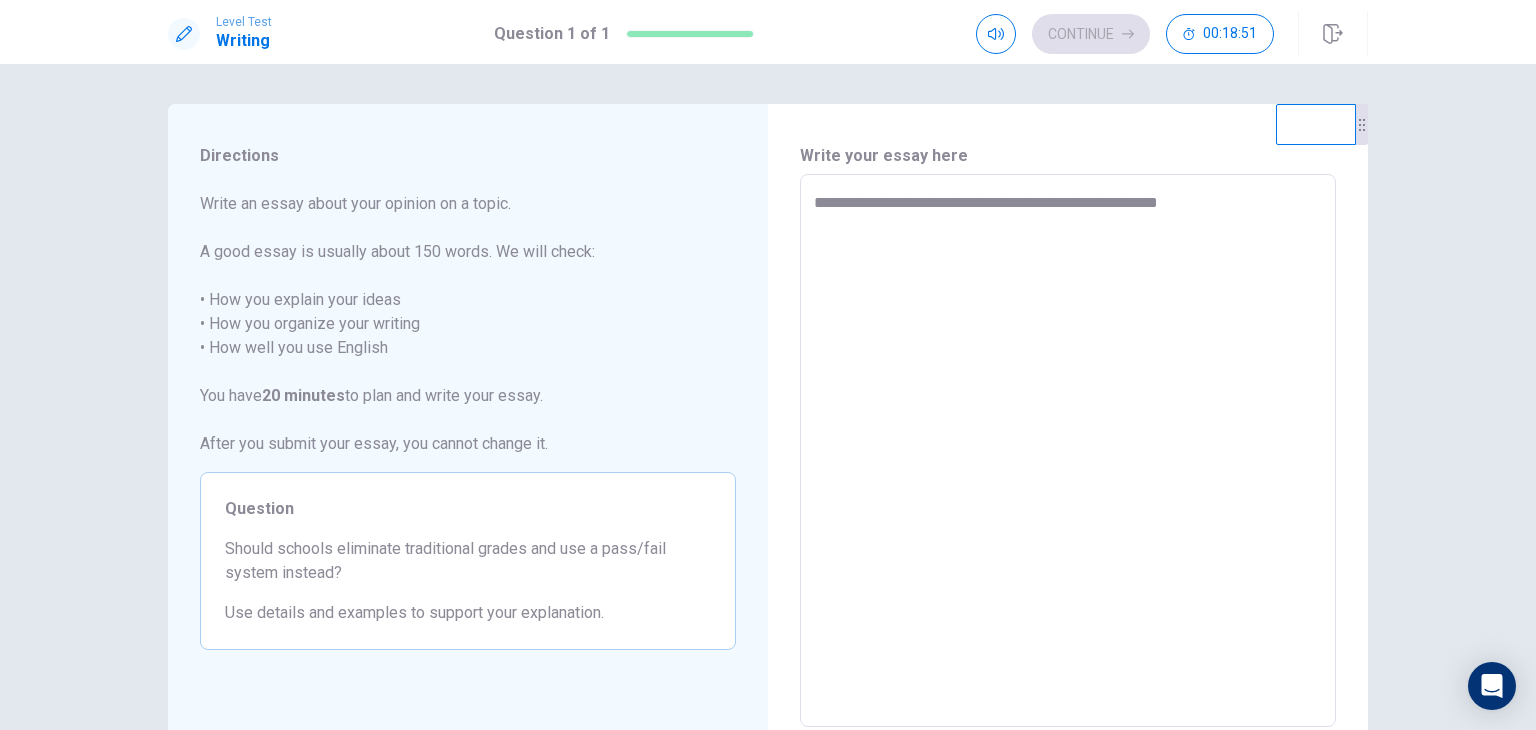 type on "*" 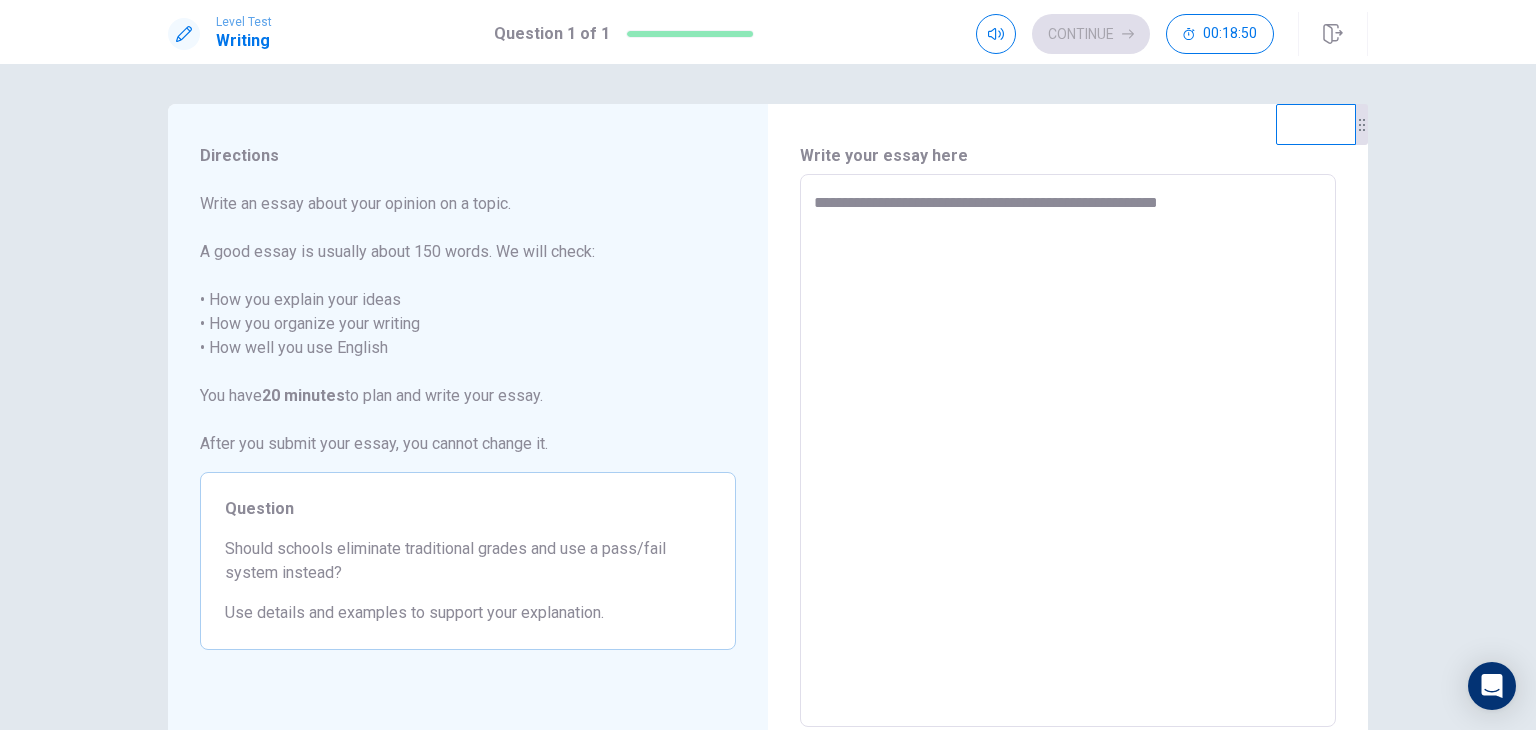type on "**********" 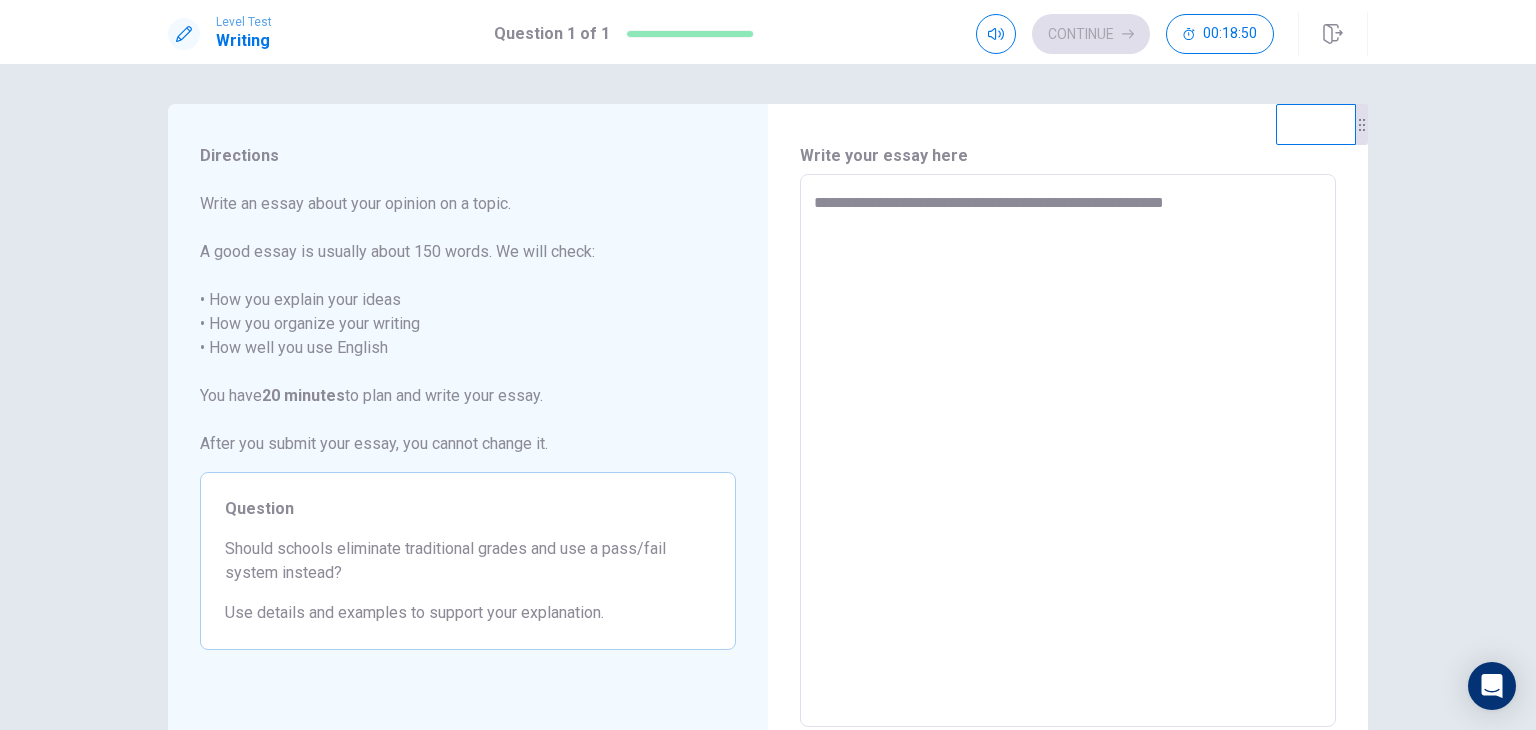 type on "*" 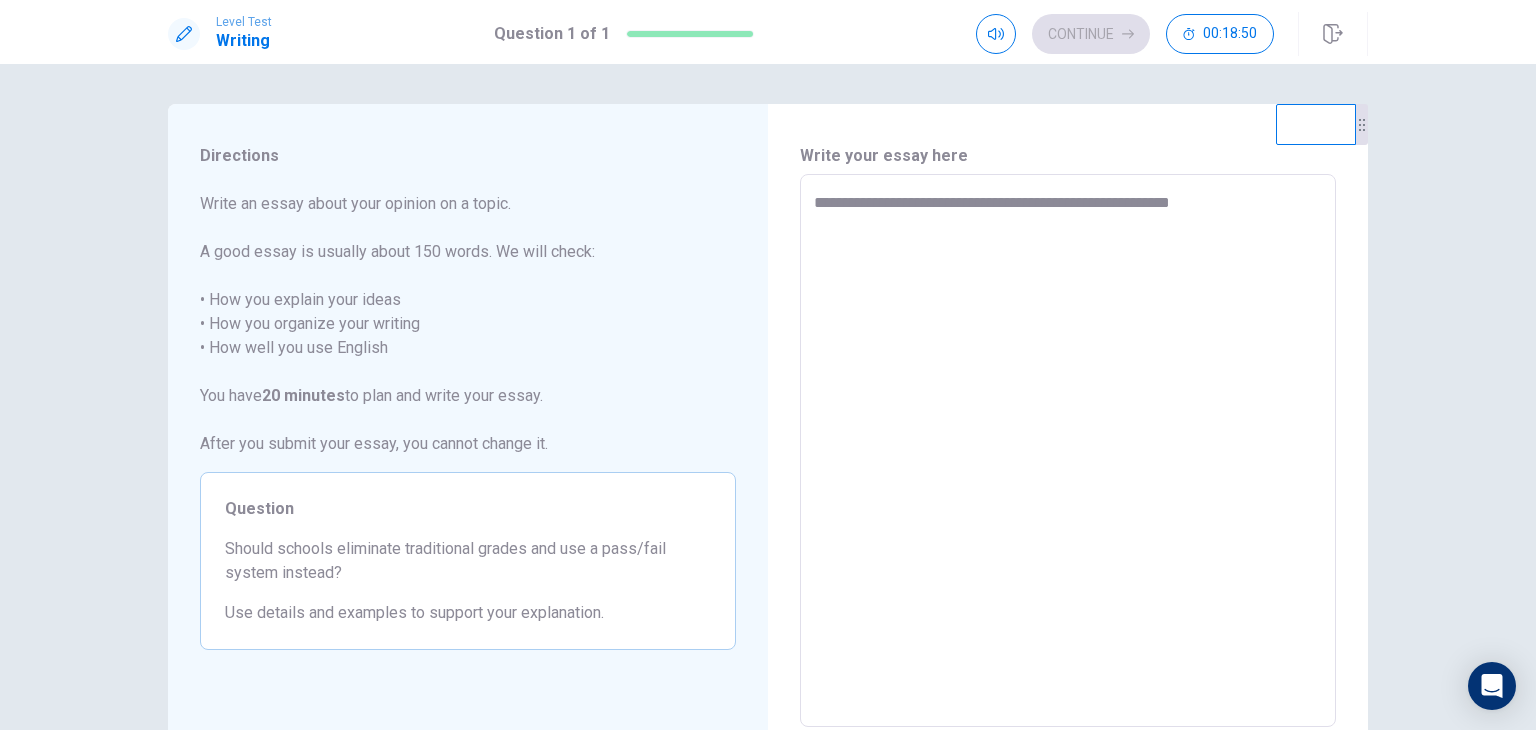 type on "*" 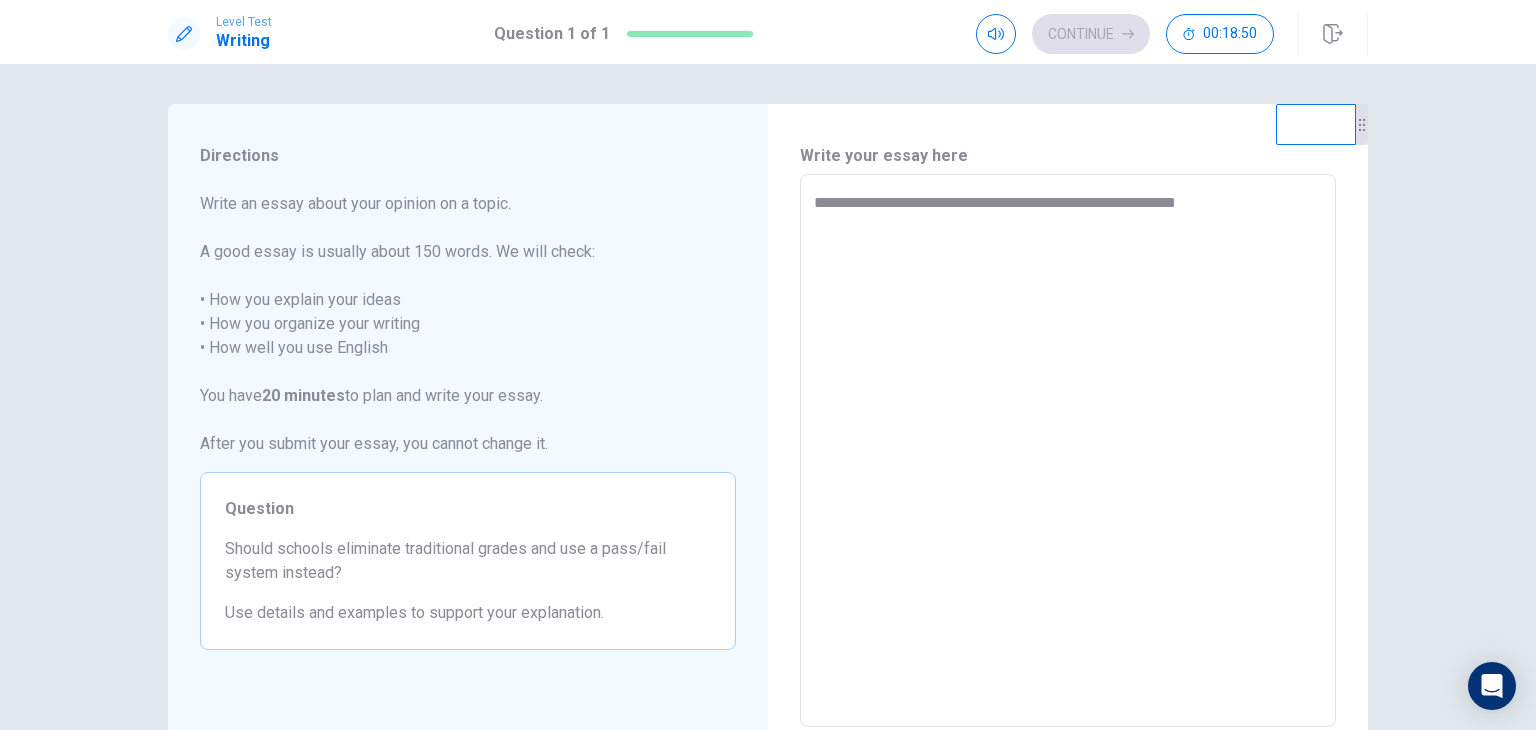 type on "*" 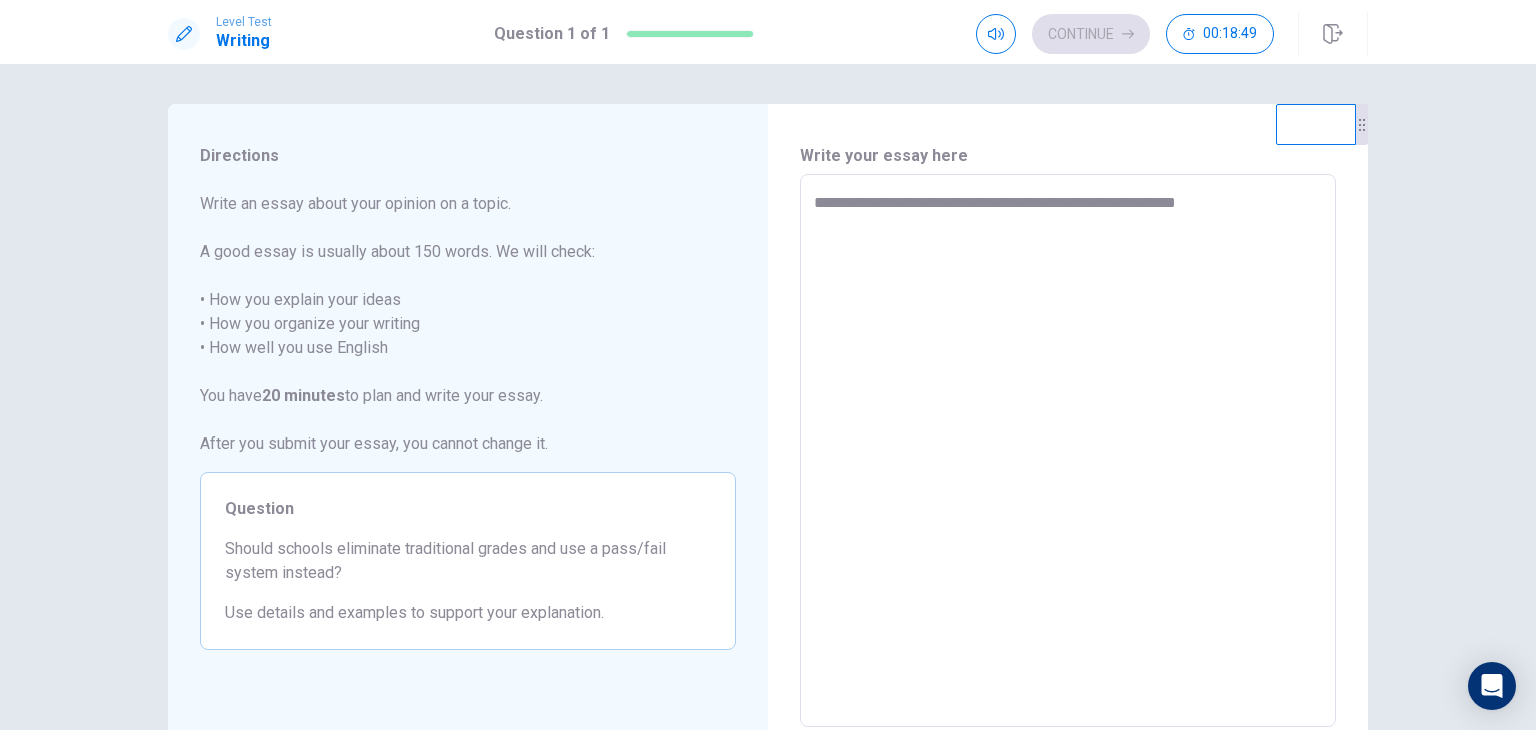 type 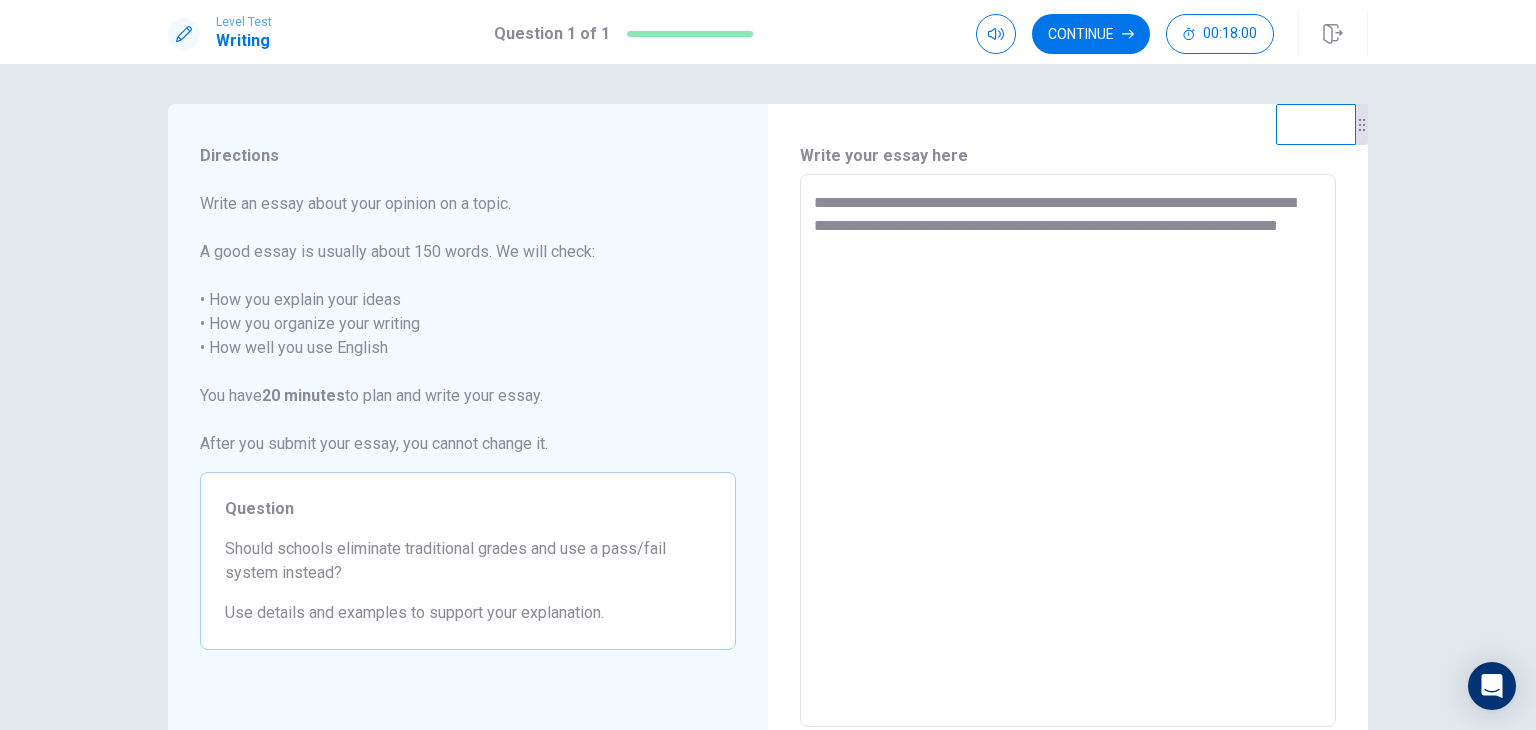 click on "**********" at bounding box center [1068, 451] 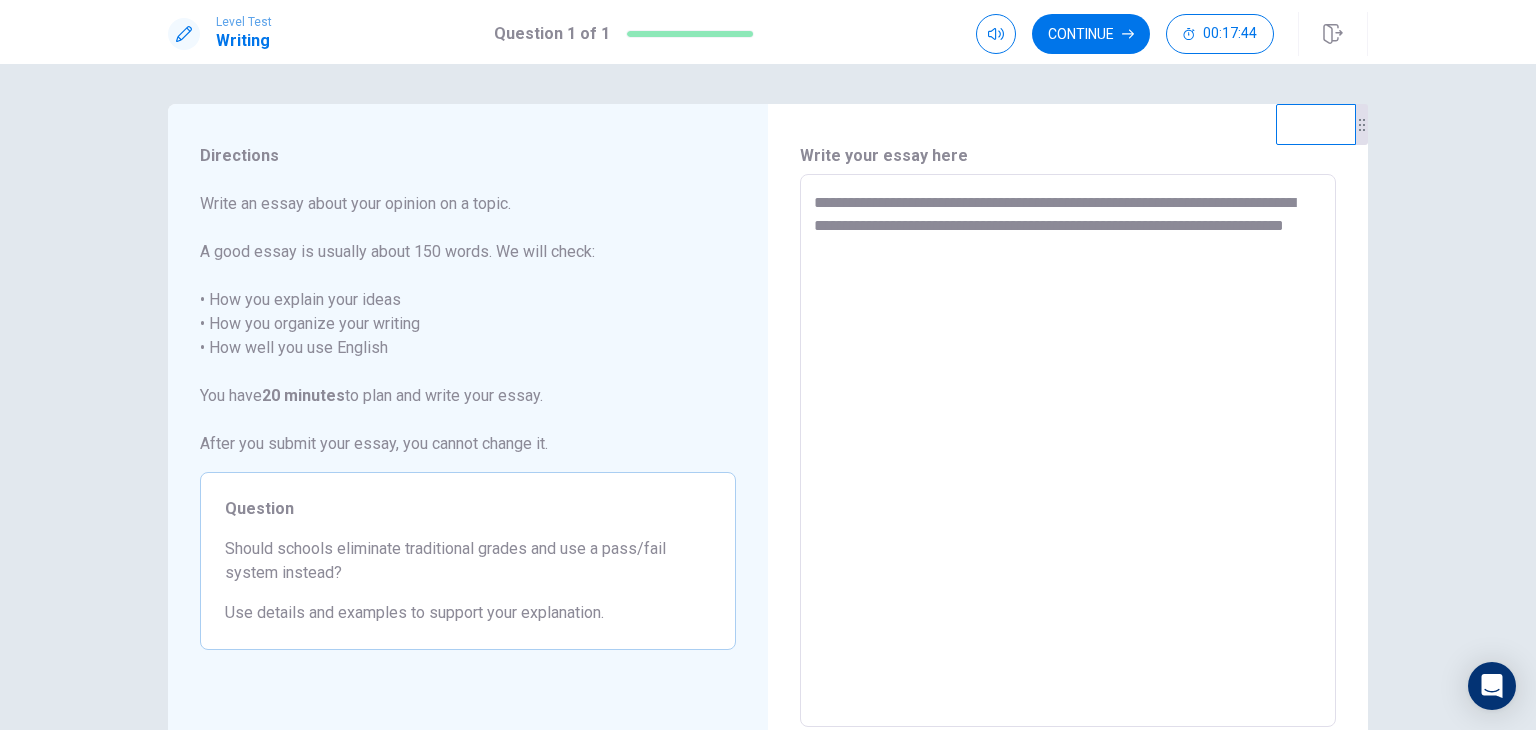 click on "**********" at bounding box center [1068, 451] 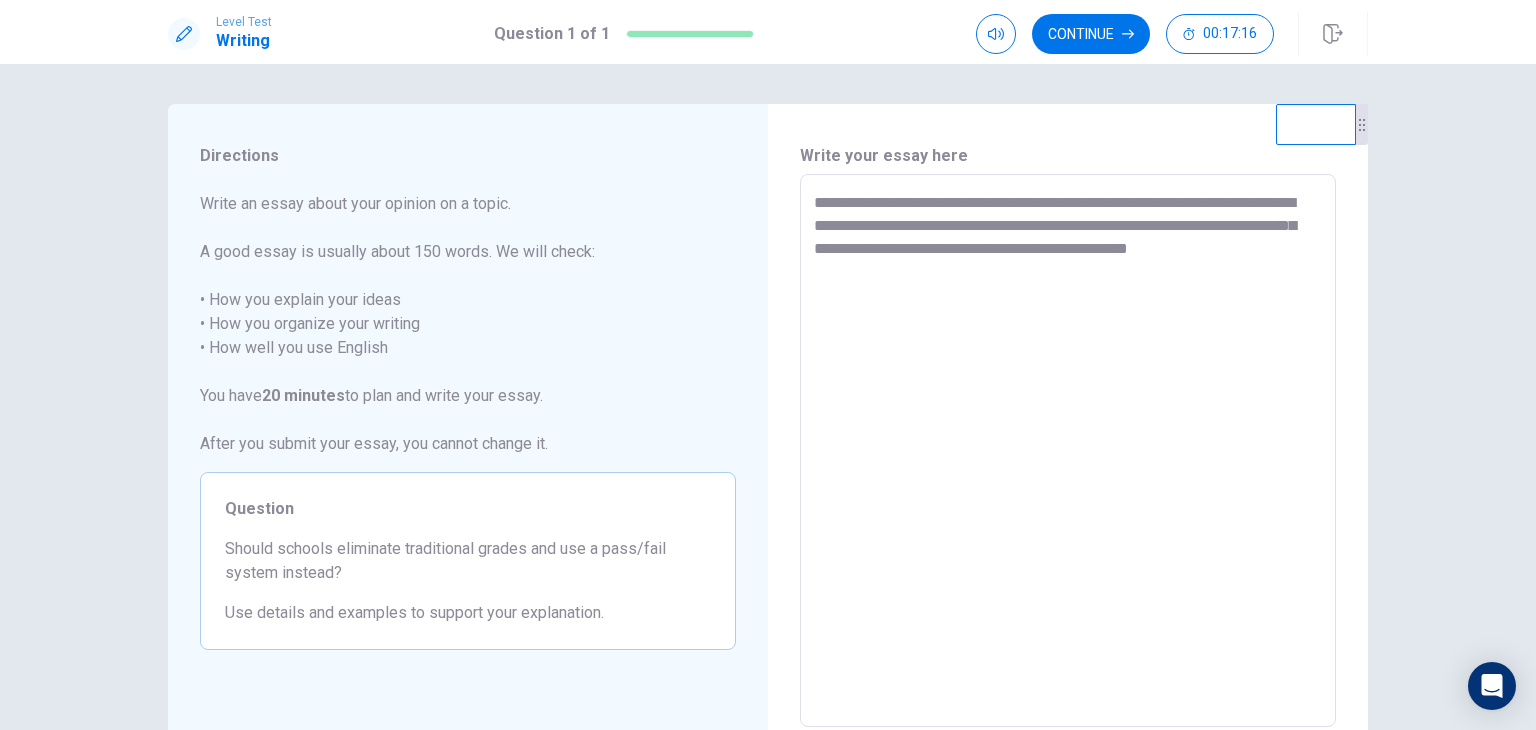 click on "**********" at bounding box center [1068, 451] 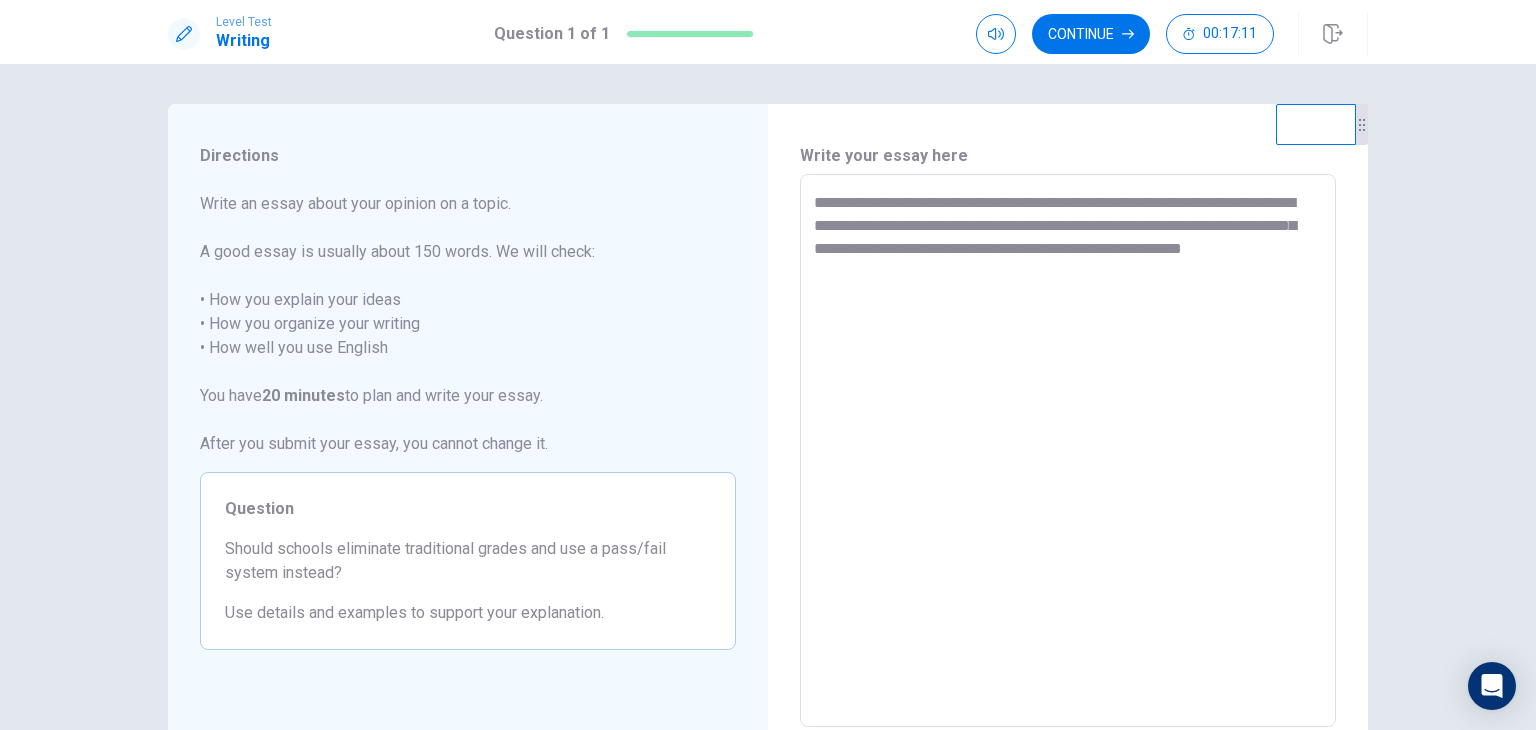 click on "**********" at bounding box center [1068, 451] 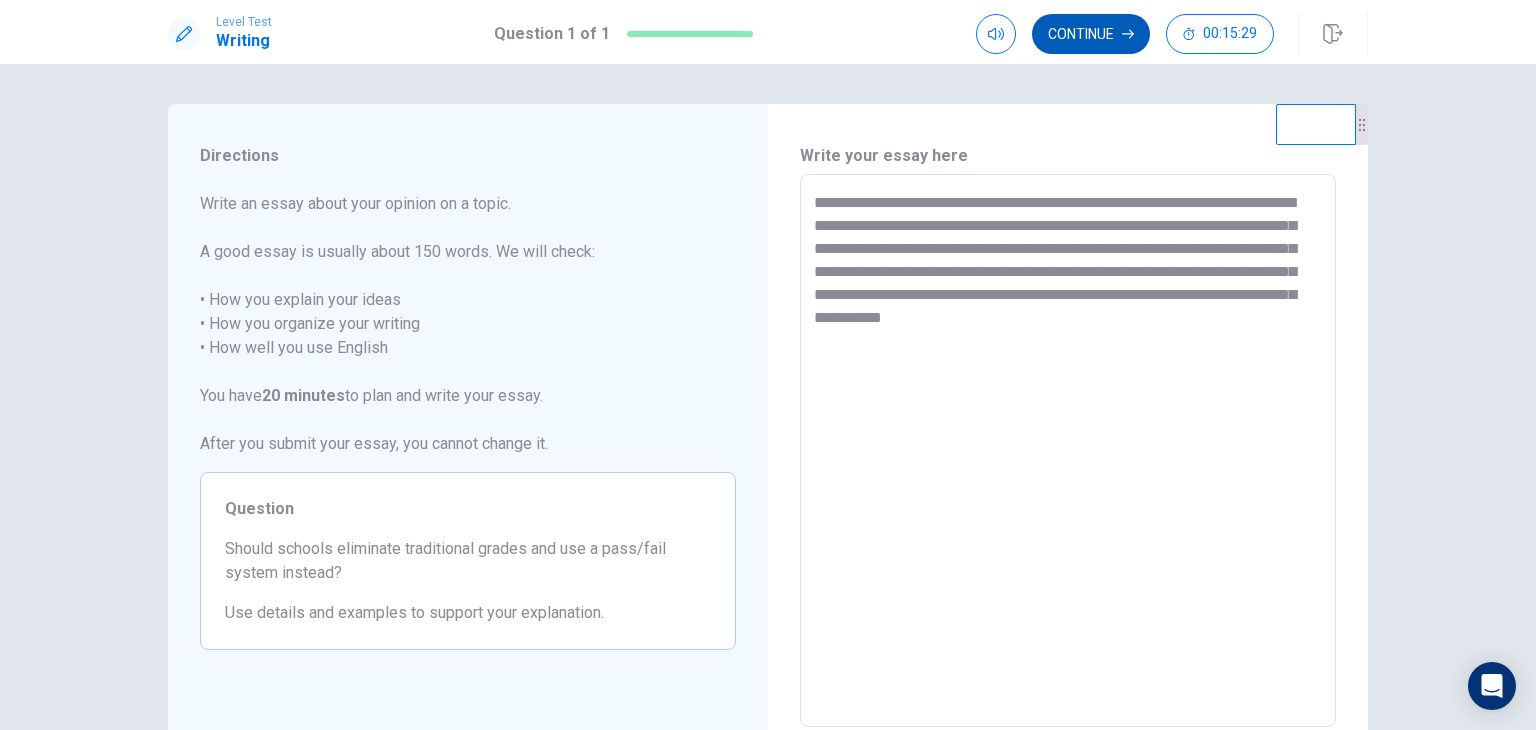 click on "Continue" at bounding box center [1091, 34] 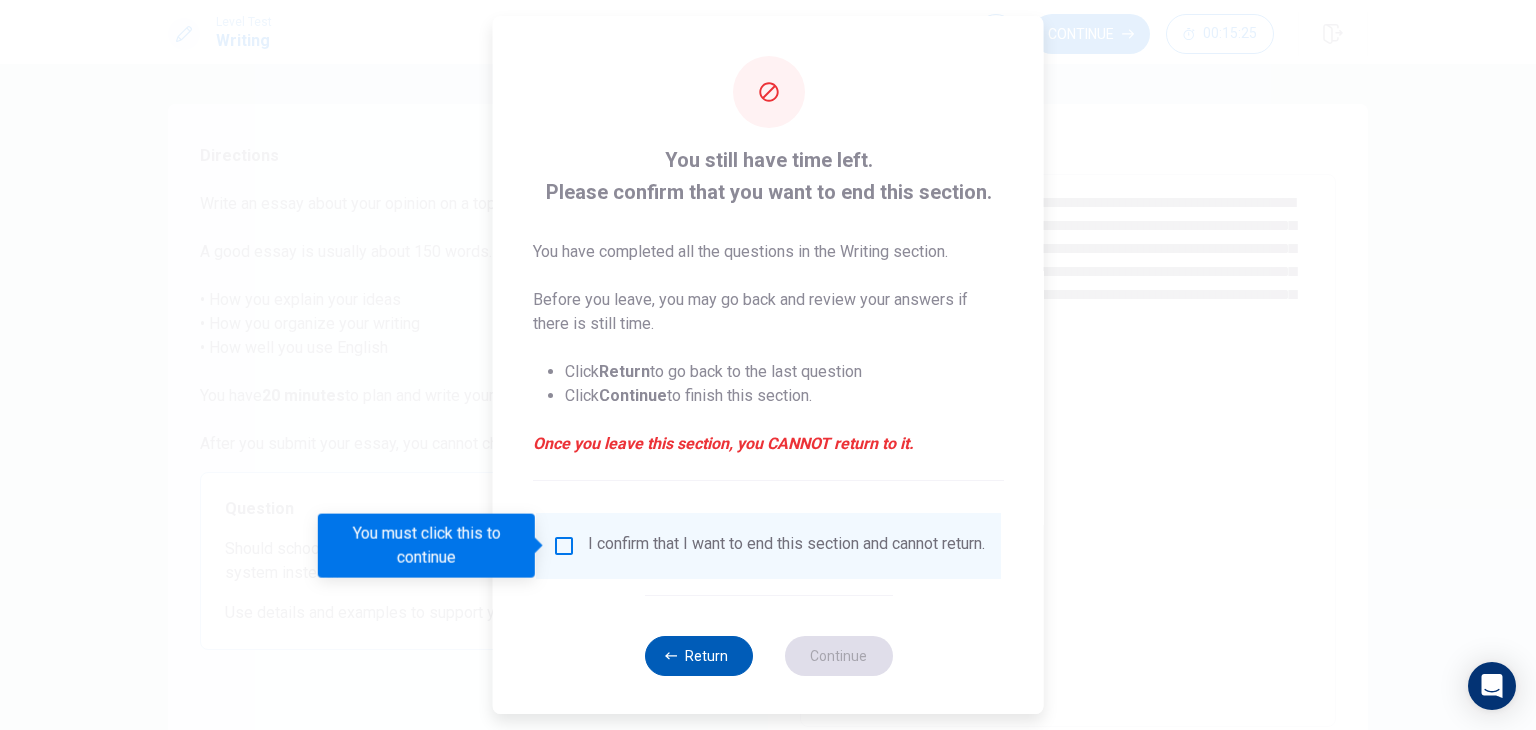 click on "Return" at bounding box center (698, 656) 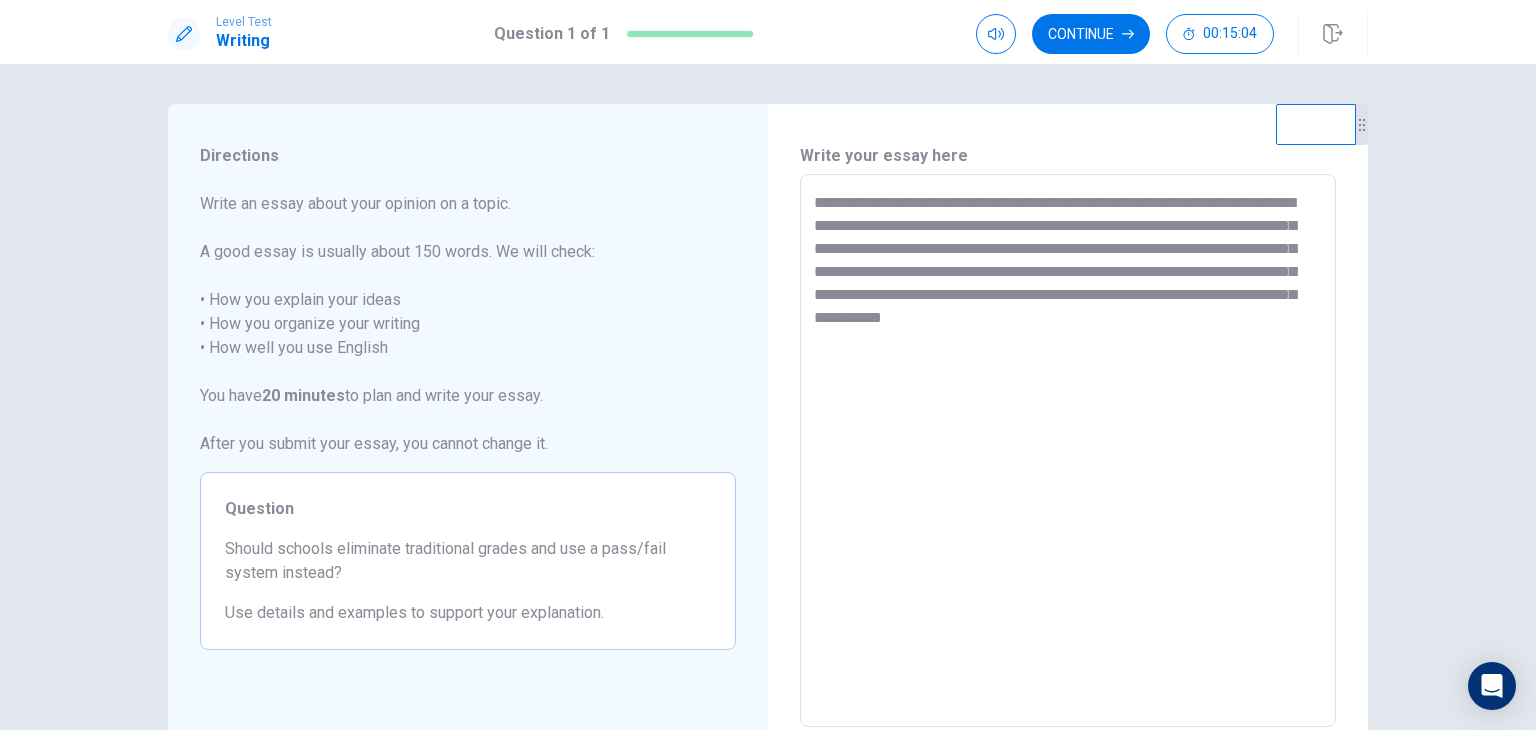 click on "**********" at bounding box center (1068, 451) 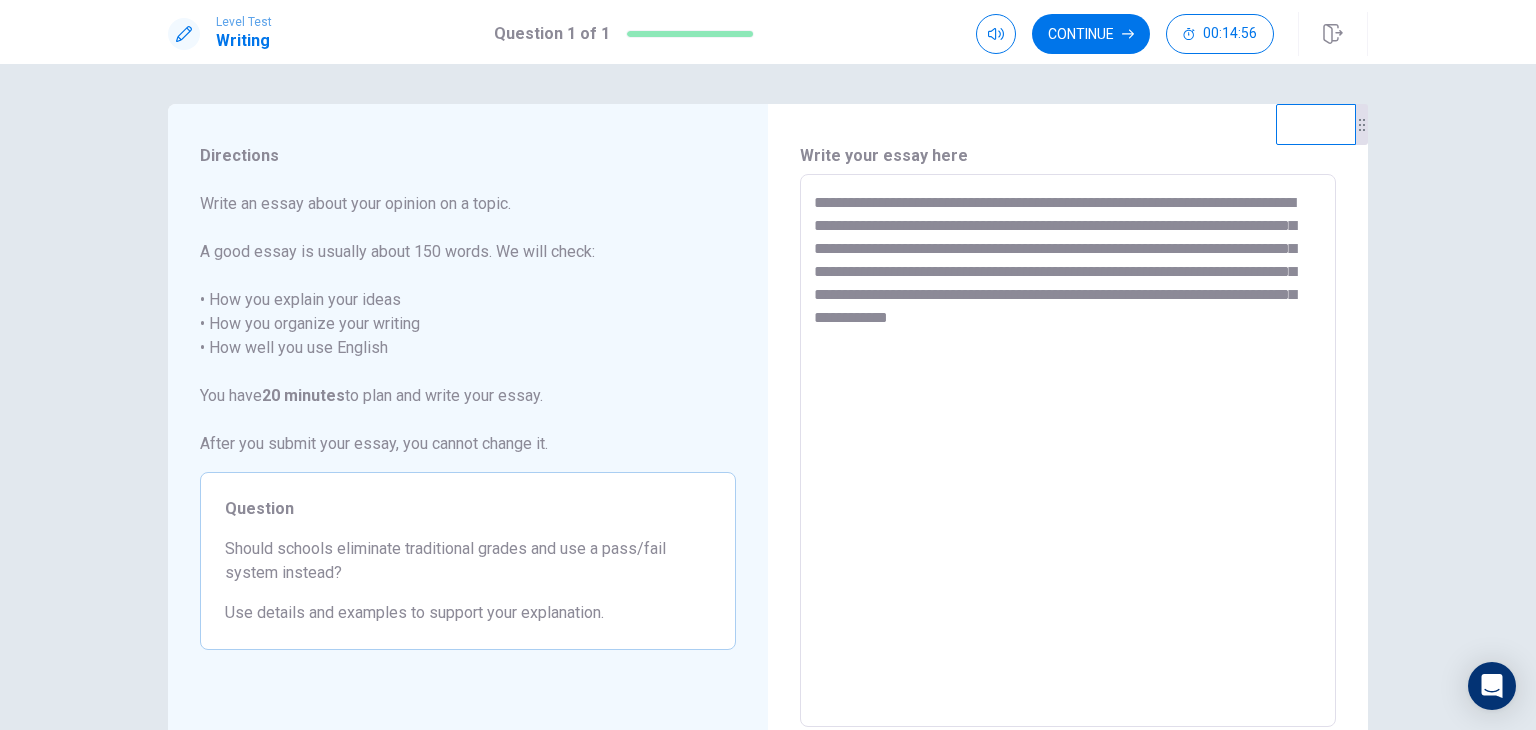 click on "**********" at bounding box center (1068, 451) 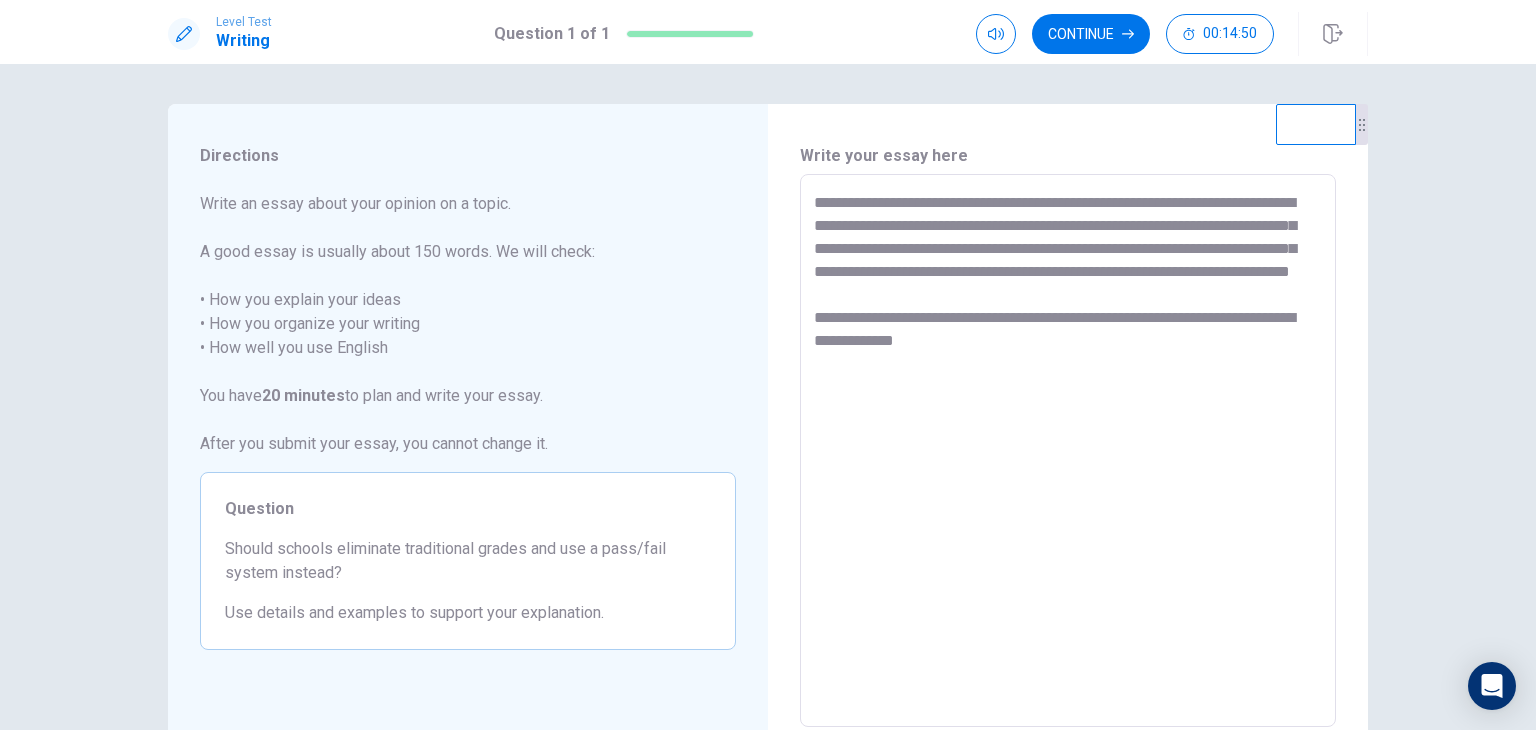 click on "**********" at bounding box center (1068, 451) 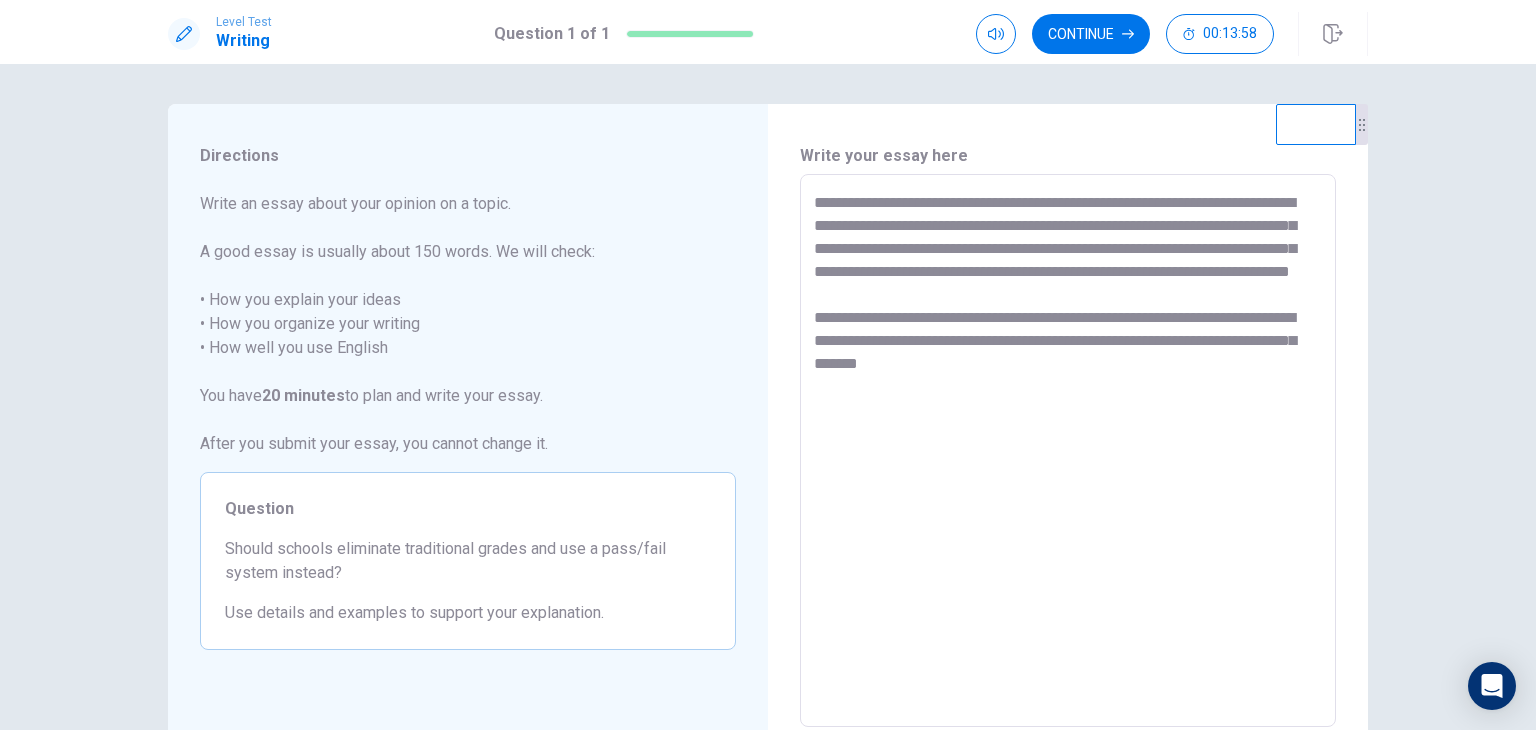 click on "**********" at bounding box center (1068, 451) 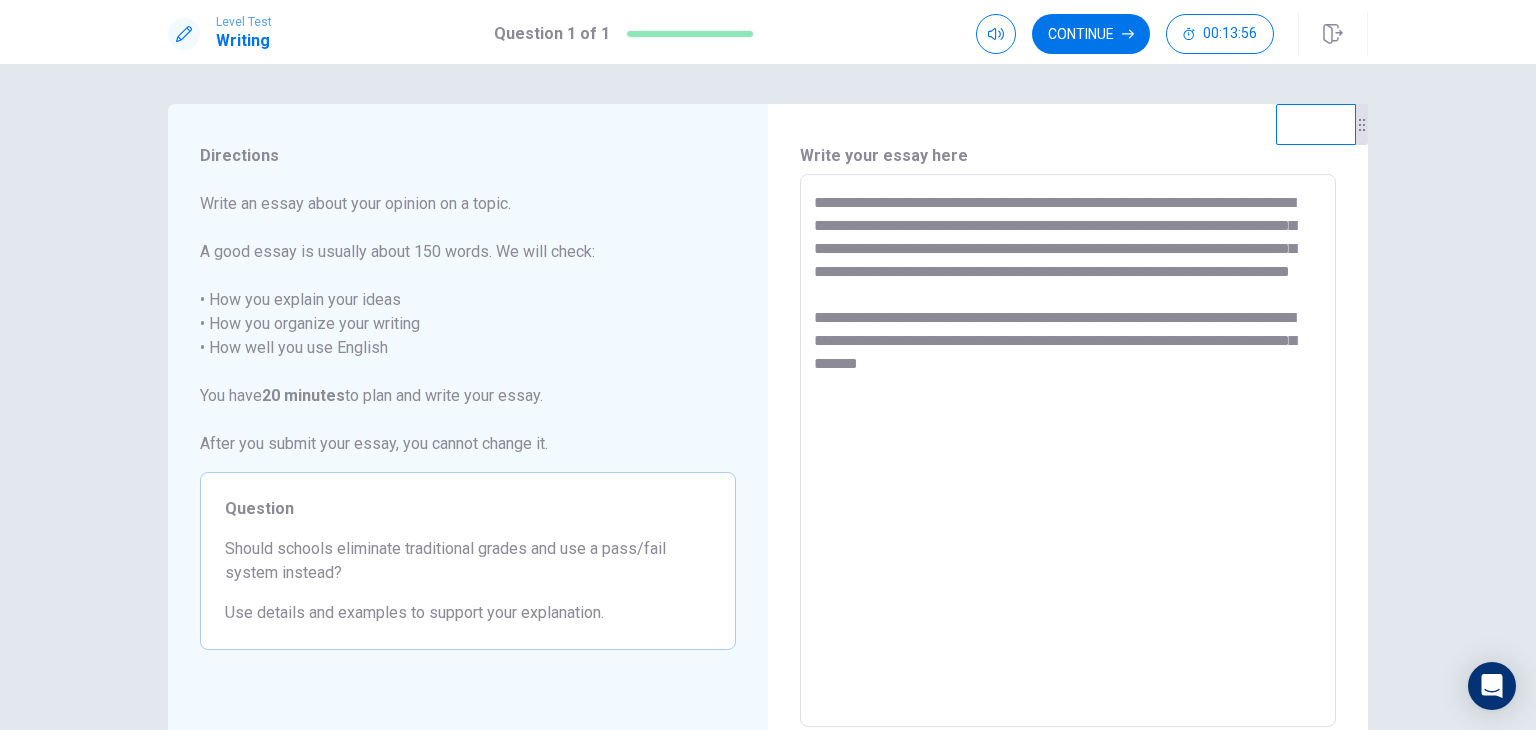 click on "**********" at bounding box center [1068, 451] 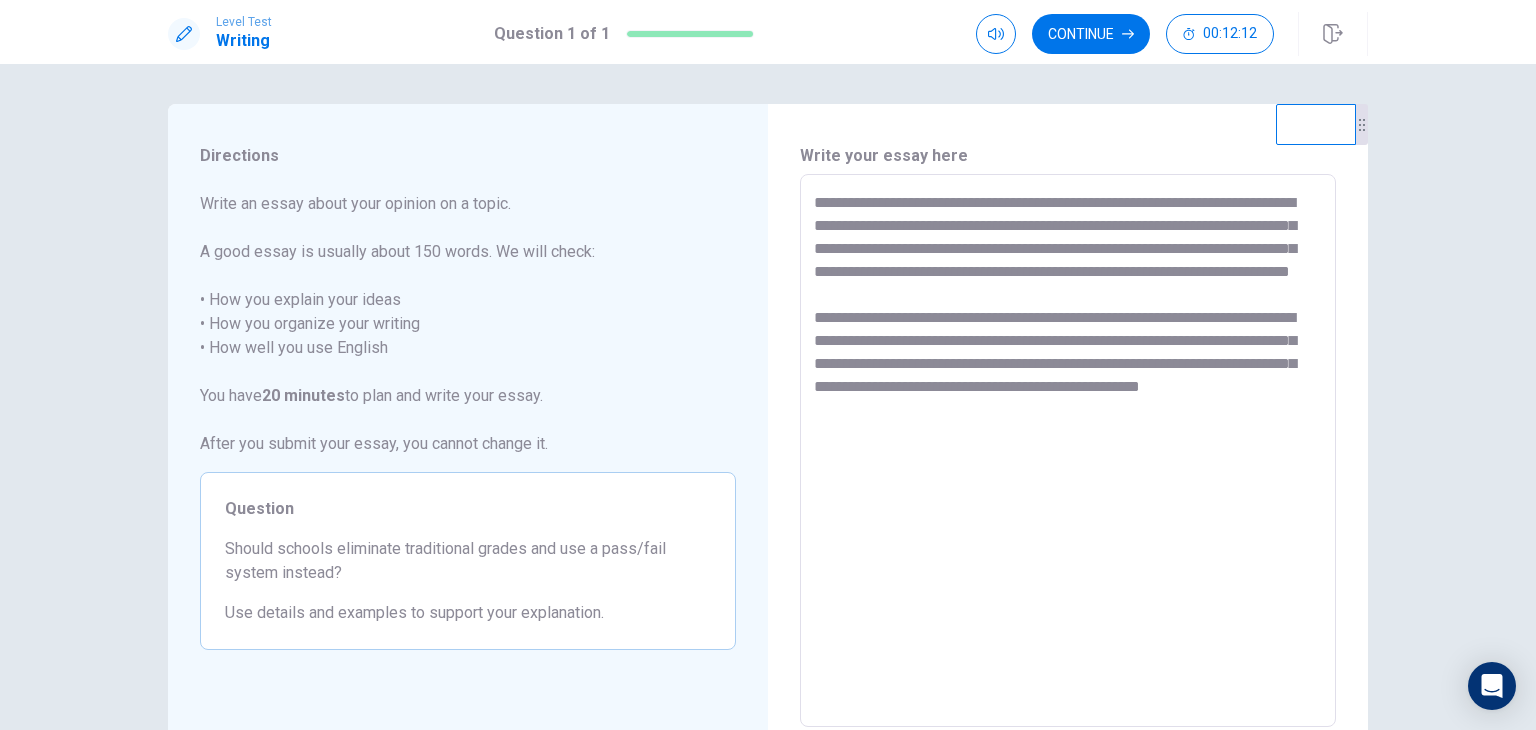 click on "**********" at bounding box center [1068, 451] 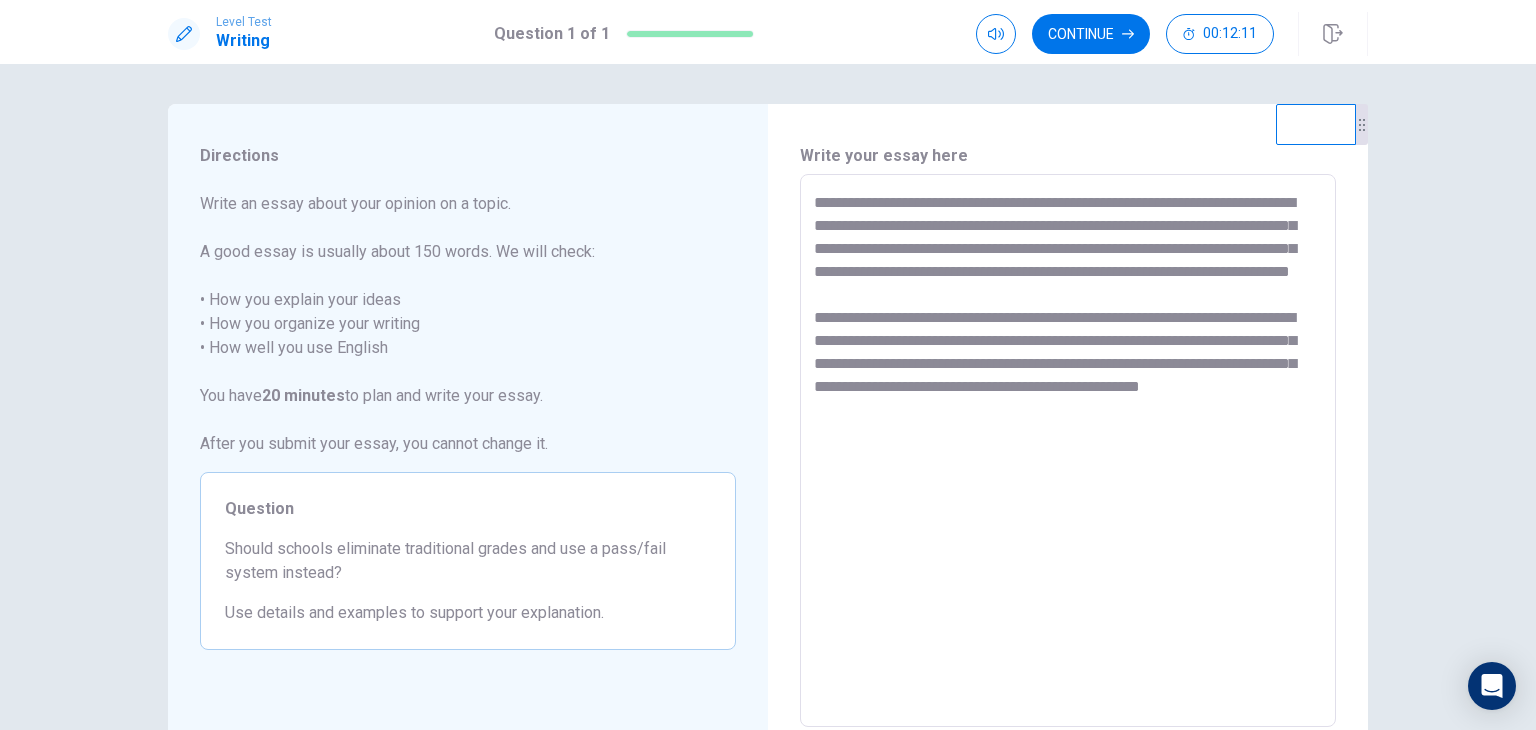 click on "**********" at bounding box center (1068, 451) 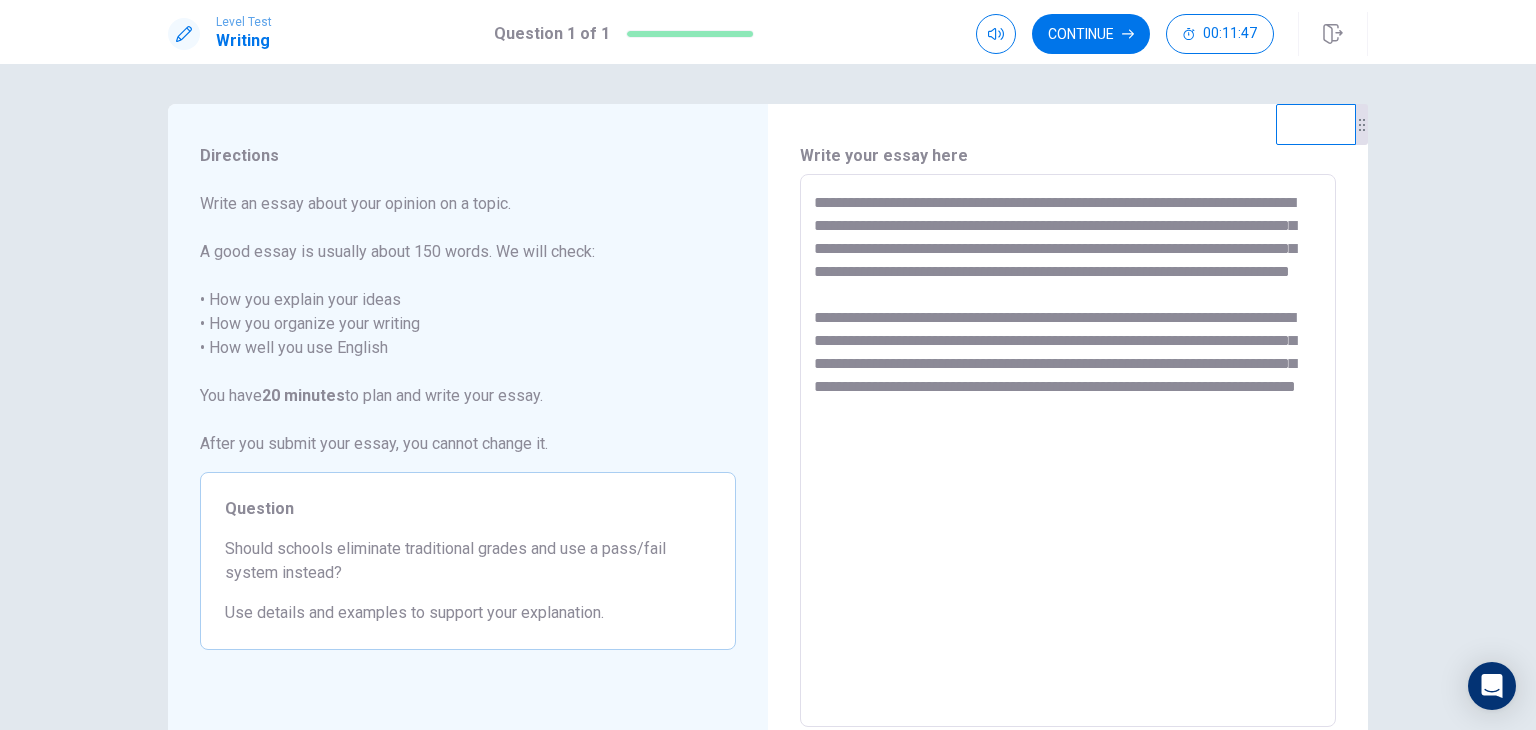 click on "**********" at bounding box center [1068, 451] 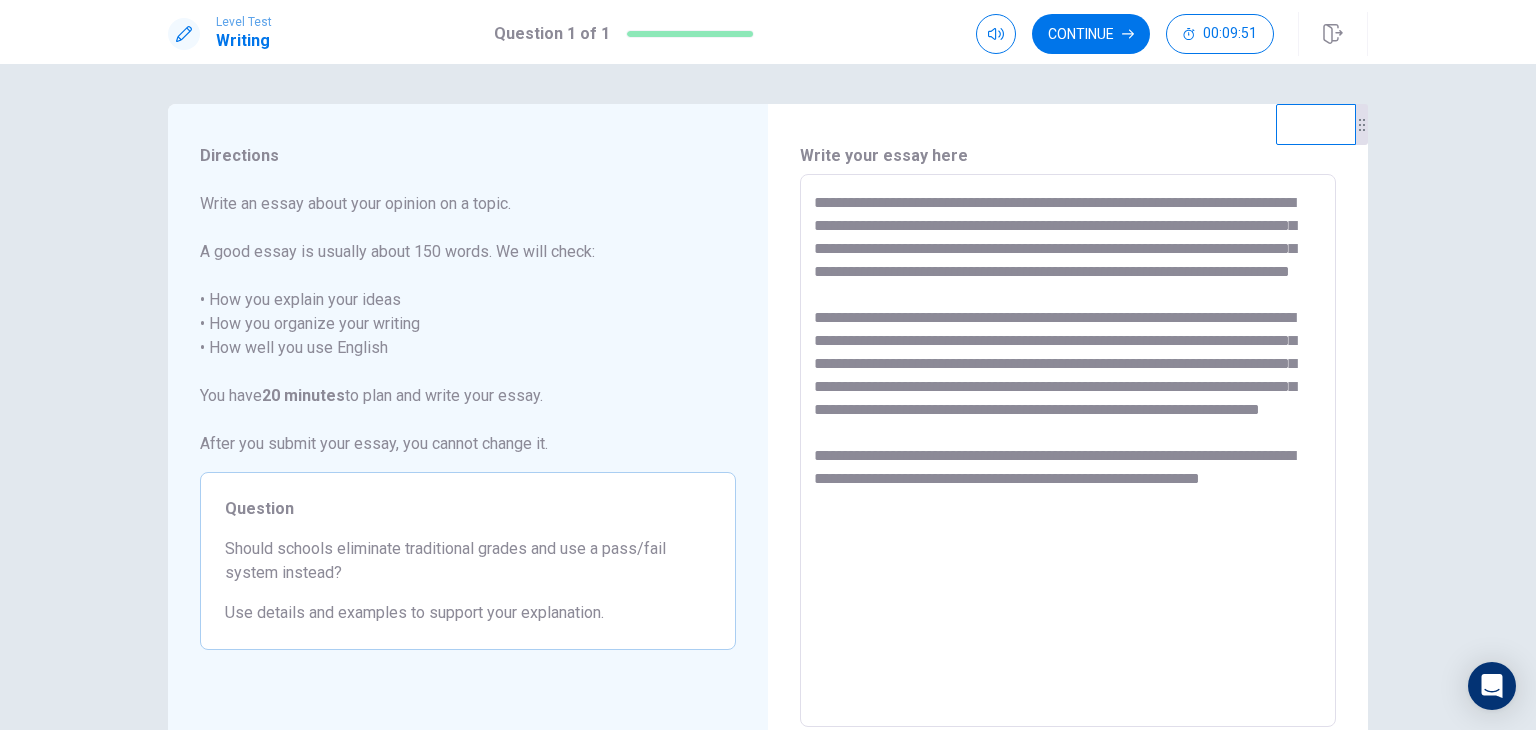 click on "**********" at bounding box center (1068, 451) 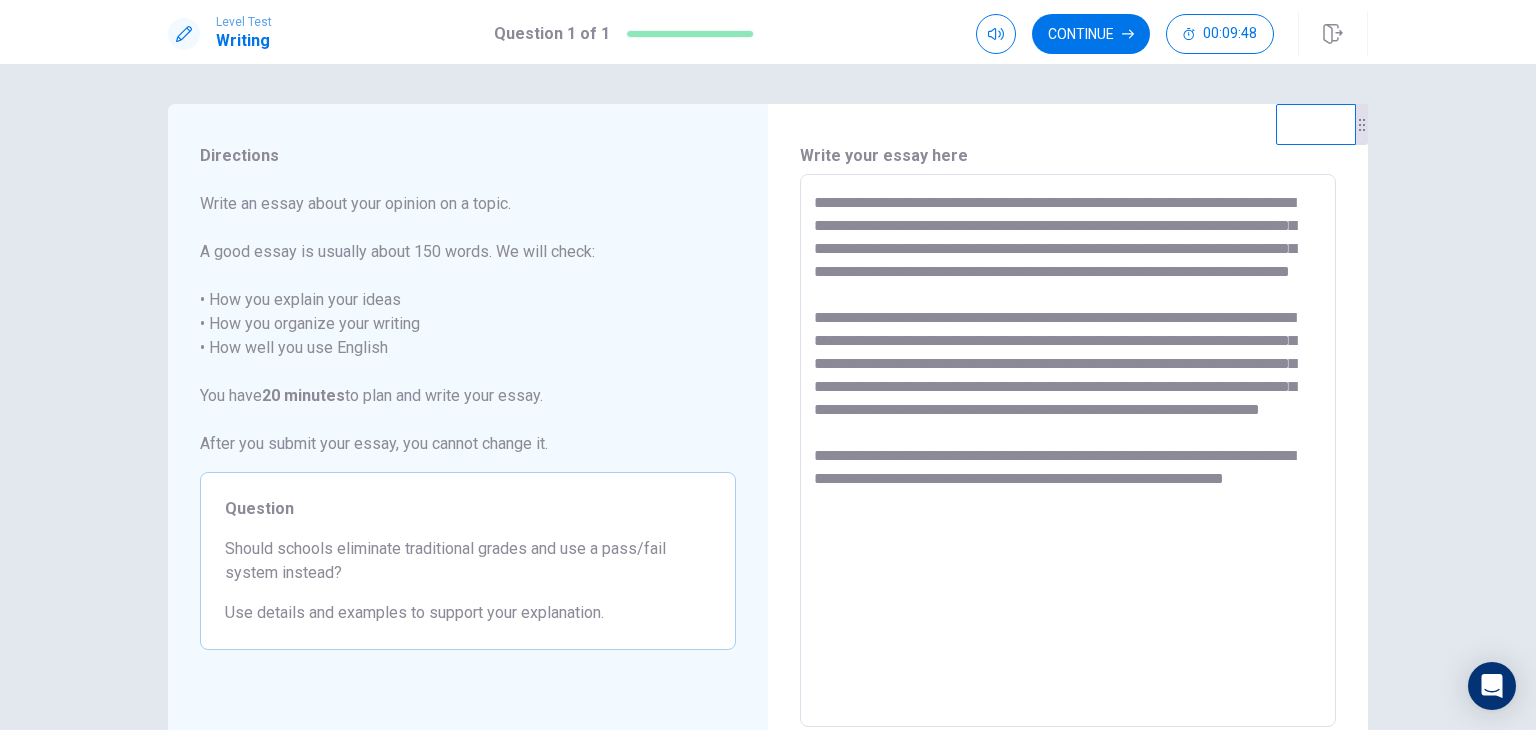 click on "**********" at bounding box center (1068, 451) 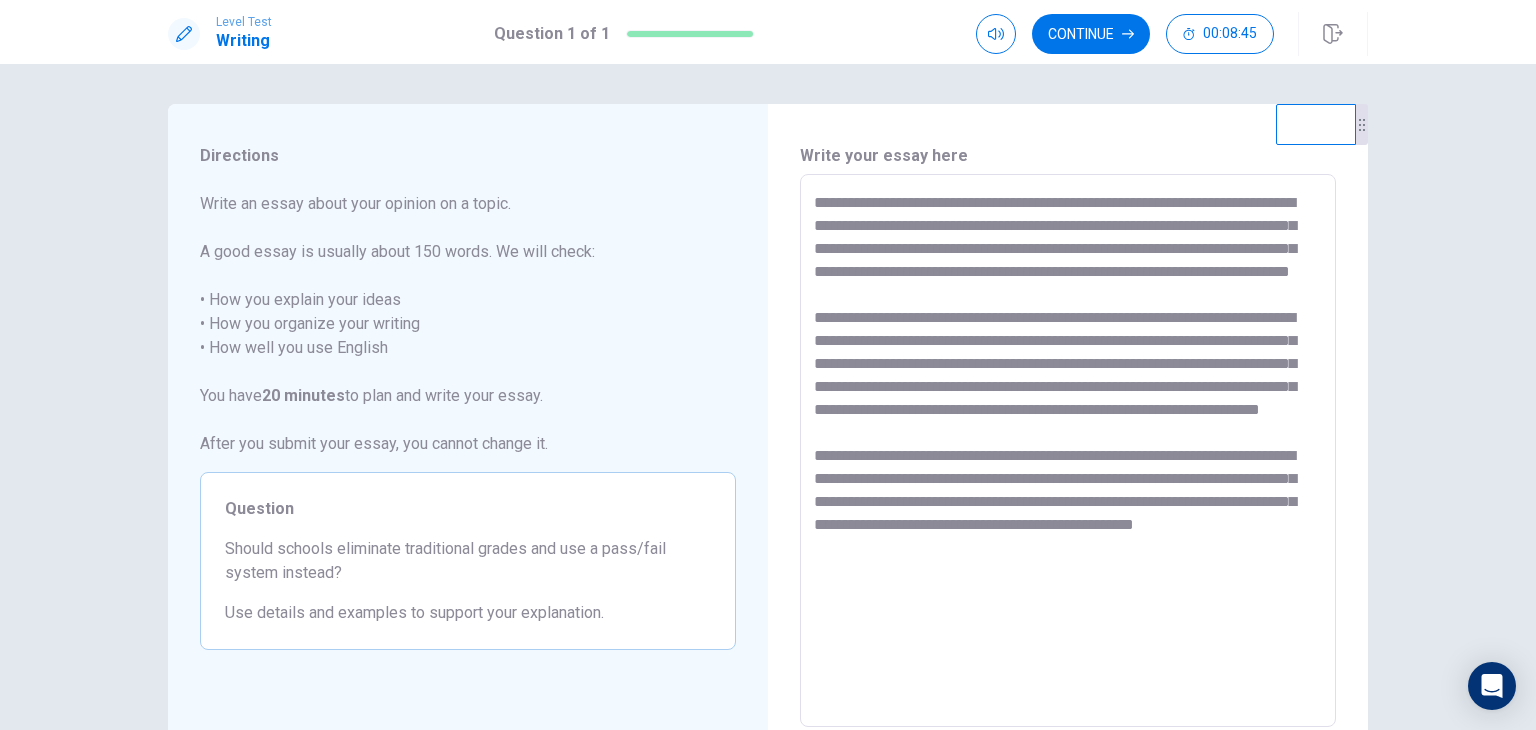 click on "**********" at bounding box center [1068, 451] 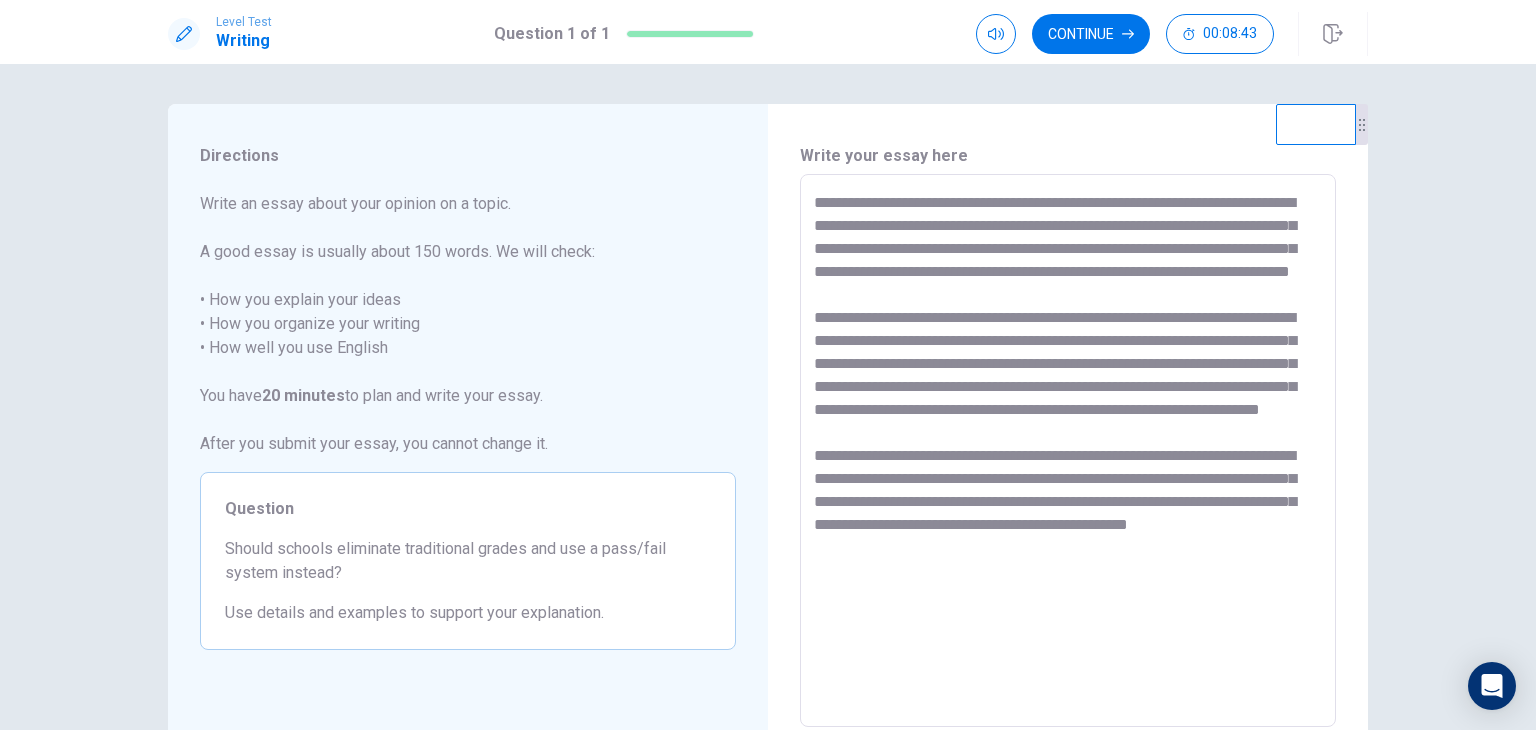 click on "**********" at bounding box center [1068, 451] 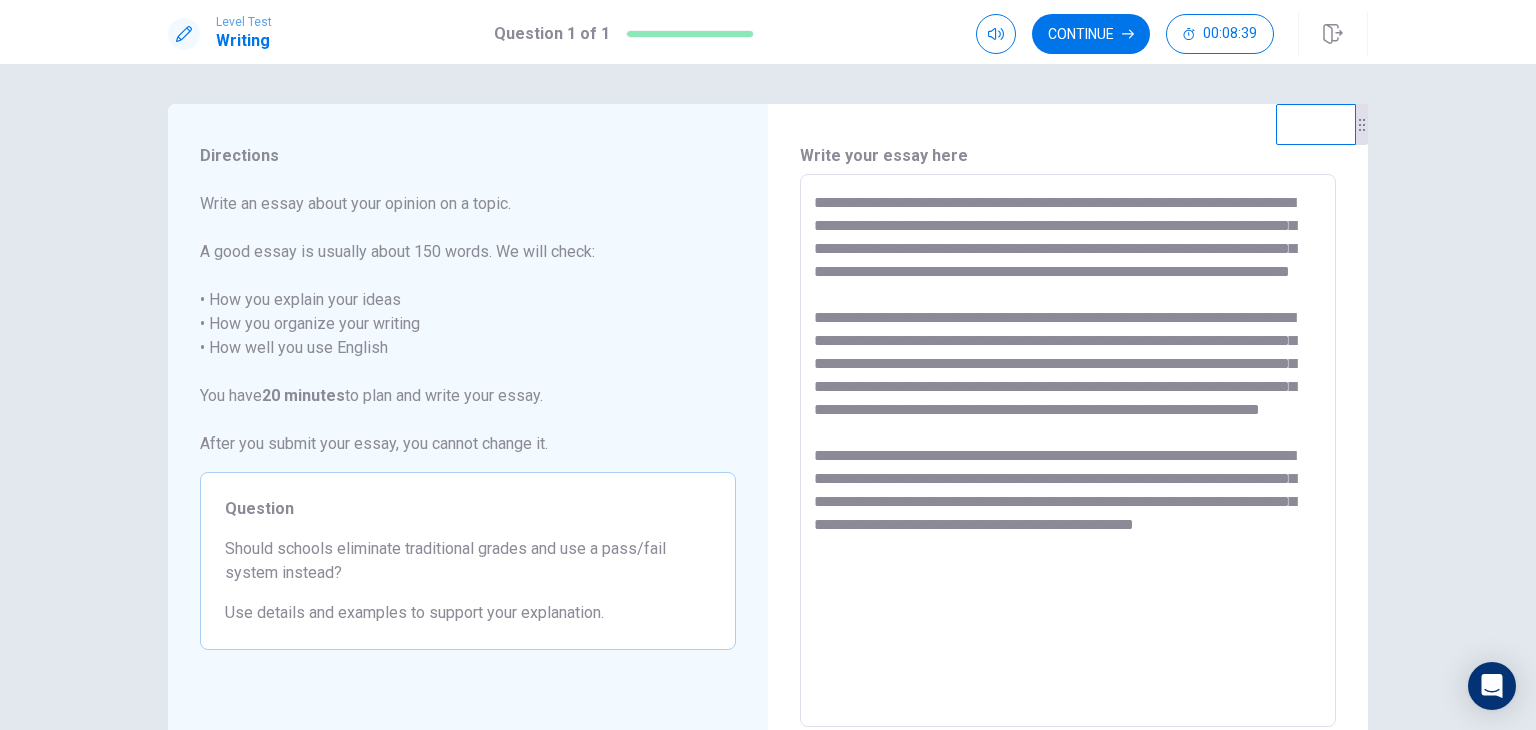click on "**********" at bounding box center (1068, 451) 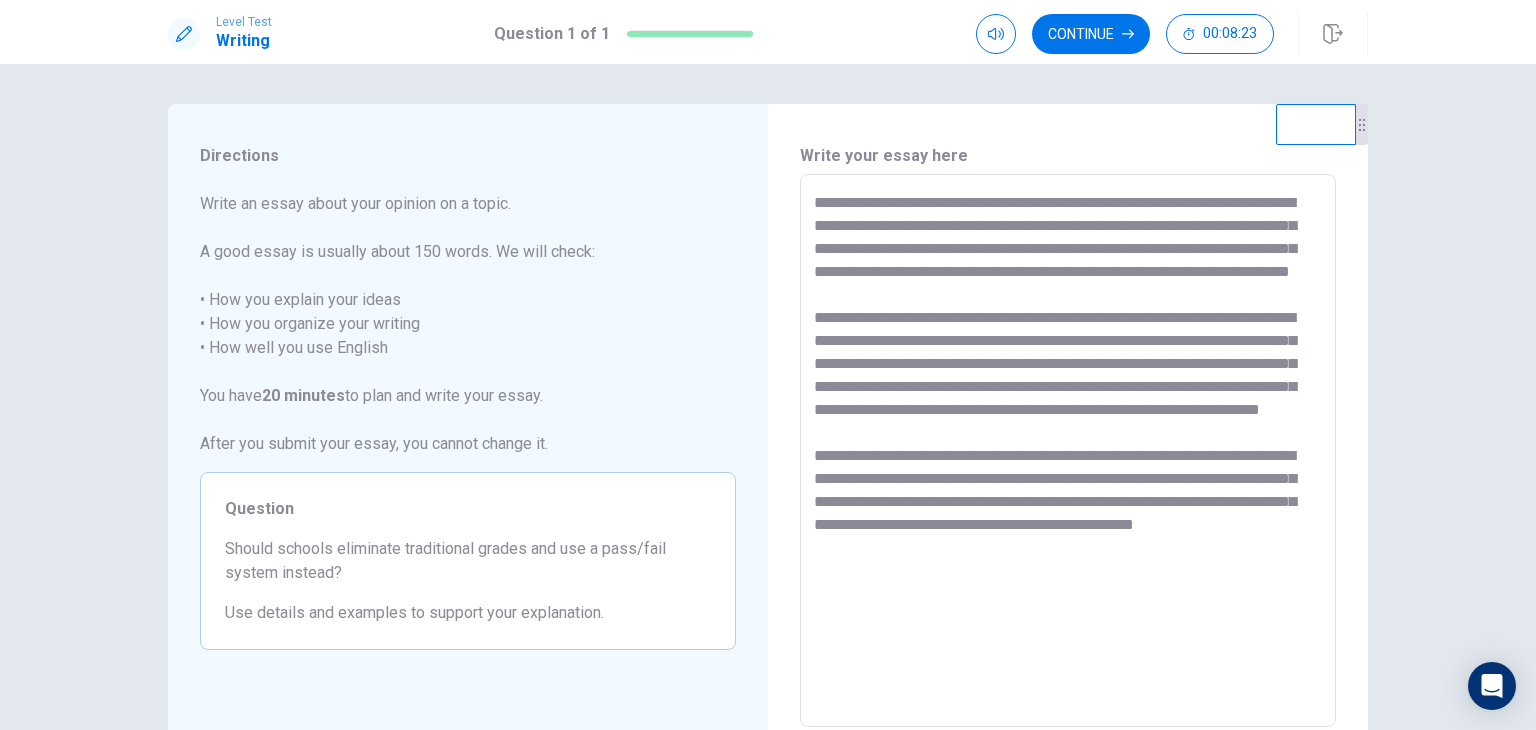 click on "**********" at bounding box center [1068, 451] 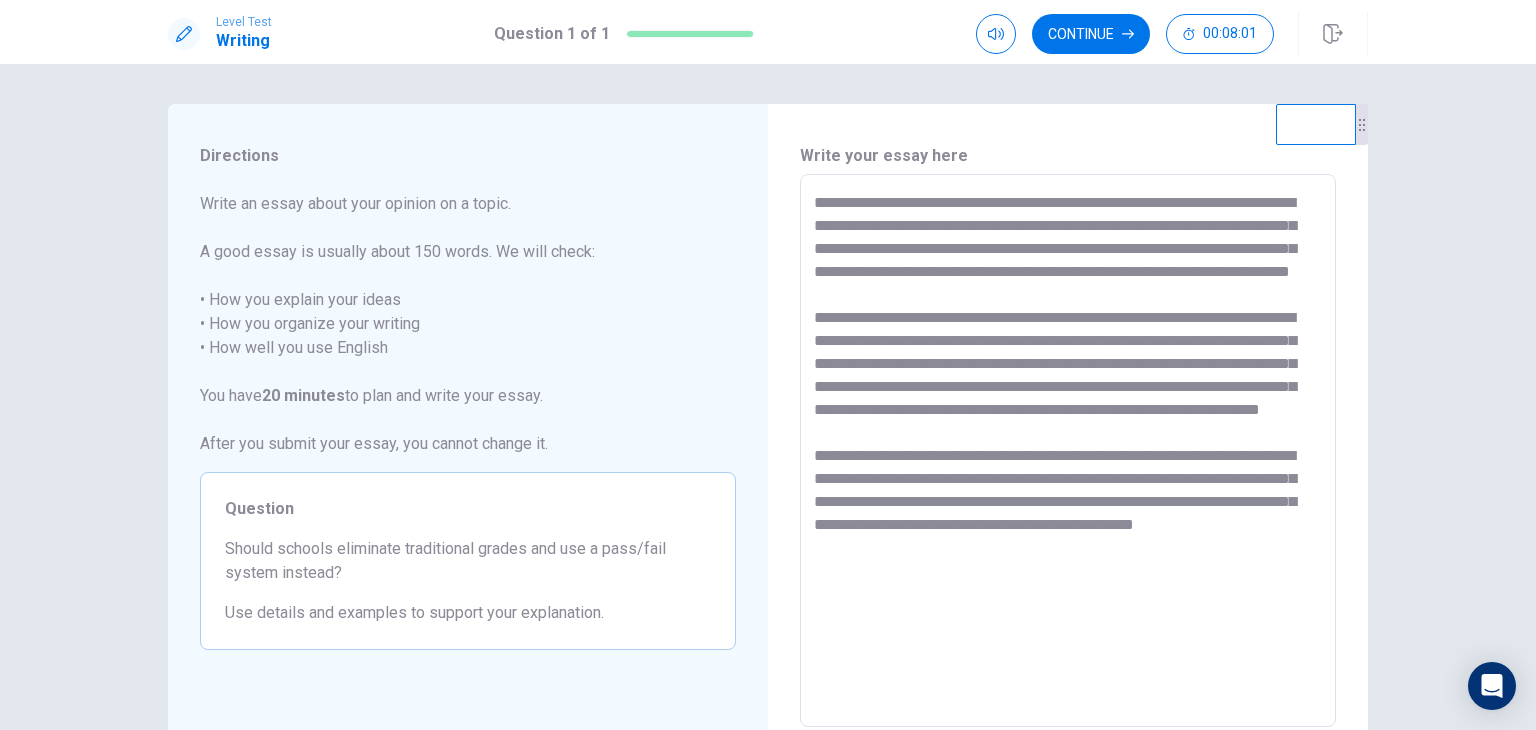 click on "**********" at bounding box center (1068, 451) 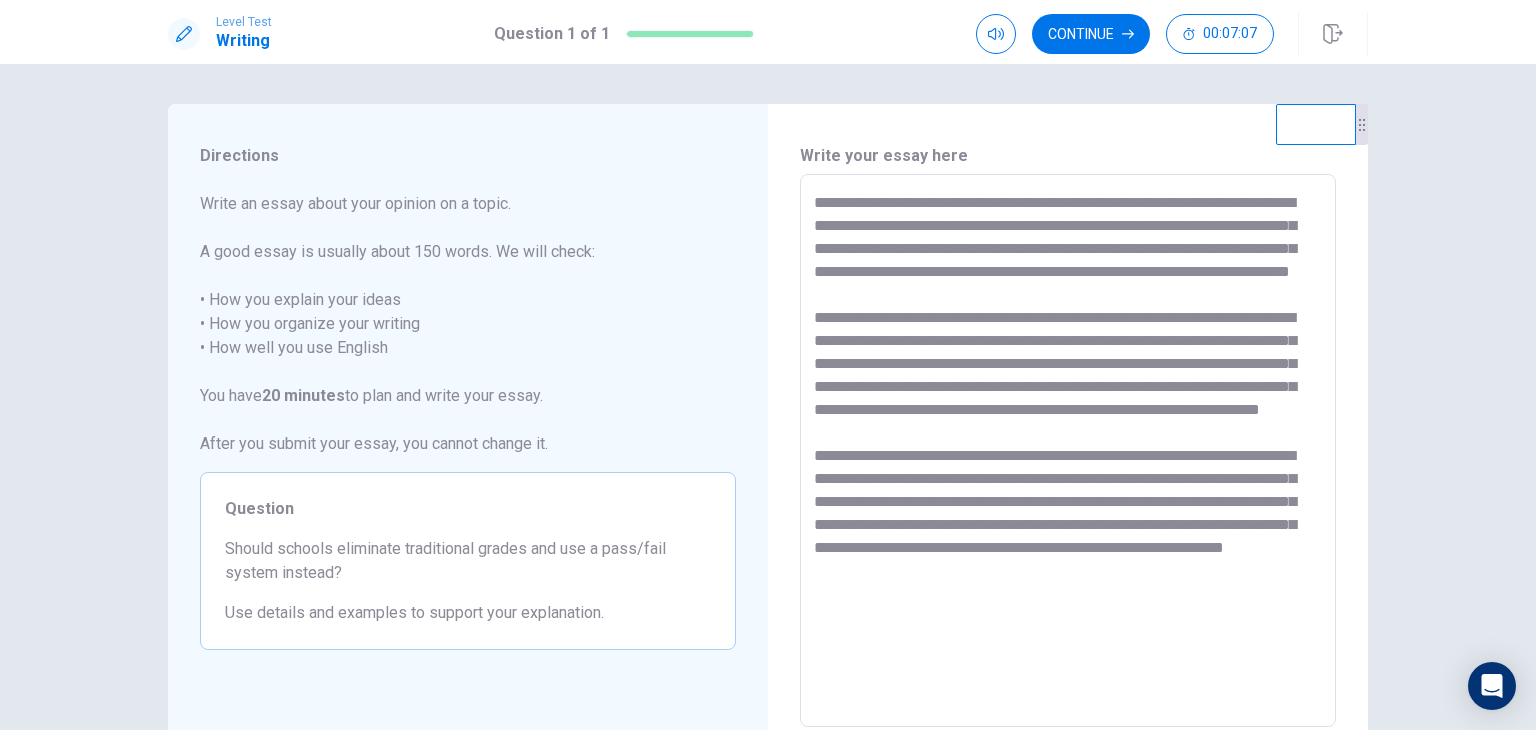 click at bounding box center [1068, 451] 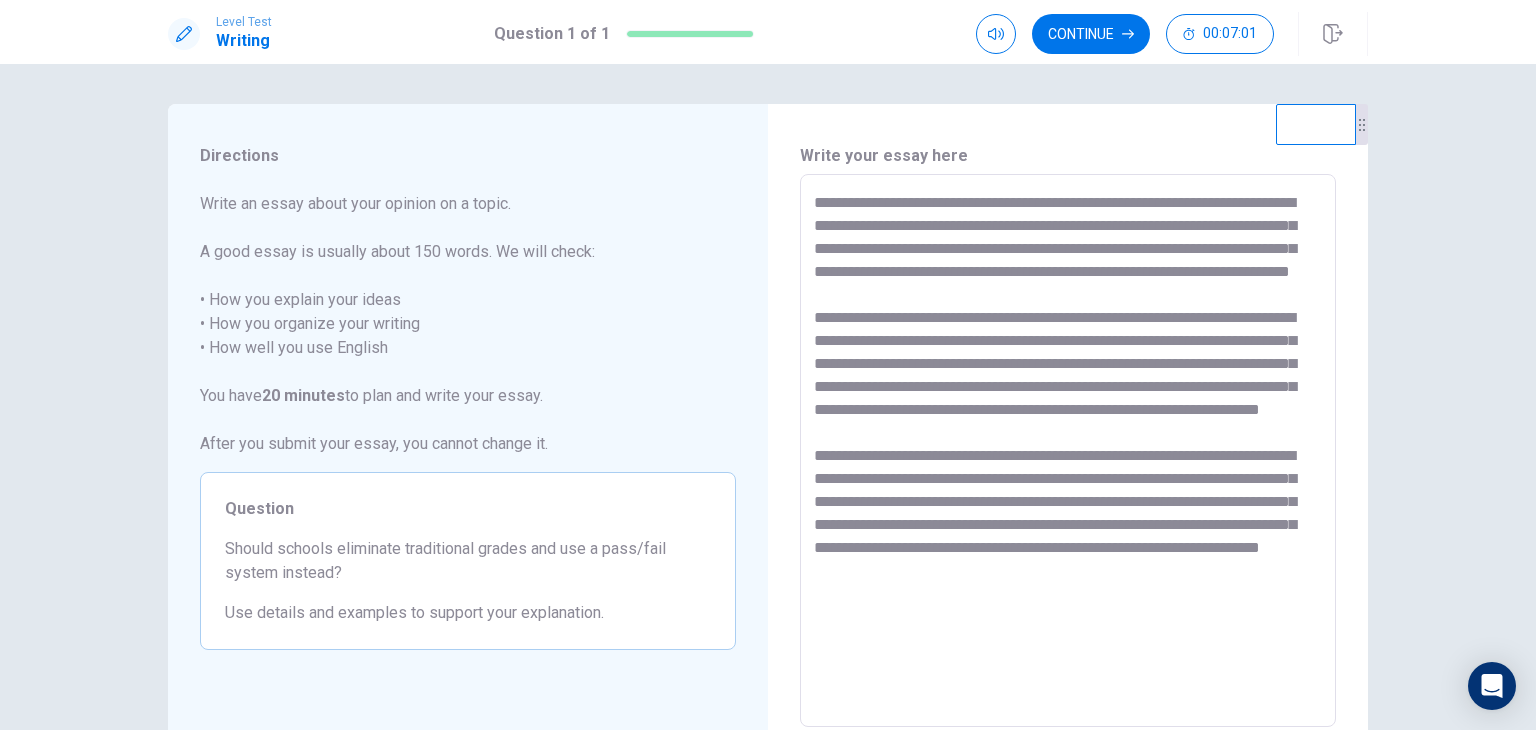click at bounding box center (1068, 451) 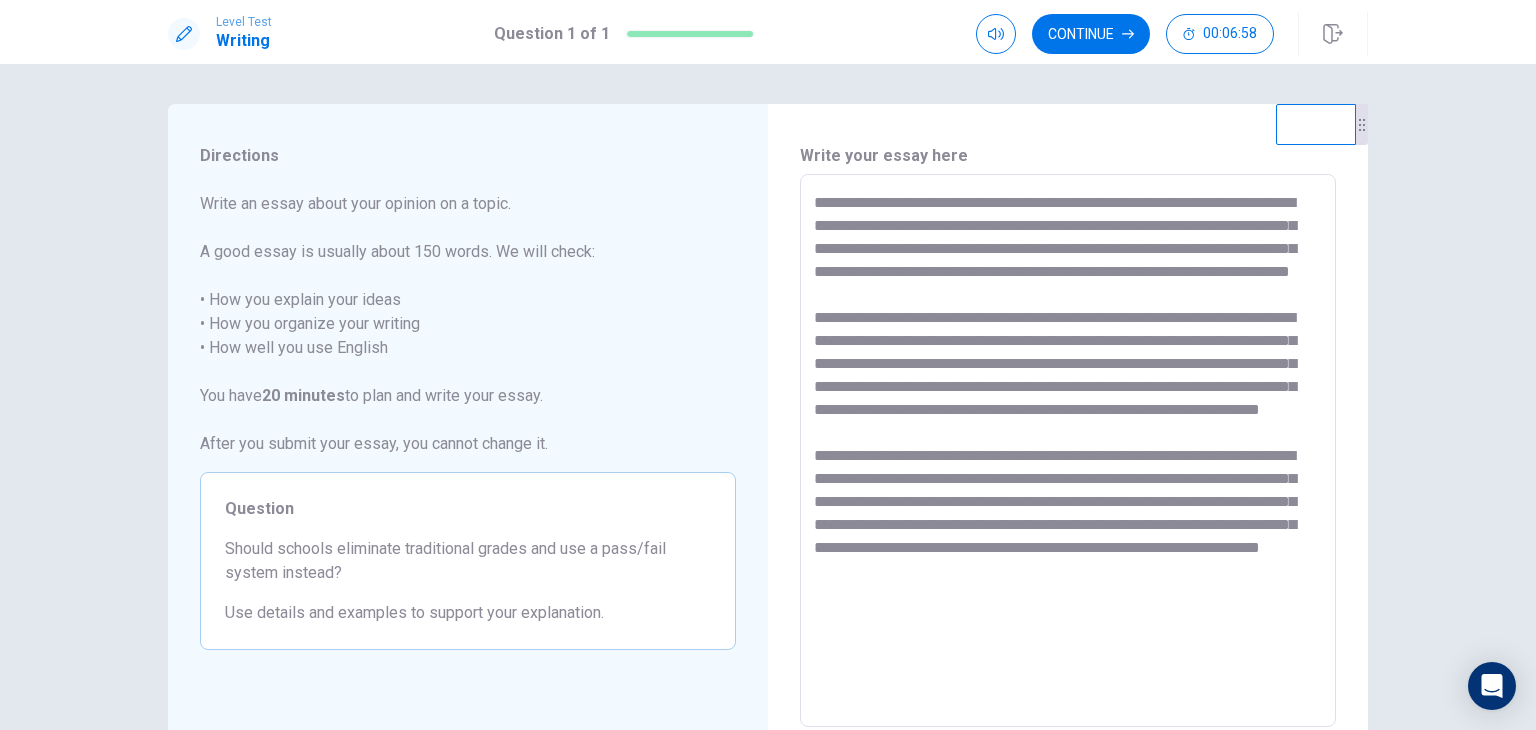 click at bounding box center [1068, 451] 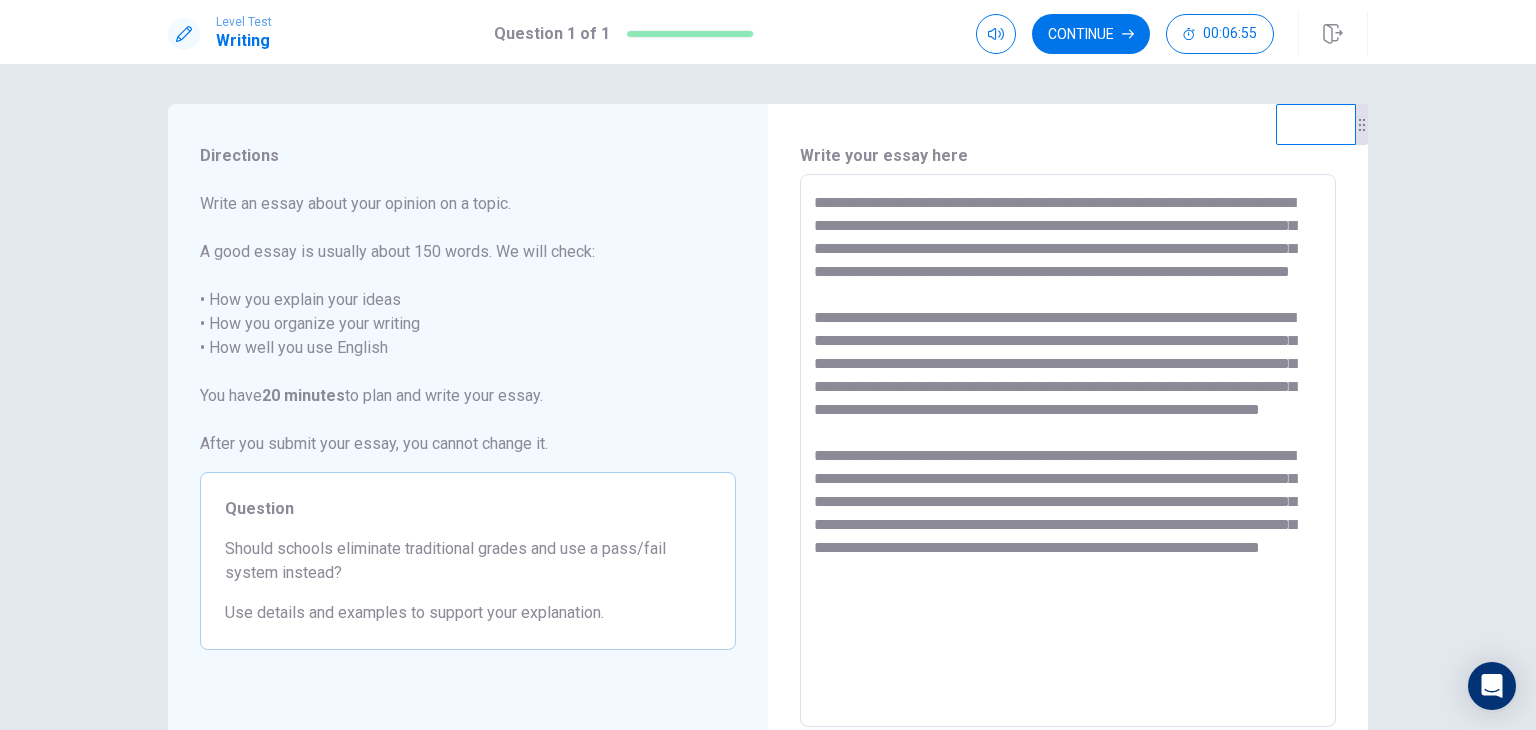 click at bounding box center [1068, 451] 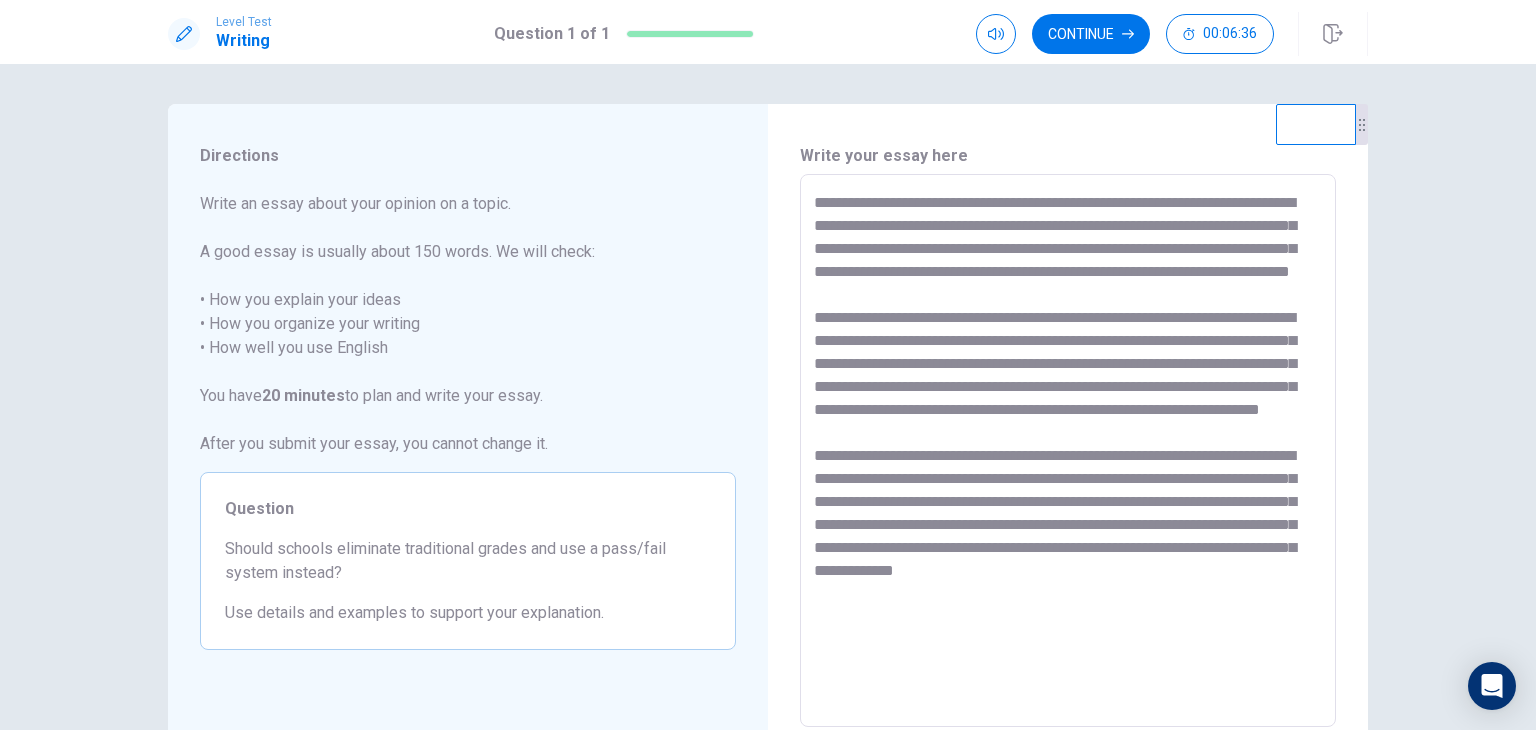 click at bounding box center [1068, 451] 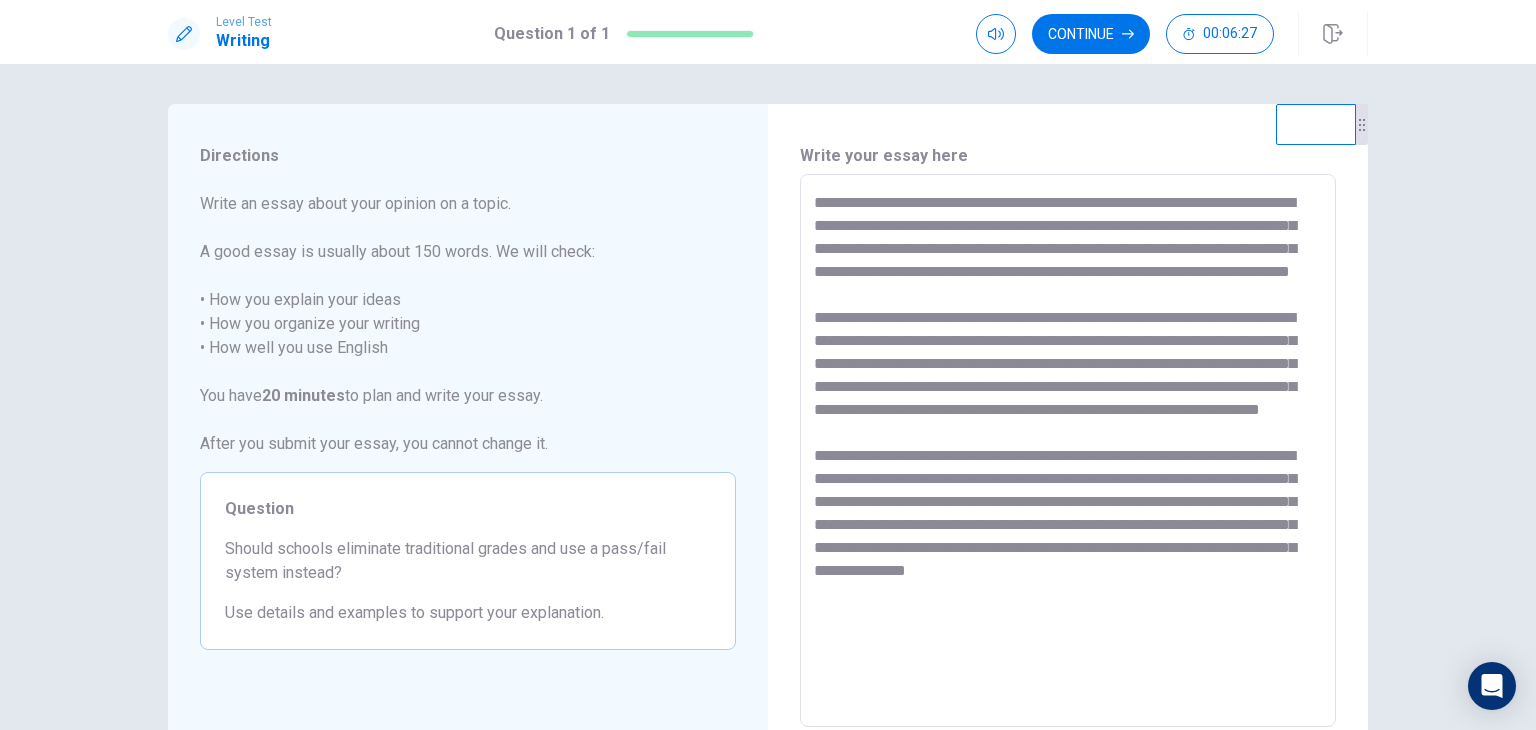 click at bounding box center [1068, 451] 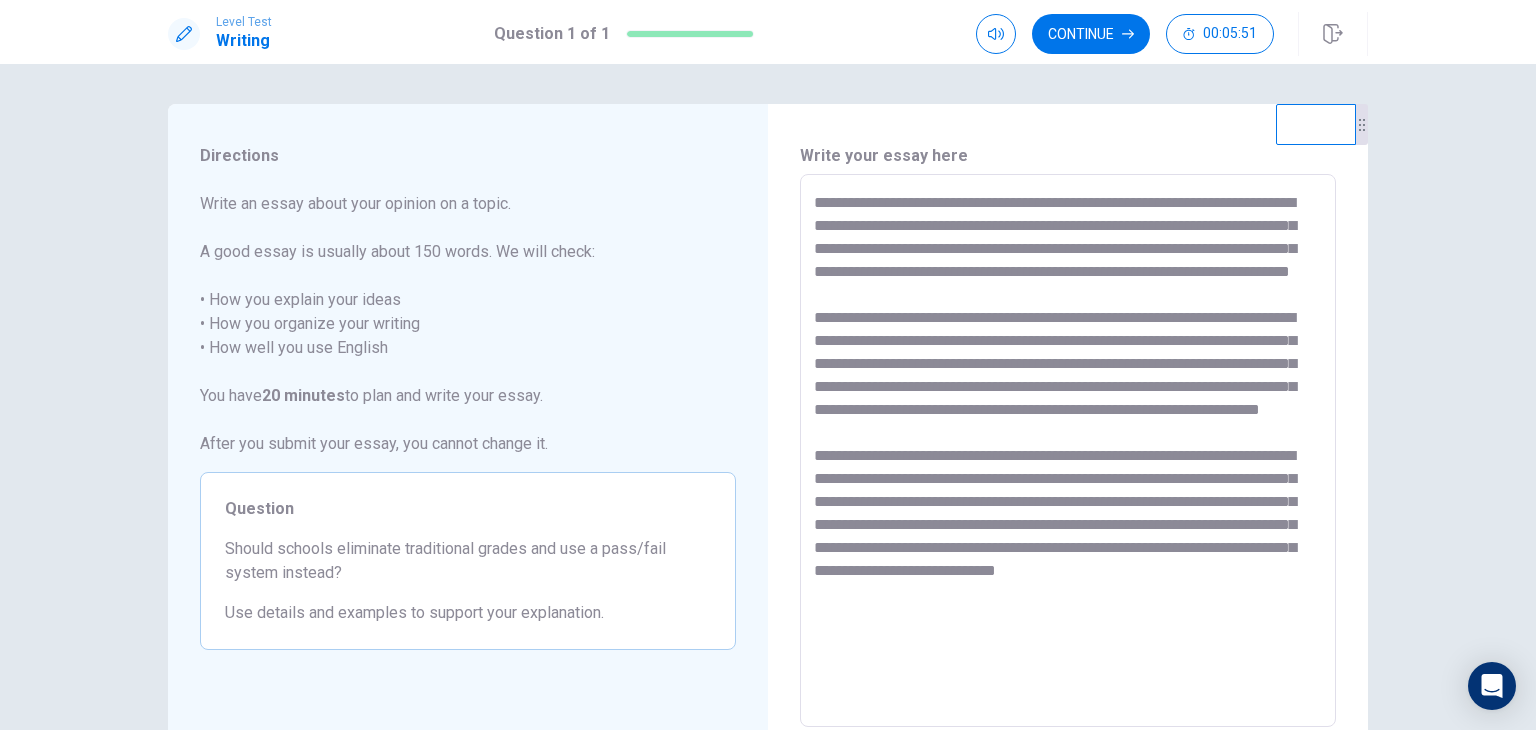click at bounding box center [1068, 451] 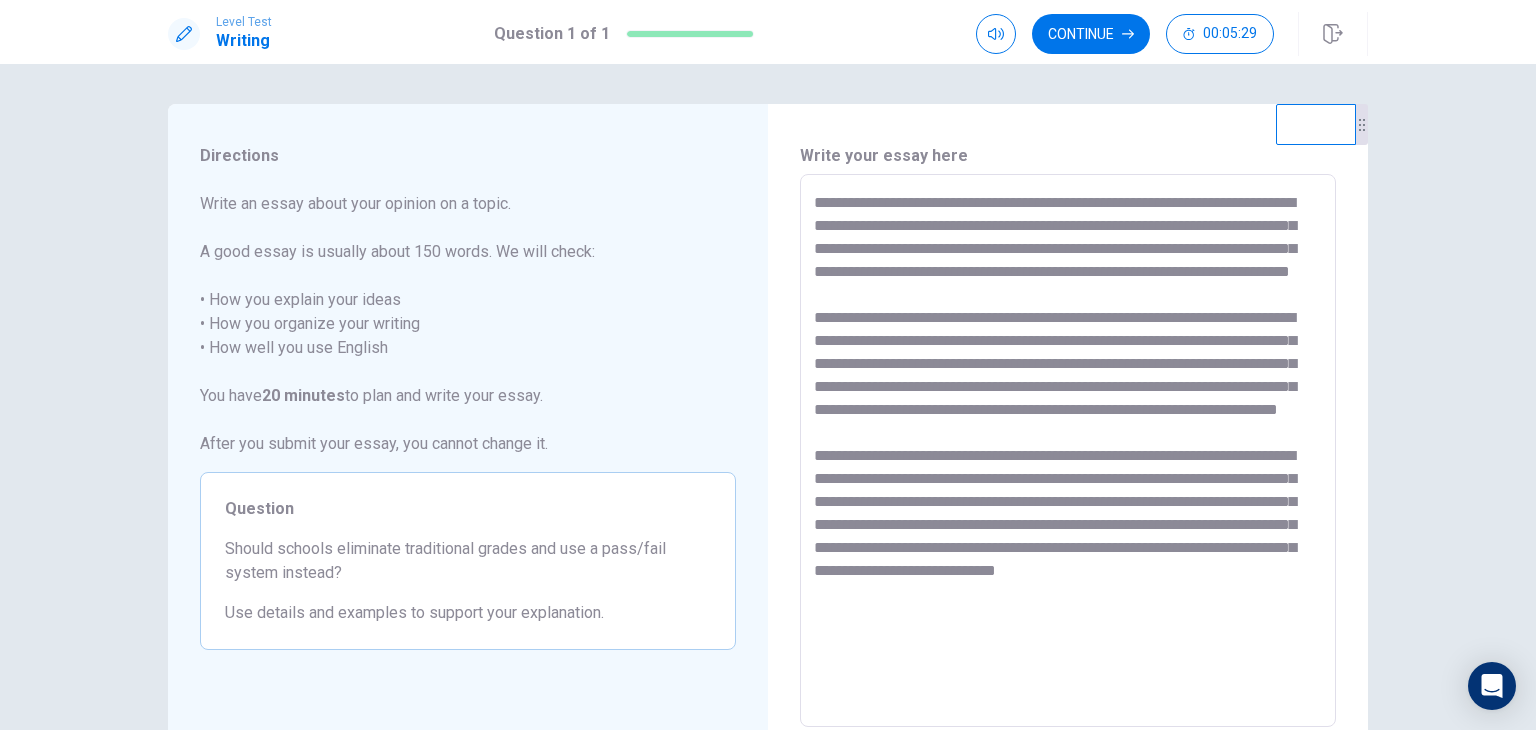 click at bounding box center (1068, 451) 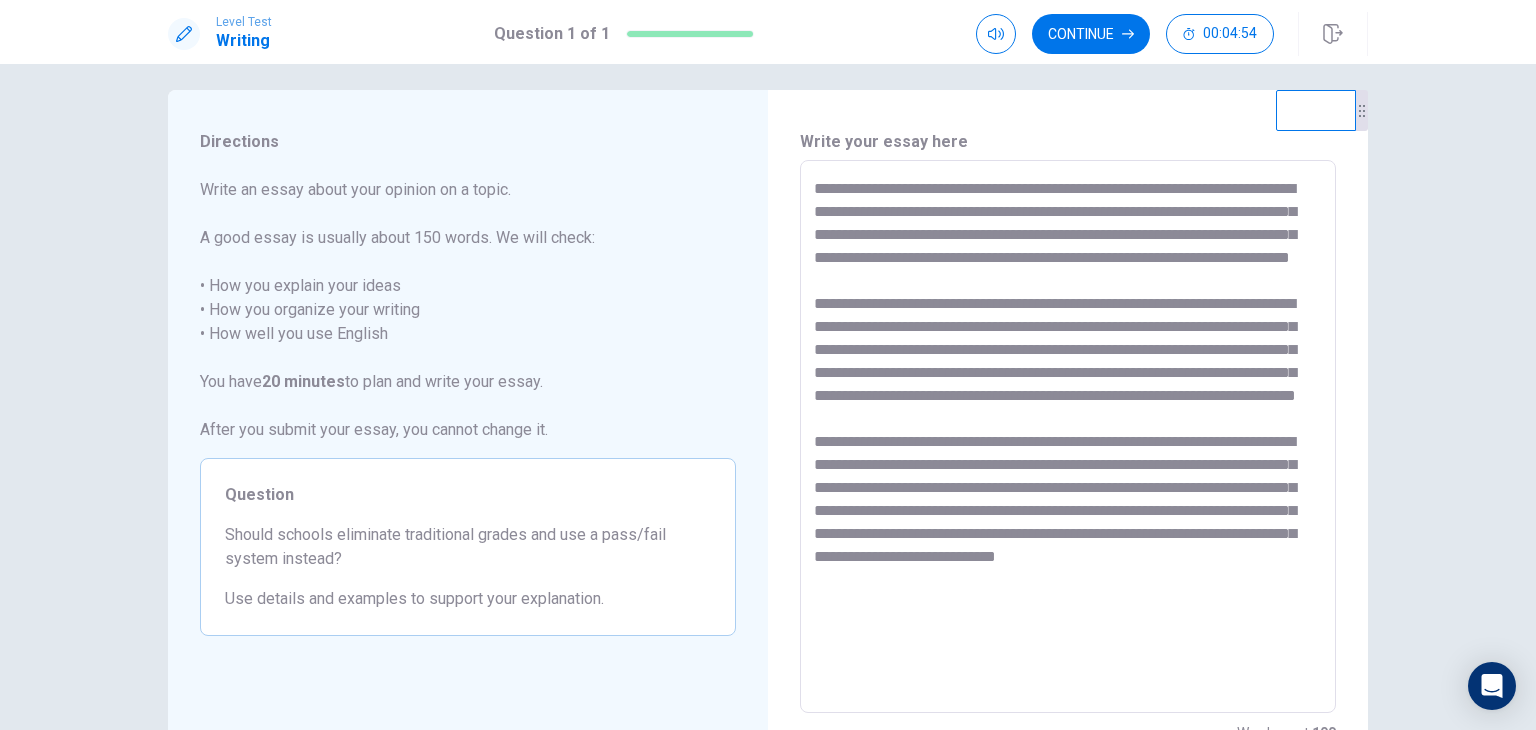 scroll, scrollTop: 34, scrollLeft: 0, axis: vertical 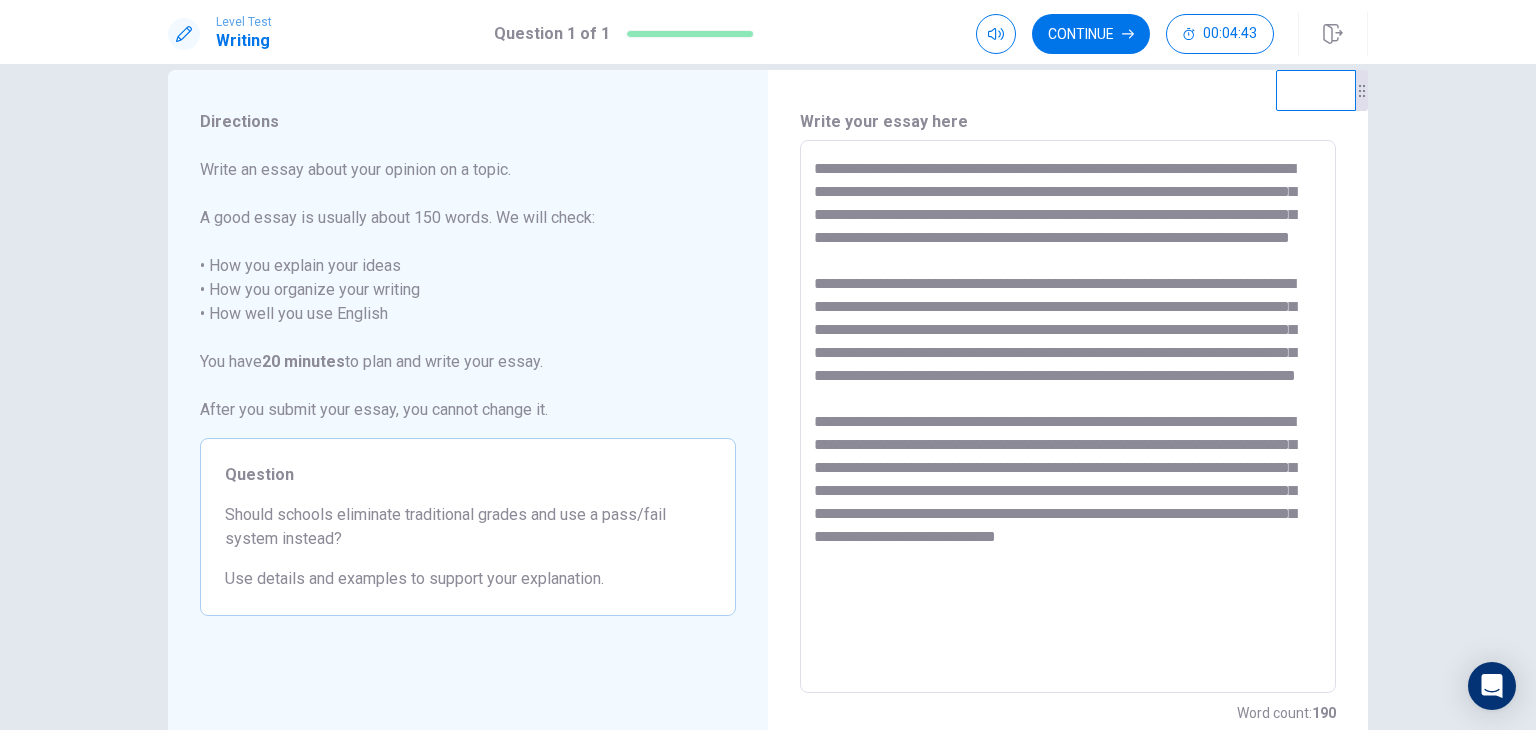 click at bounding box center [1068, 417] 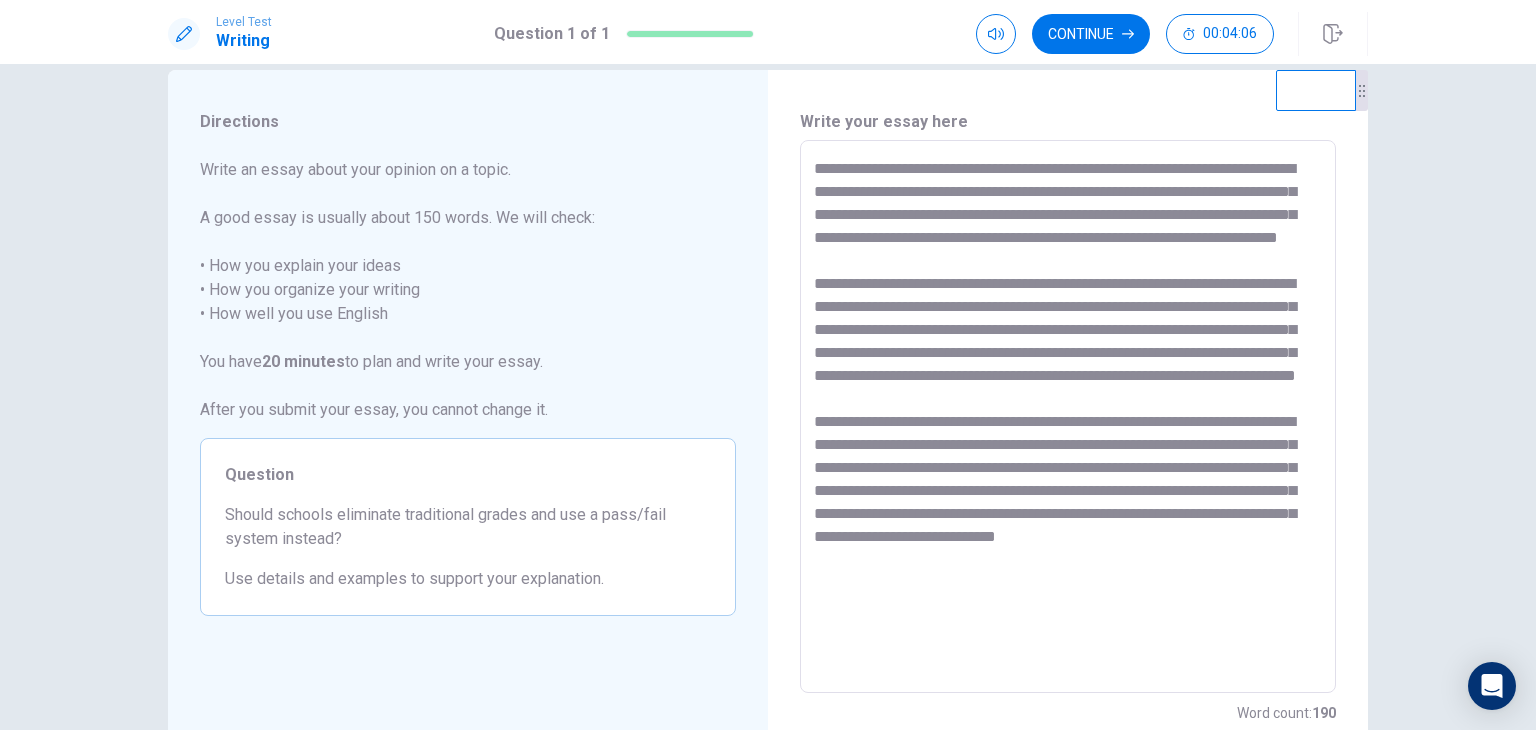 click at bounding box center (1068, 417) 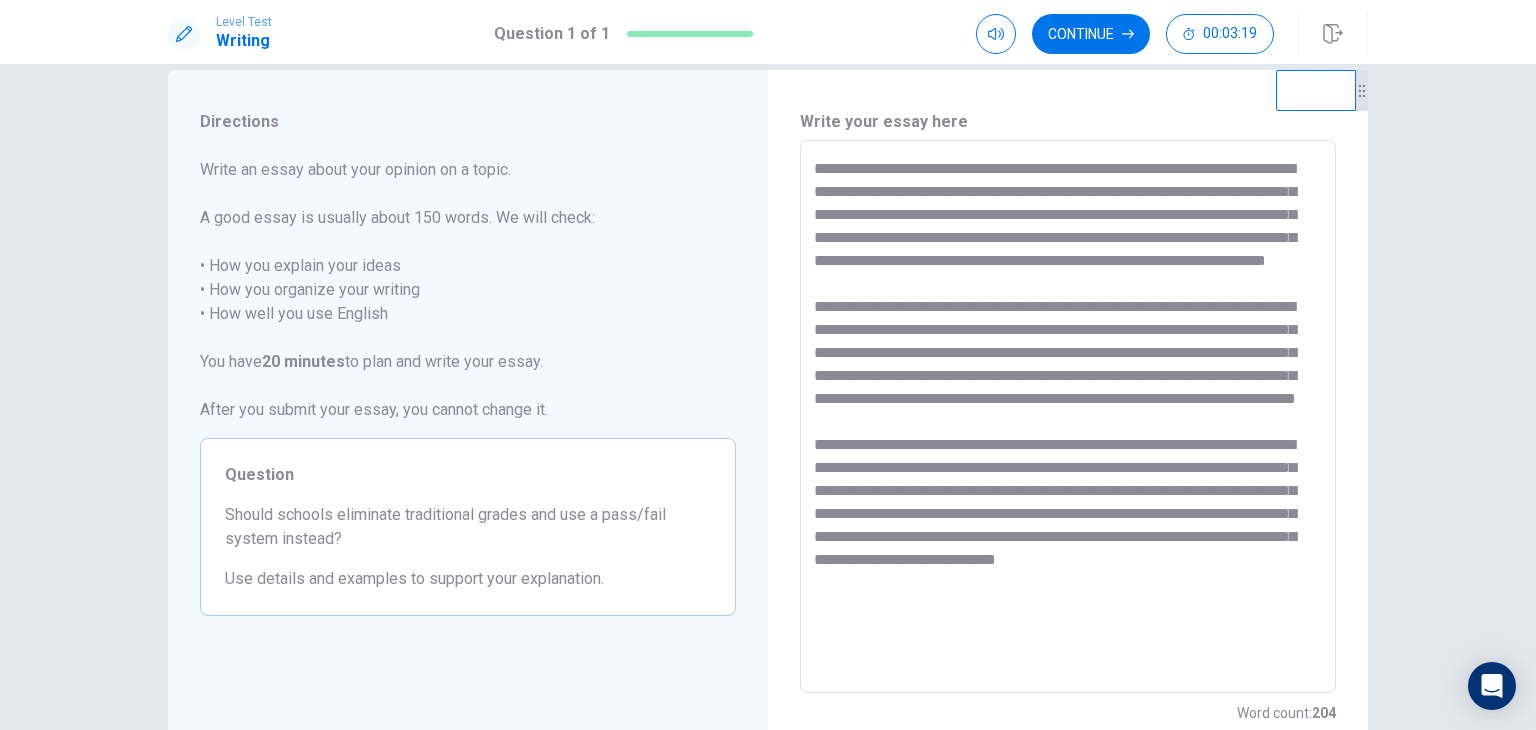 click at bounding box center [1068, 417] 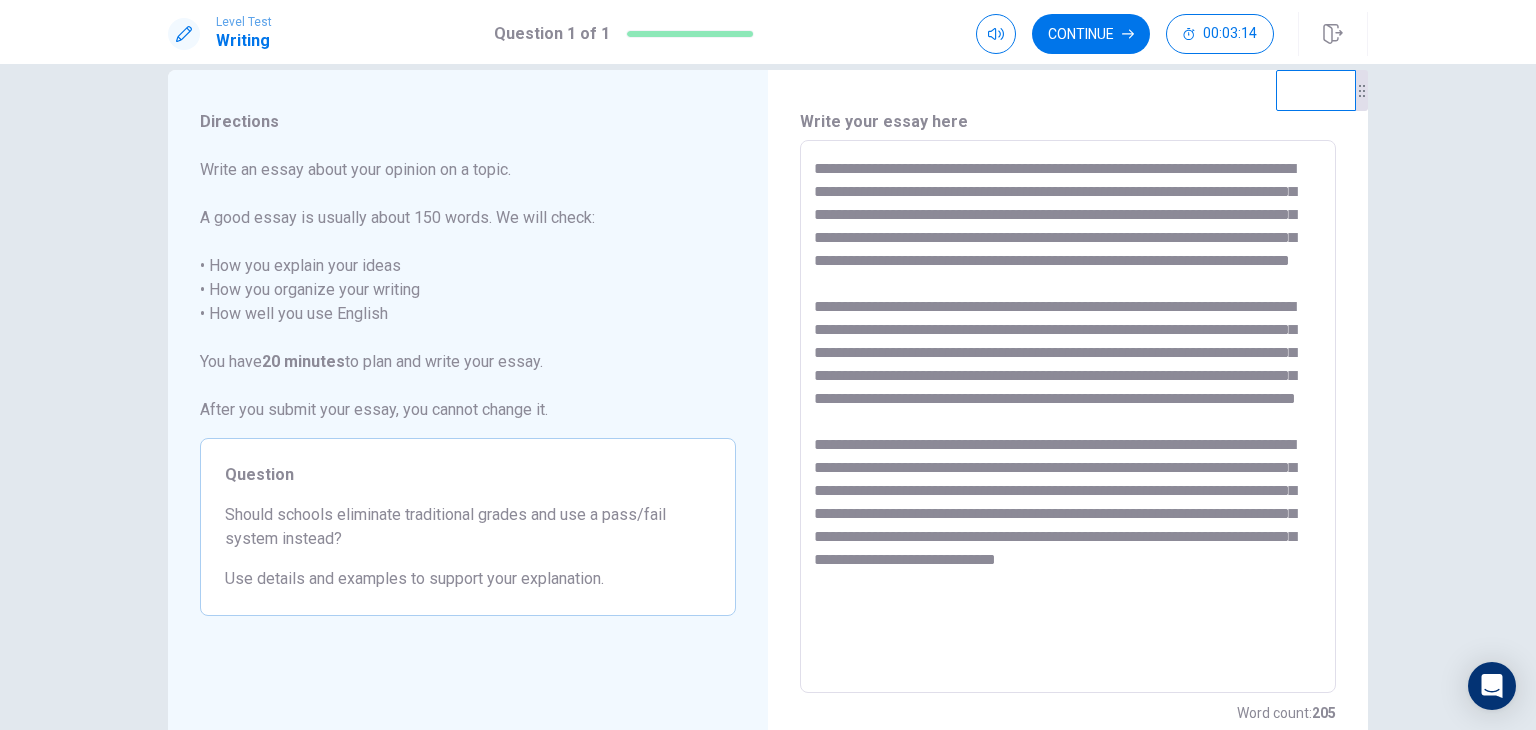 click at bounding box center [1068, 417] 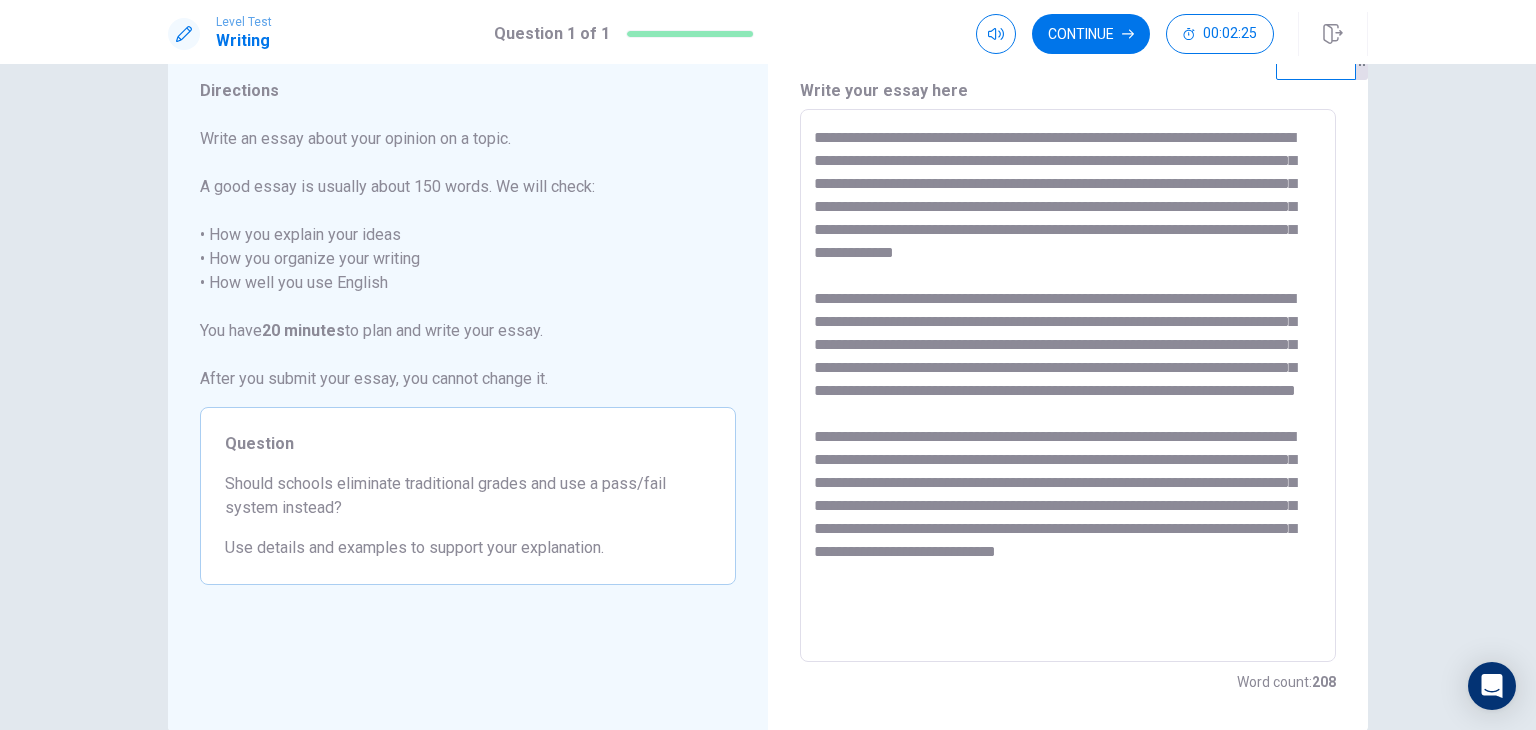 scroll, scrollTop: 70, scrollLeft: 0, axis: vertical 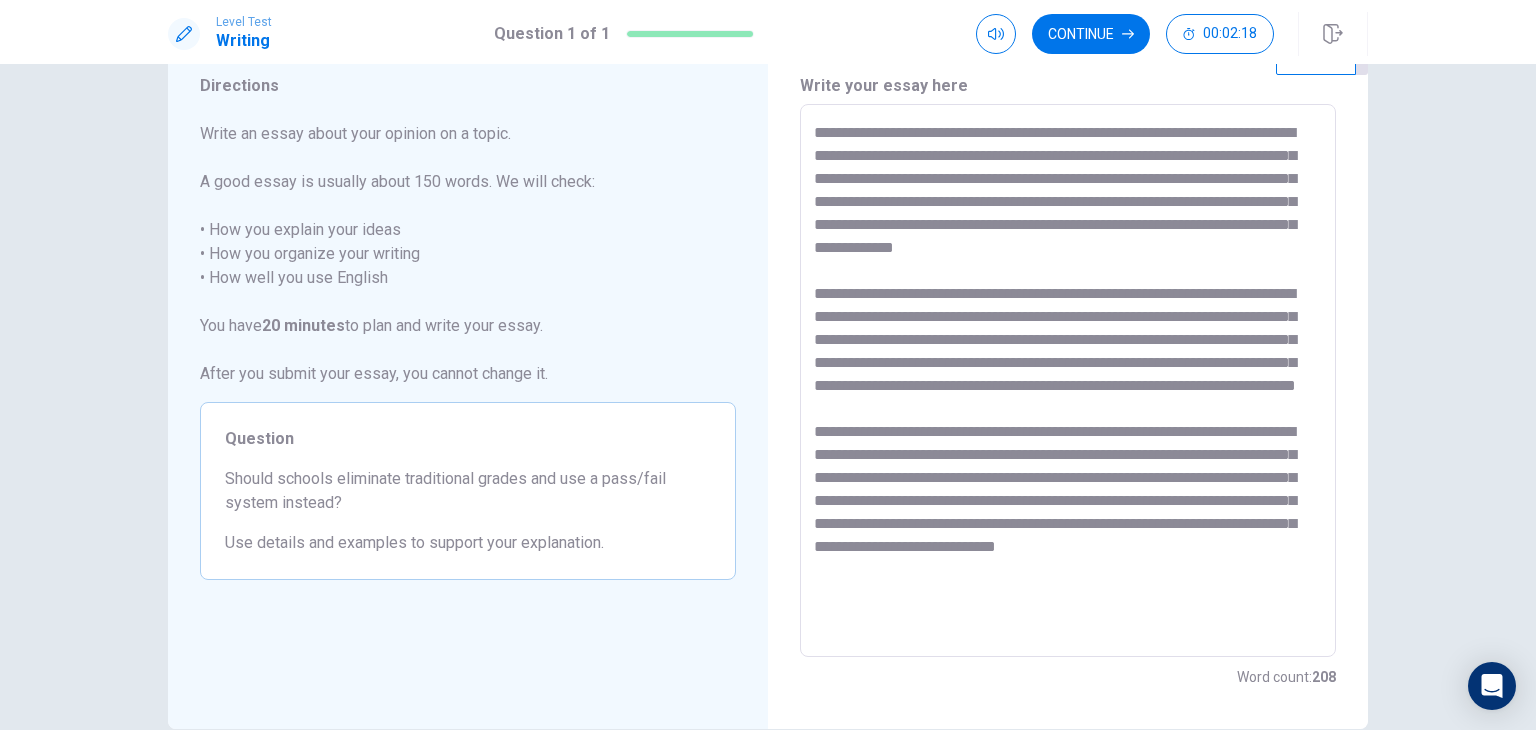 drag, startPoint x: 936, startPoint y: 153, endPoint x: 1052, endPoint y: 153, distance: 116 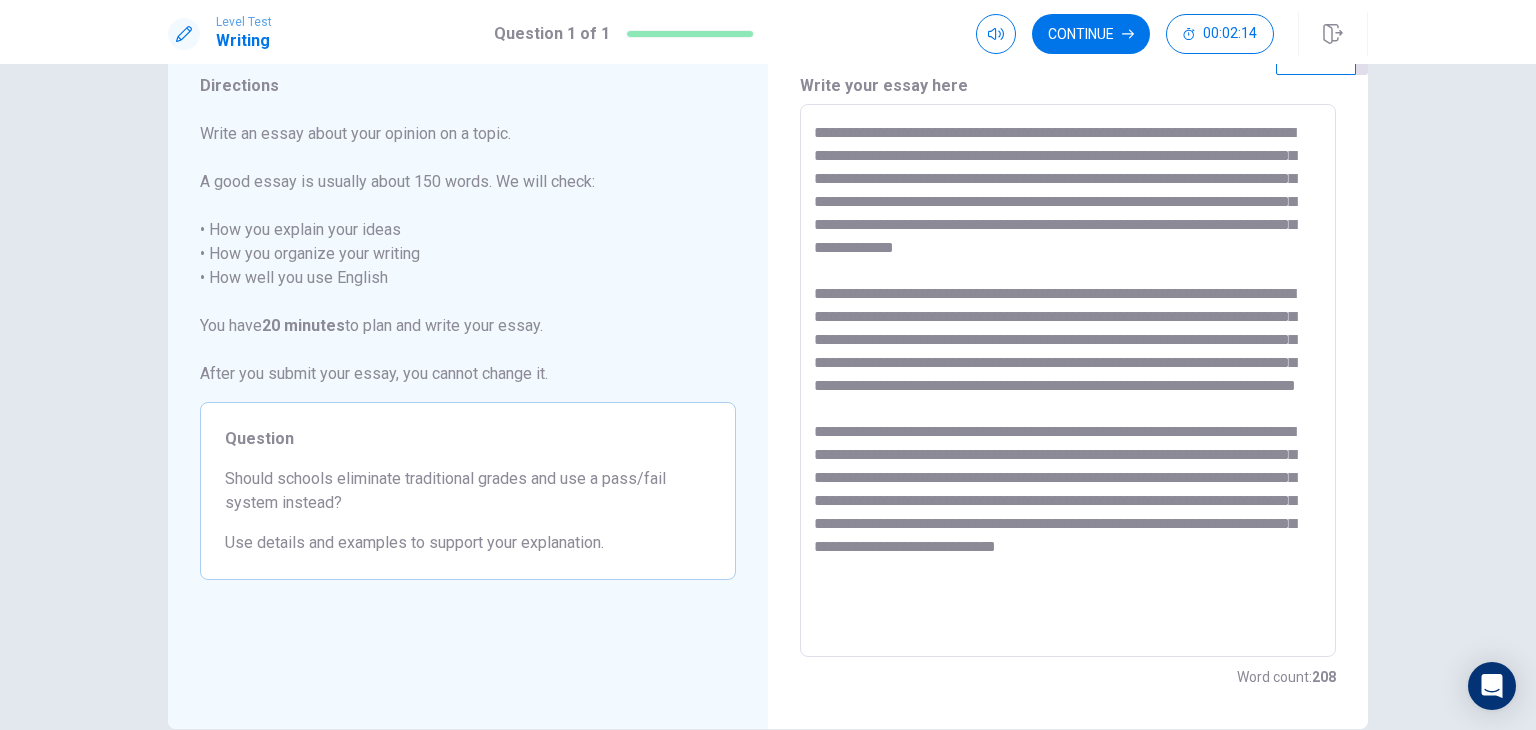 click at bounding box center (1068, 381) 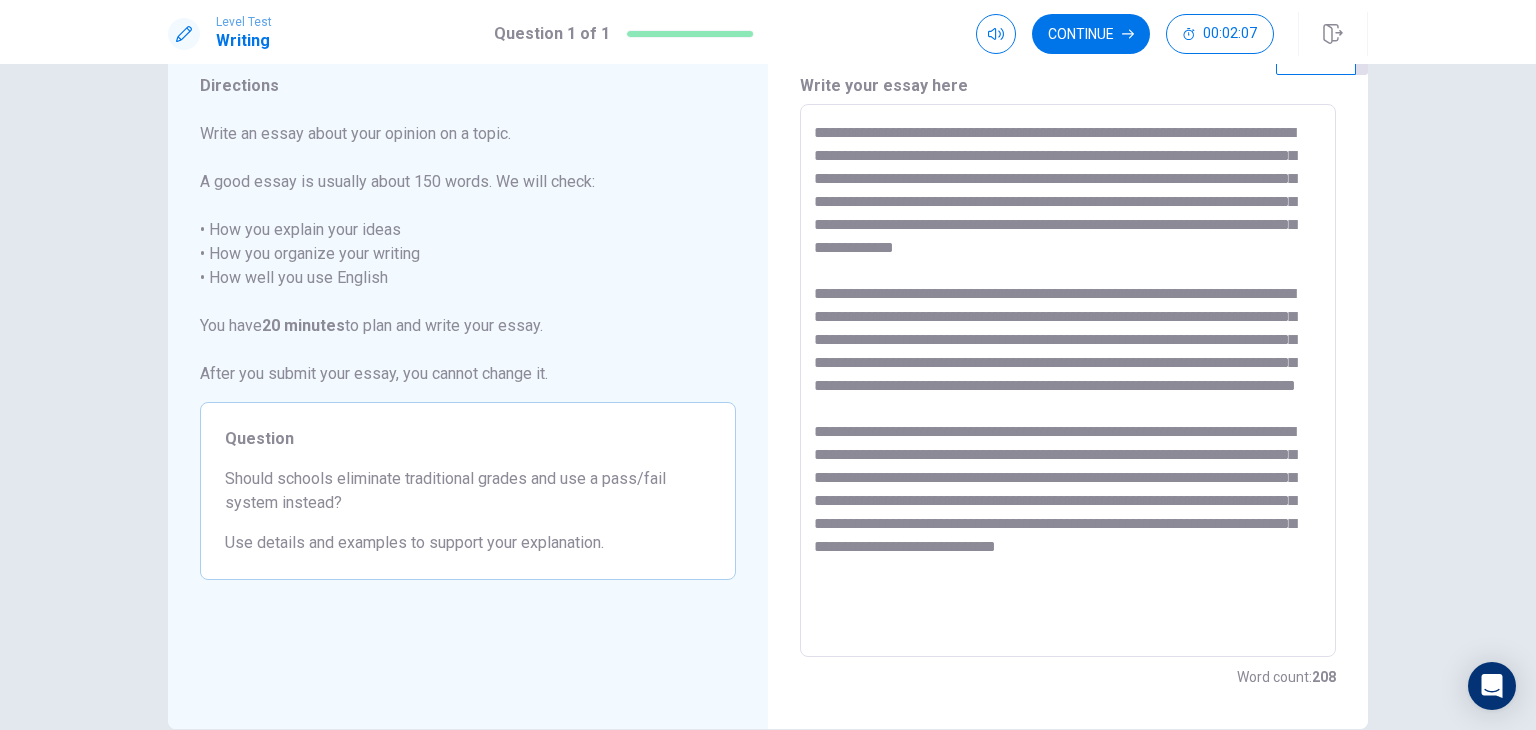 click at bounding box center (1068, 381) 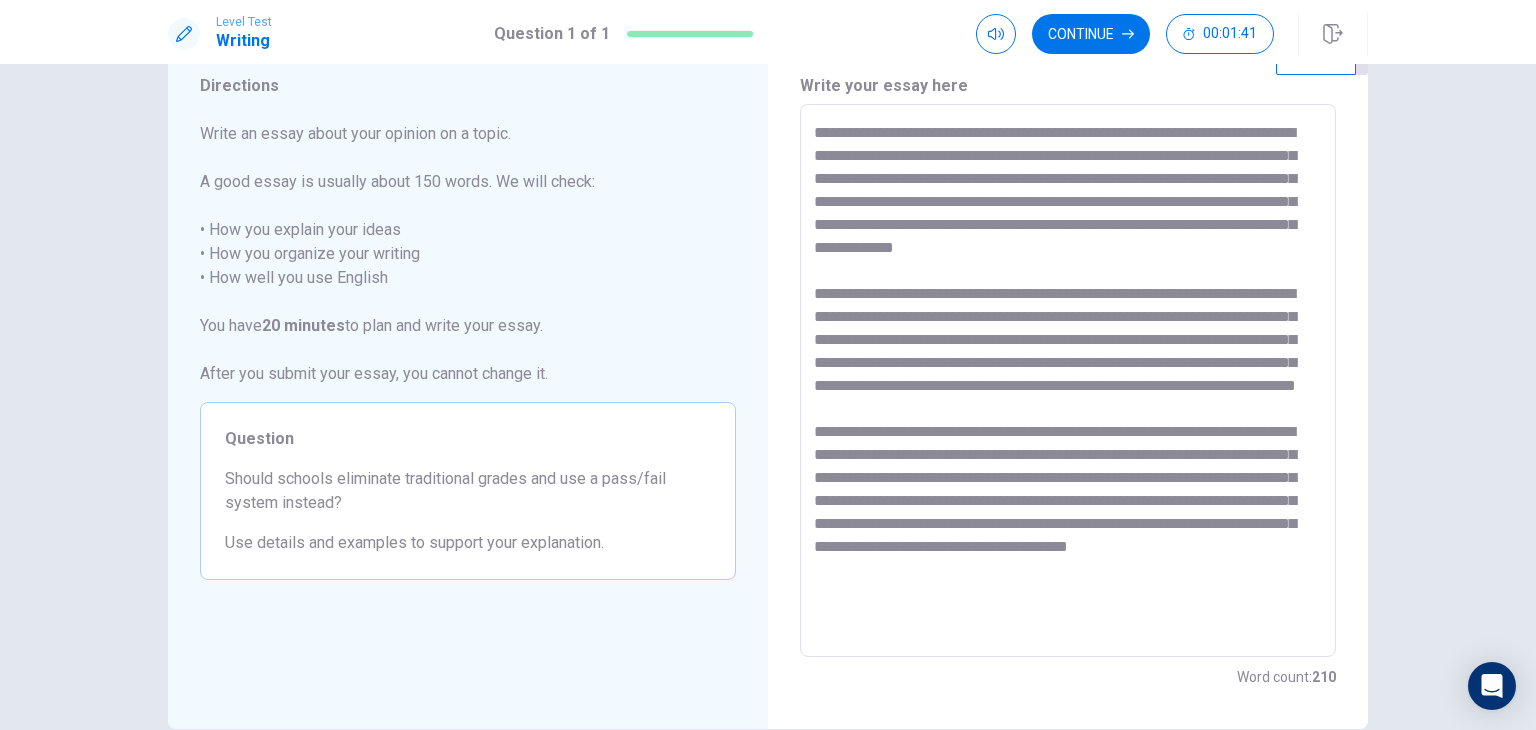 click at bounding box center [1068, 381] 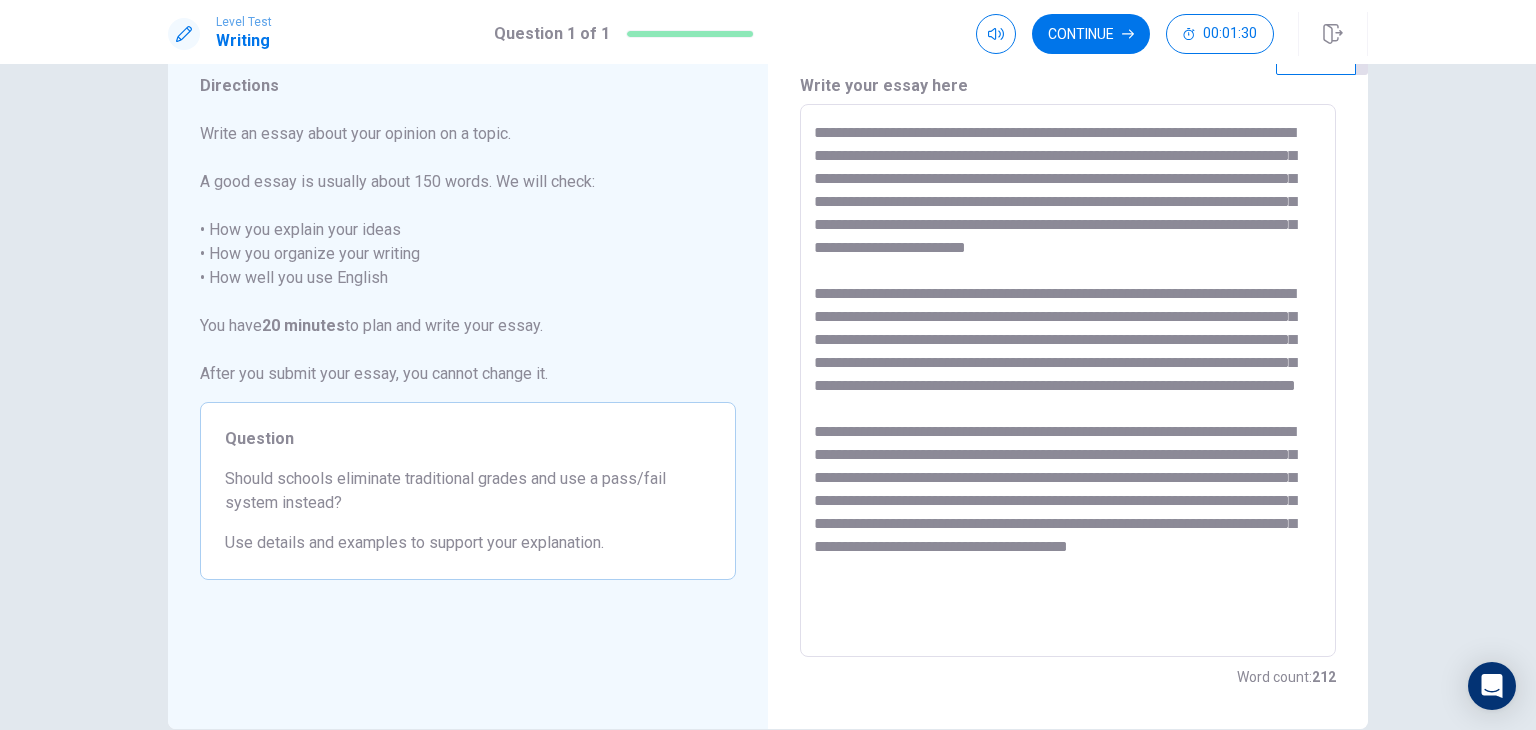 click at bounding box center (1068, 381) 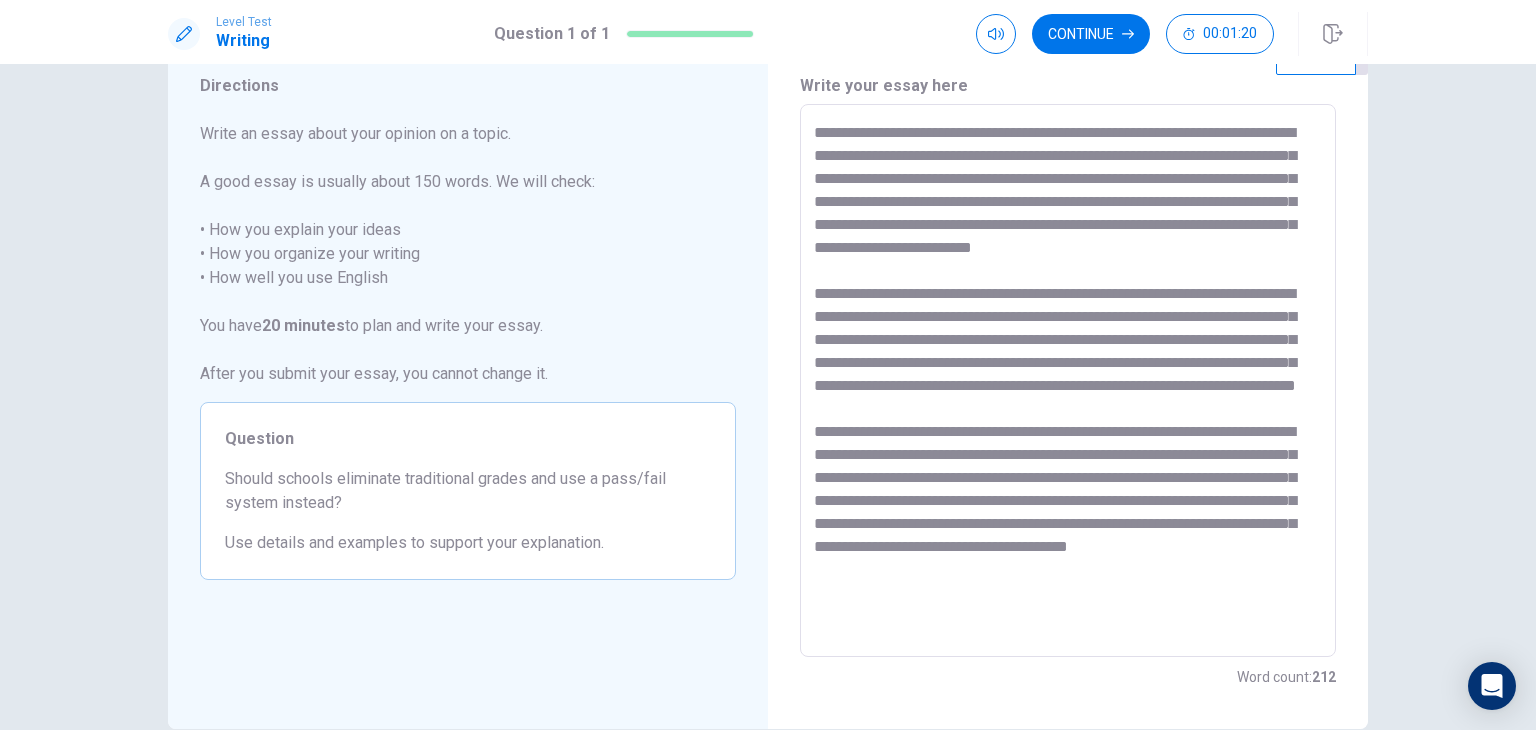 click at bounding box center [1068, 381] 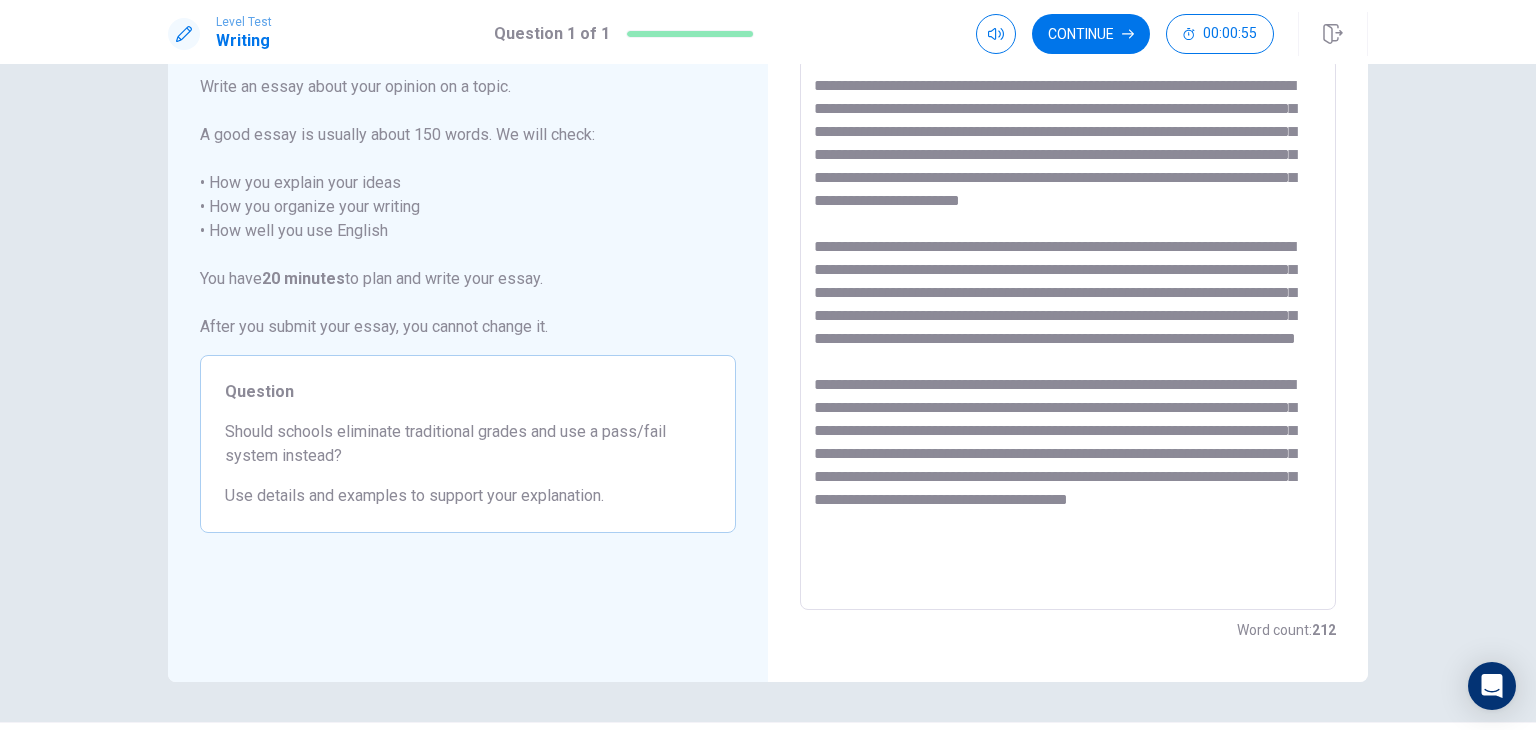 scroll, scrollTop: 119, scrollLeft: 0, axis: vertical 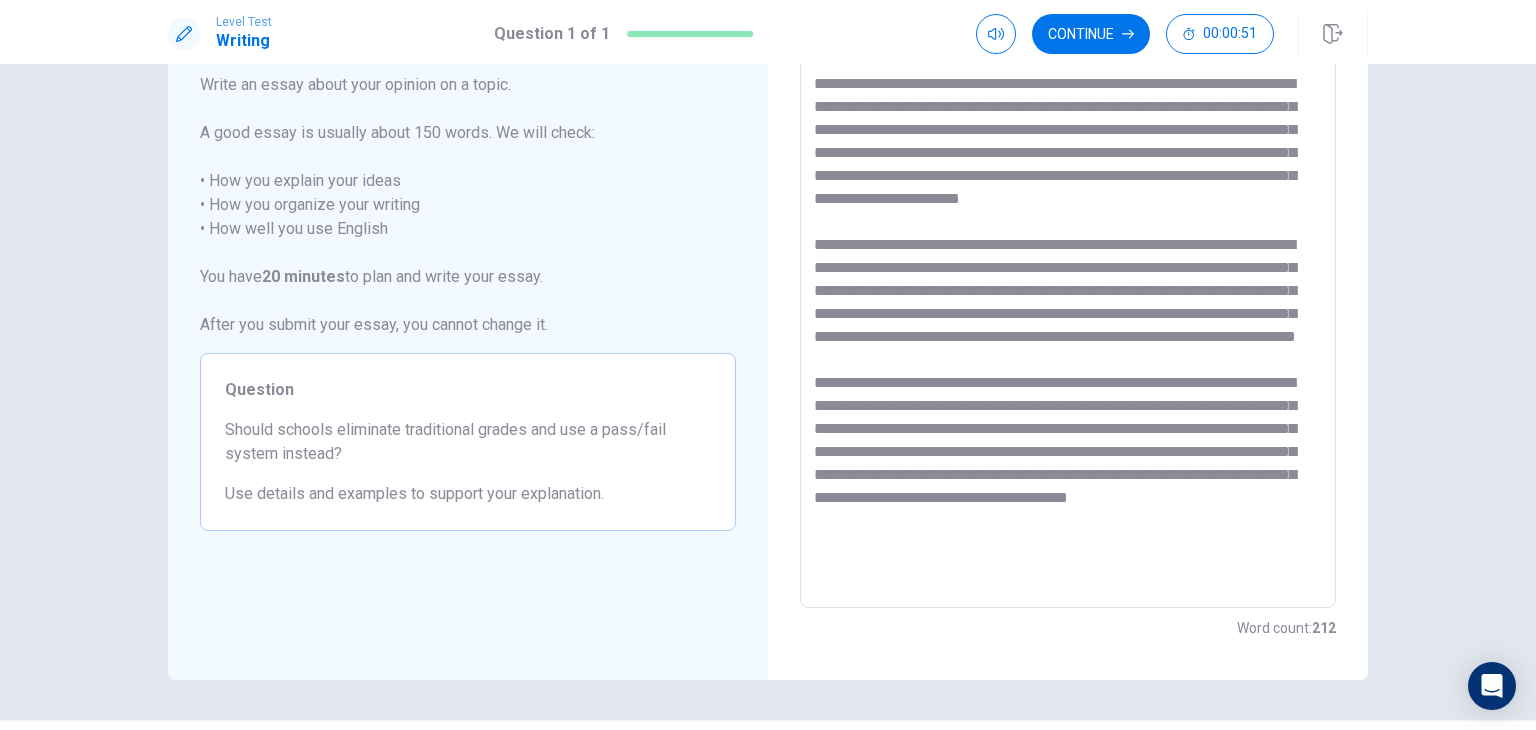 click at bounding box center (1068, 332) 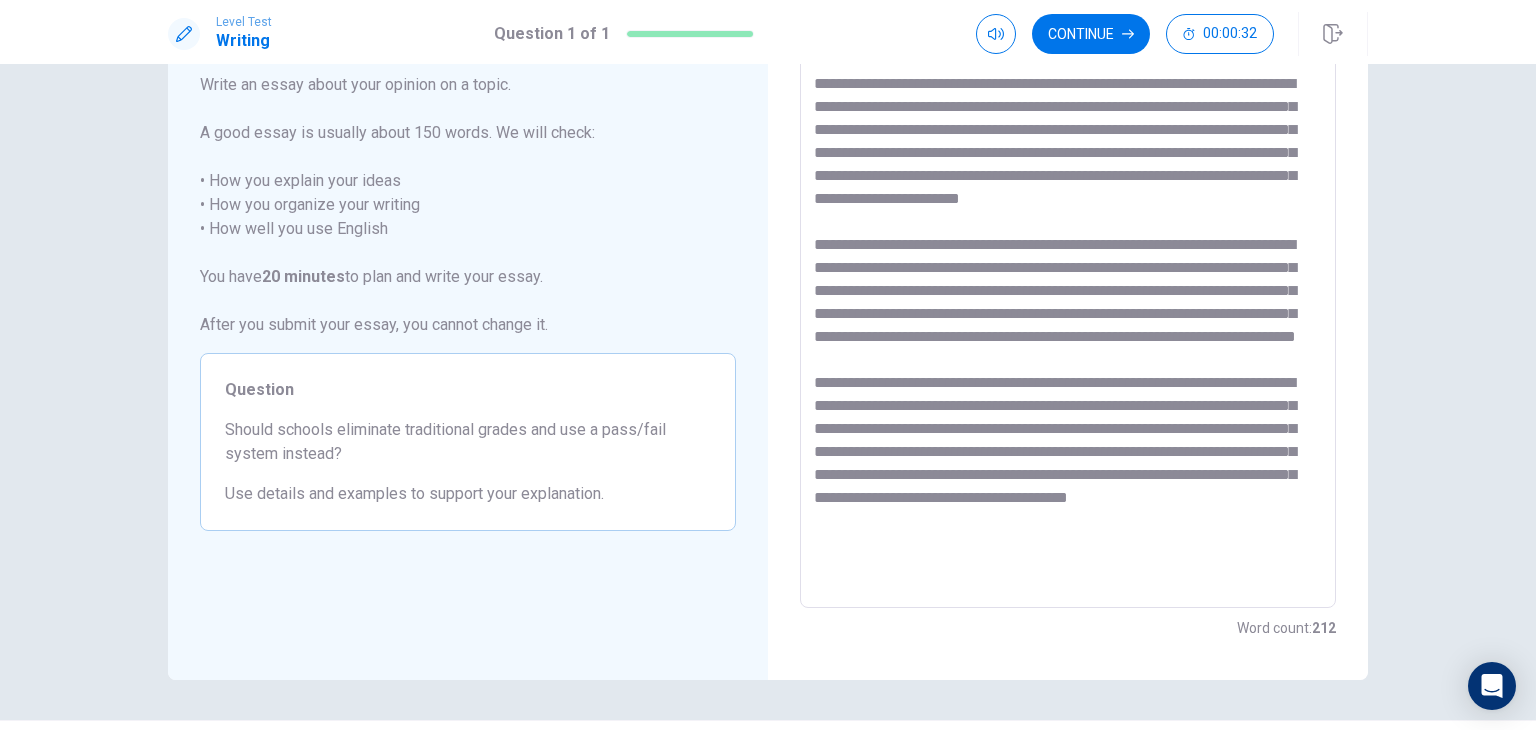 click at bounding box center (1068, 332) 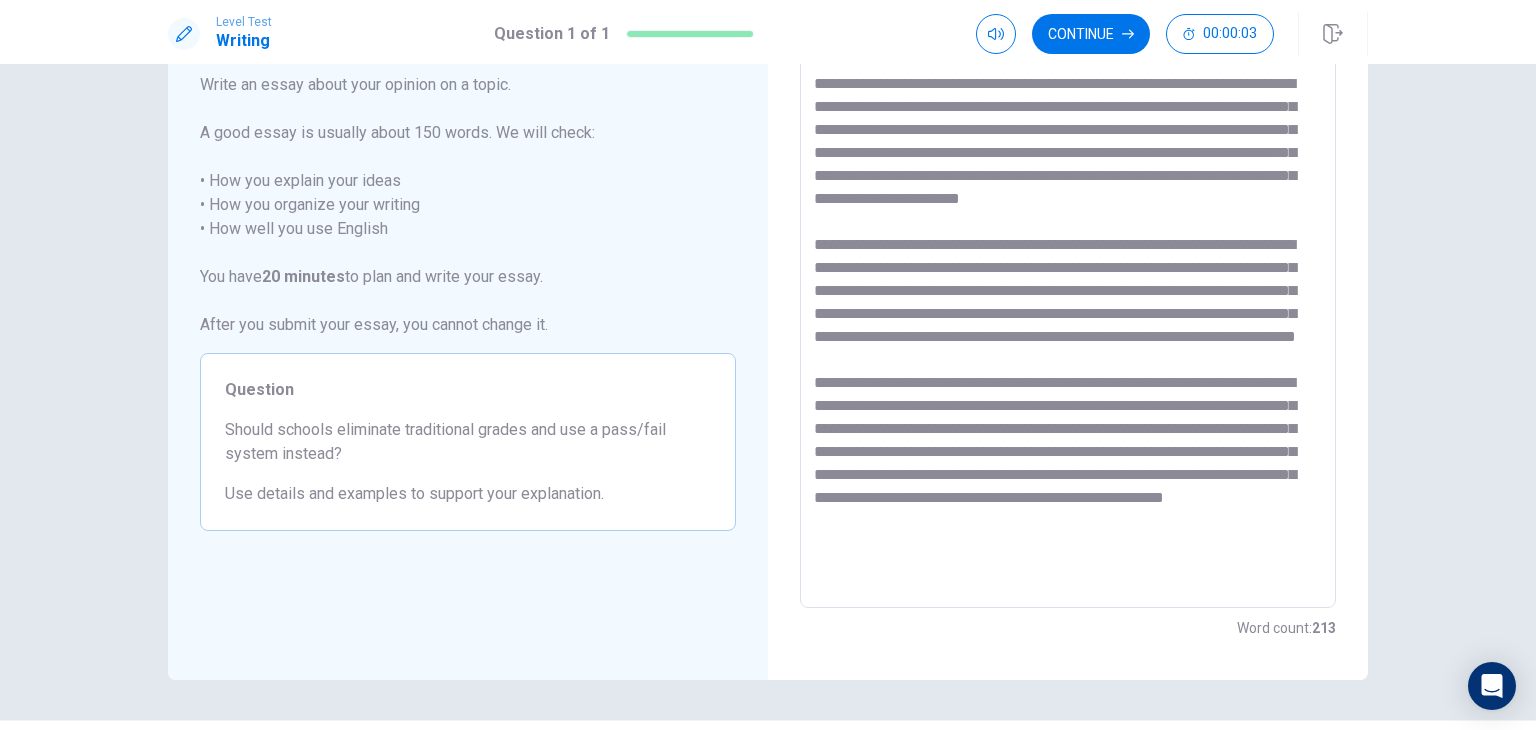 click at bounding box center [1068, 332] 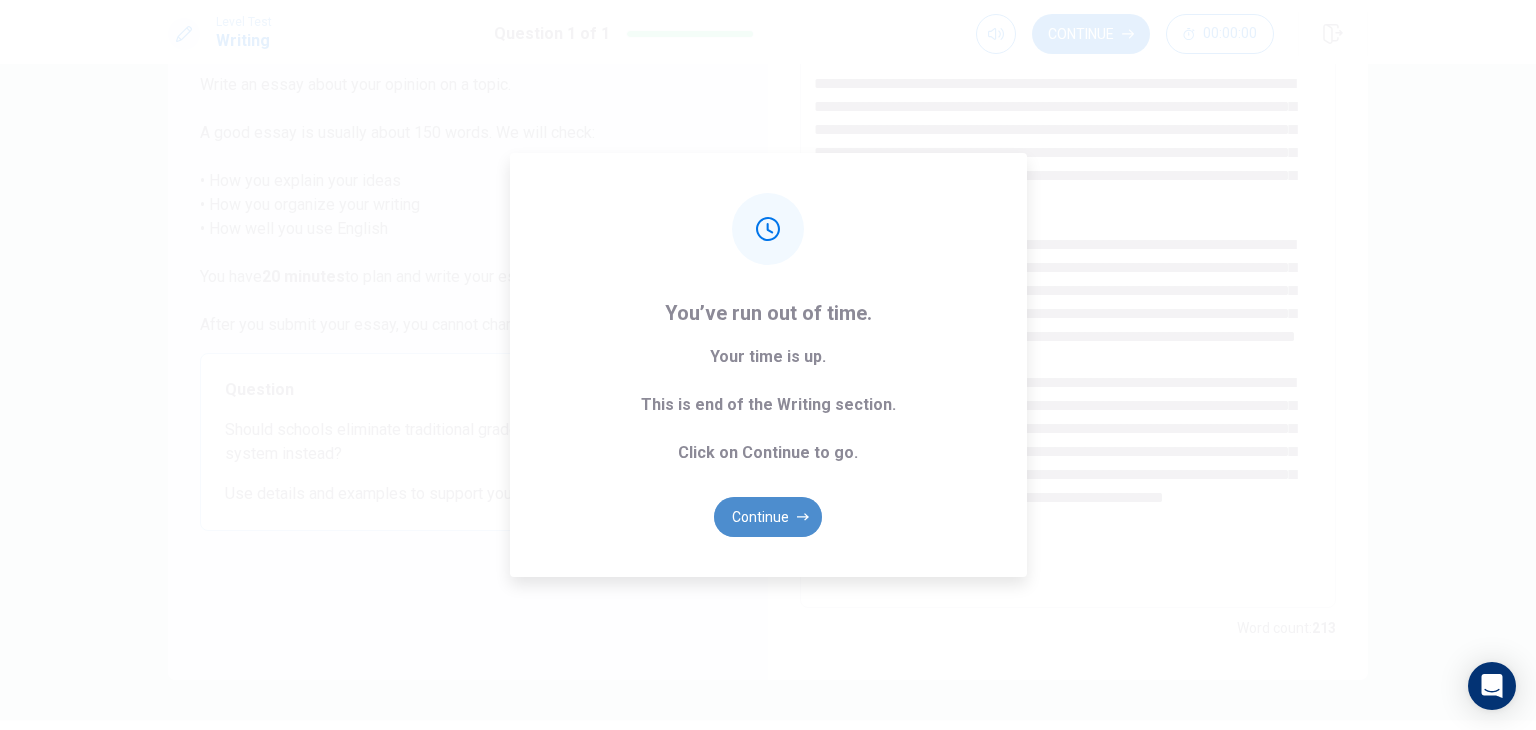 click on "Continue" at bounding box center [768, 517] 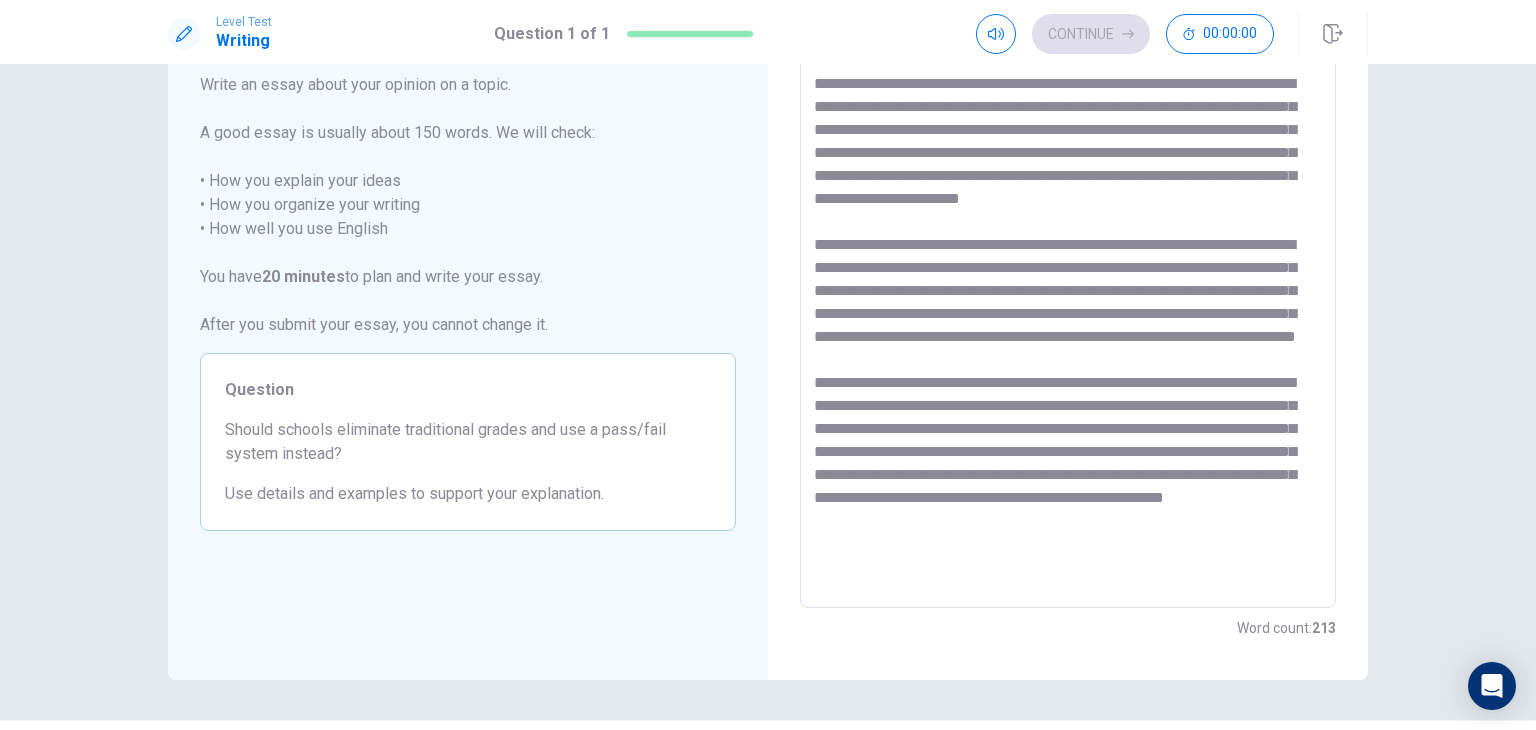 scroll, scrollTop: 0, scrollLeft: 0, axis: both 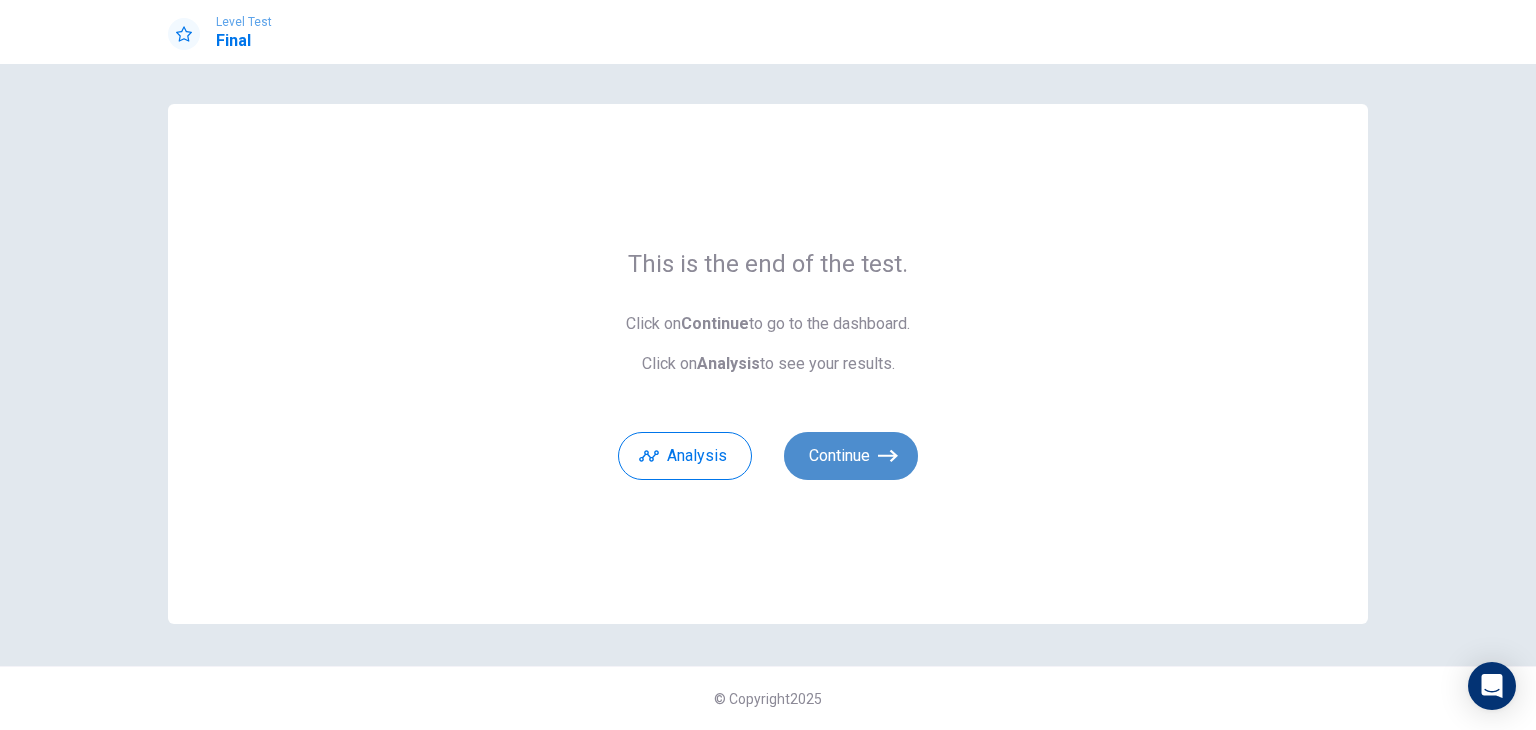 click on "Continue" at bounding box center [851, 456] 